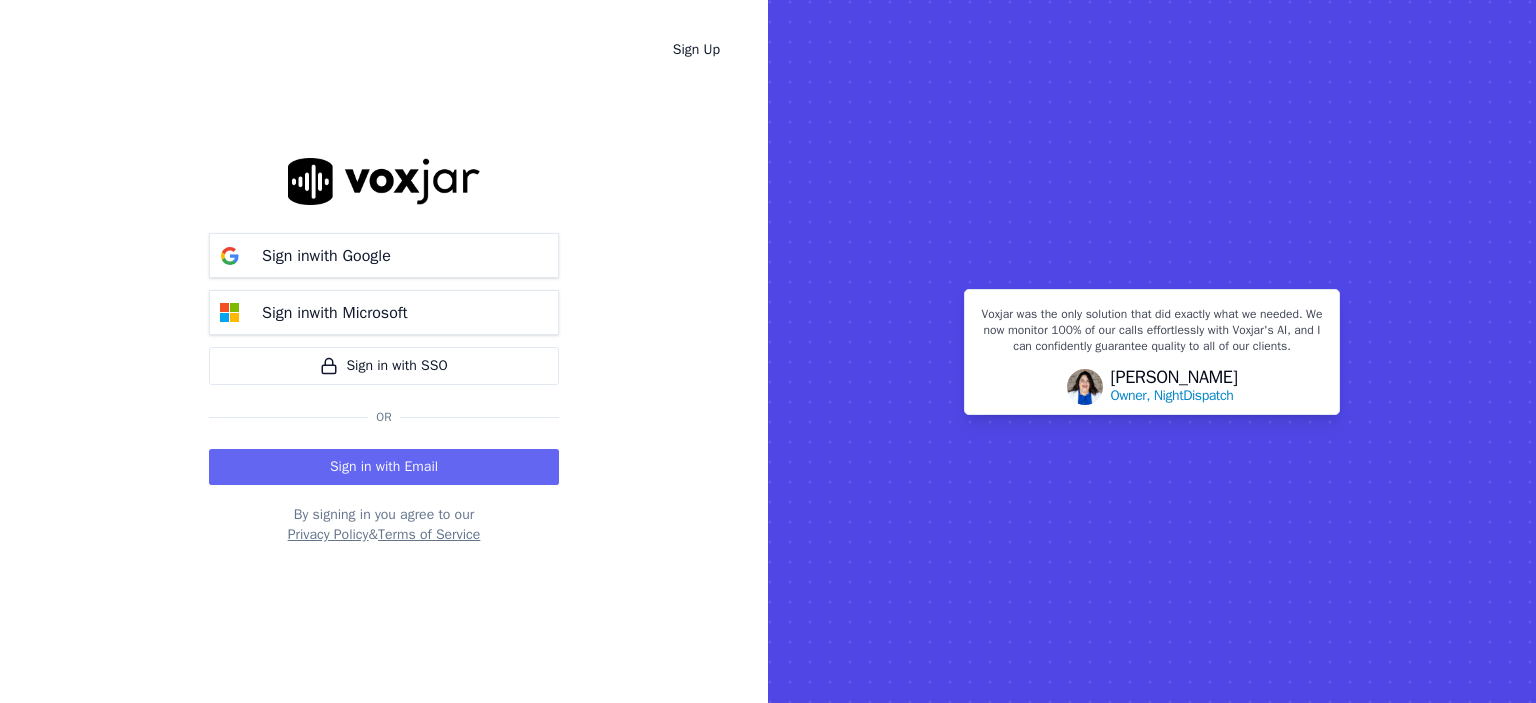 scroll, scrollTop: 0, scrollLeft: 0, axis: both 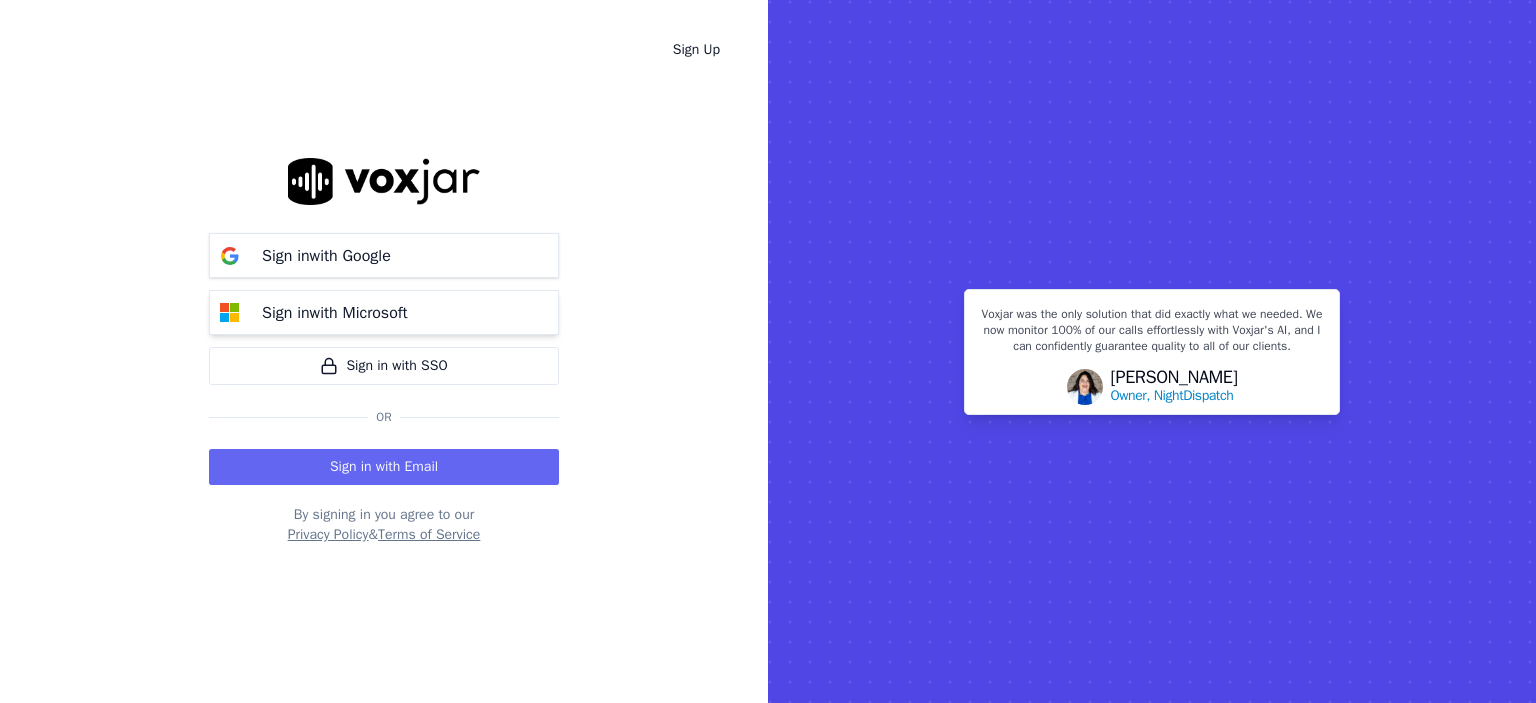 click on "Sign in  with Microsoft" at bounding box center (335, 313) 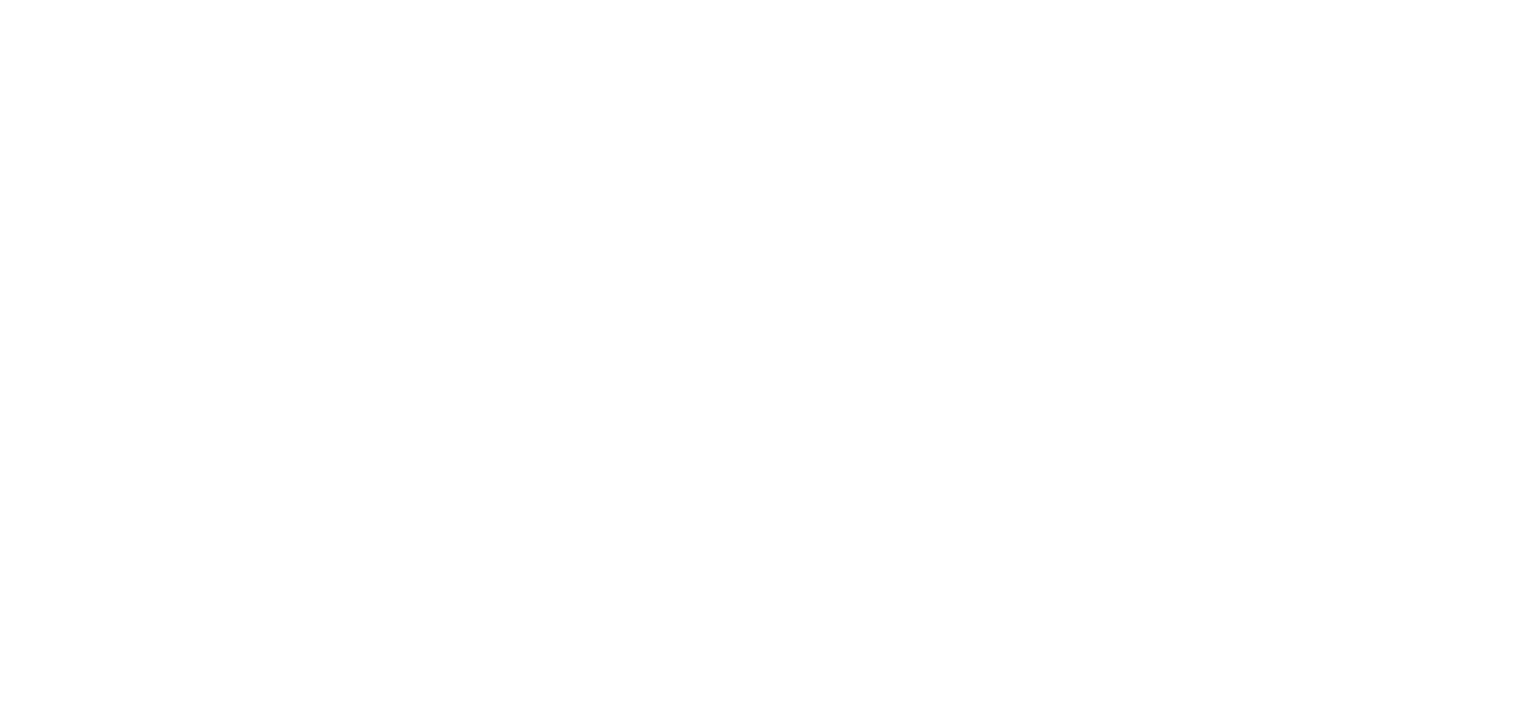 scroll, scrollTop: 0, scrollLeft: 0, axis: both 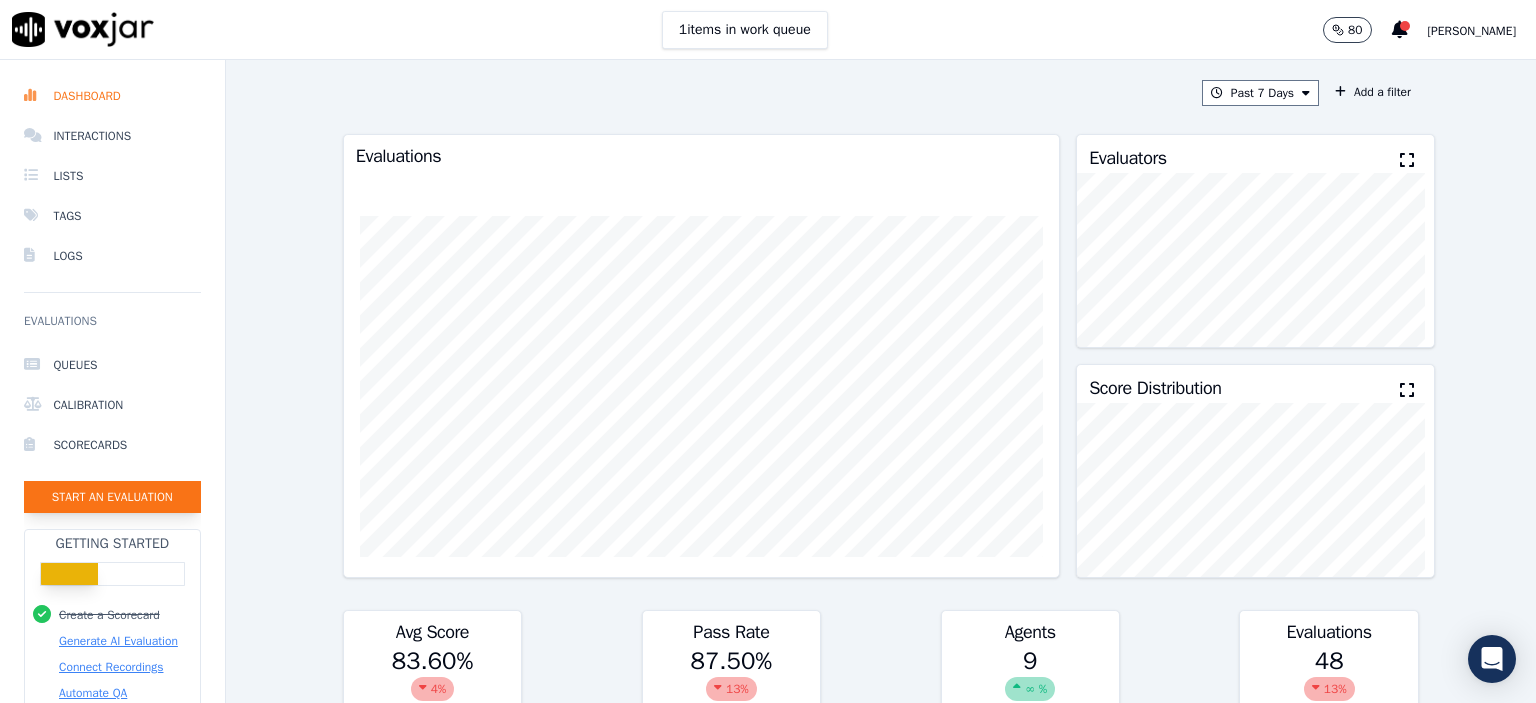 click on "Start an Evaluation" 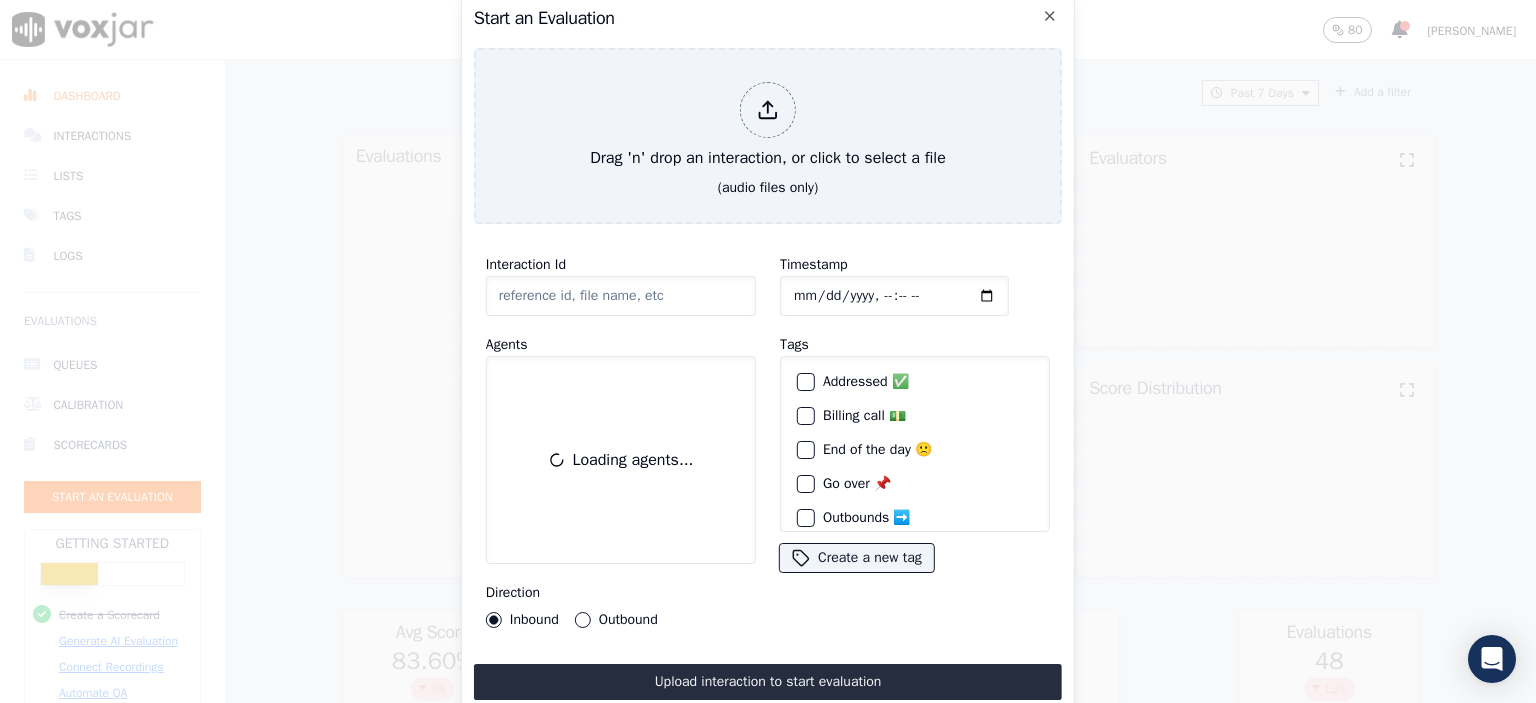 click on "Interaction Id" 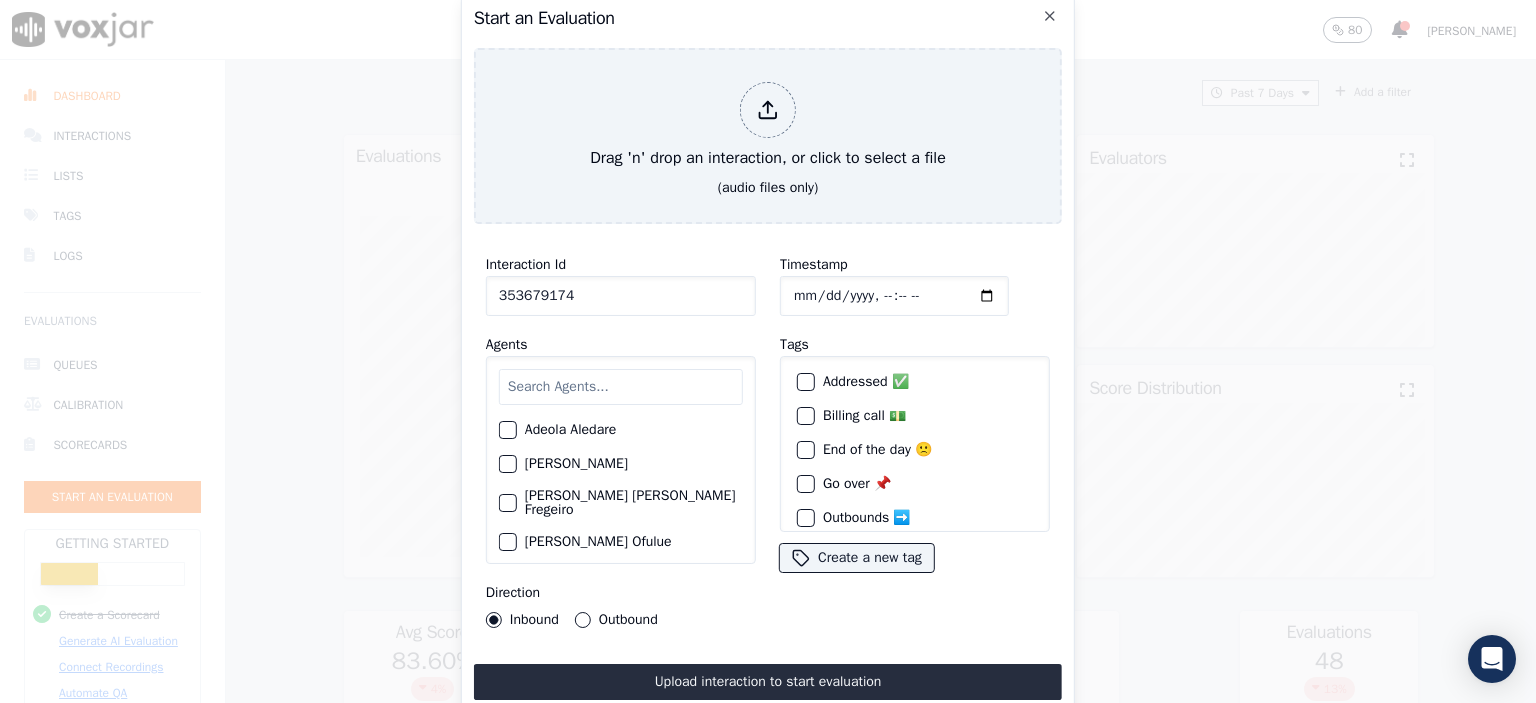 type on "353679174" 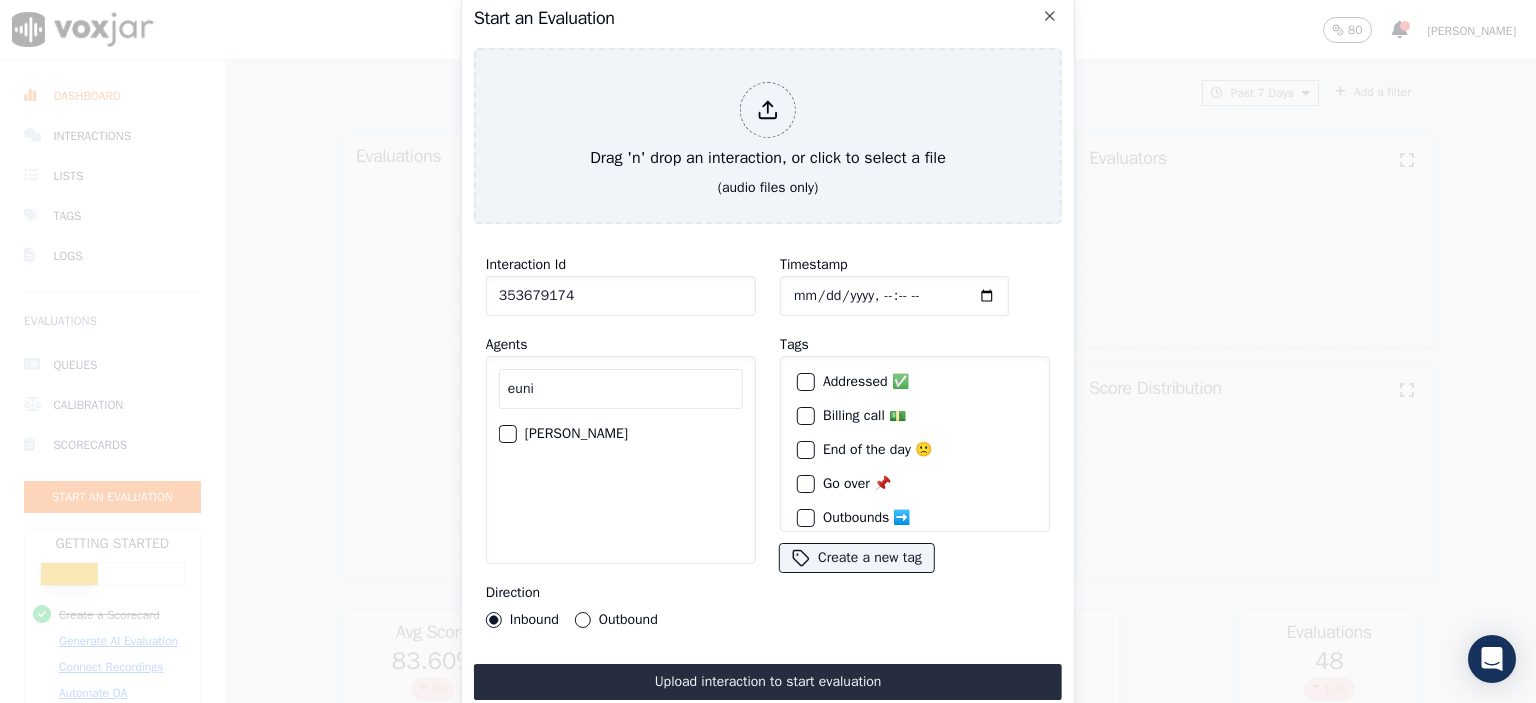 type on "euni" 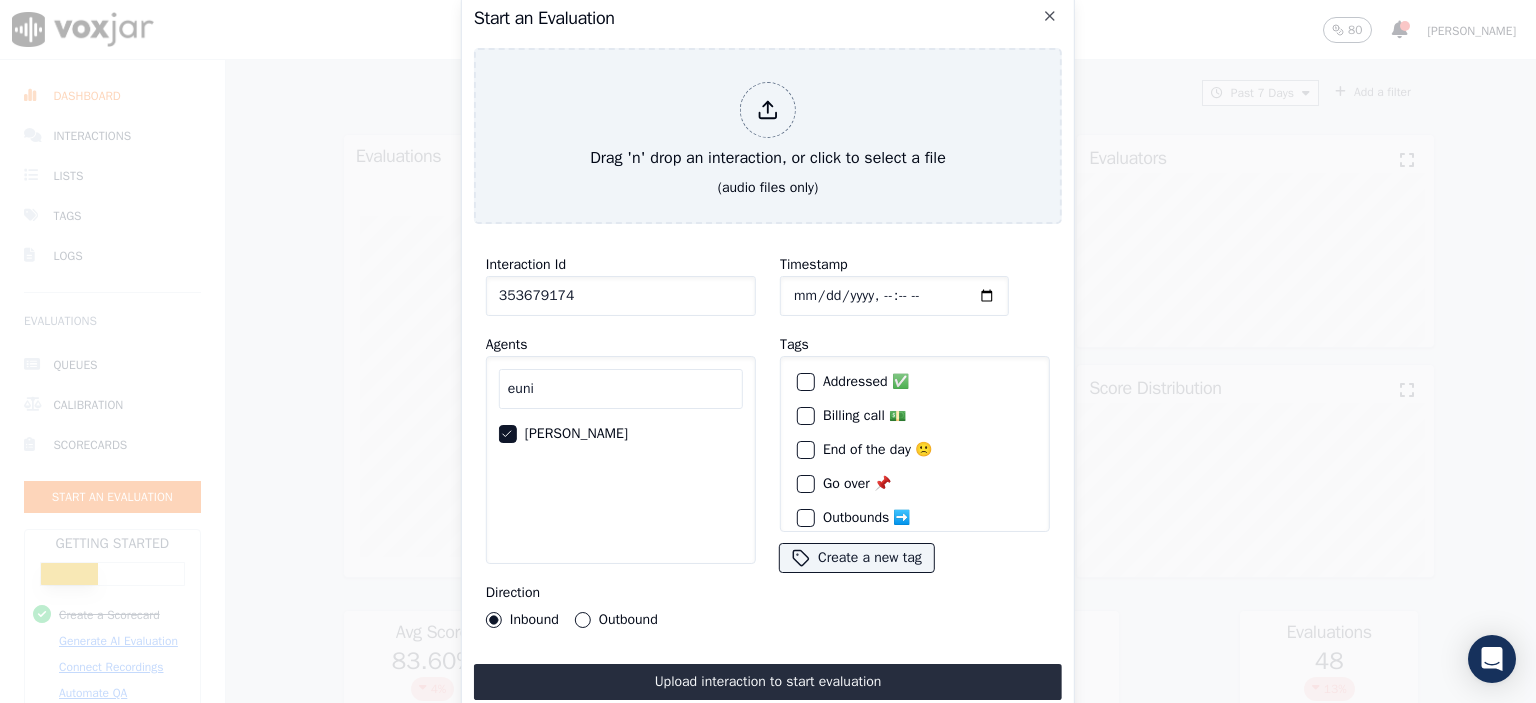 click on "Timestamp" 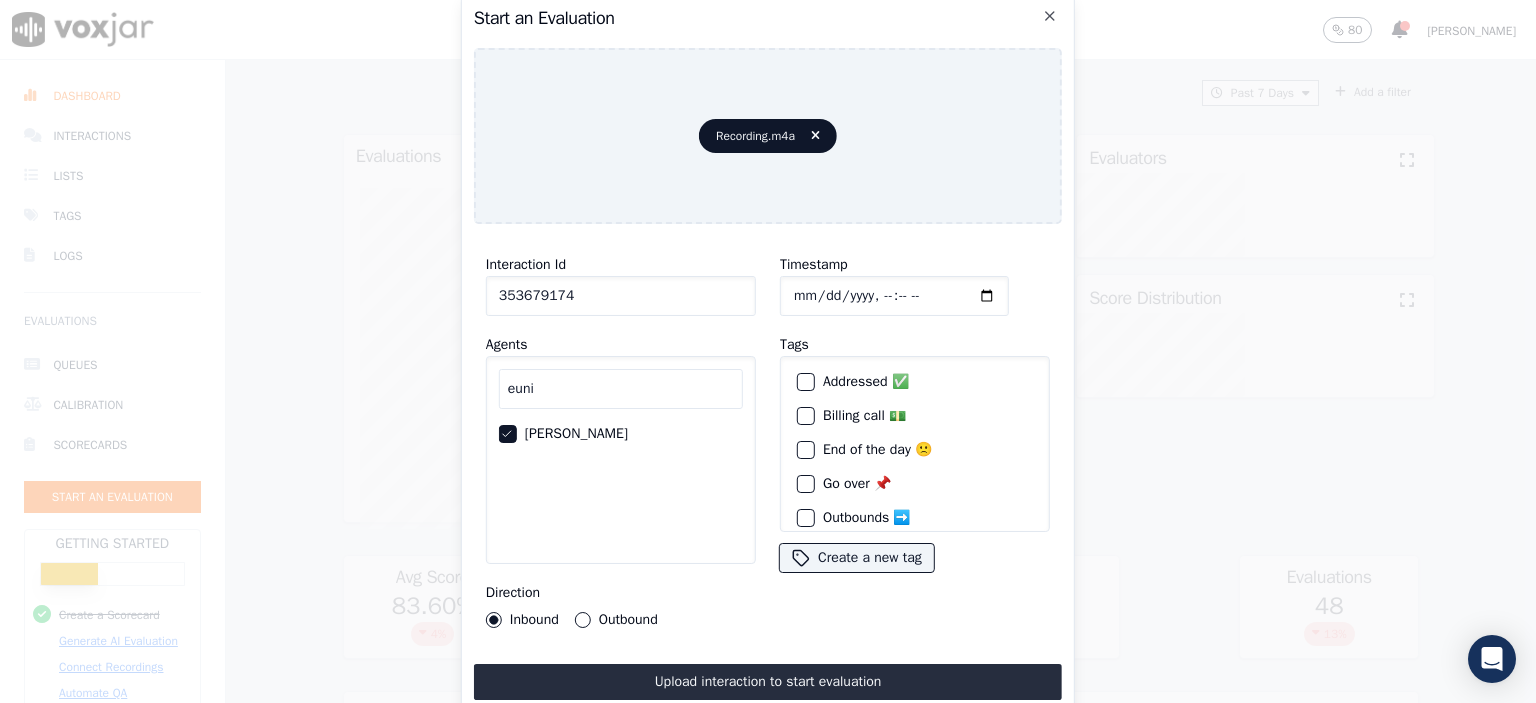 drag, startPoint x: 757, startPoint y: 668, endPoint x: 812, endPoint y: 666, distance: 55.03635 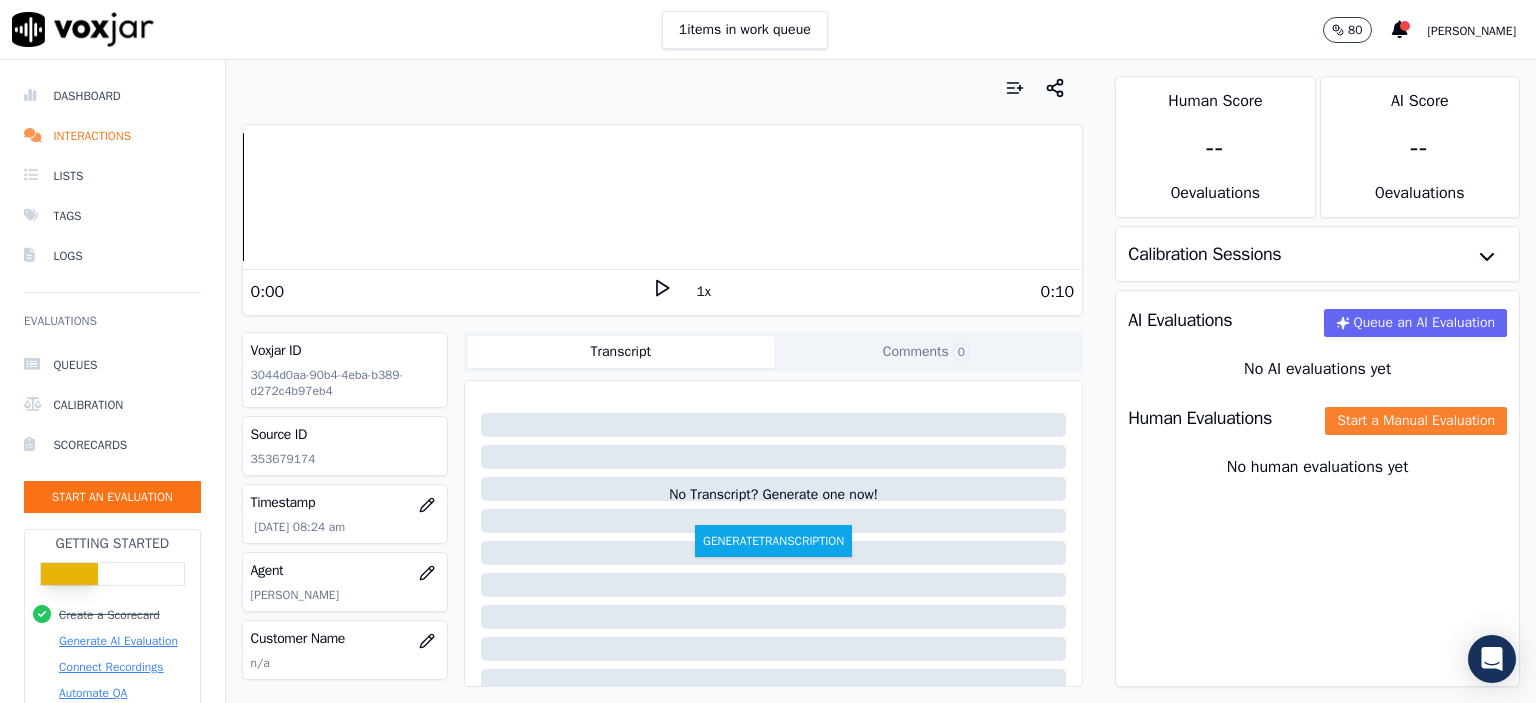click on "Start a Manual Evaluation" 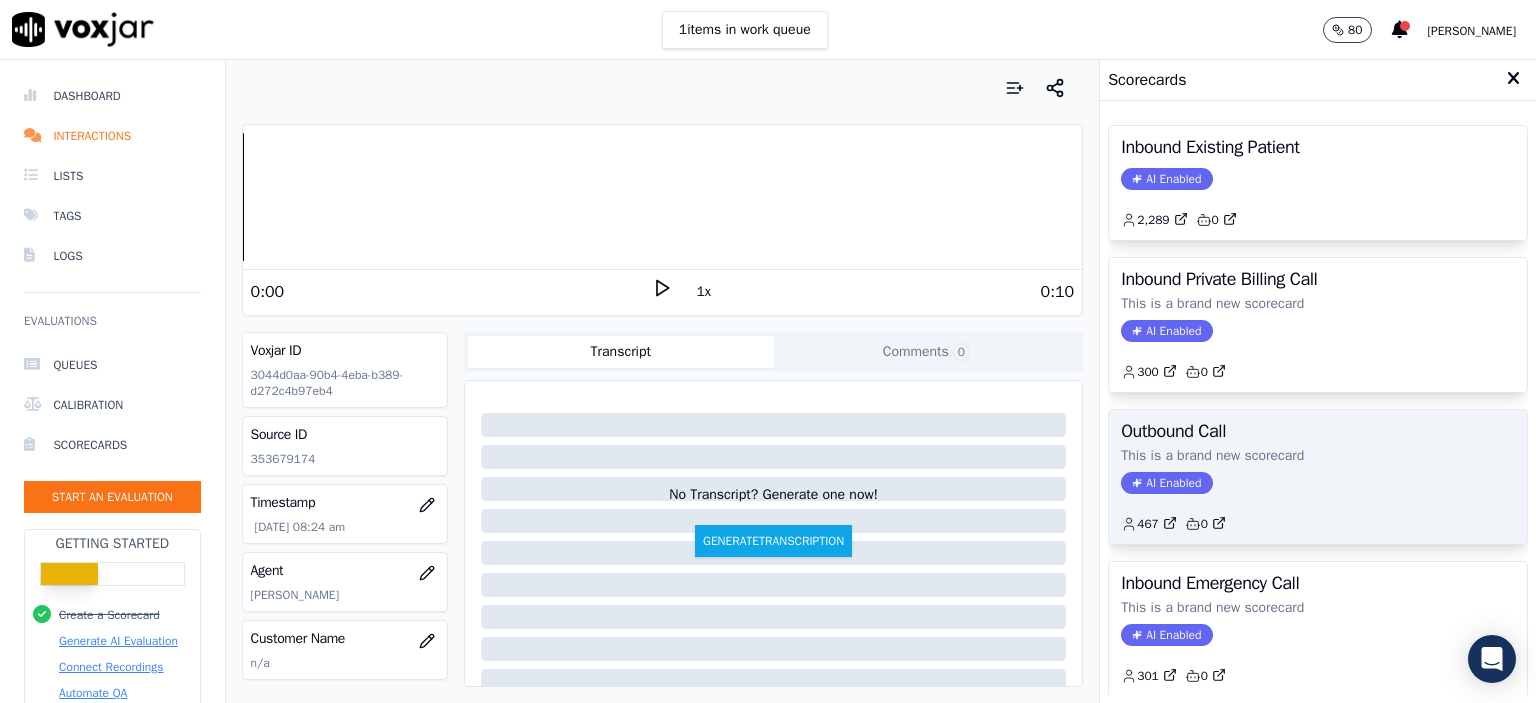 scroll, scrollTop: 0, scrollLeft: 0, axis: both 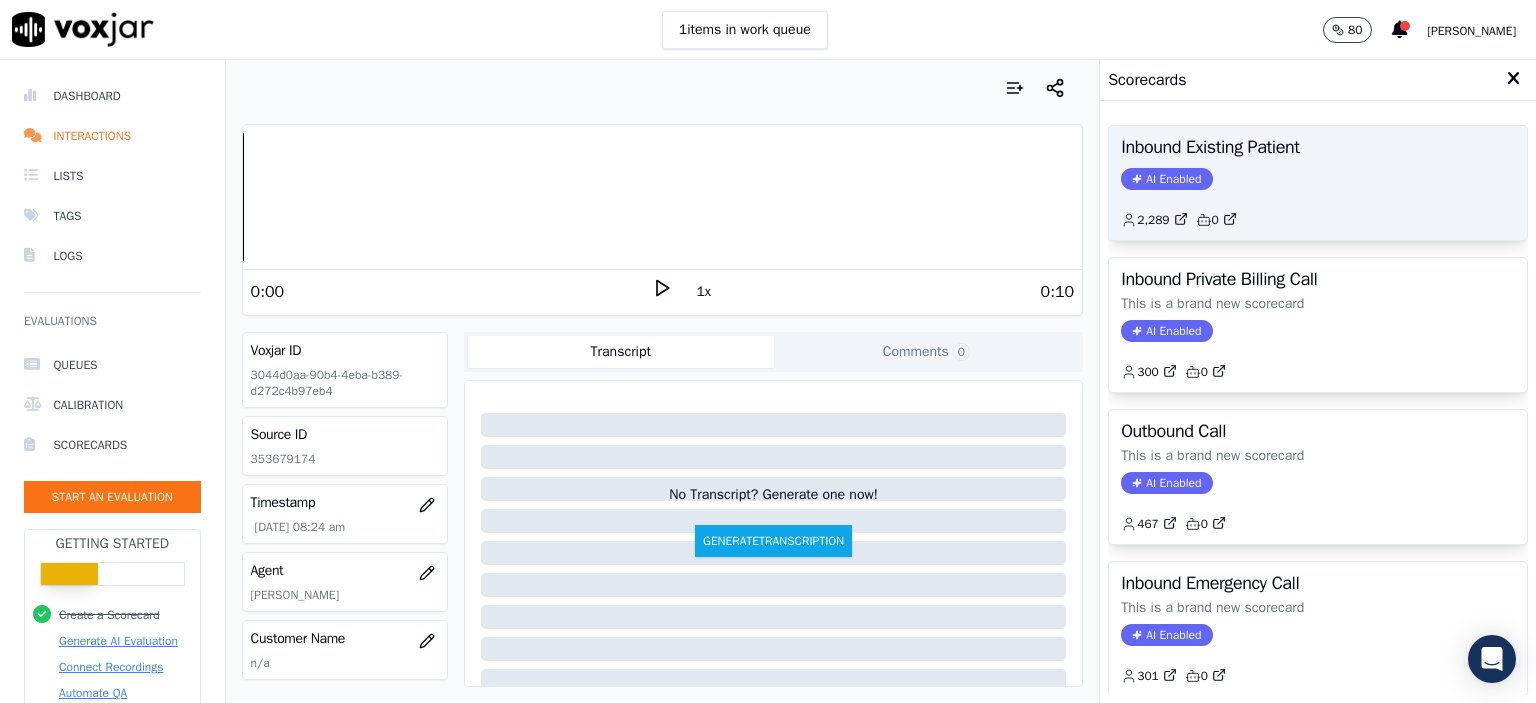 click on "2,289         0" 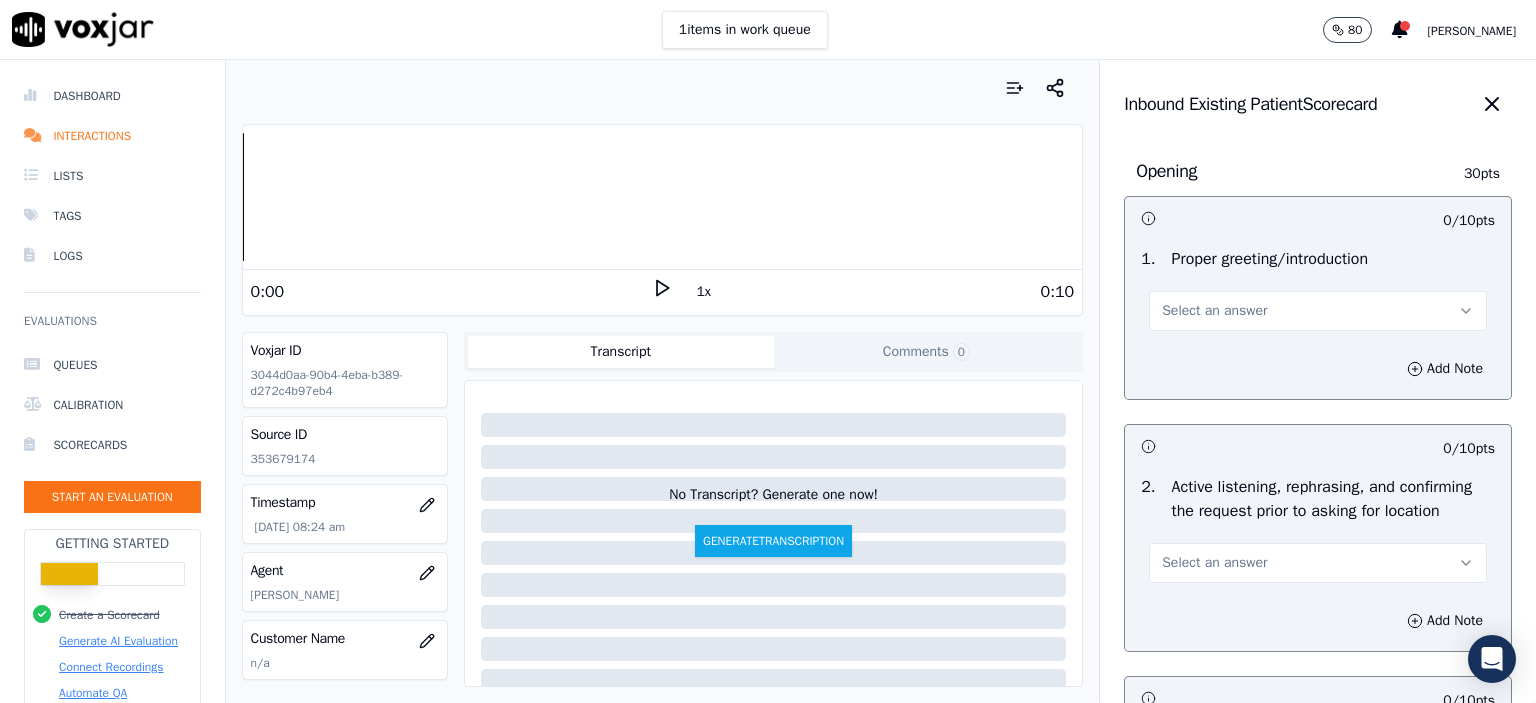 click on "Select an answer" at bounding box center [1214, 311] 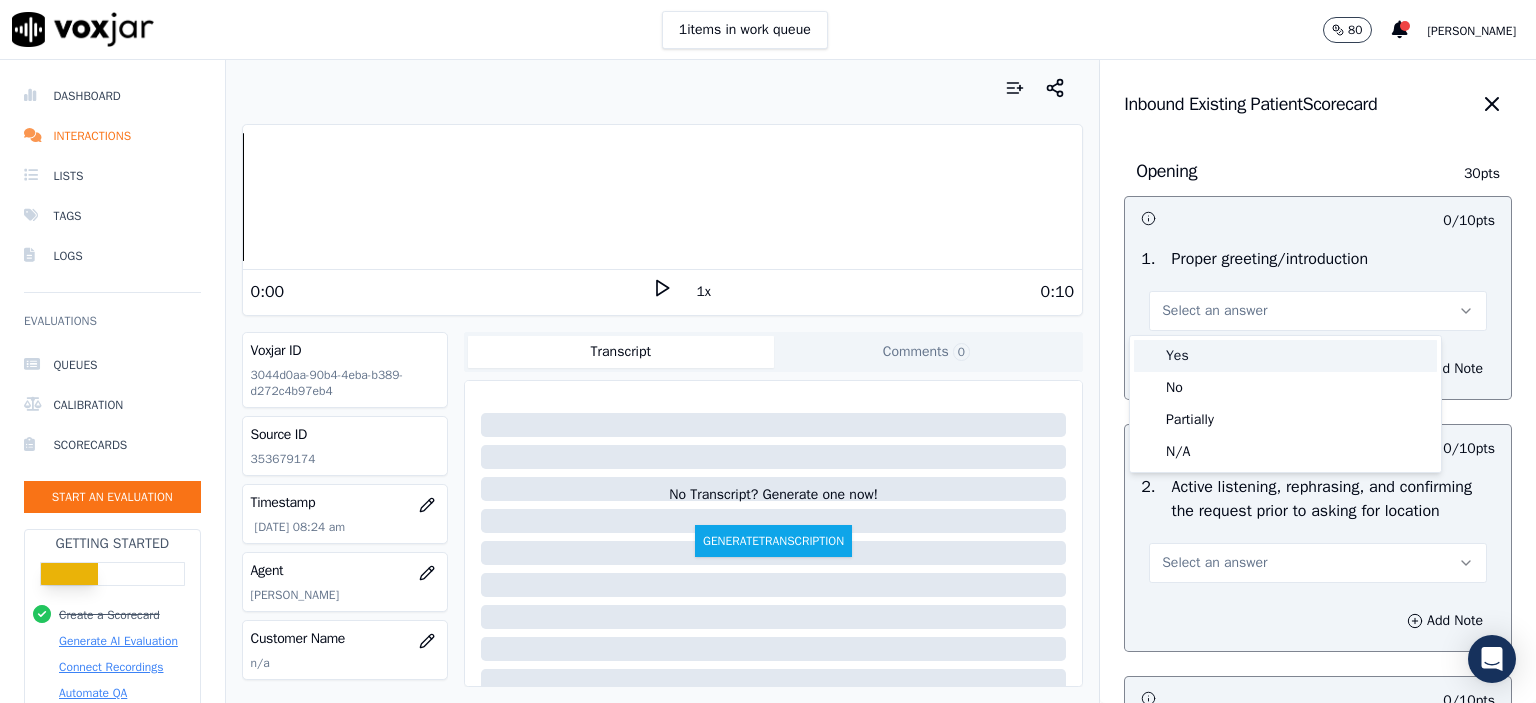 click on "Yes" at bounding box center [1285, 356] 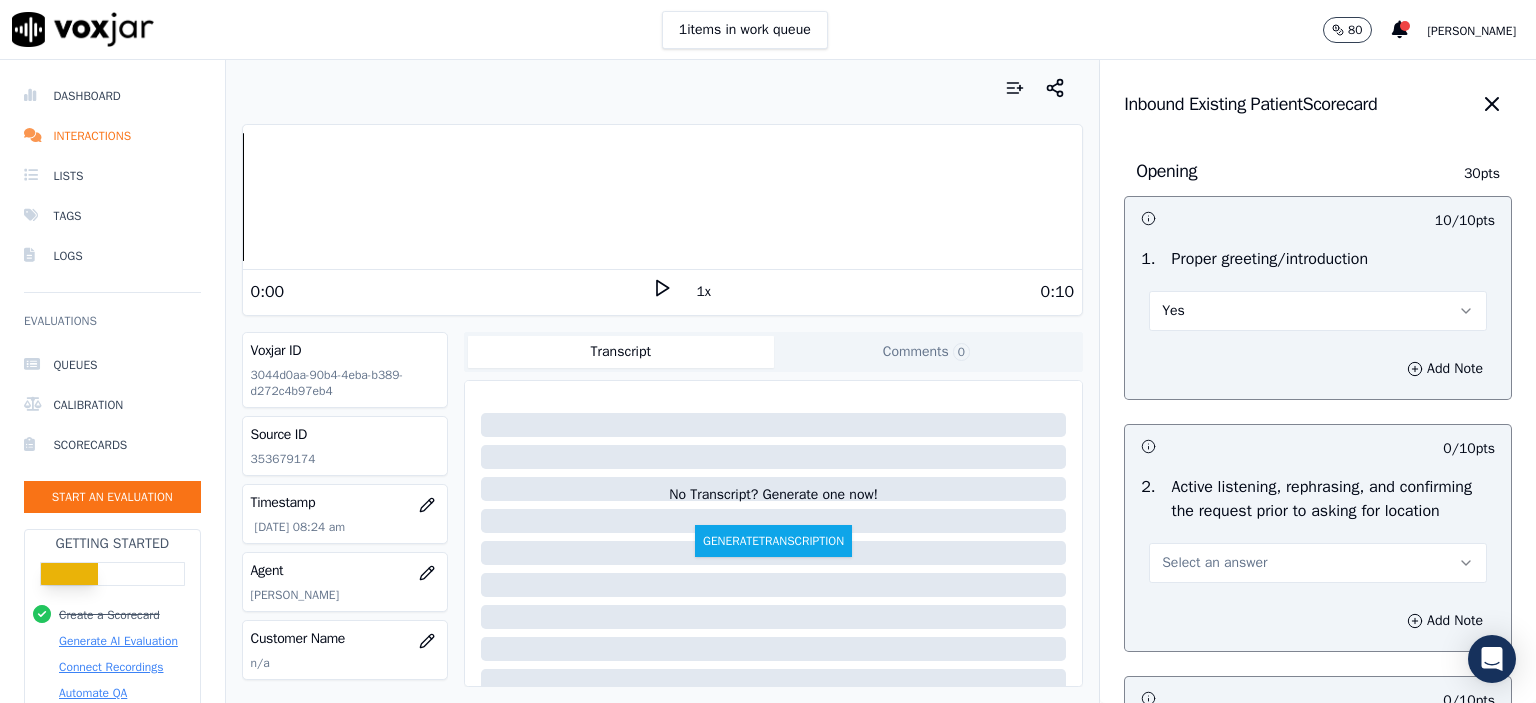 click on "Select an answer" at bounding box center (1214, 563) 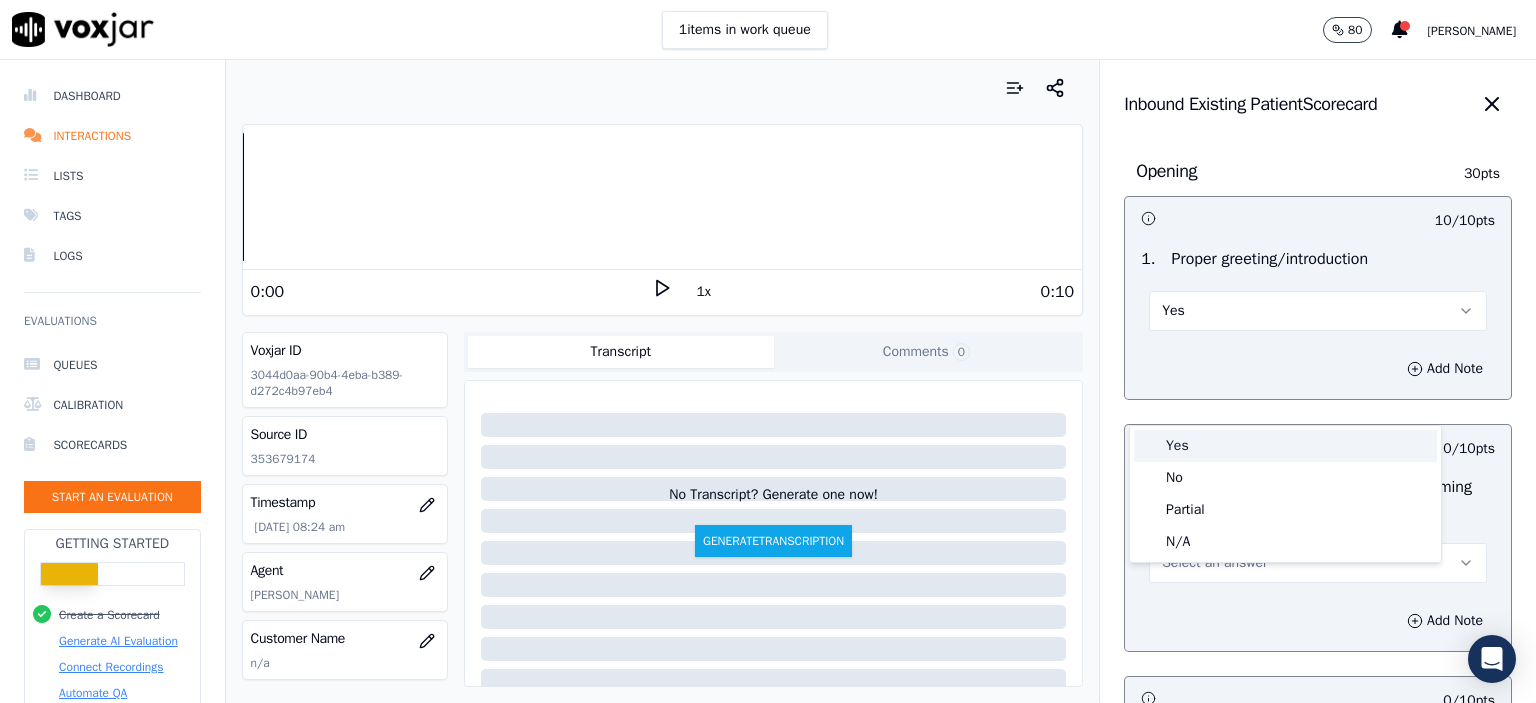 click on "Yes" at bounding box center (1285, 446) 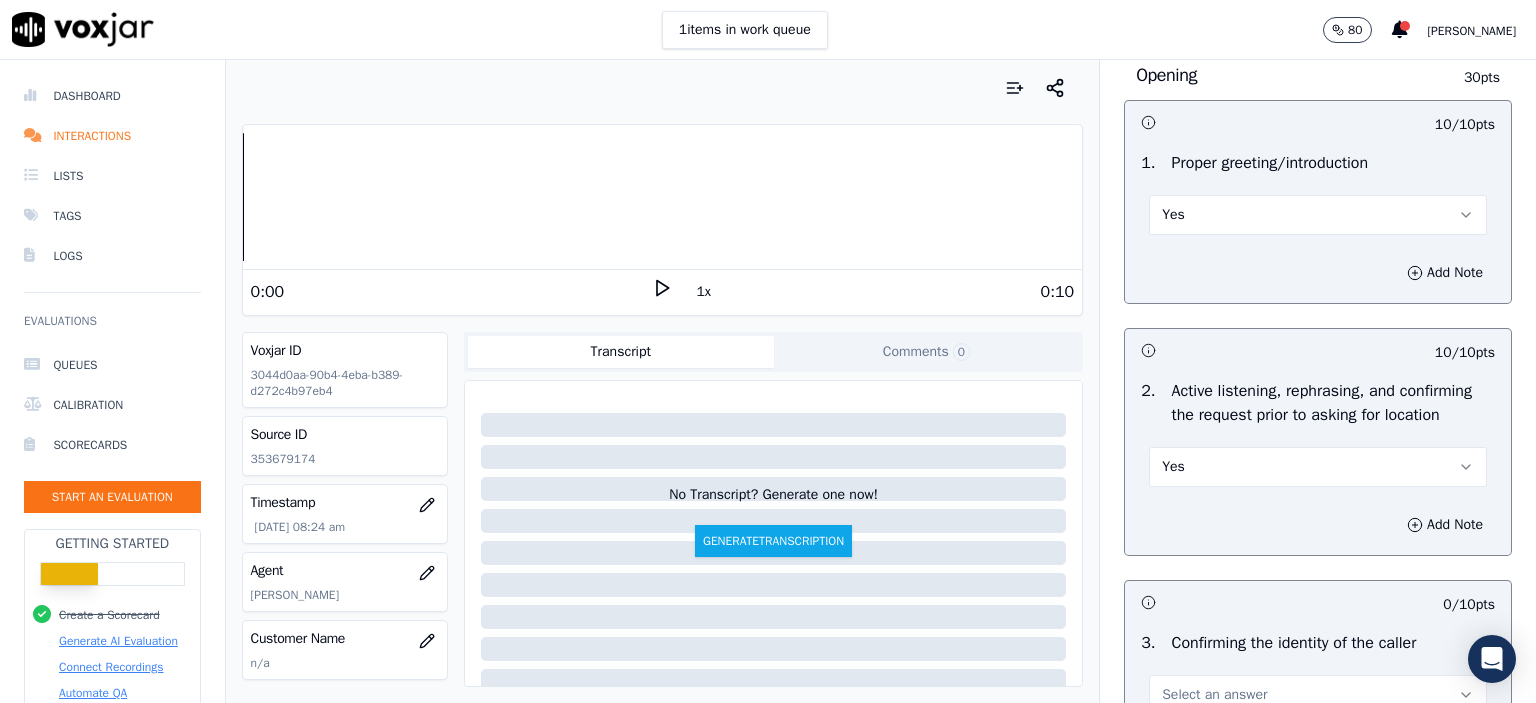 scroll, scrollTop: 400, scrollLeft: 0, axis: vertical 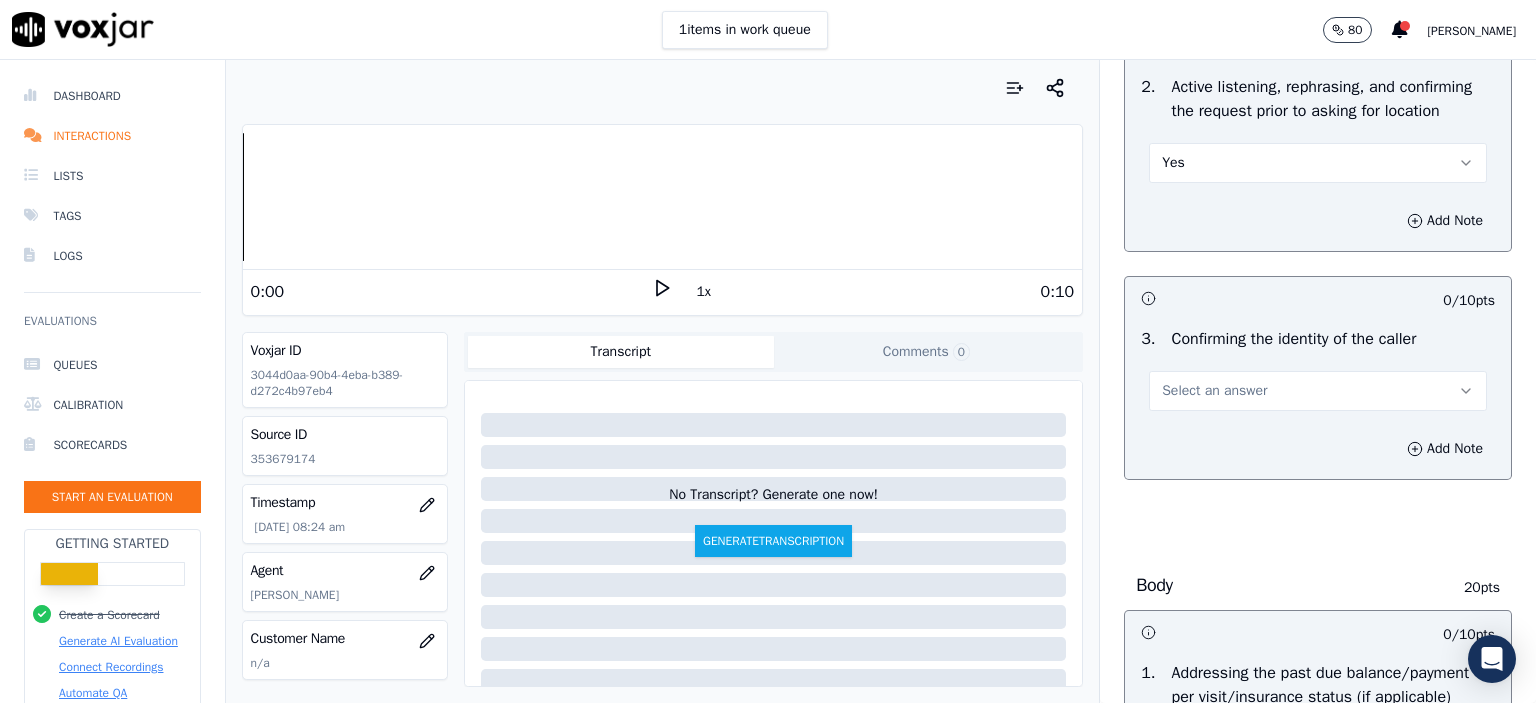 click on "Select an answer" at bounding box center [1318, 391] 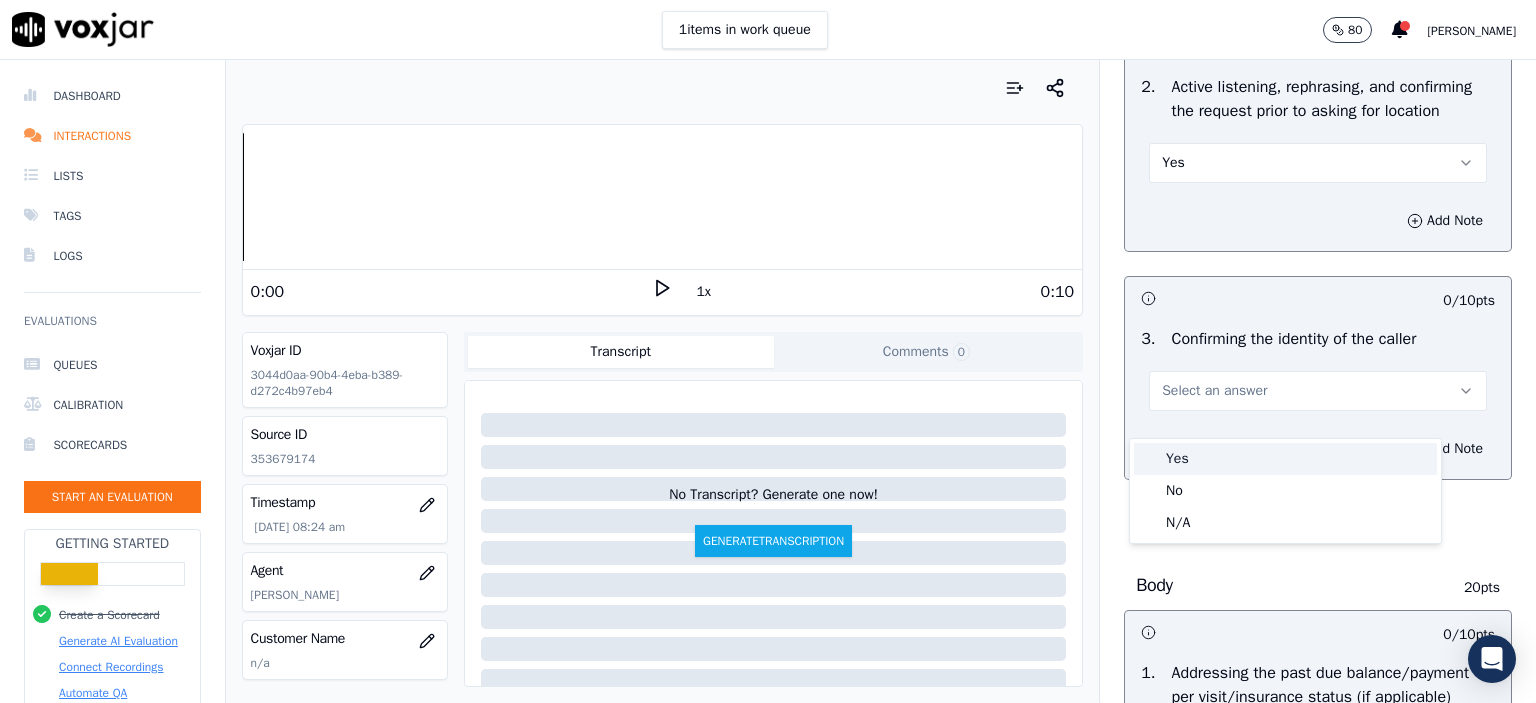 click on "Yes" at bounding box center (1285, 459) 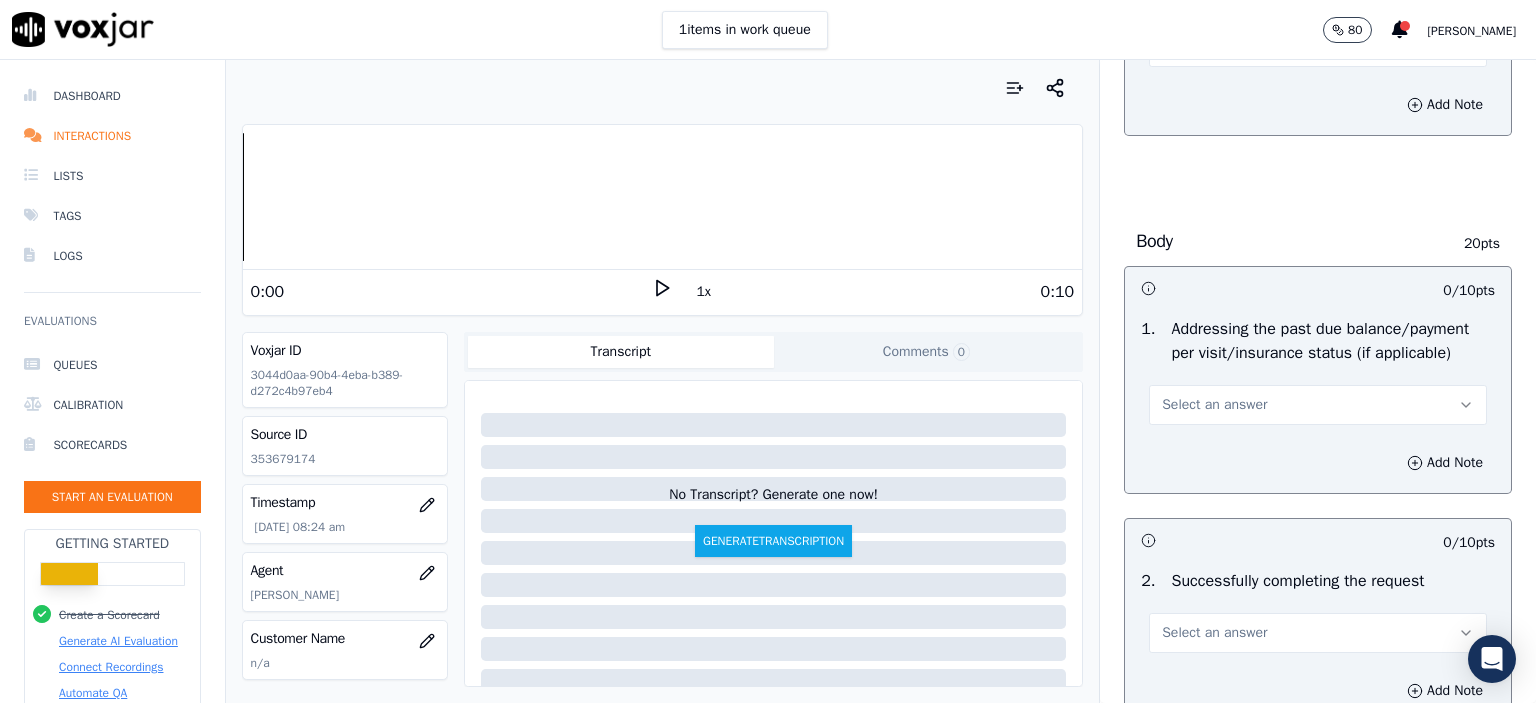 scroll, scrollTop: 500, scrollLeft: 0, axis: vertical 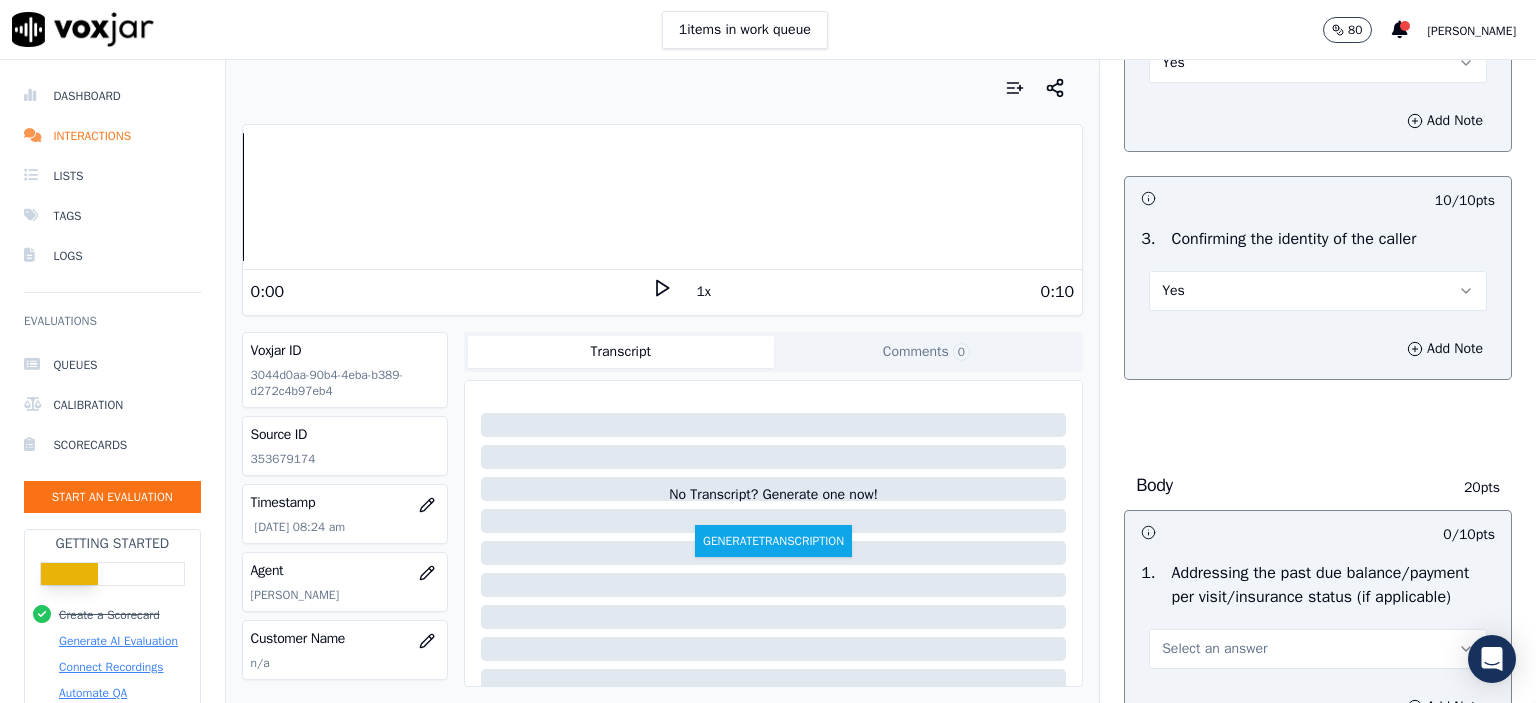 click on "Yes" at bounding box center [1318, 291] 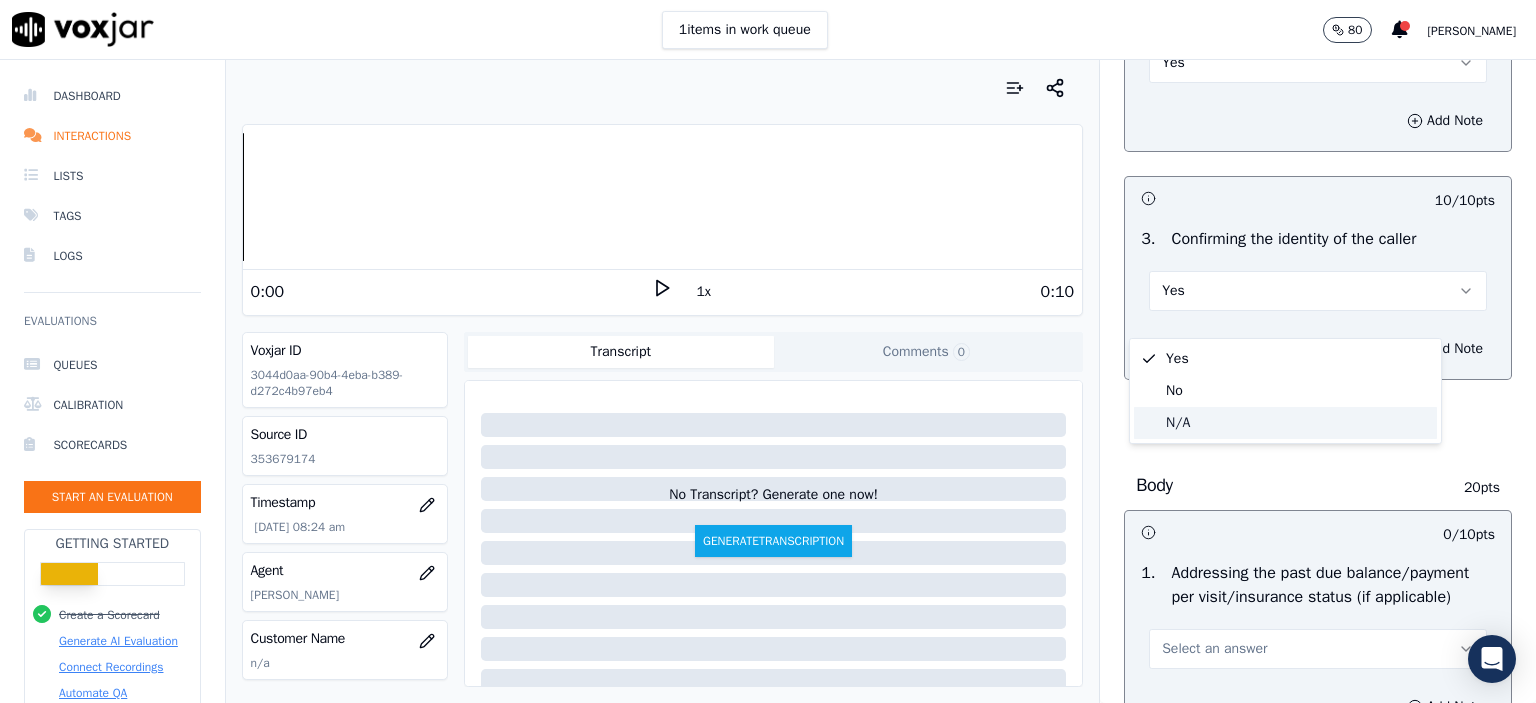 click on "N/A" 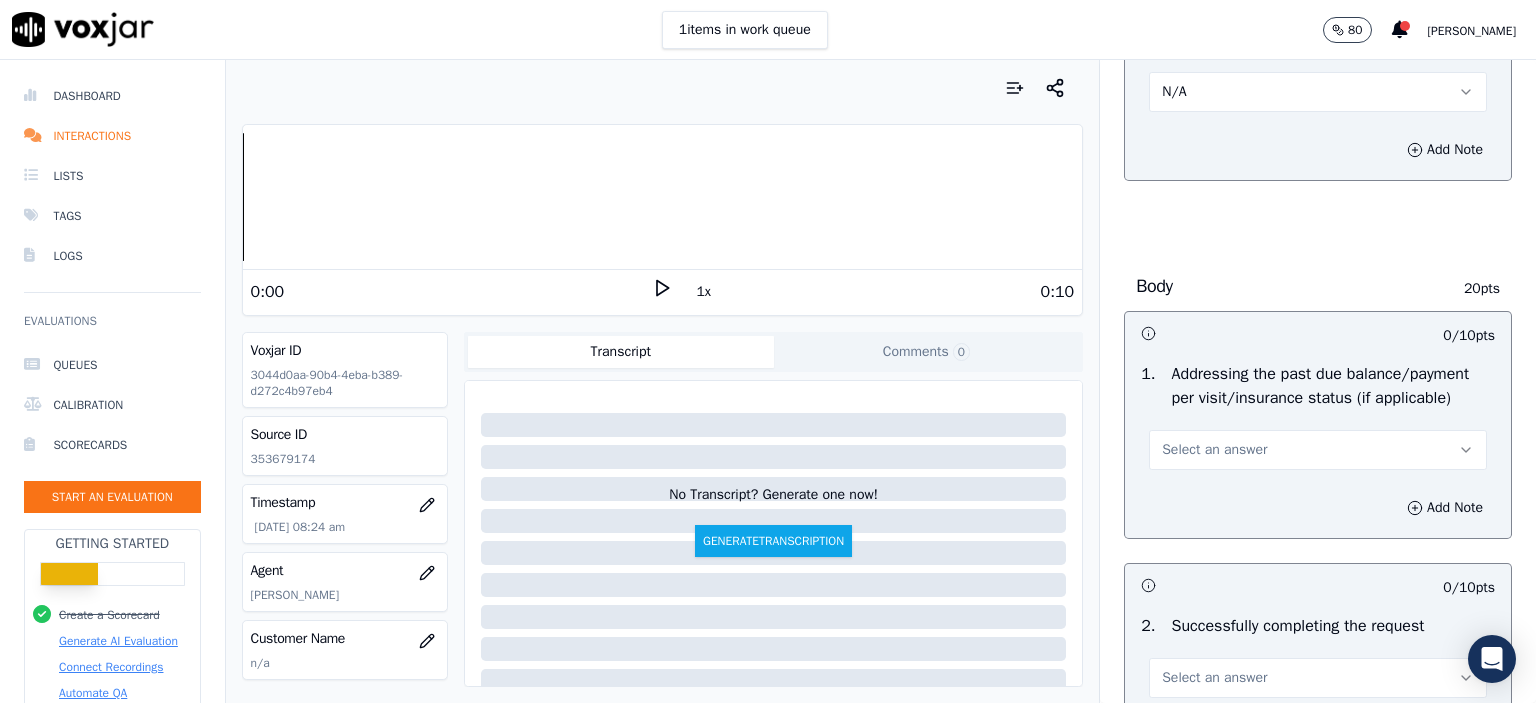scroll, scrollTop: 700, scrollLeft: 0, axis: vertical 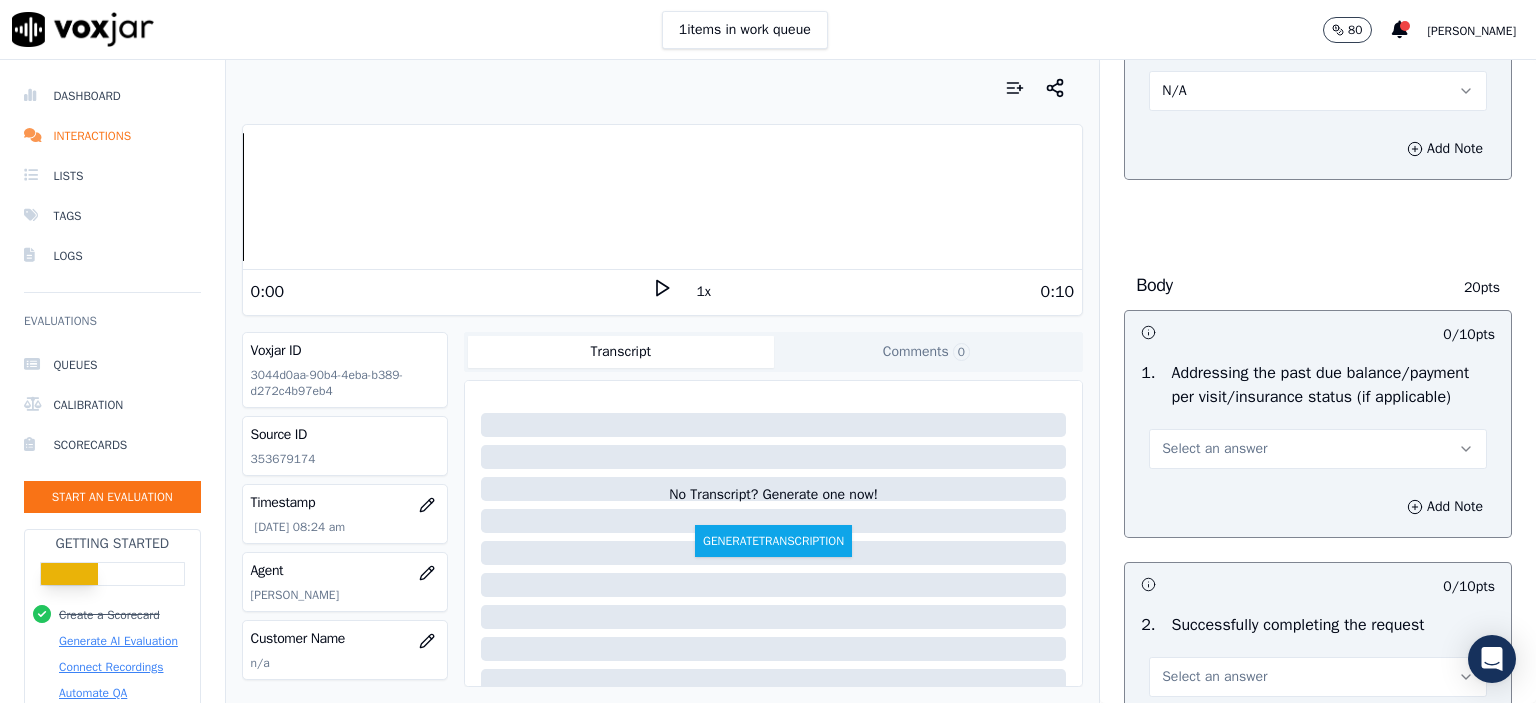click on "Select an answer" at bounding box center [1318, 449] 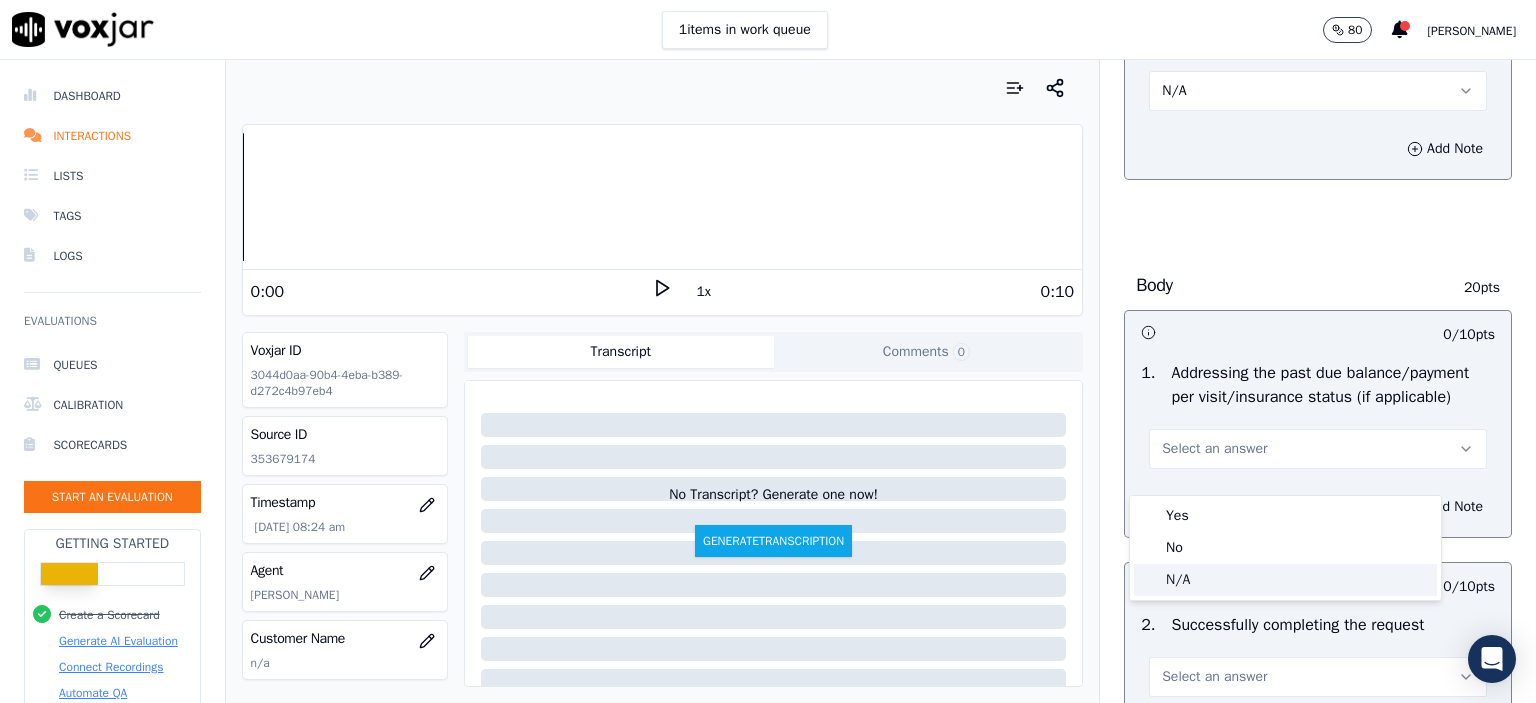 click on "N/A" 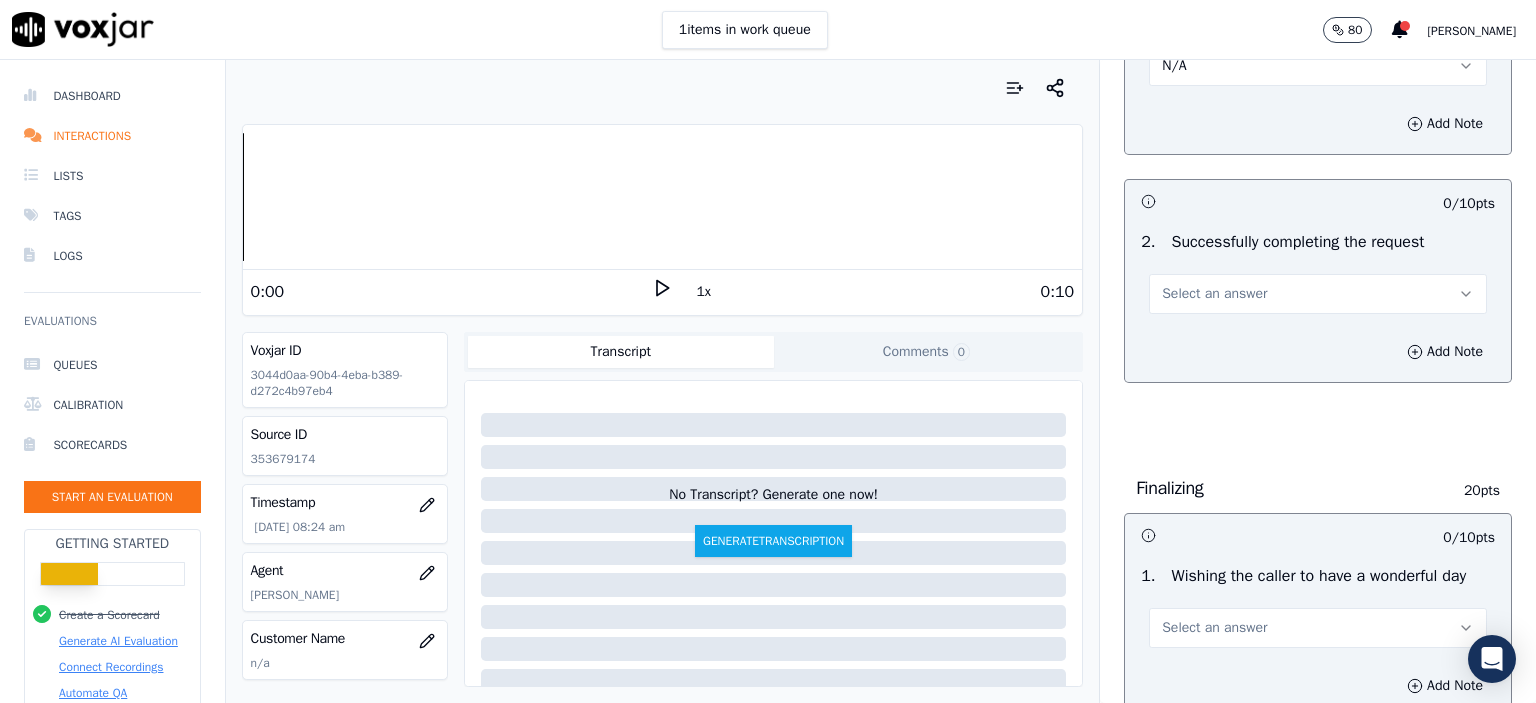 scroll, scrollTop: 1100, scrollLeft: 0, axis: vertical 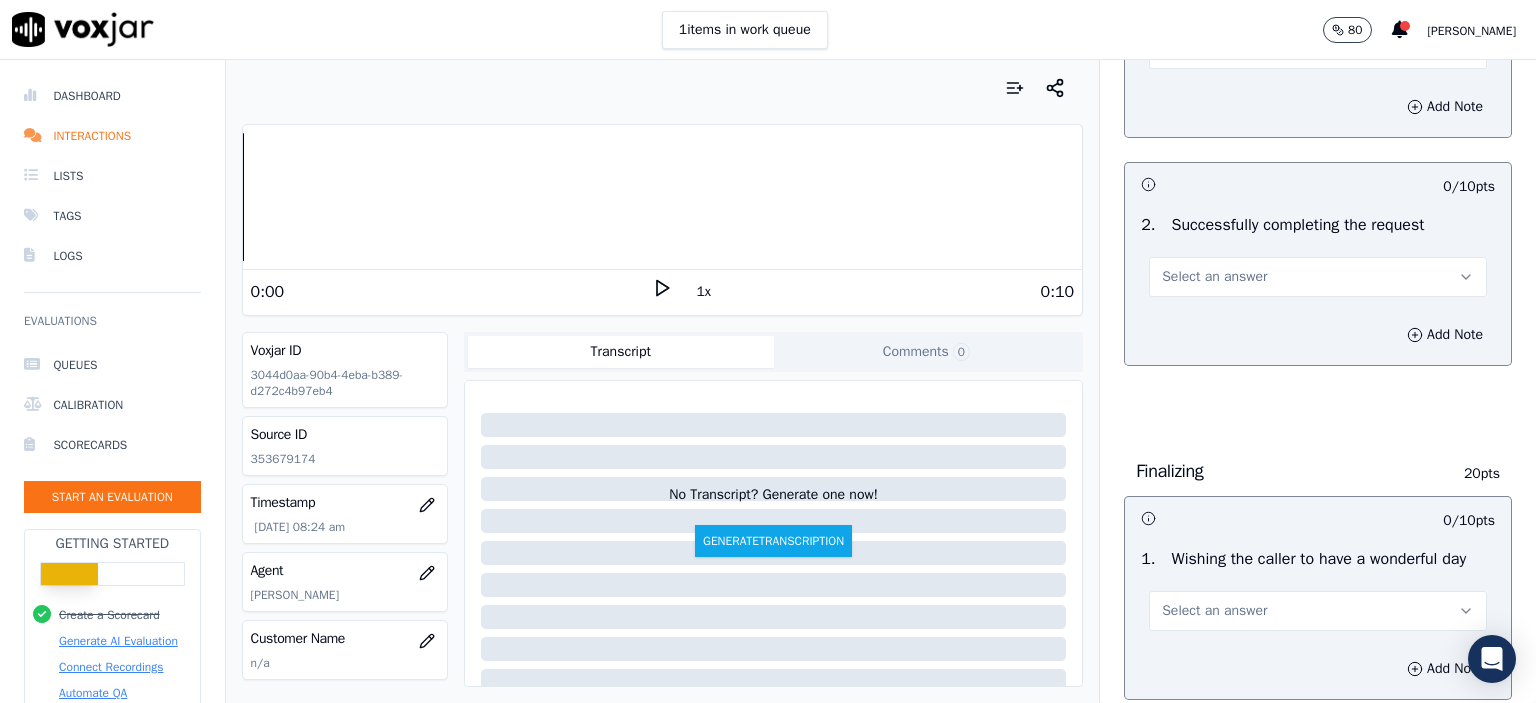 click on "Select an answer" at bounding box center (1214, 277) 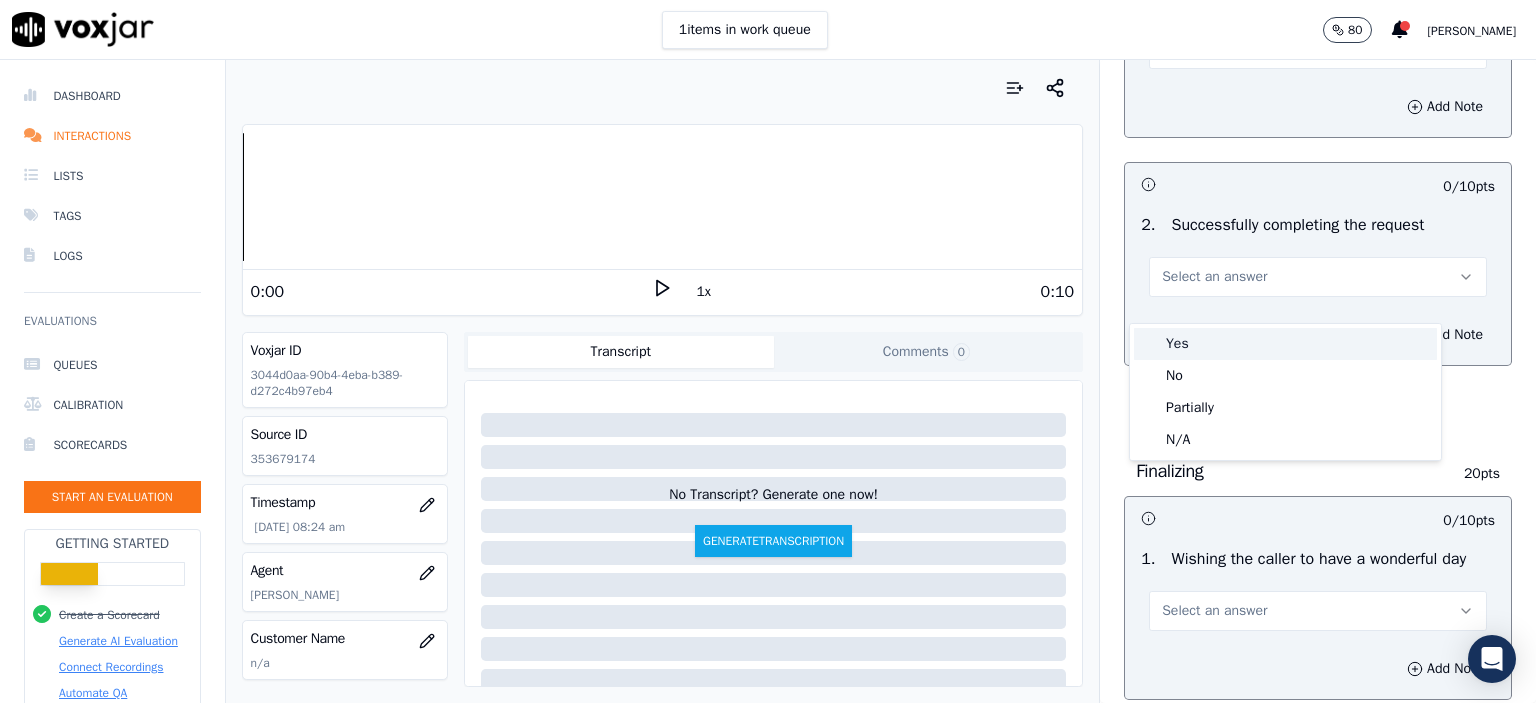 click on "Yes" at bounding box center (1285, 344) 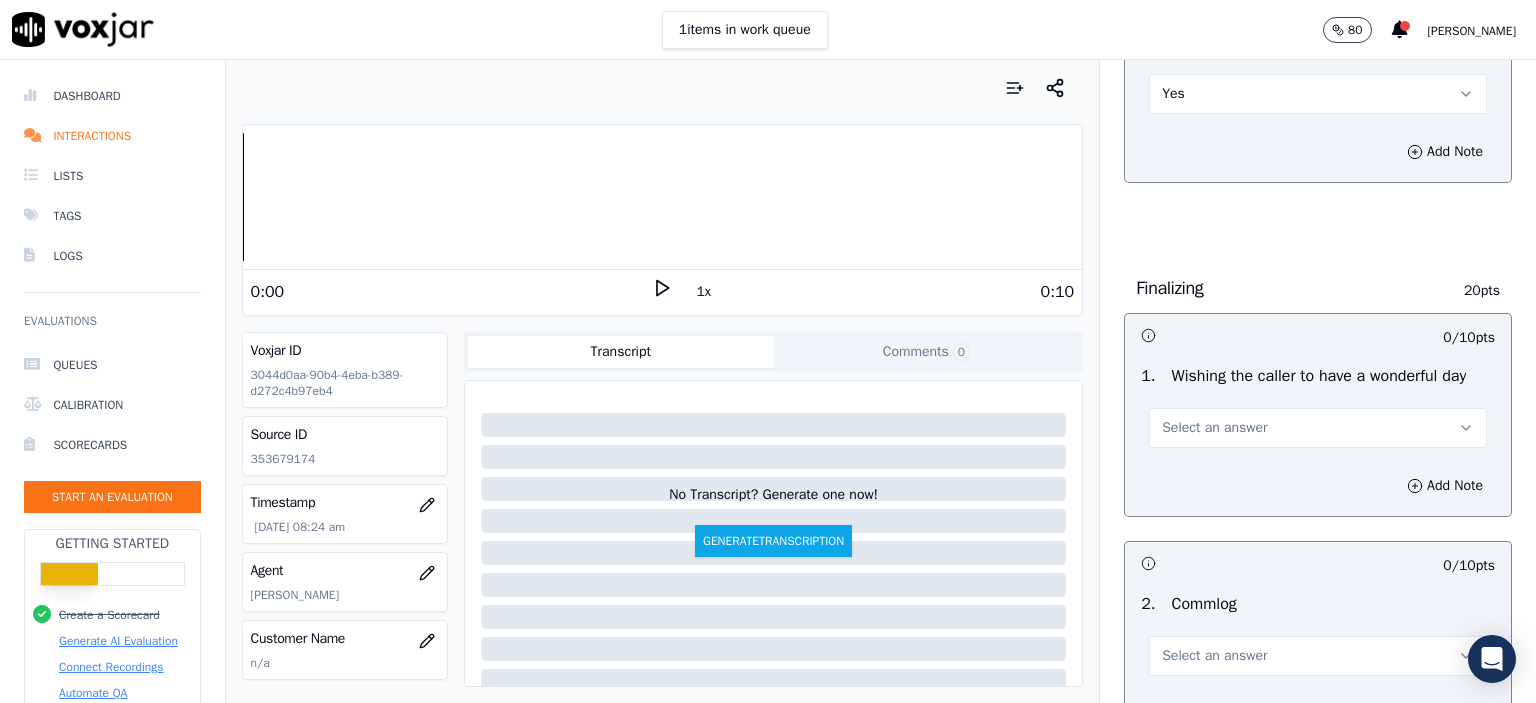 scroll, scrollTop: 1300, scrollLeft: 0, axis: vertical 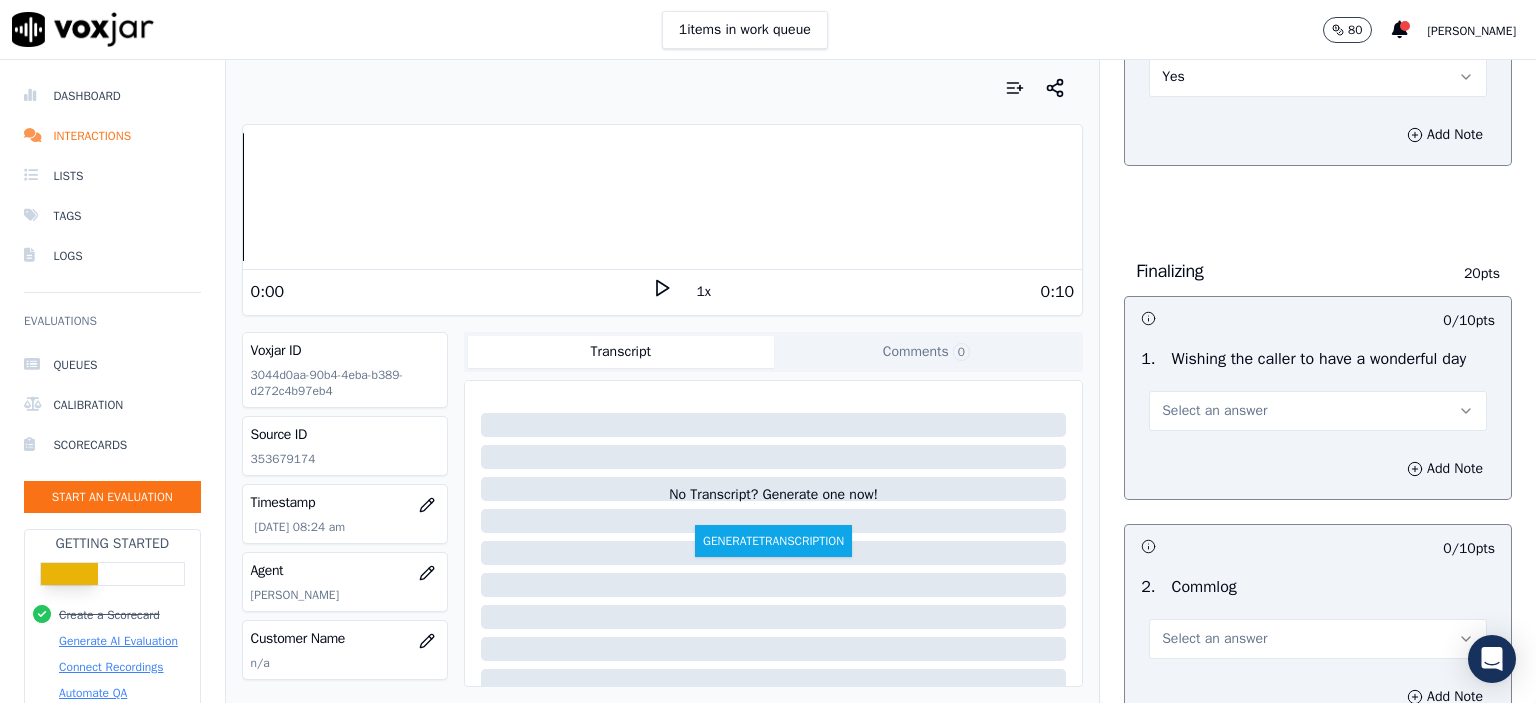 click on "Select an answer" at bounding box center [1318, 411] 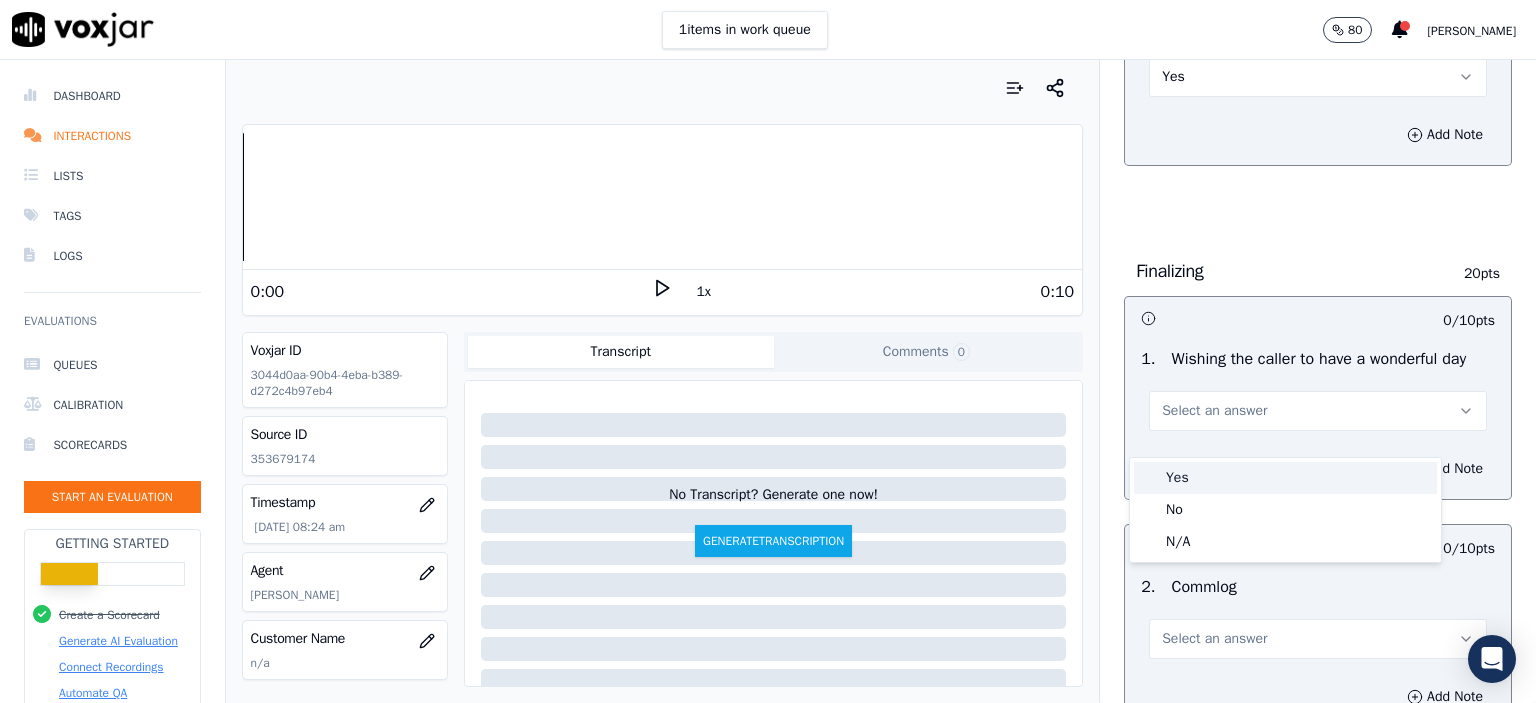 click on "Yes" at bounding box center [1285, 478] 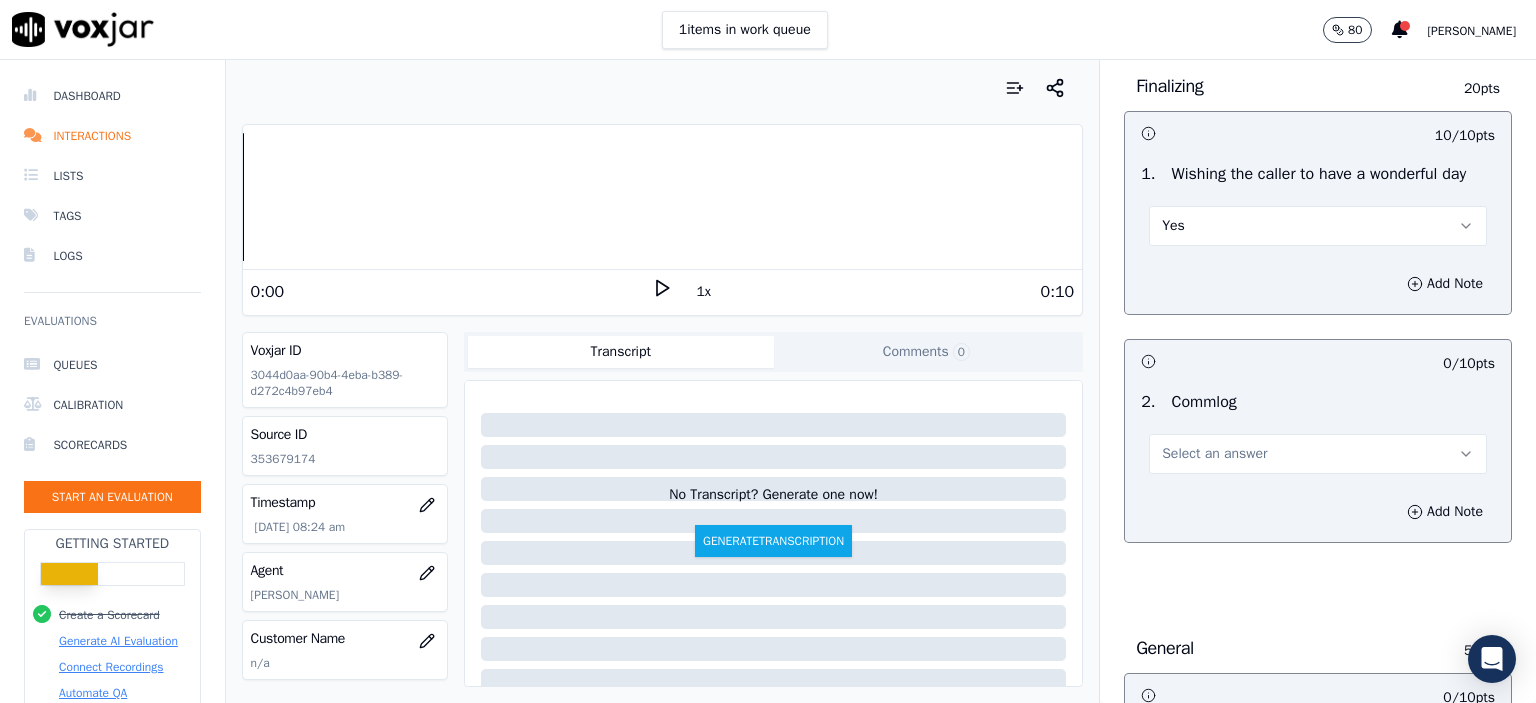 scroll, scrollTop: 1500, scrollLeft: 0, axis: vertical 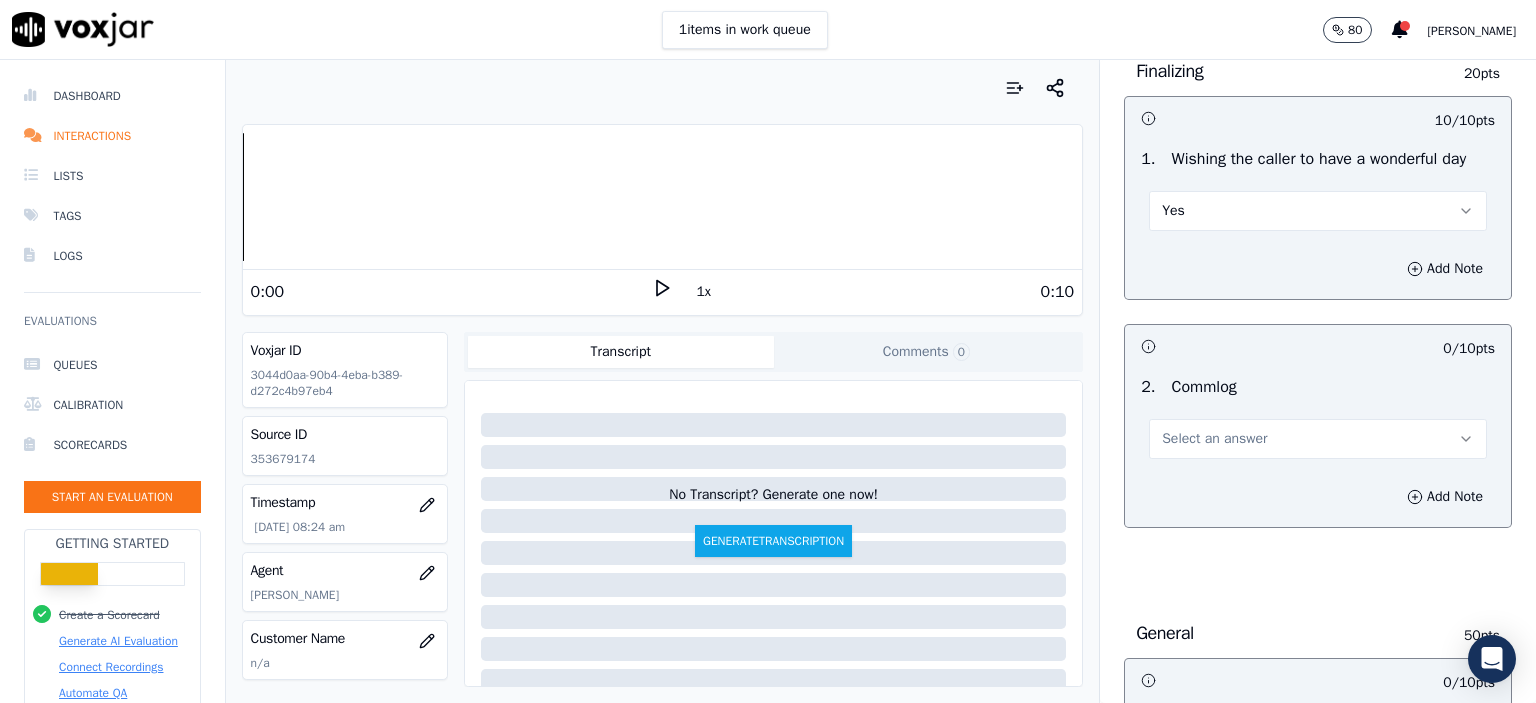 click on "Select an answer" at bounding box center [1318, 439] 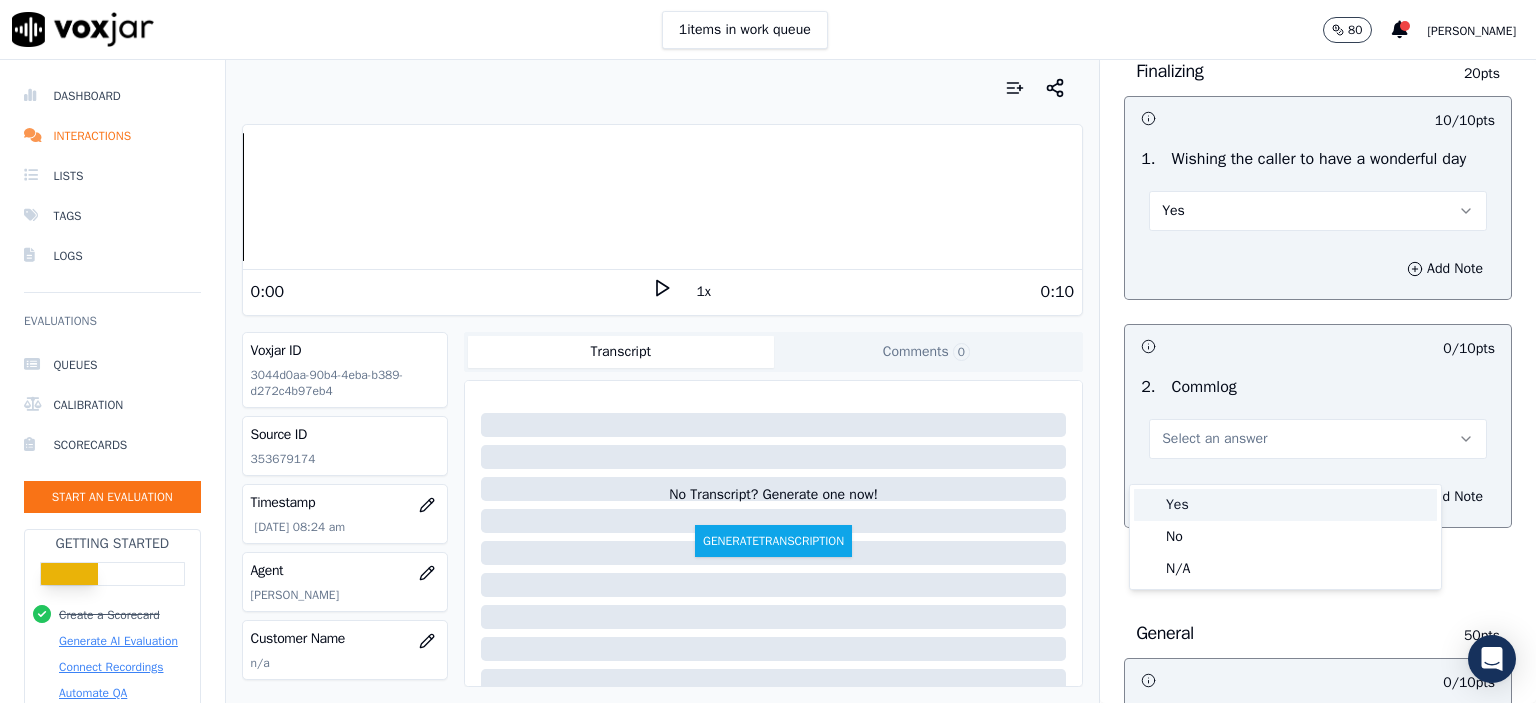 click on "Yes" at bounding box center [1285, 505] 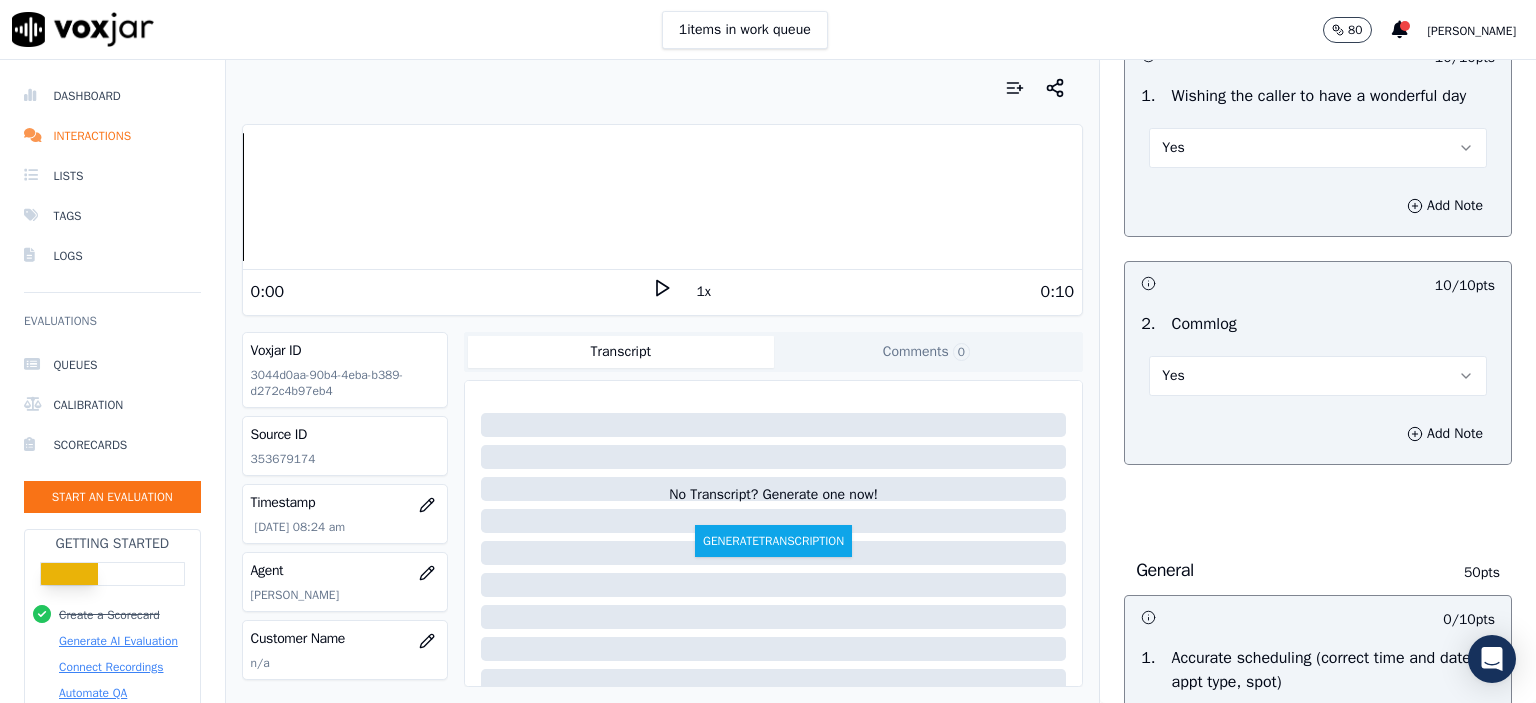 scroll, scrollTop: 1800, scrollLeft: 0, axis: vertical 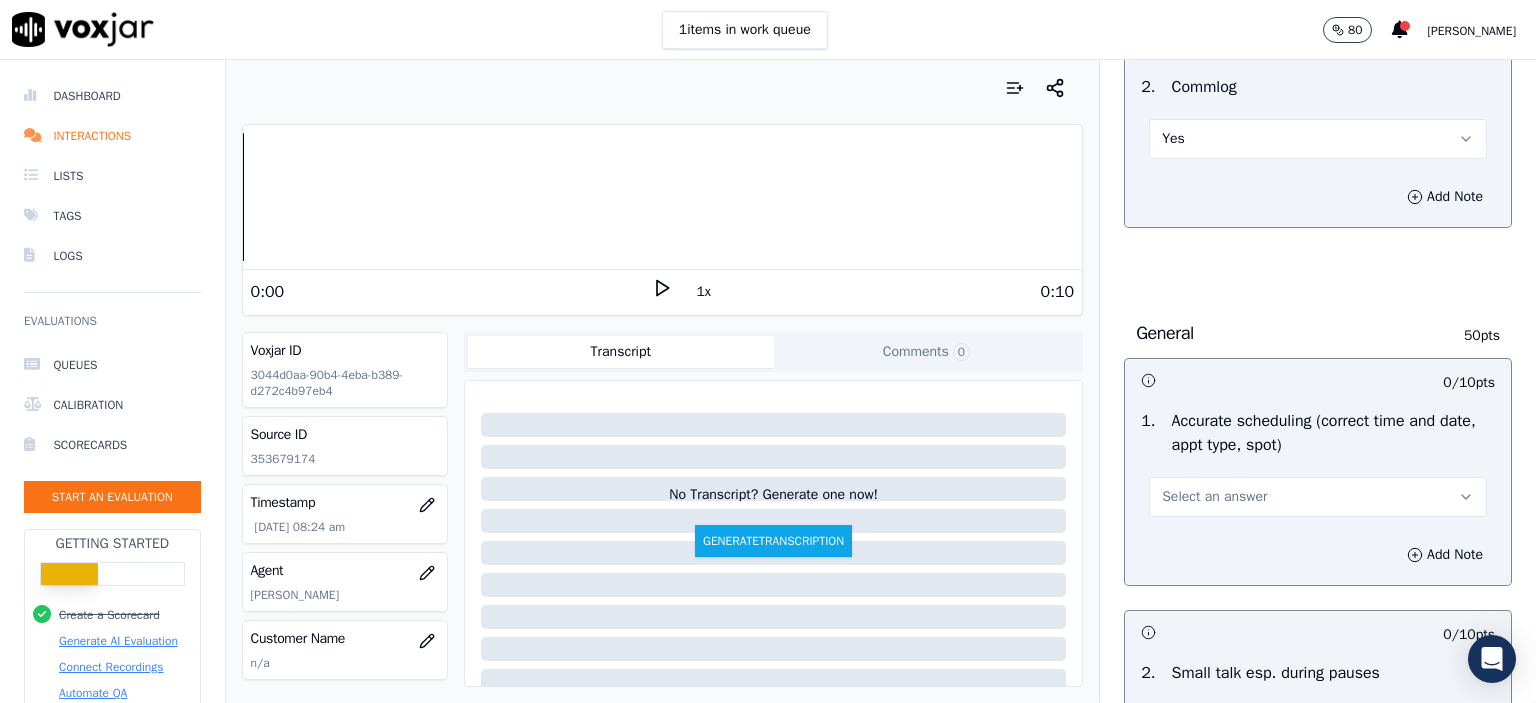 click on "Select an answer" at bounding box center [1214, 497] 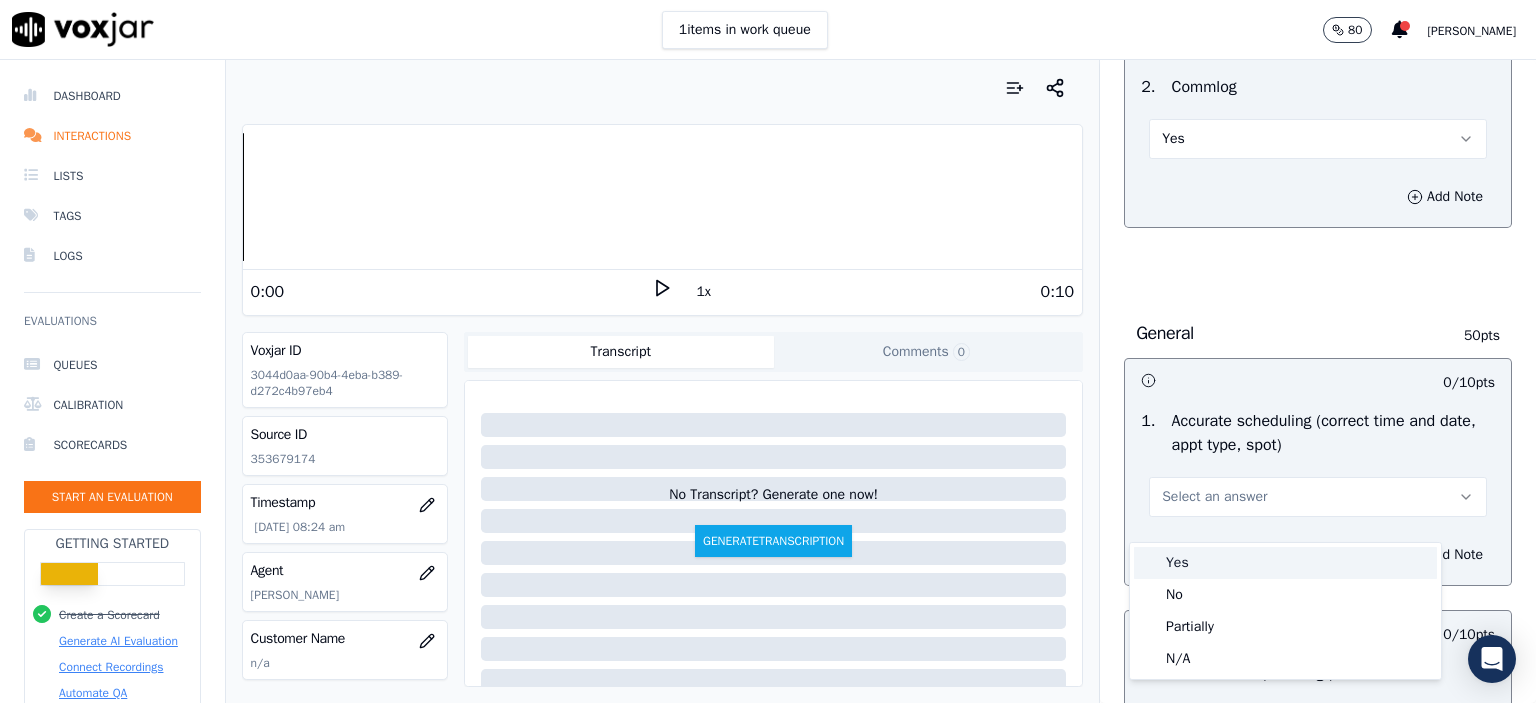 click on "Yes" at bounding box center [1285, 563] 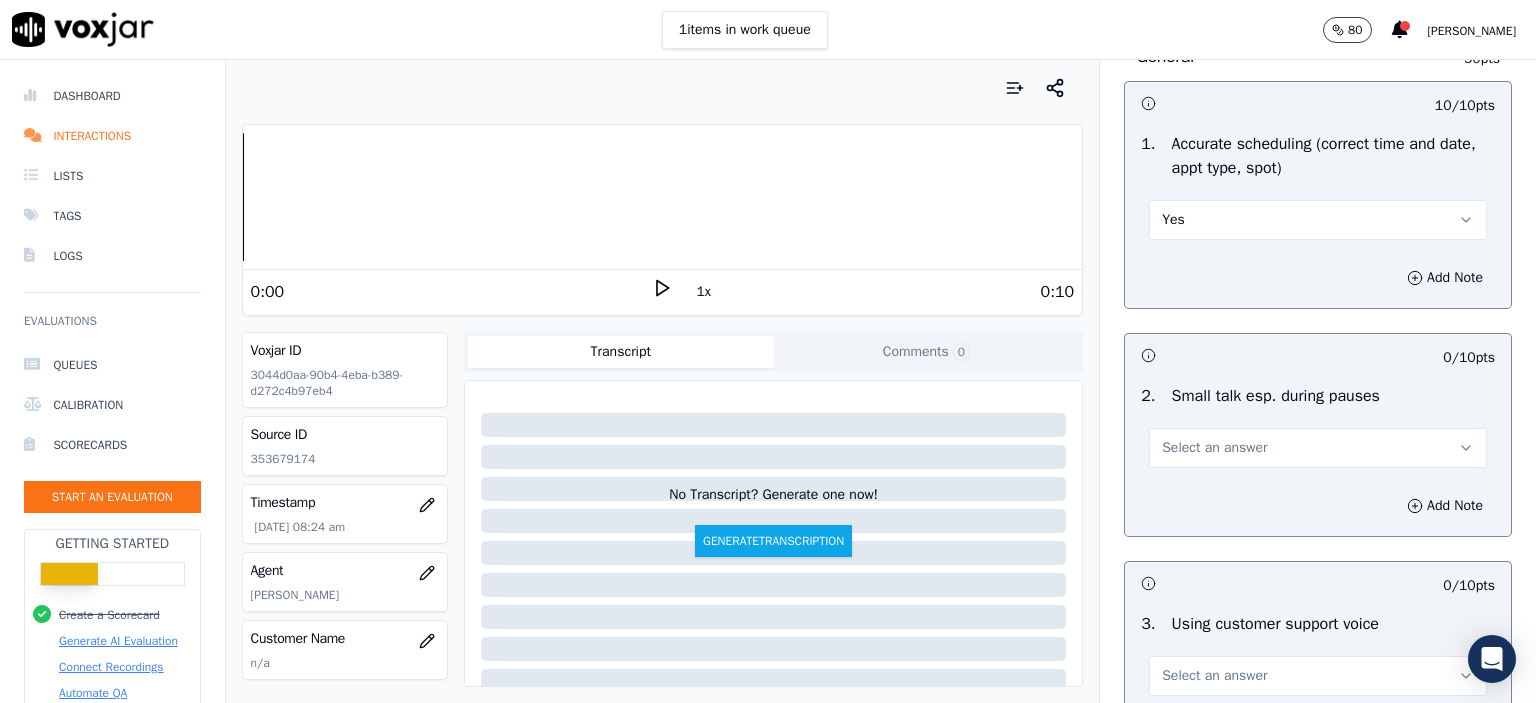 scroll, scrollTop: 2100, scrollLeft: 0, axis: vertical 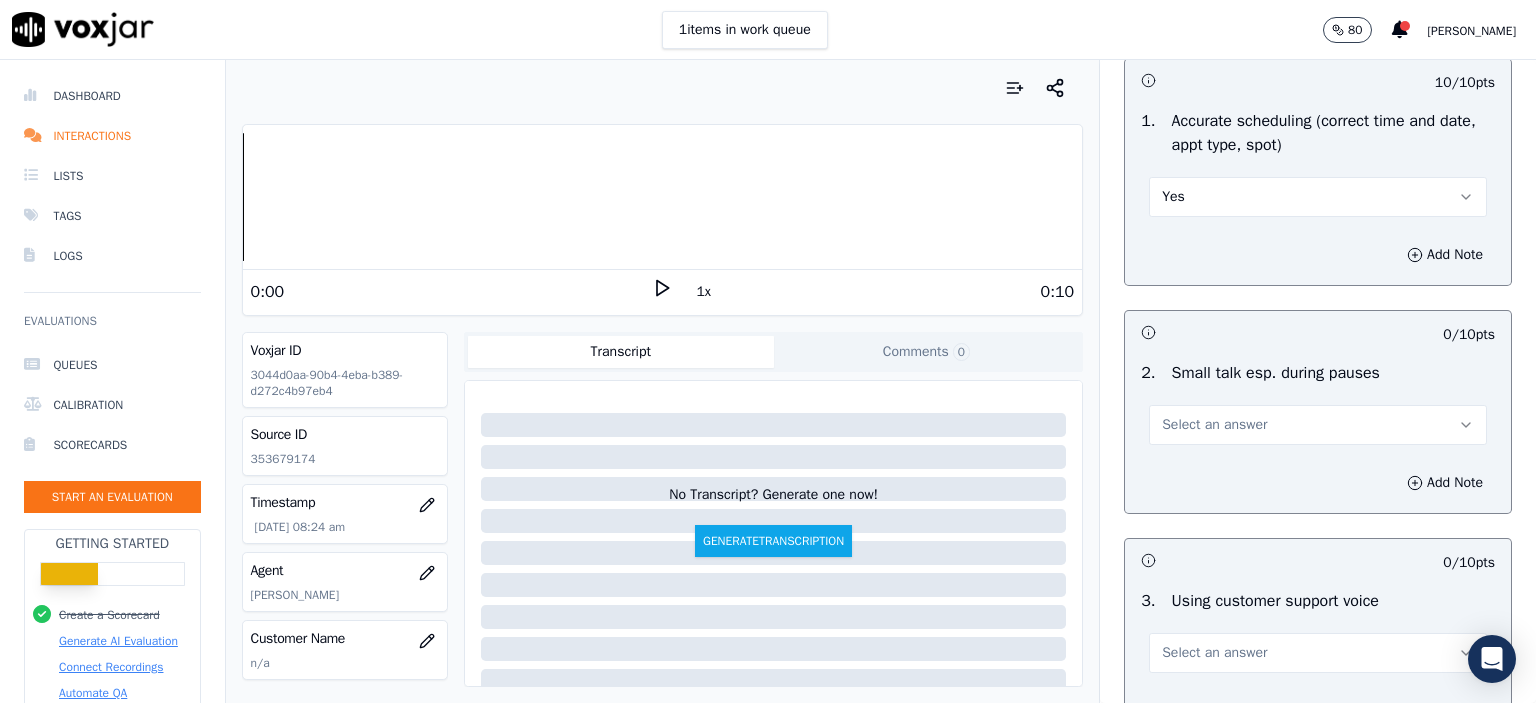 click on "Select an answer" at bounding box center (1318, 425) 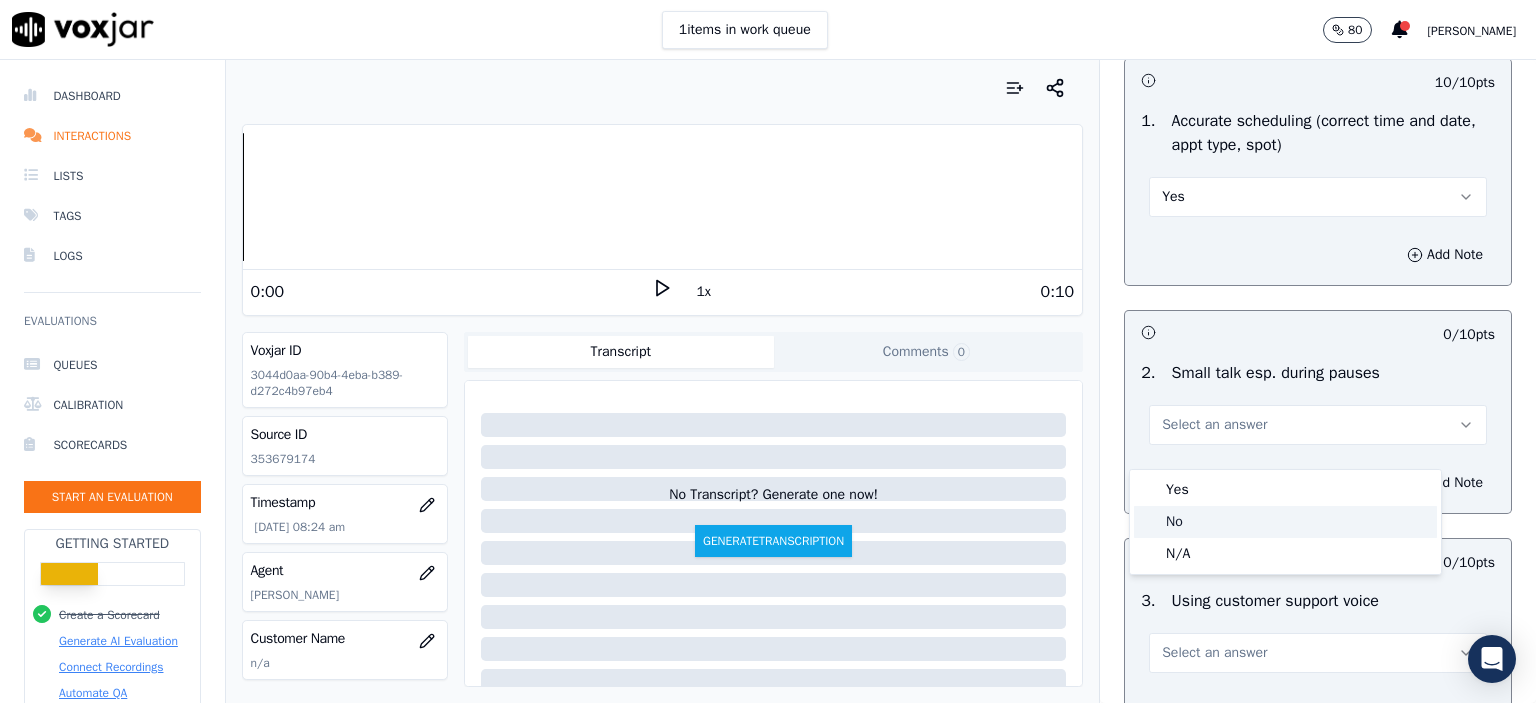 click on "No" 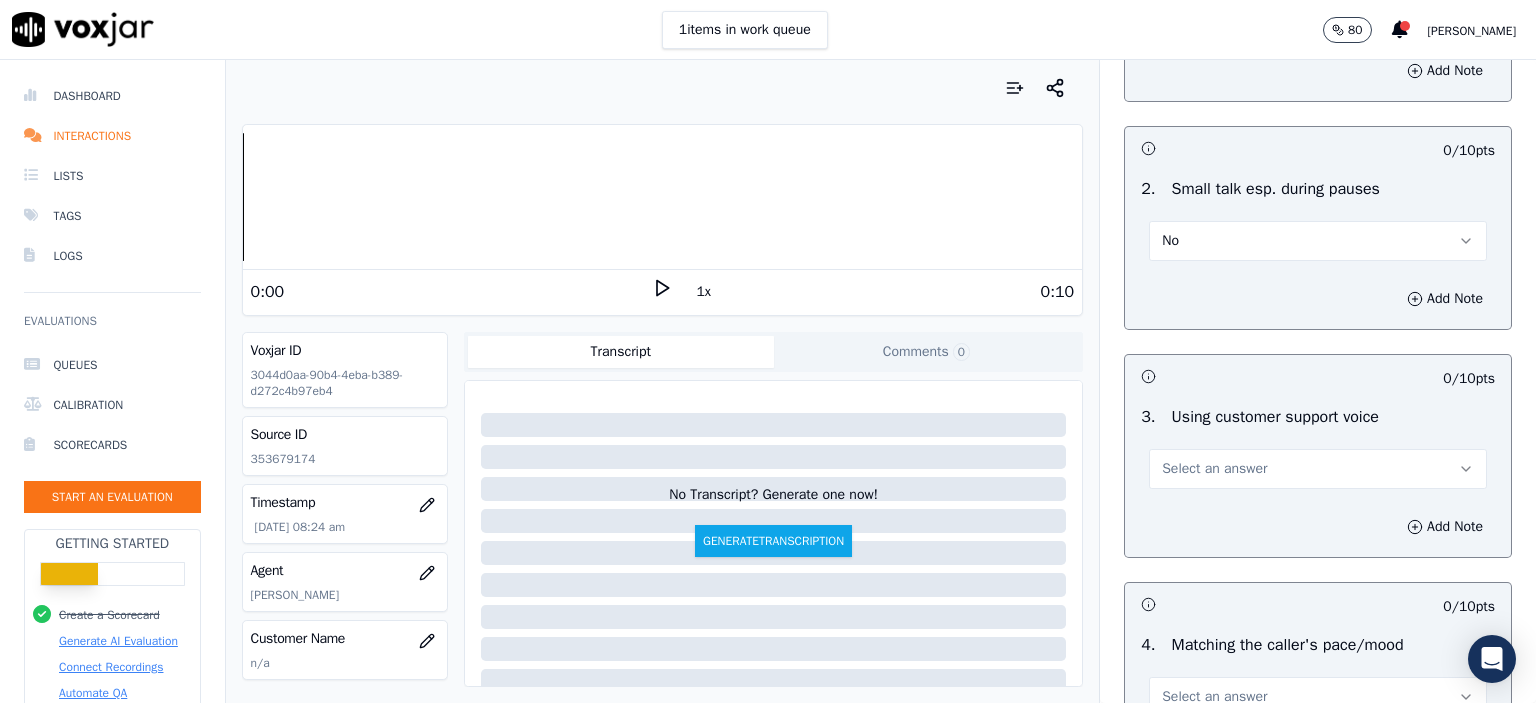 scroll, scrollTop: 2300, scrollLeft: 0, axis: vertical 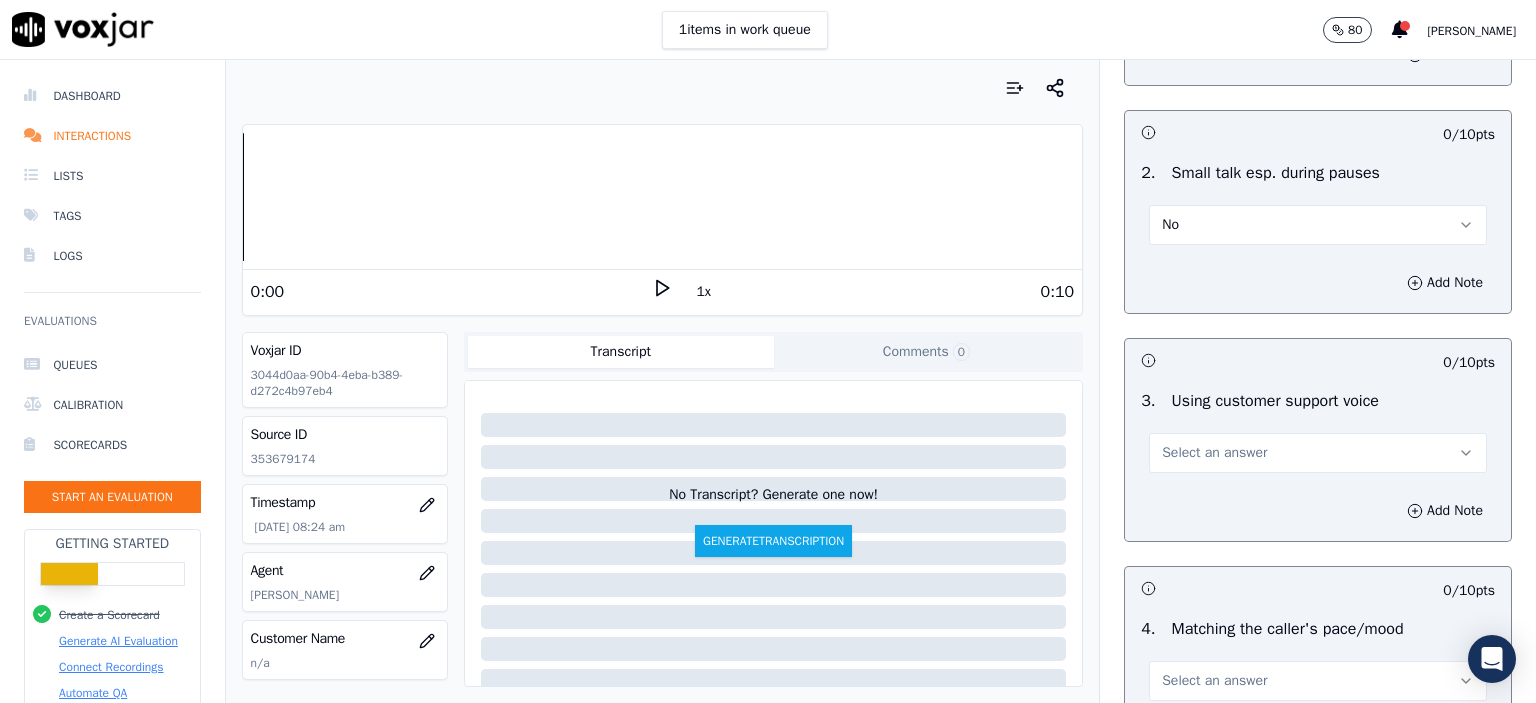 click on "Select an answer" at bounding box center (1318, 453) 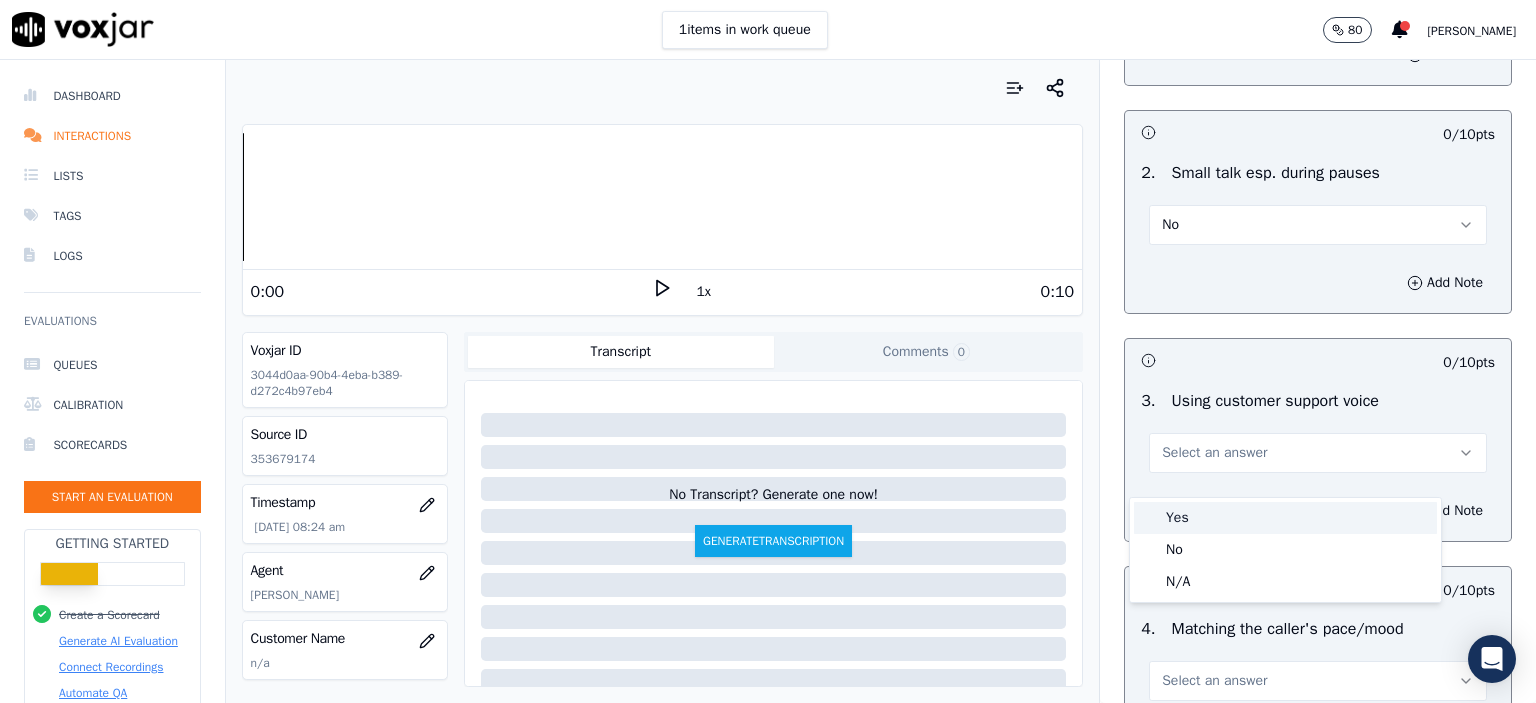 click on "Yes" at bounding box center (1285, 518) 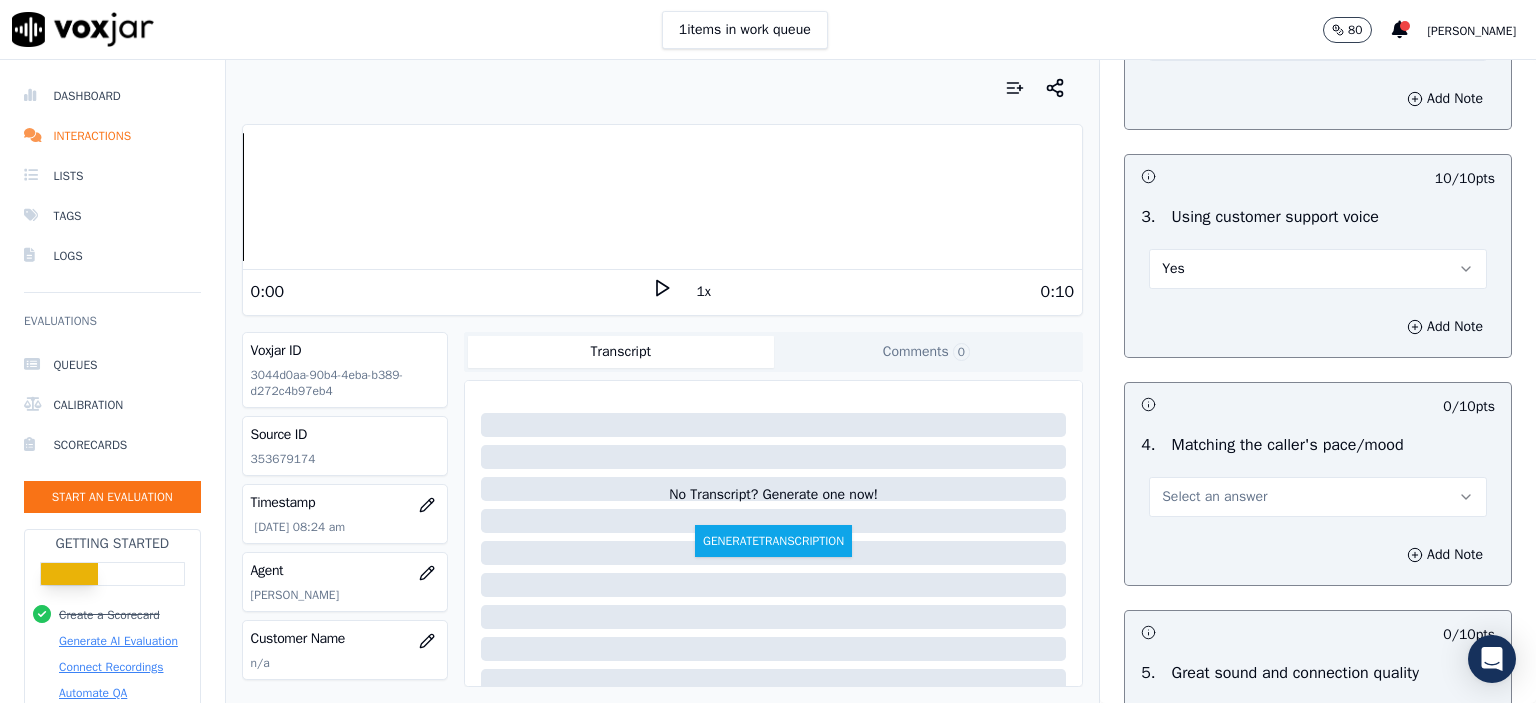 scroll, scrollTop: 2500, scrollLeft: 0, axis: vertical 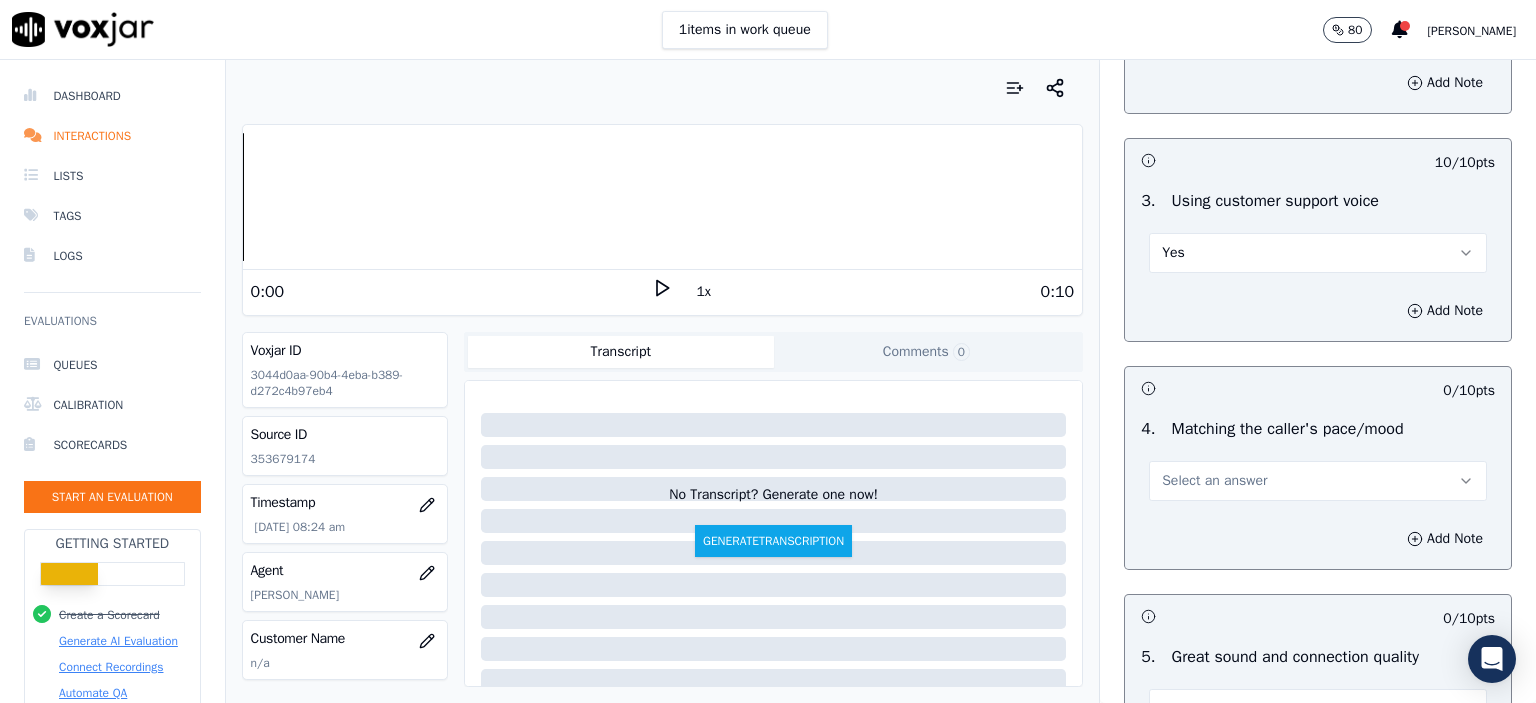 click on "Select an answer" at bounding box center [1318, 481] 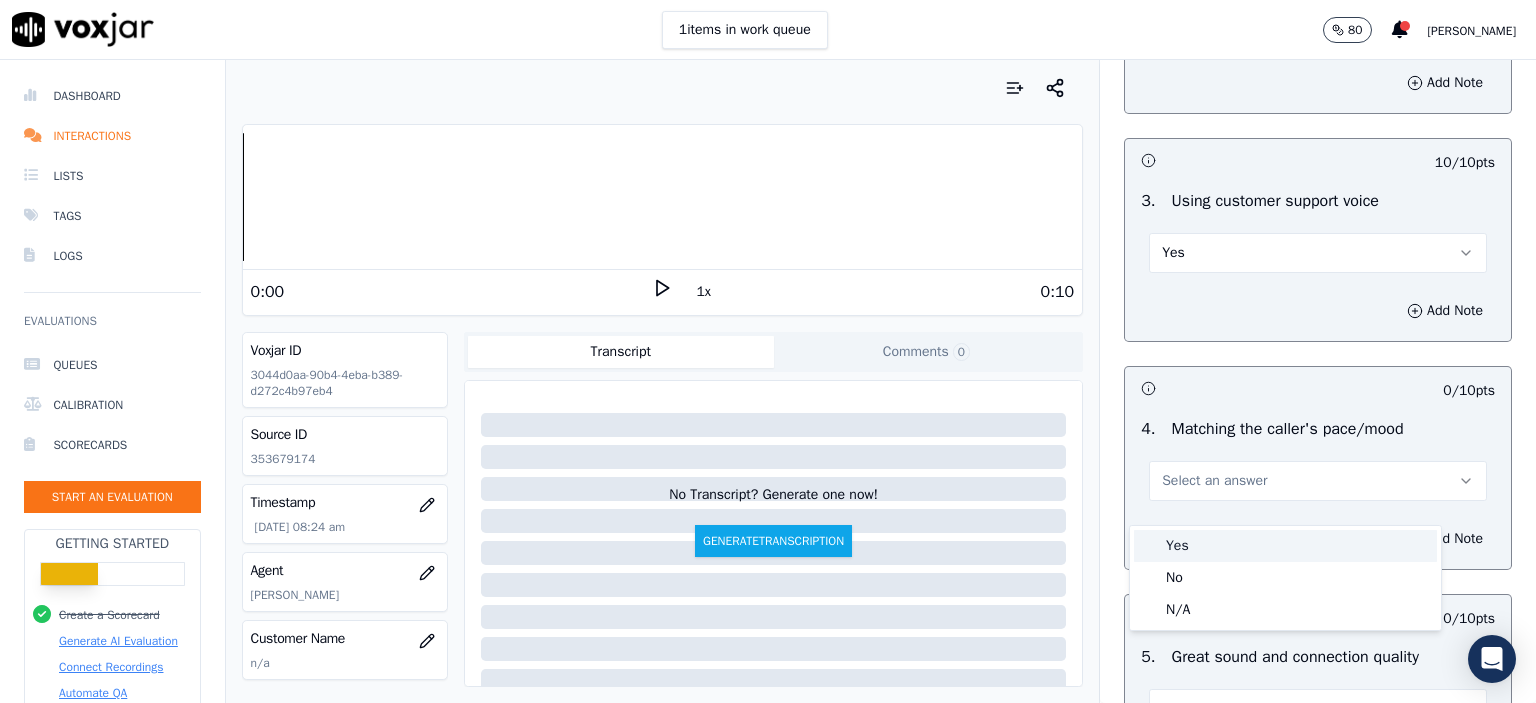 drag, startPoint x: 1244, startPoint y: 523, endPoint x: 1241, endPoint y: 540, distance: 17.262676 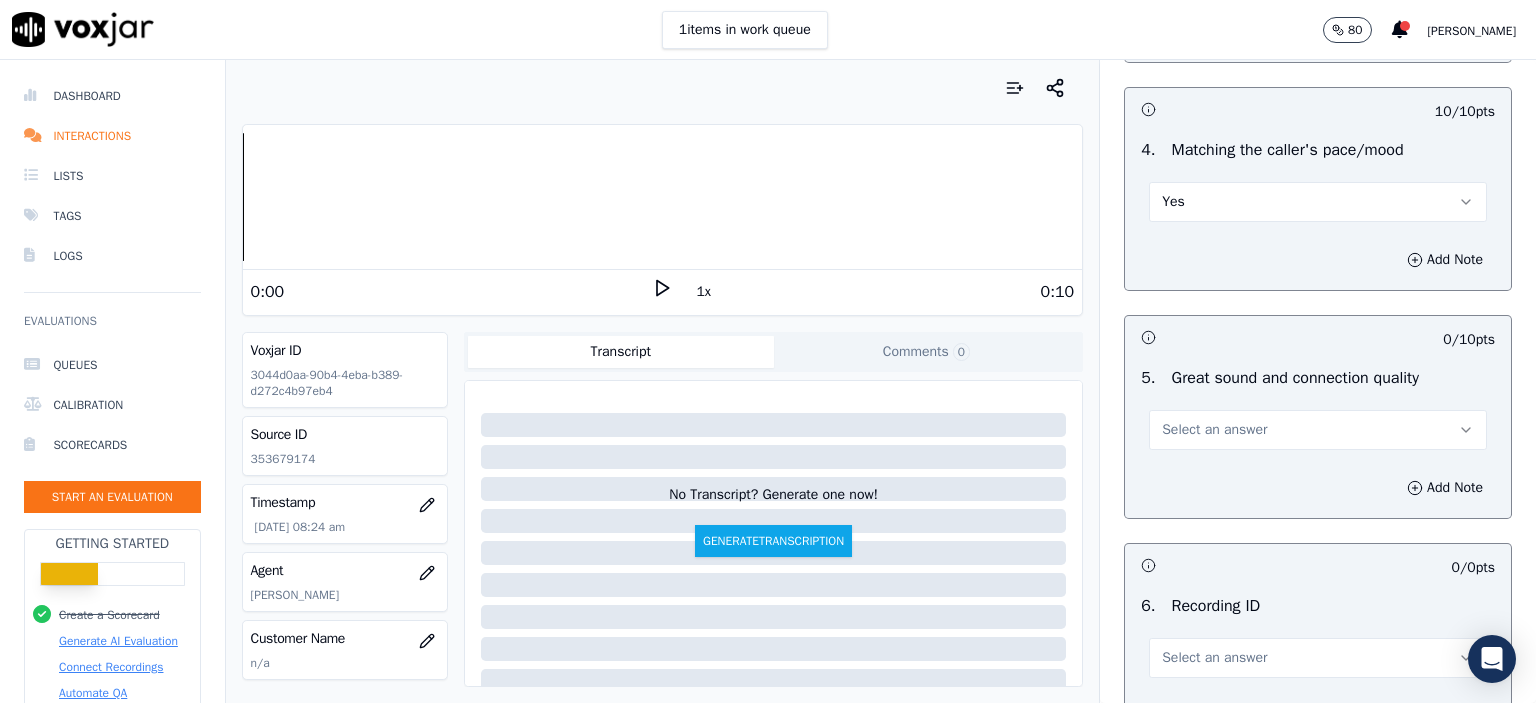 scroll, scrollTop: 2800, scrollLeft: 0, axis: vertical 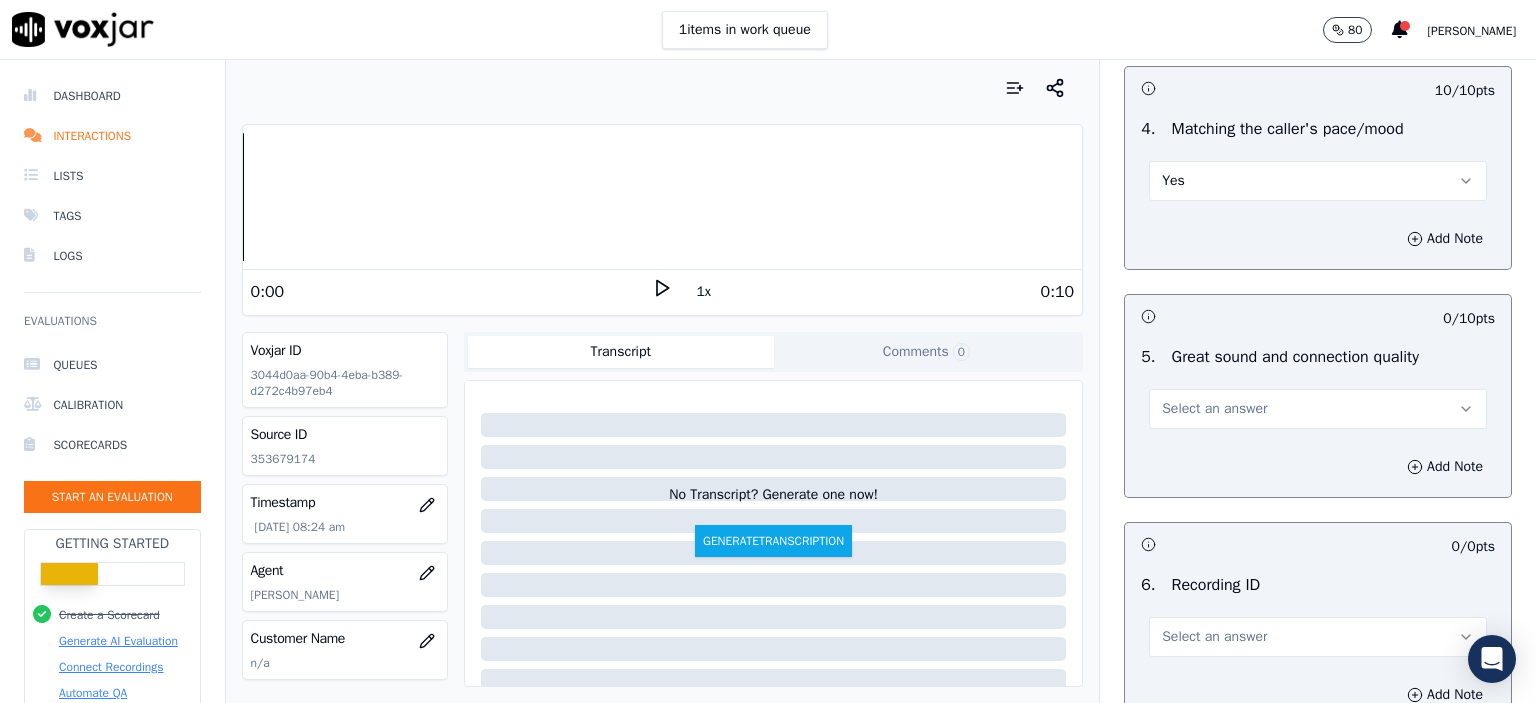 click on "Select an answer" at bounding box center [1214, 409] 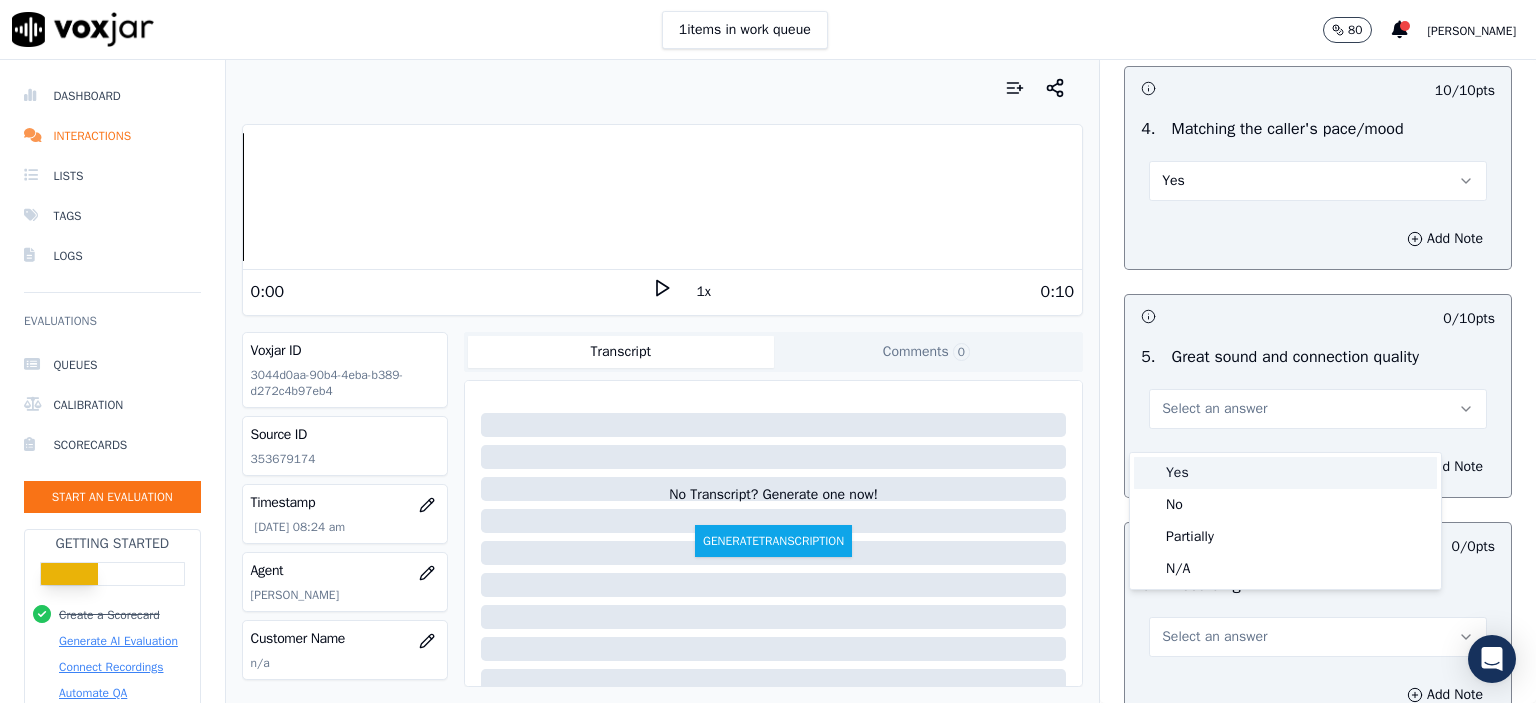 click on "Yes" at bounding box center (1285, 473) 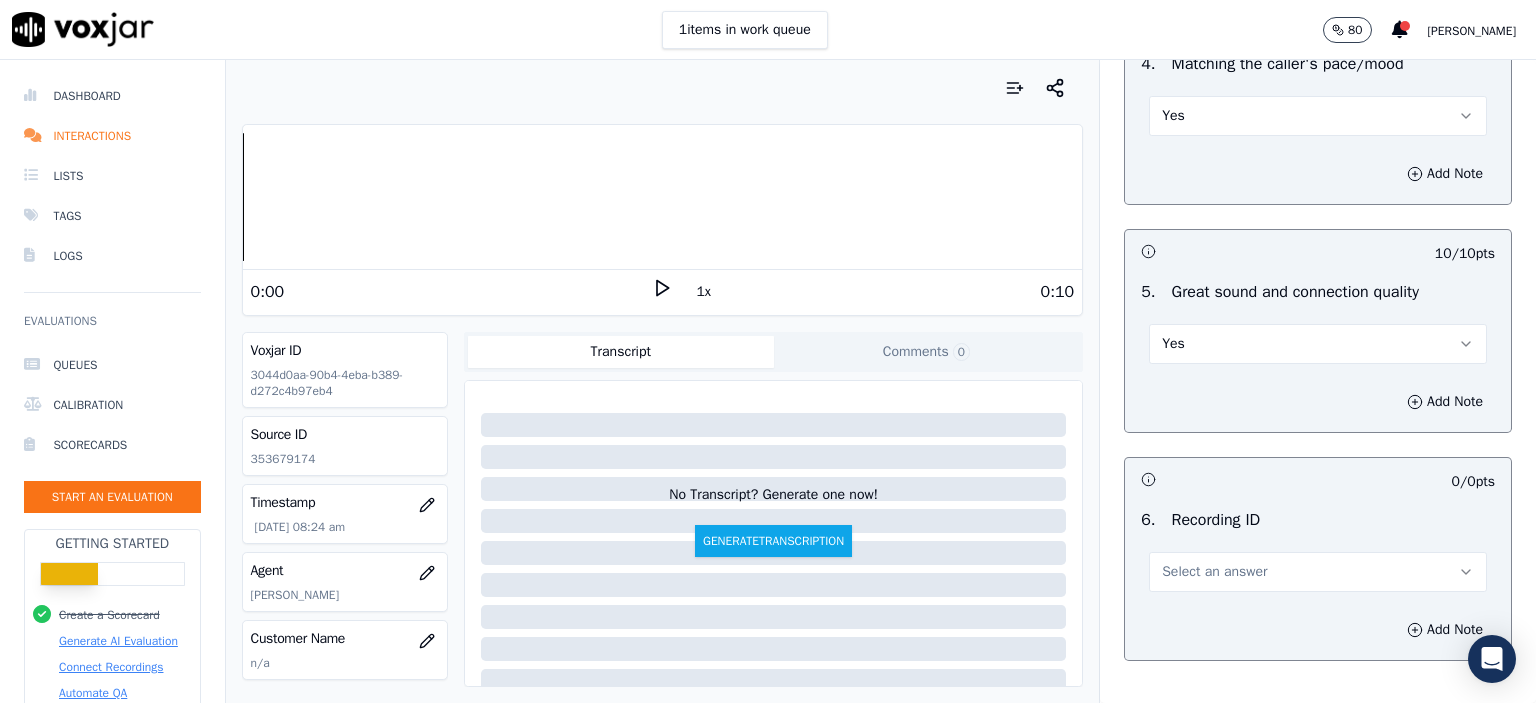 scroll, scrollTop: 3007, scrollLeft: 0, axis: vertical 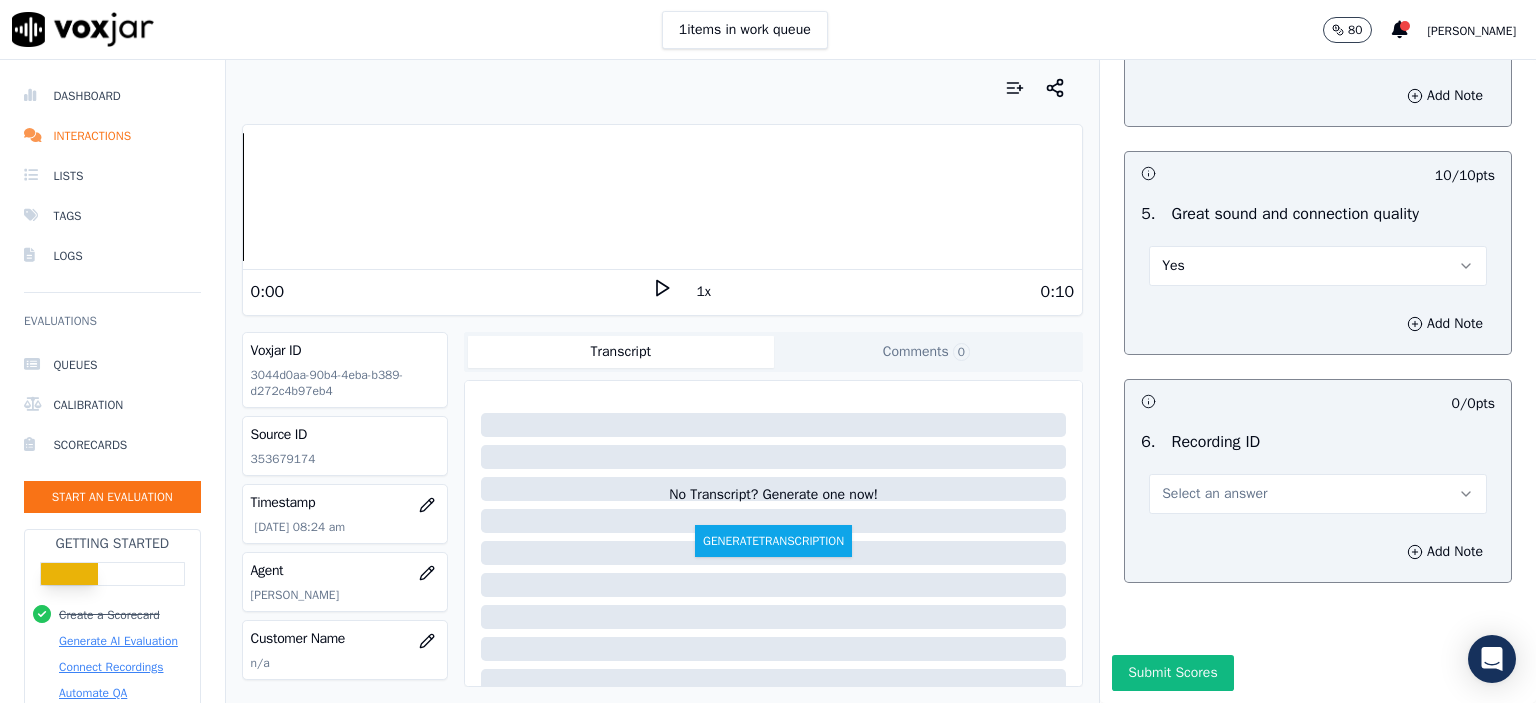 click on "Select an answer" at bounding box center (1318, 494) 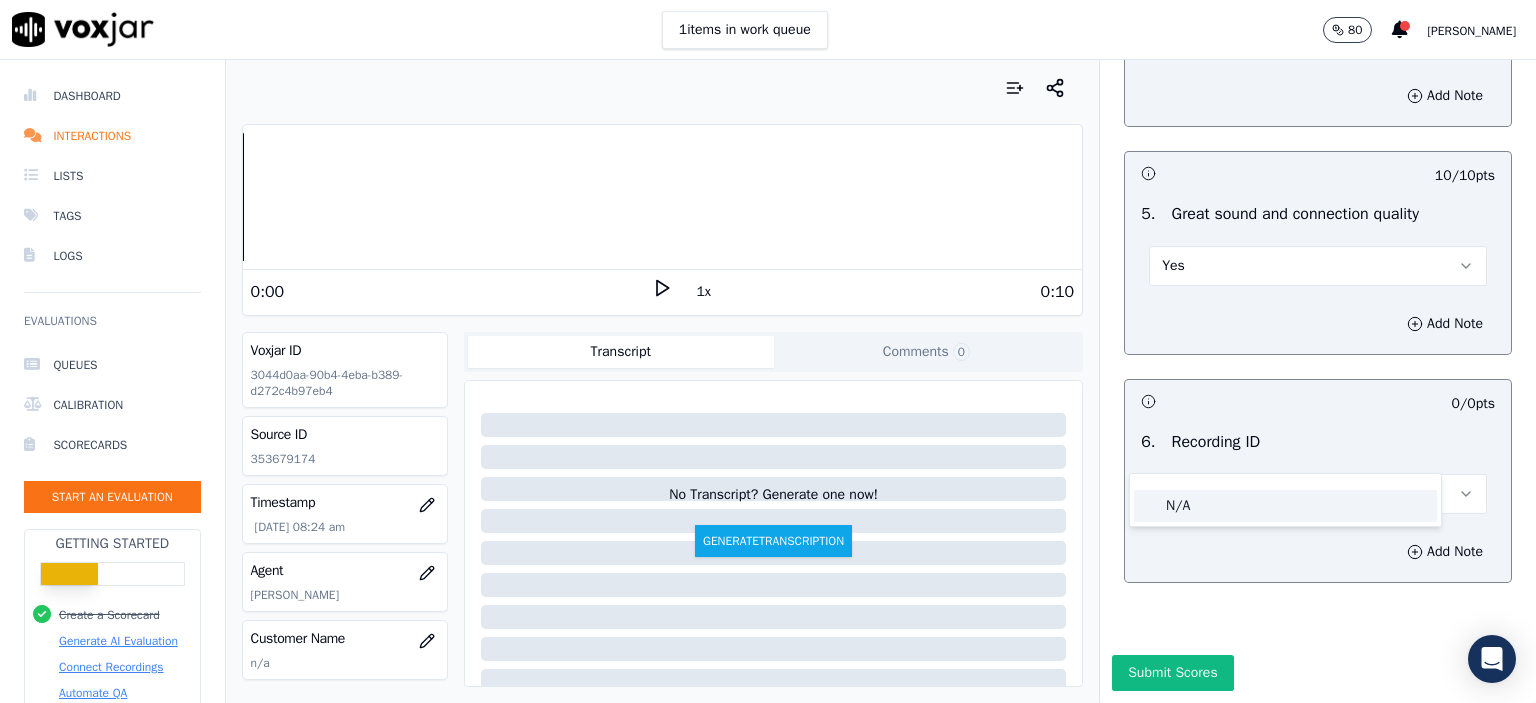 click on "N/A" 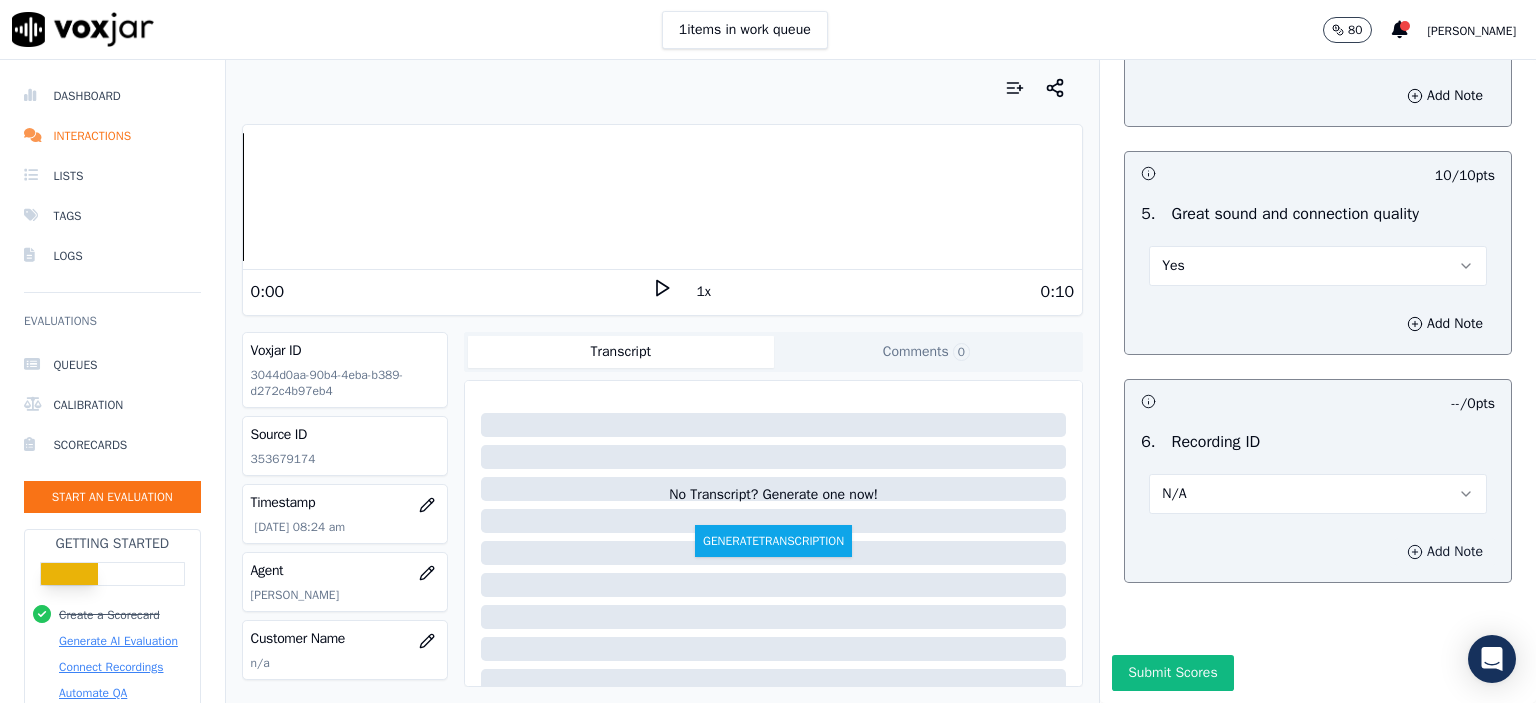click on "Add Note" at bounding box center [1445, 552] 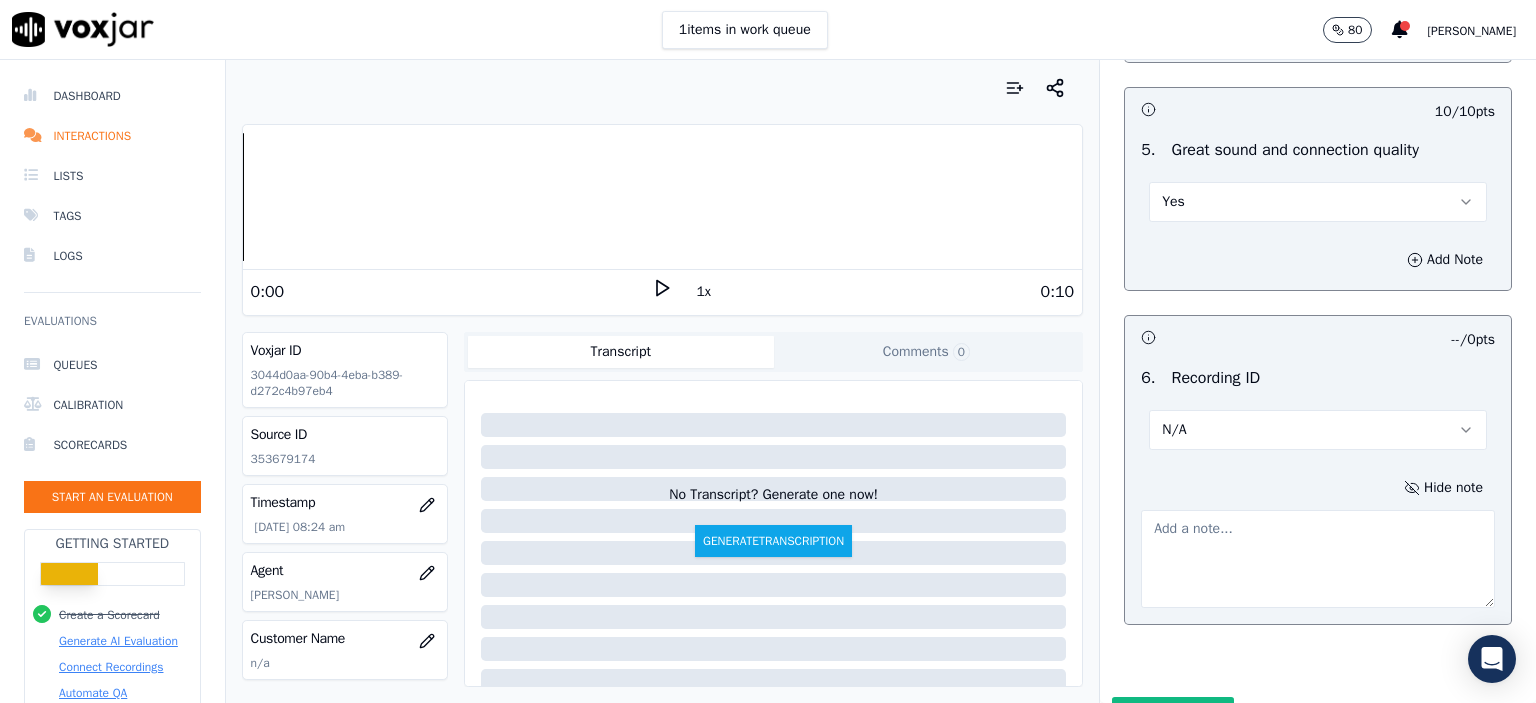 click on "353679174" 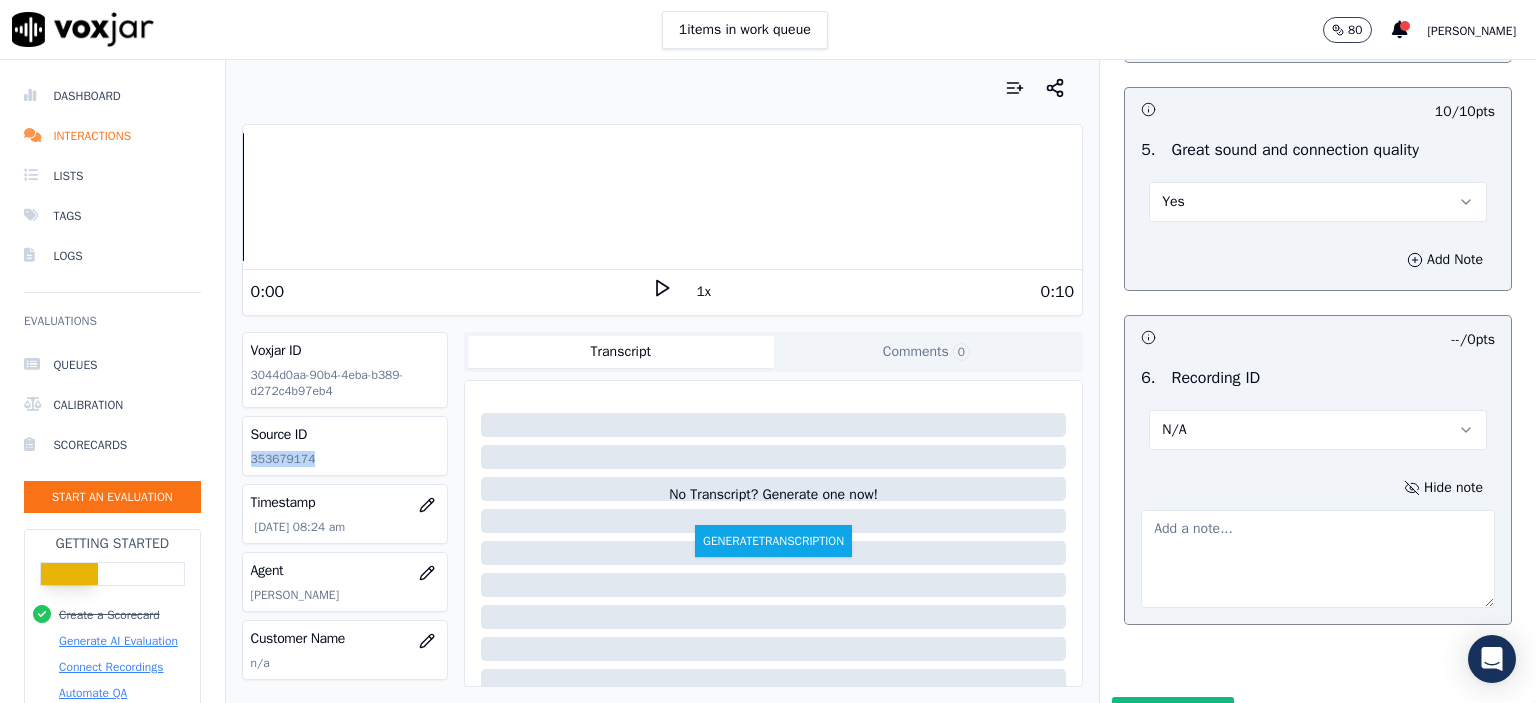 click on "353679174" 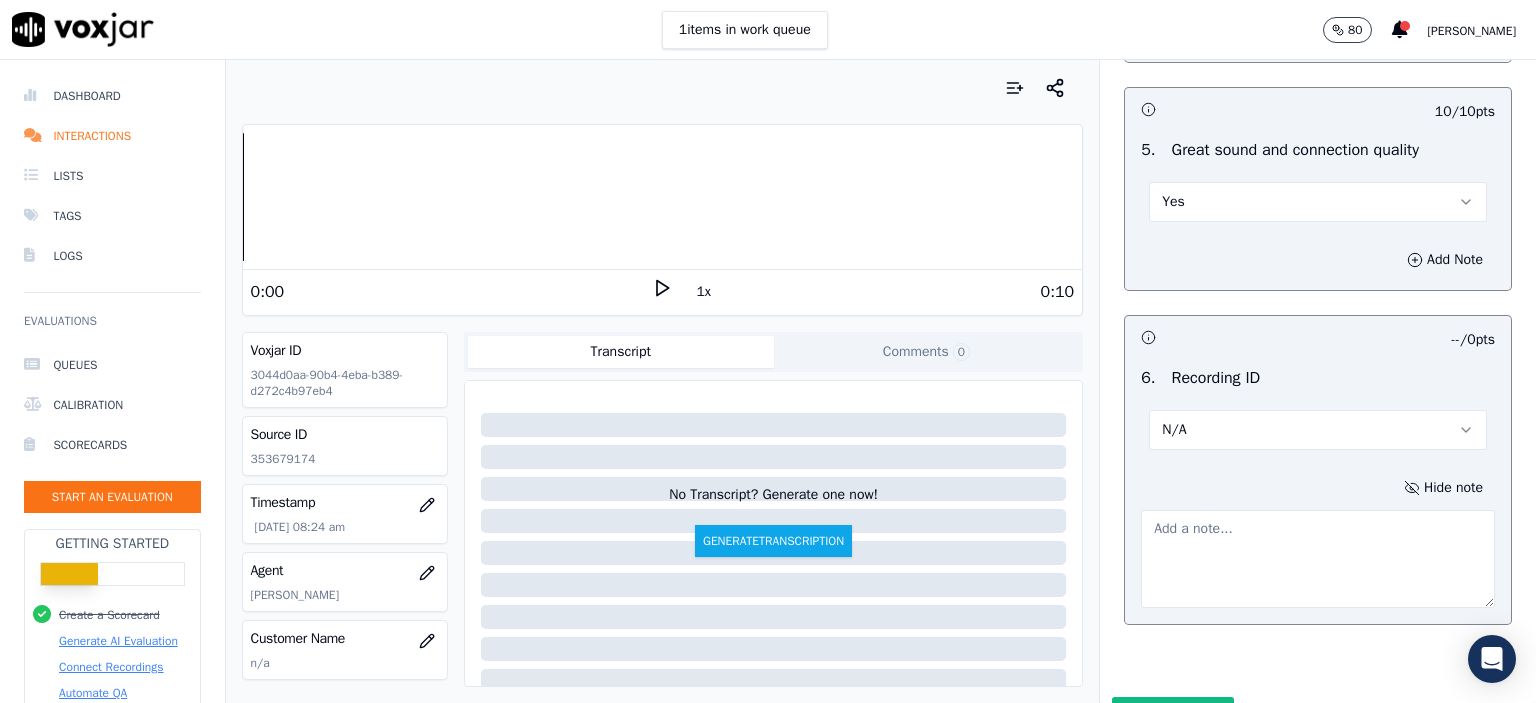 click at bounding box center (1318, 559) 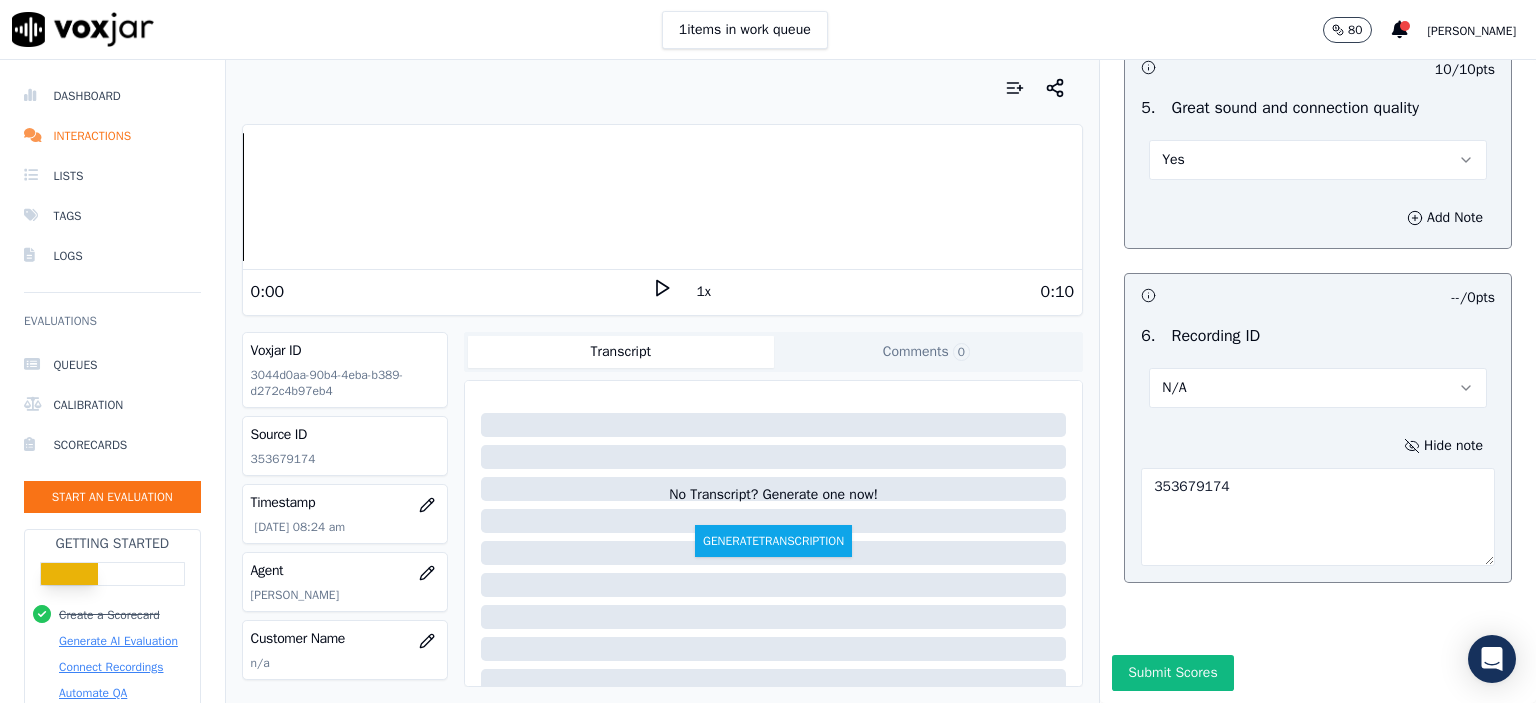 scroll, scrollTop: 3112, scrollLeft: 0, axis: vertical 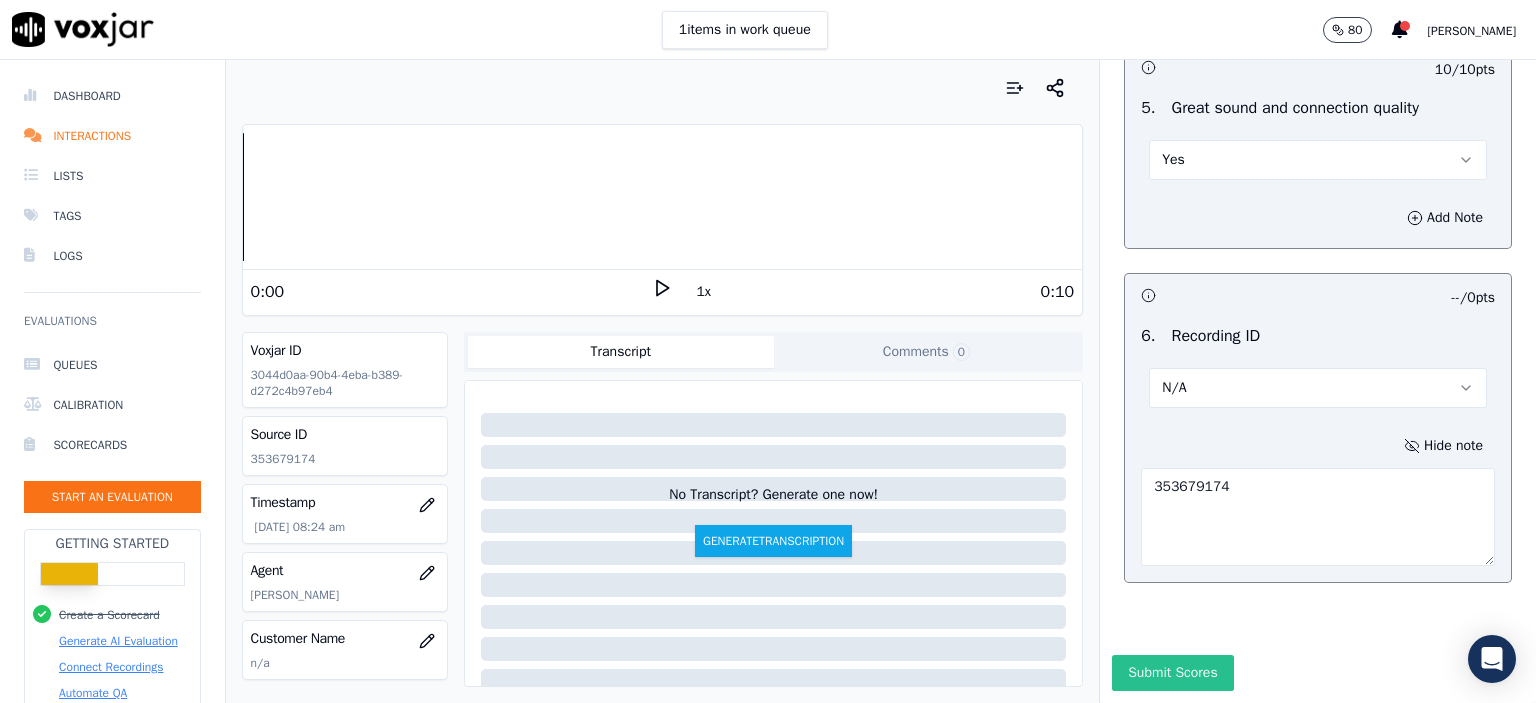 type on "353679174" 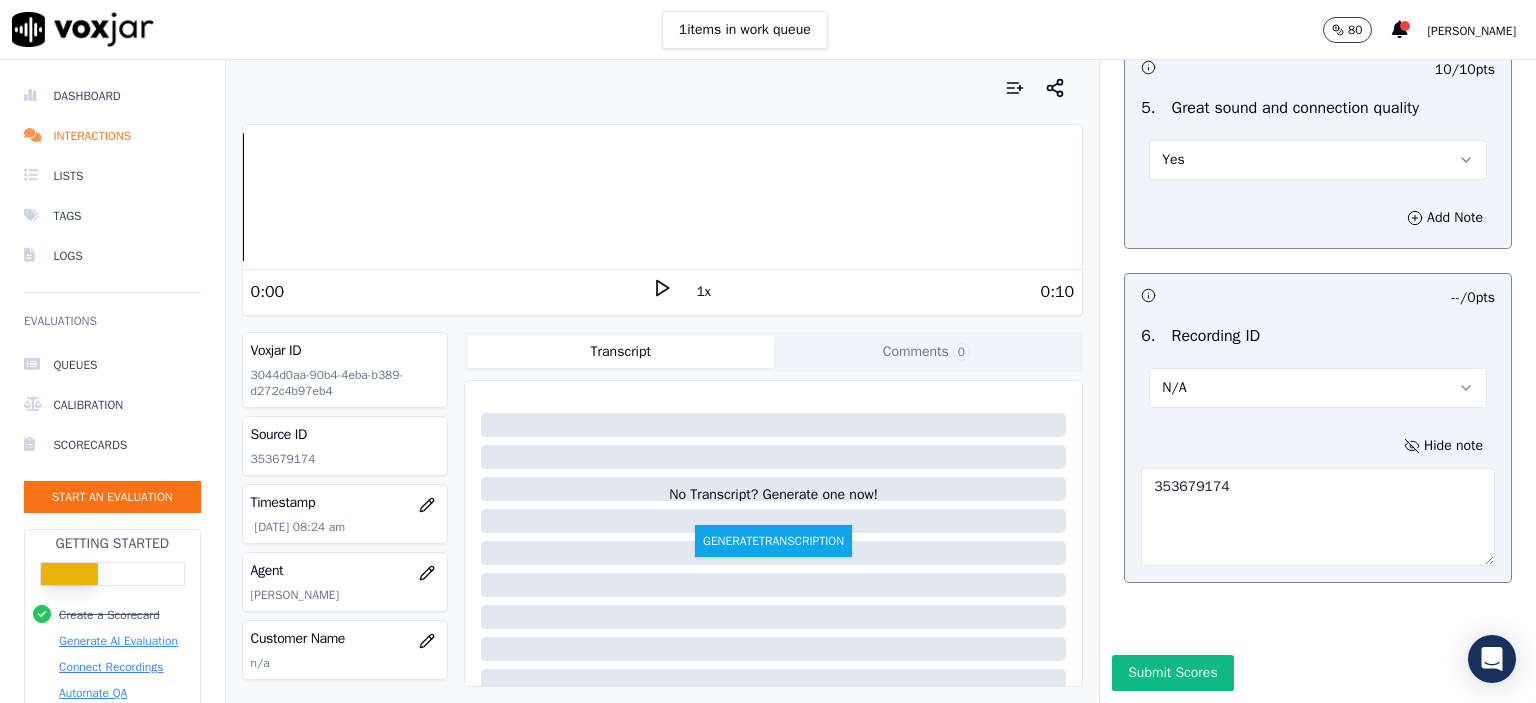 click on "Submit Scores" at bounding box center [1172, 673] 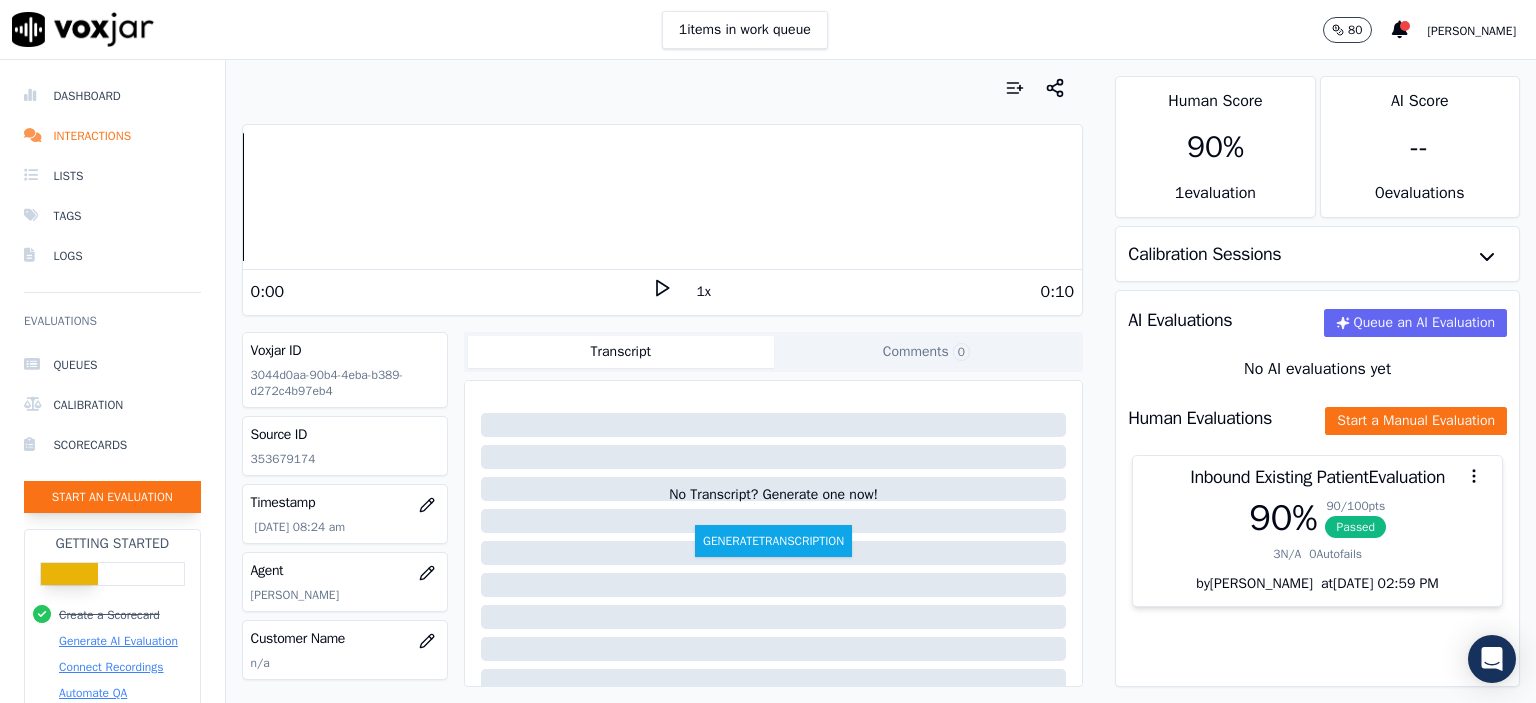 click on "Start an Evaluation" 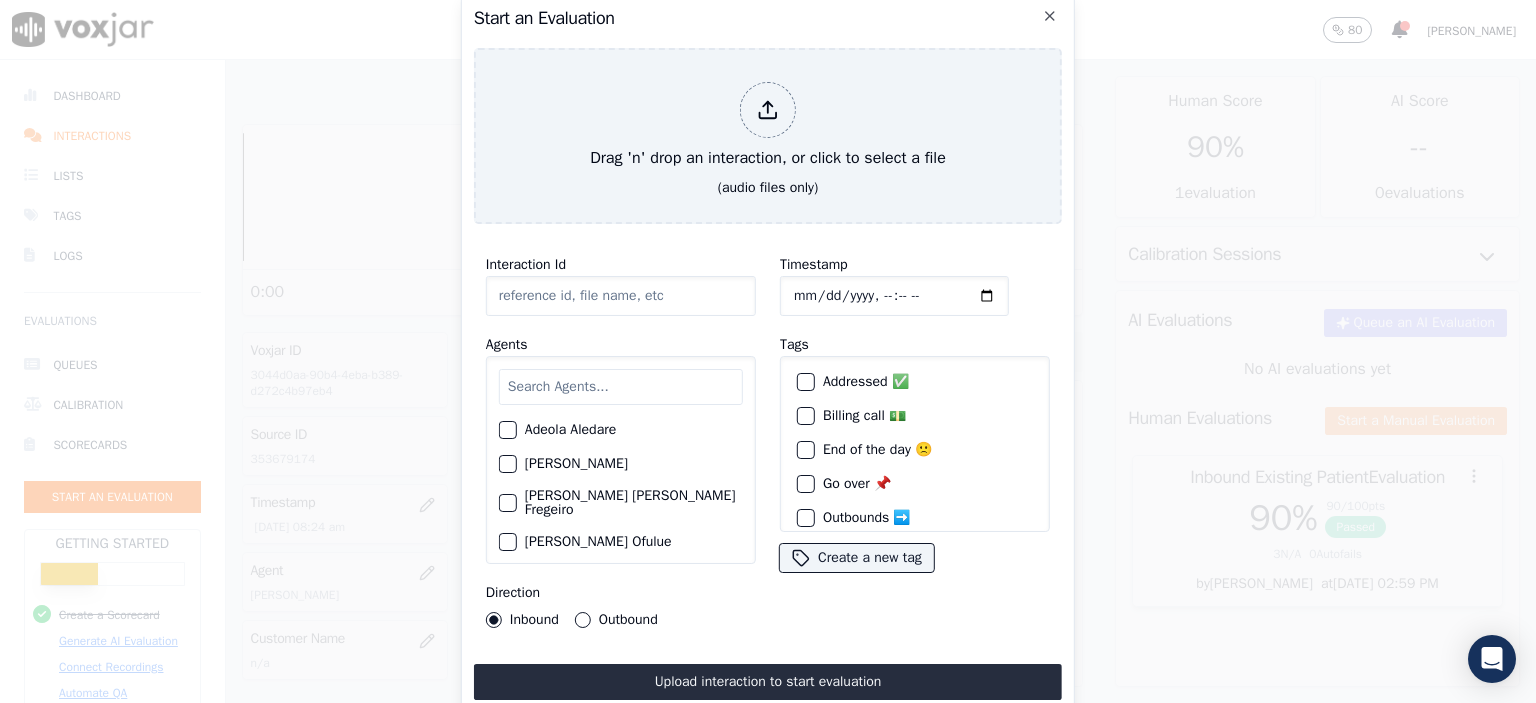 click on "Interaction Id" 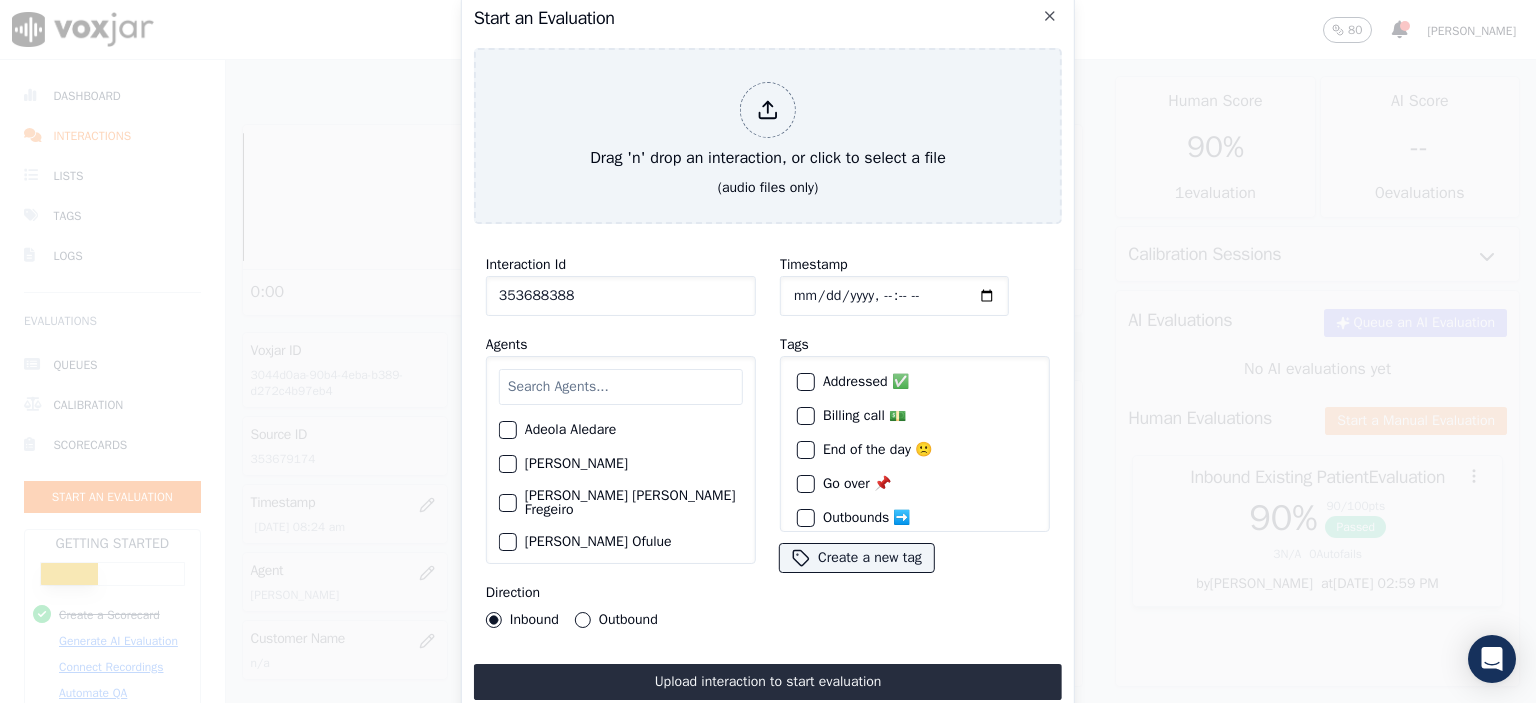 type on "353688388" 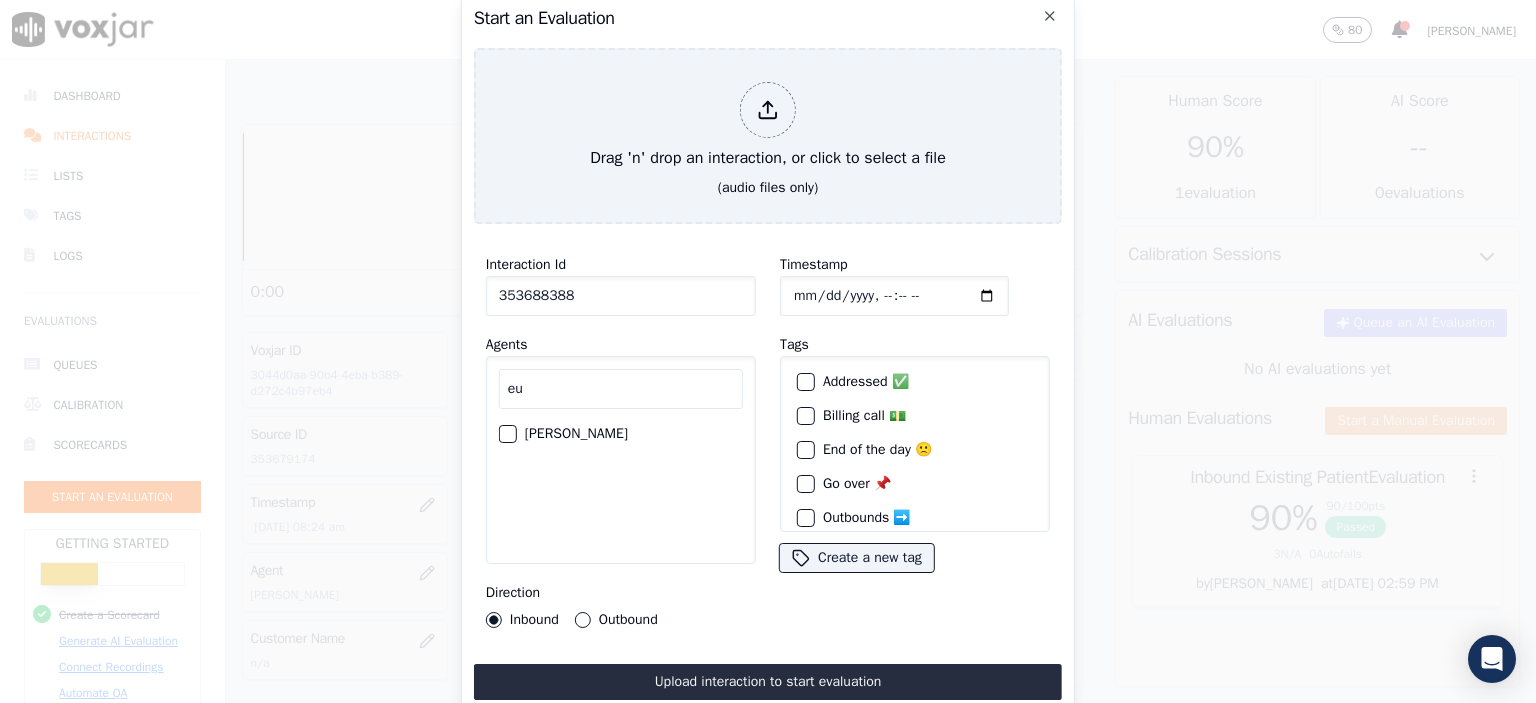 type on "eu" 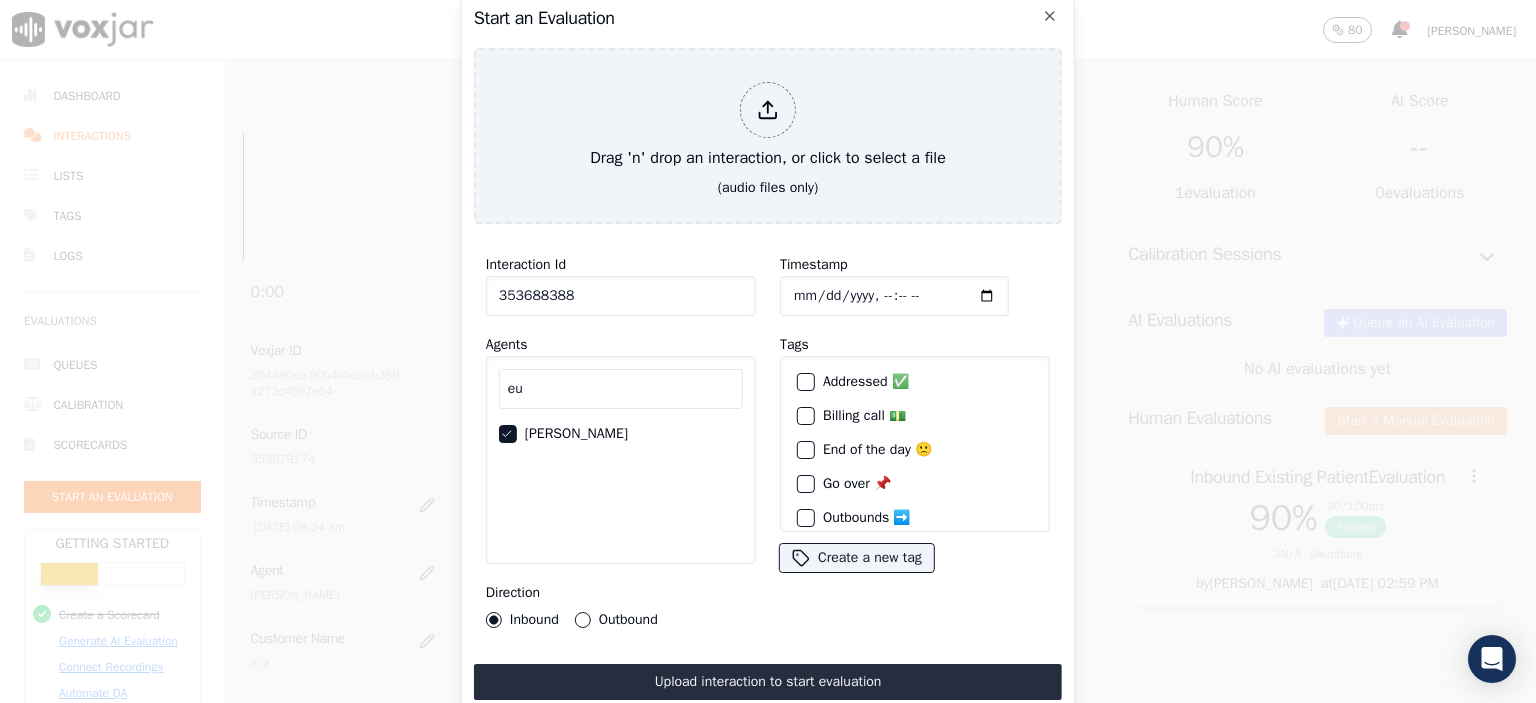 click on "Timestamp" 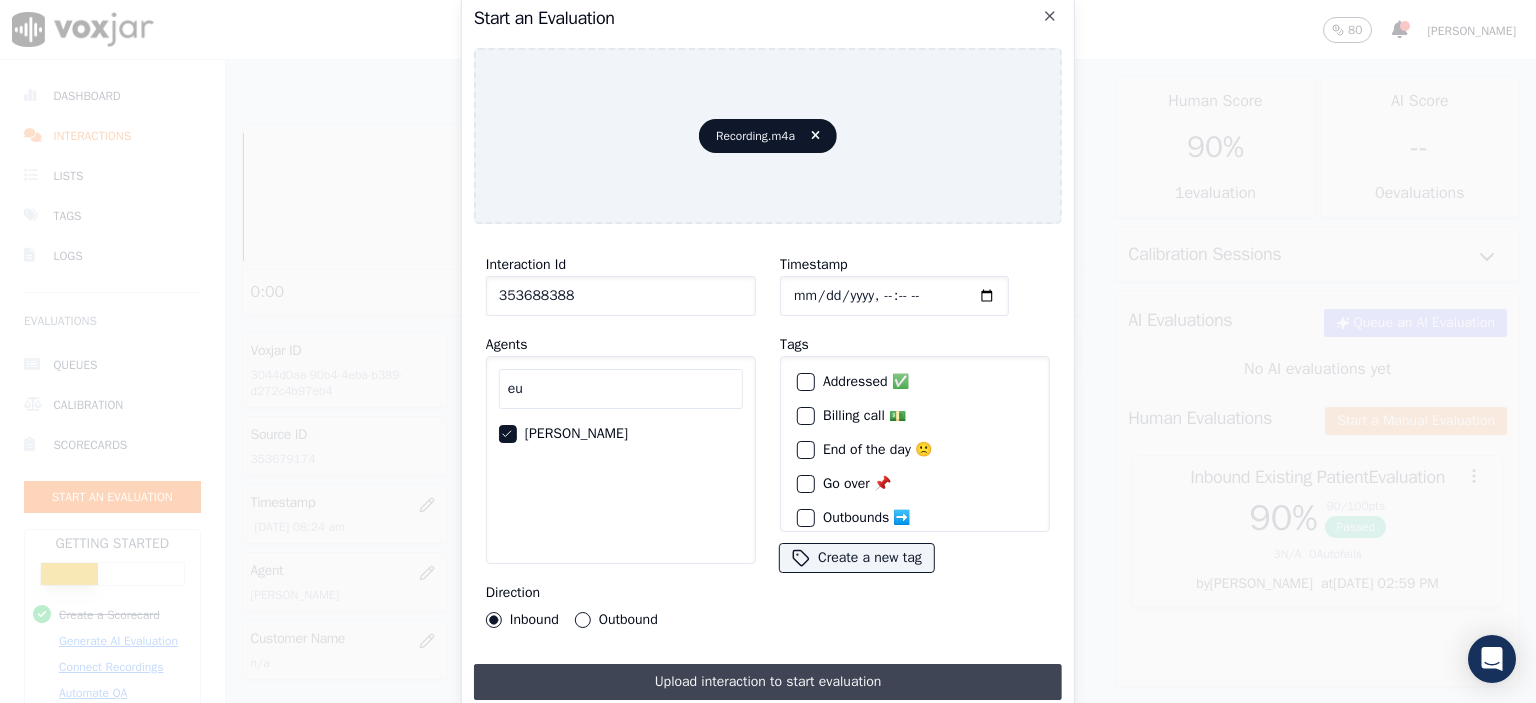 click on "Upload interaction to start evaluation" at bounding box center [768, 682] 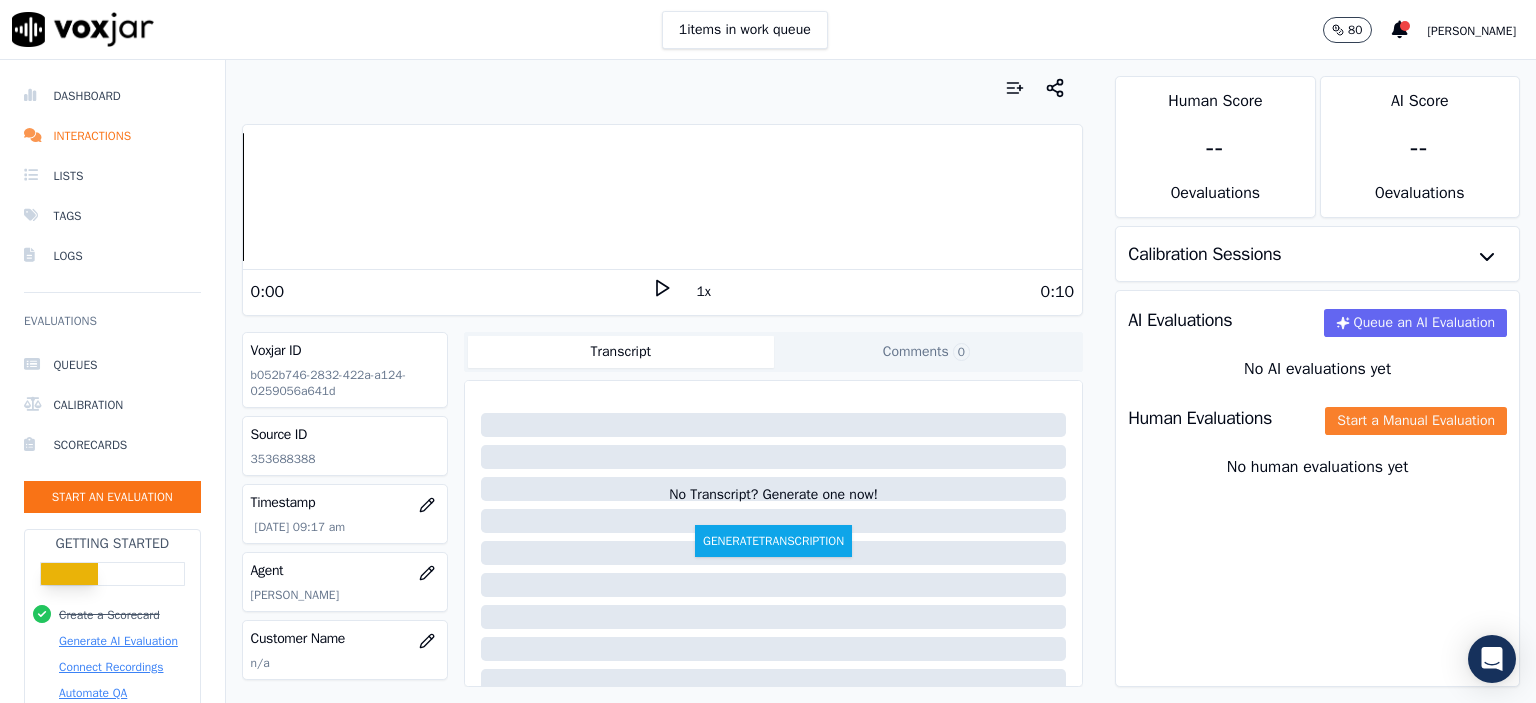click on "Start a Manual Evaluation" 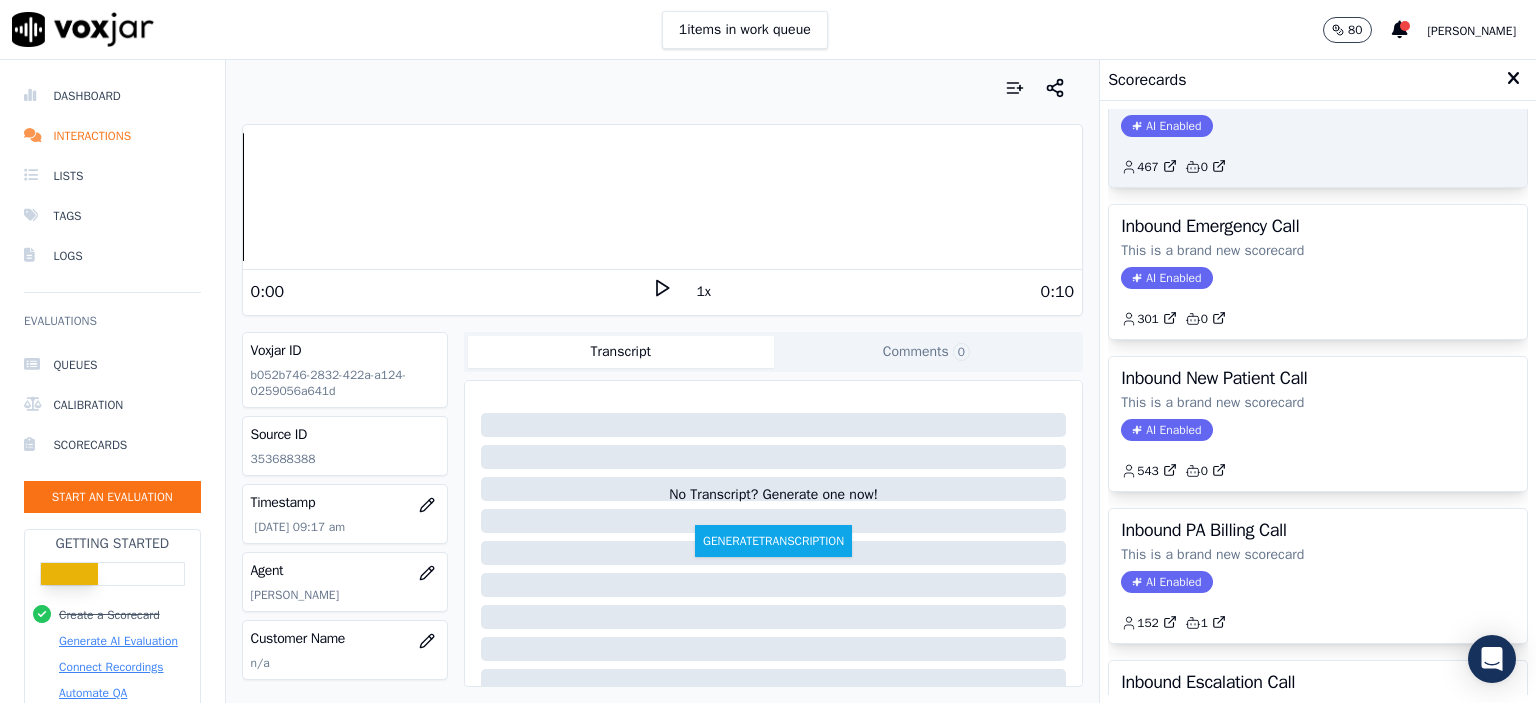 scroll, scrollTop: 400, scrollLeft: 0, axis: vertical 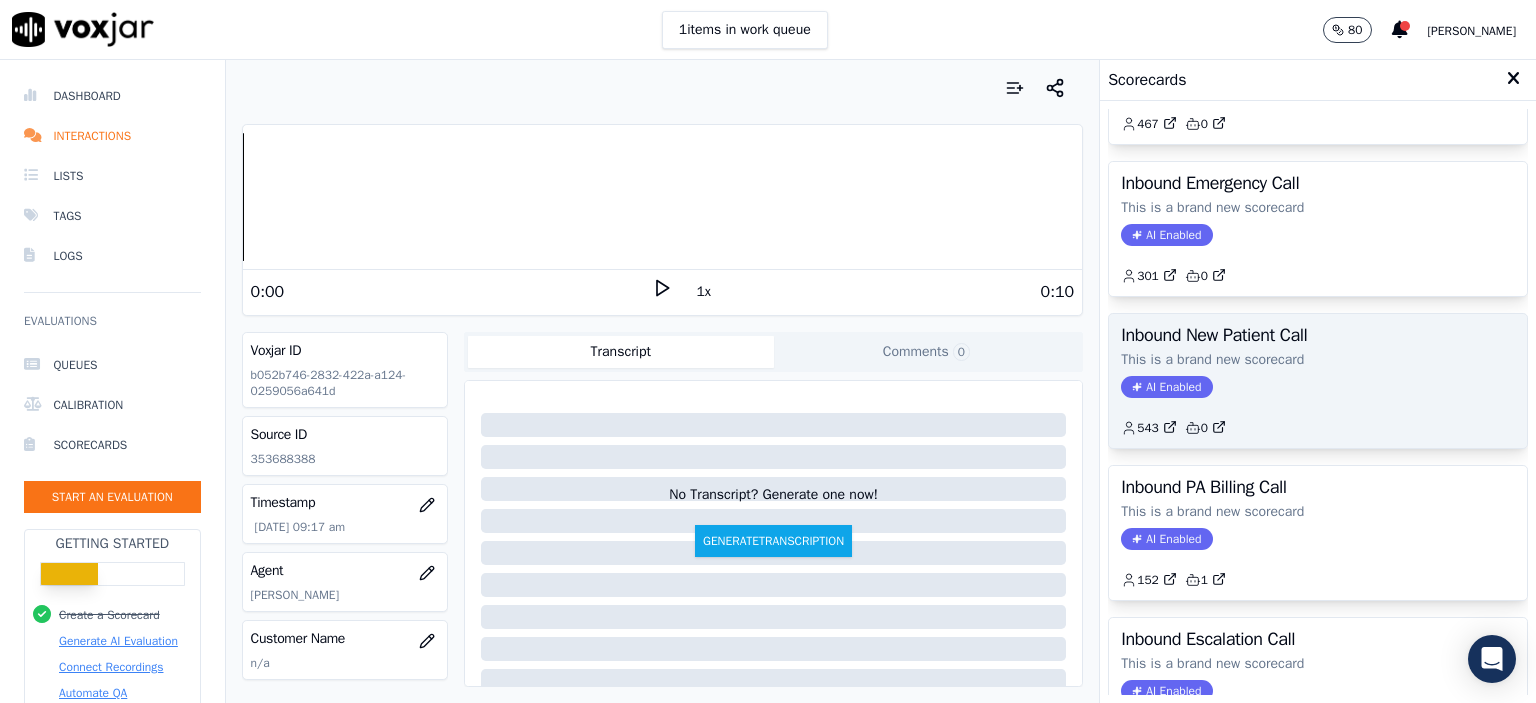 click on "AI Enabled" 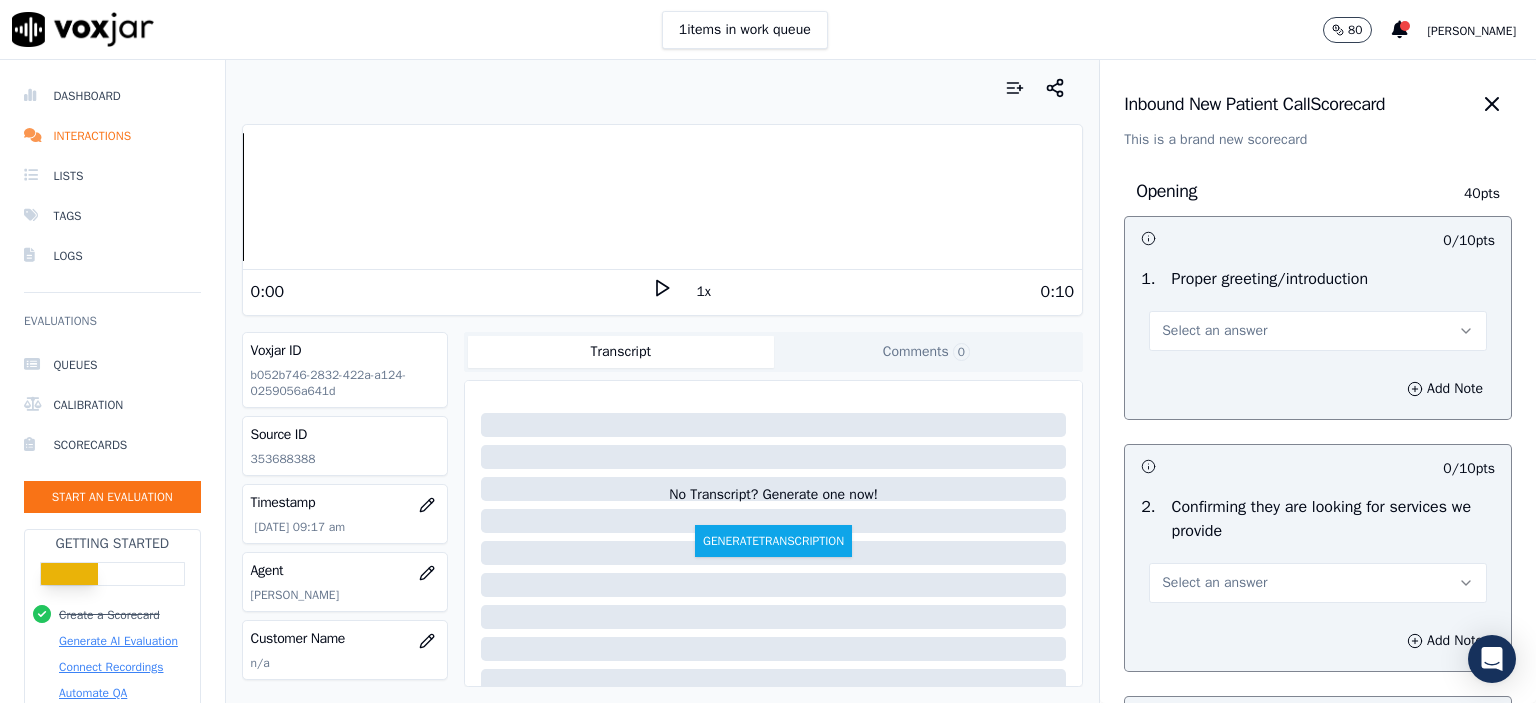 click on "Select an answer" at bounding box center [1318, 331] 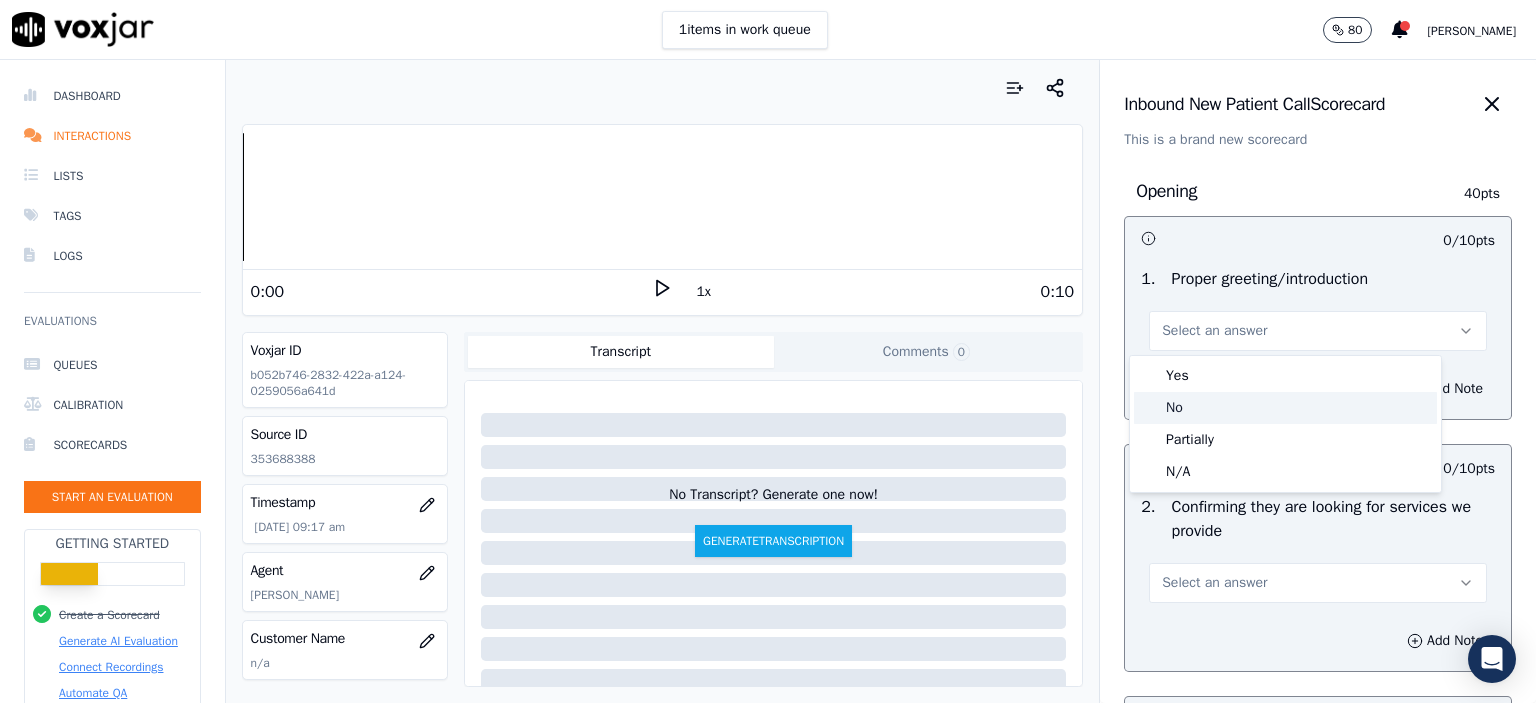 click on "No" 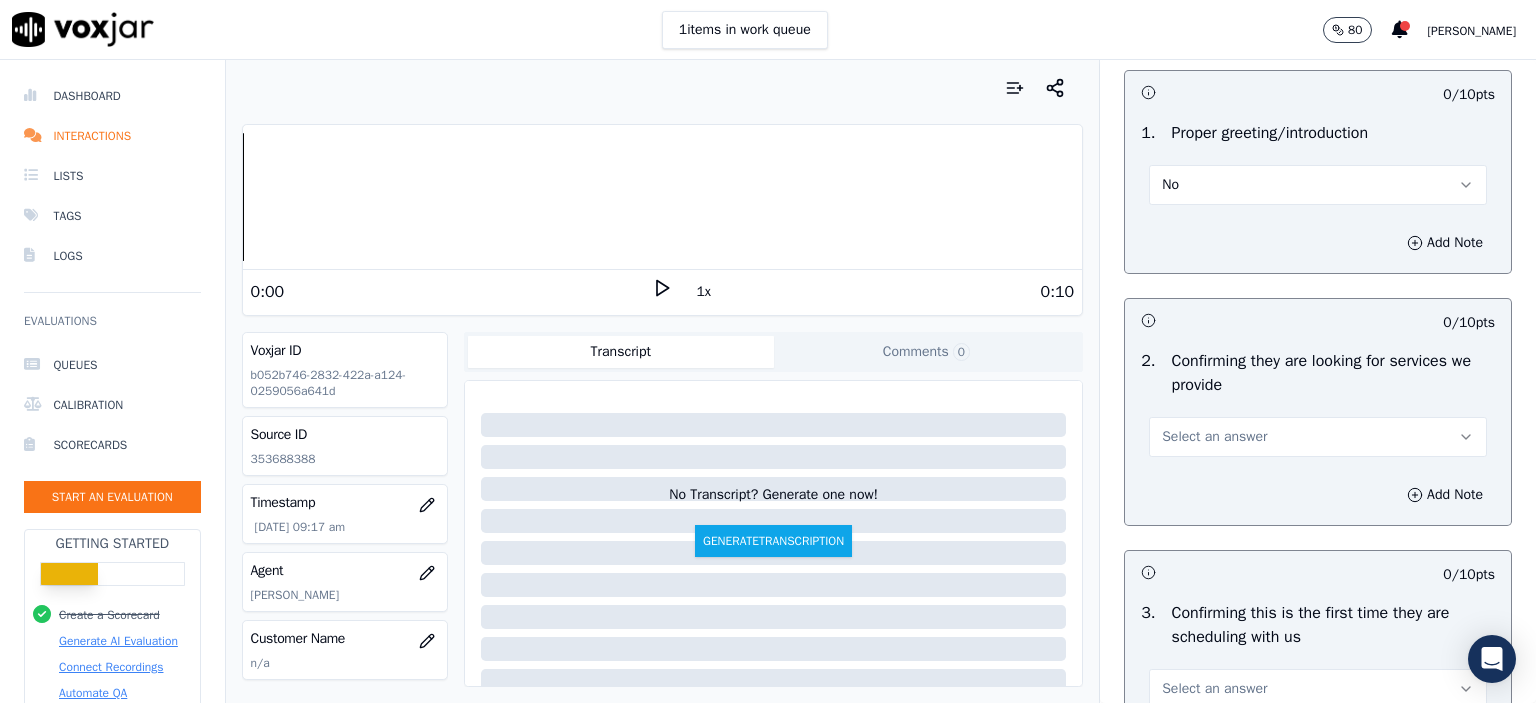 scroll, scrollTop: 200, scrollLeft: 0, axis: vertical 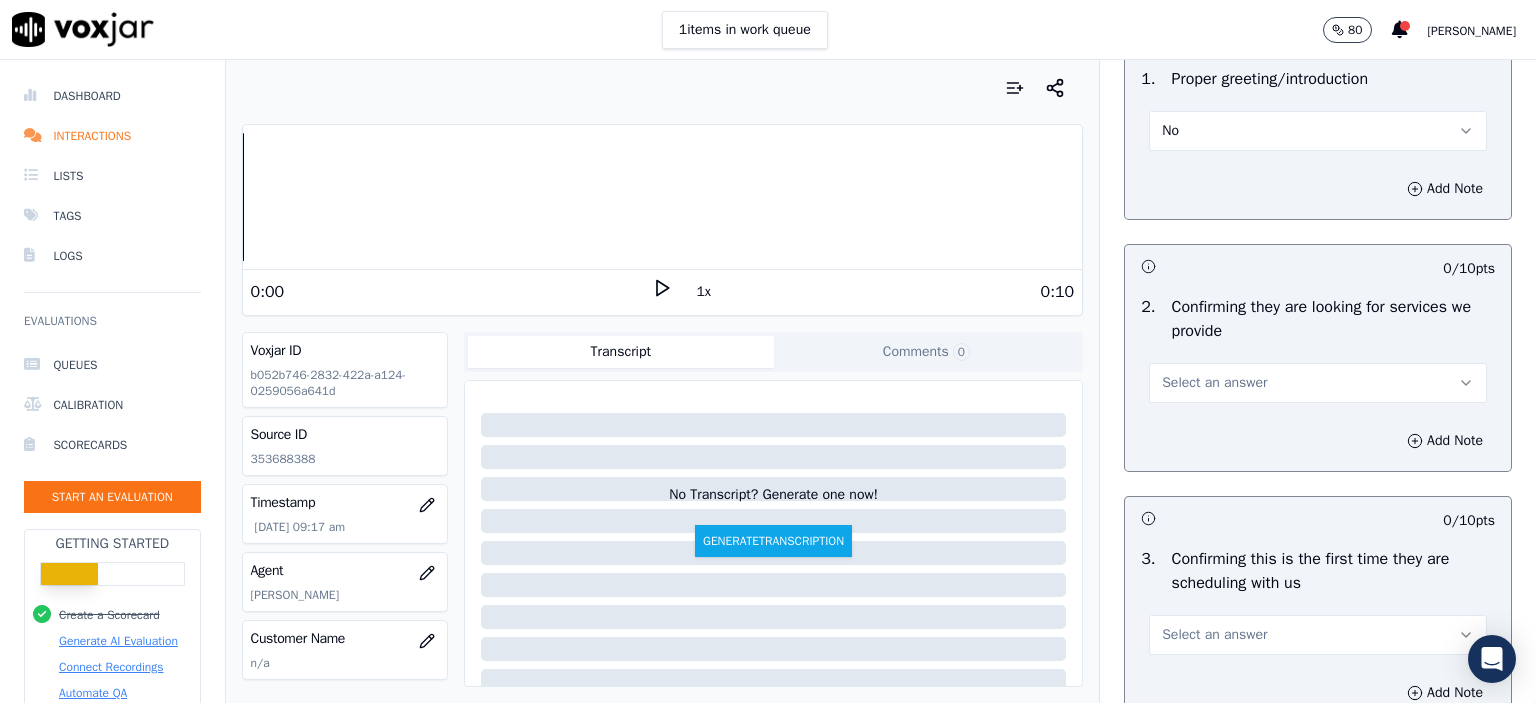 click on "Select an answer" at bounding box center (1214, 383) 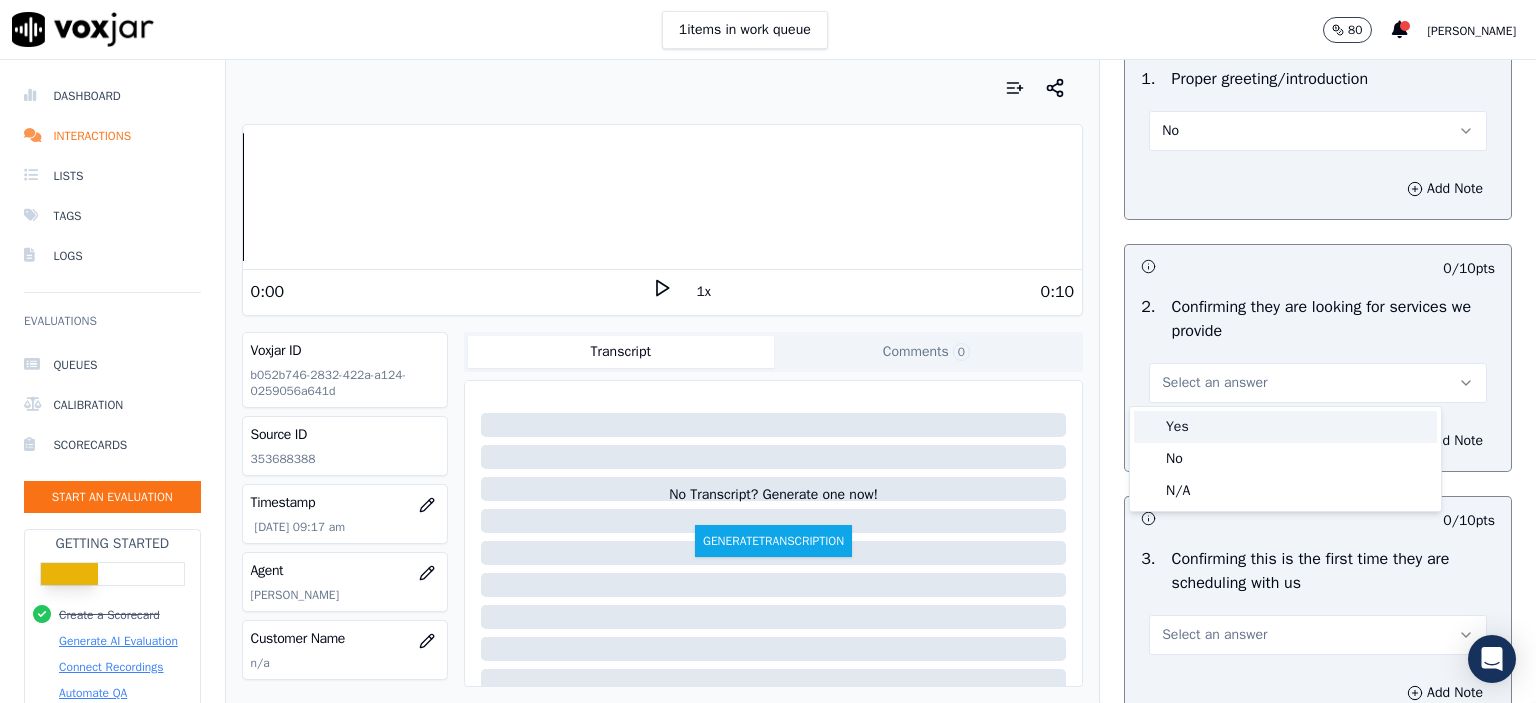 click on "Yes" at bounding box center (1285, 427) 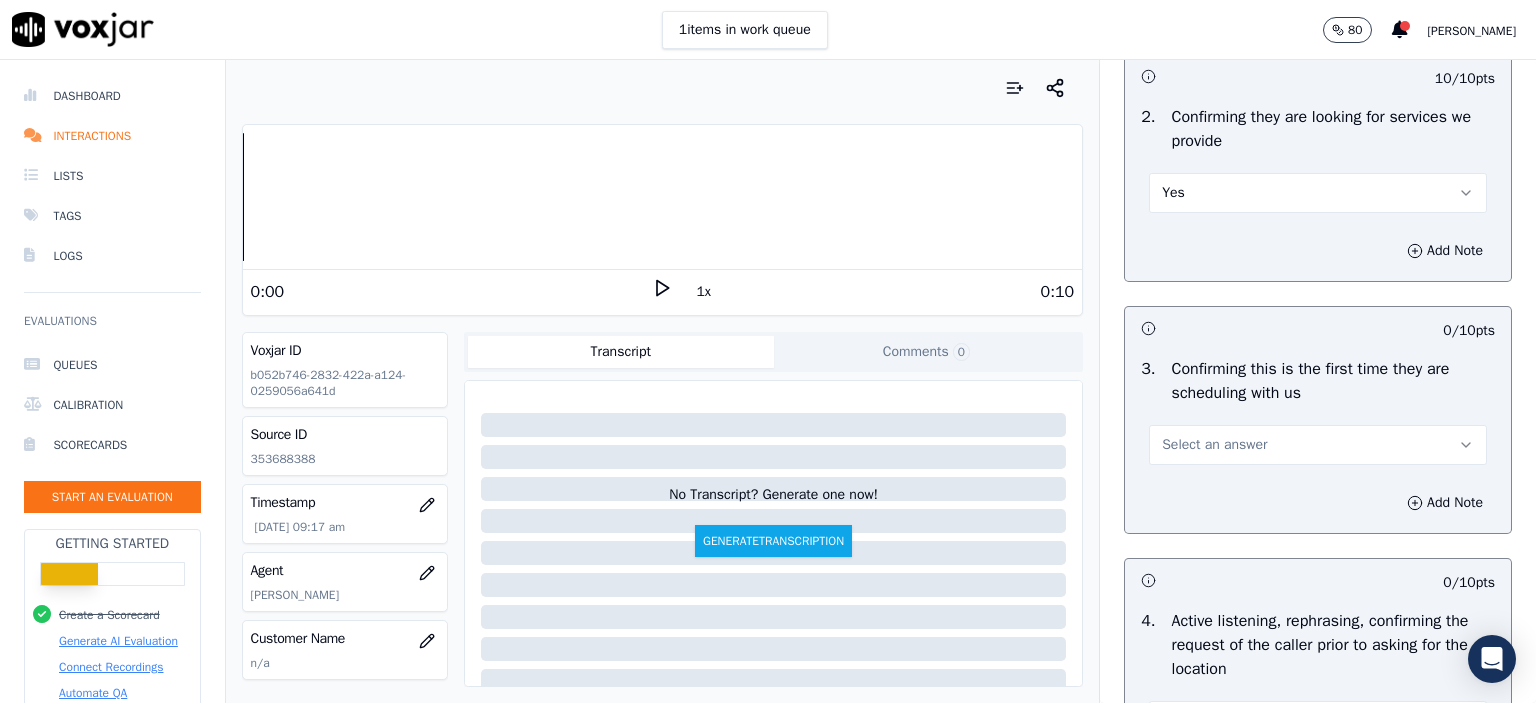 scroll, scrollTop: 400, scrollLeft: 0, axis: vertical 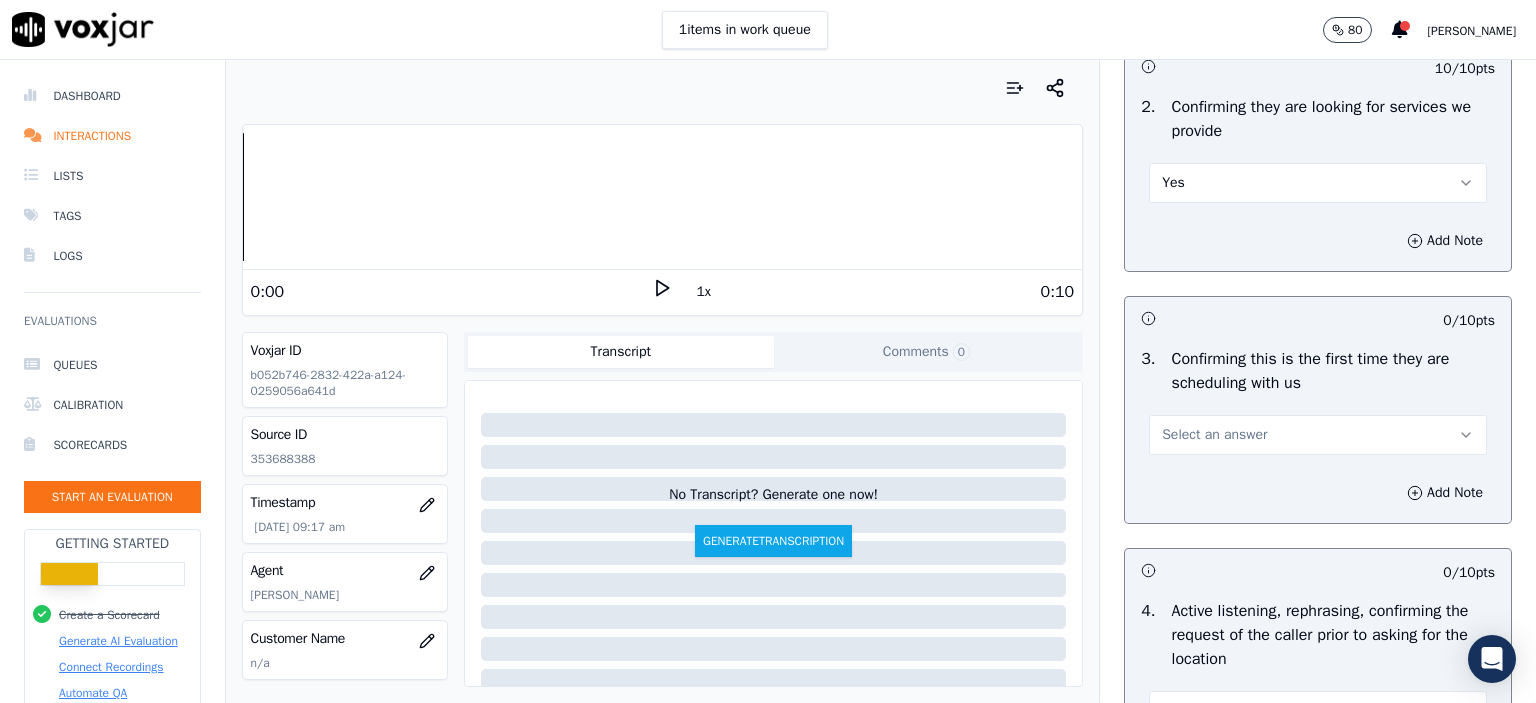 click on "Select an answer" at bounding box center (1214, 435) 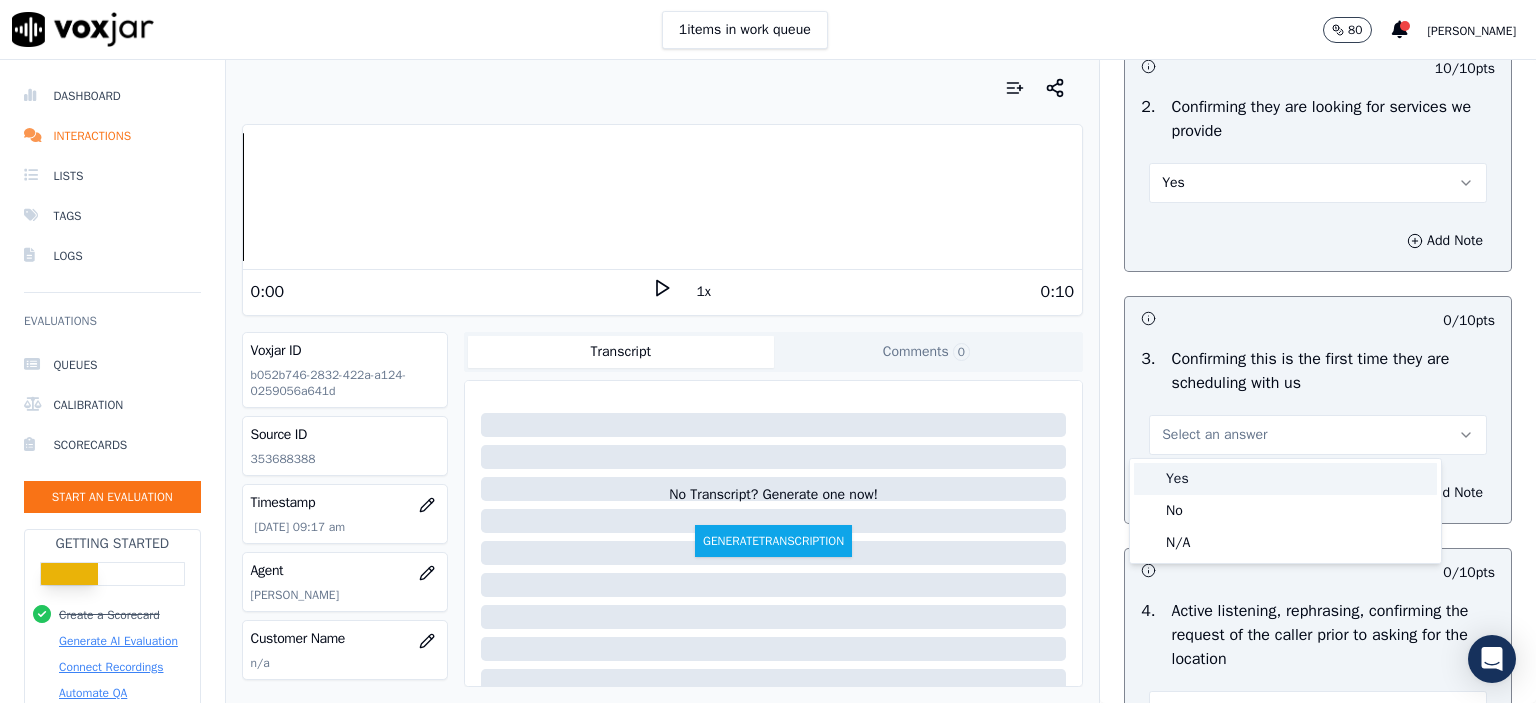 click on "Yes" at bounding box center [1285, 479] 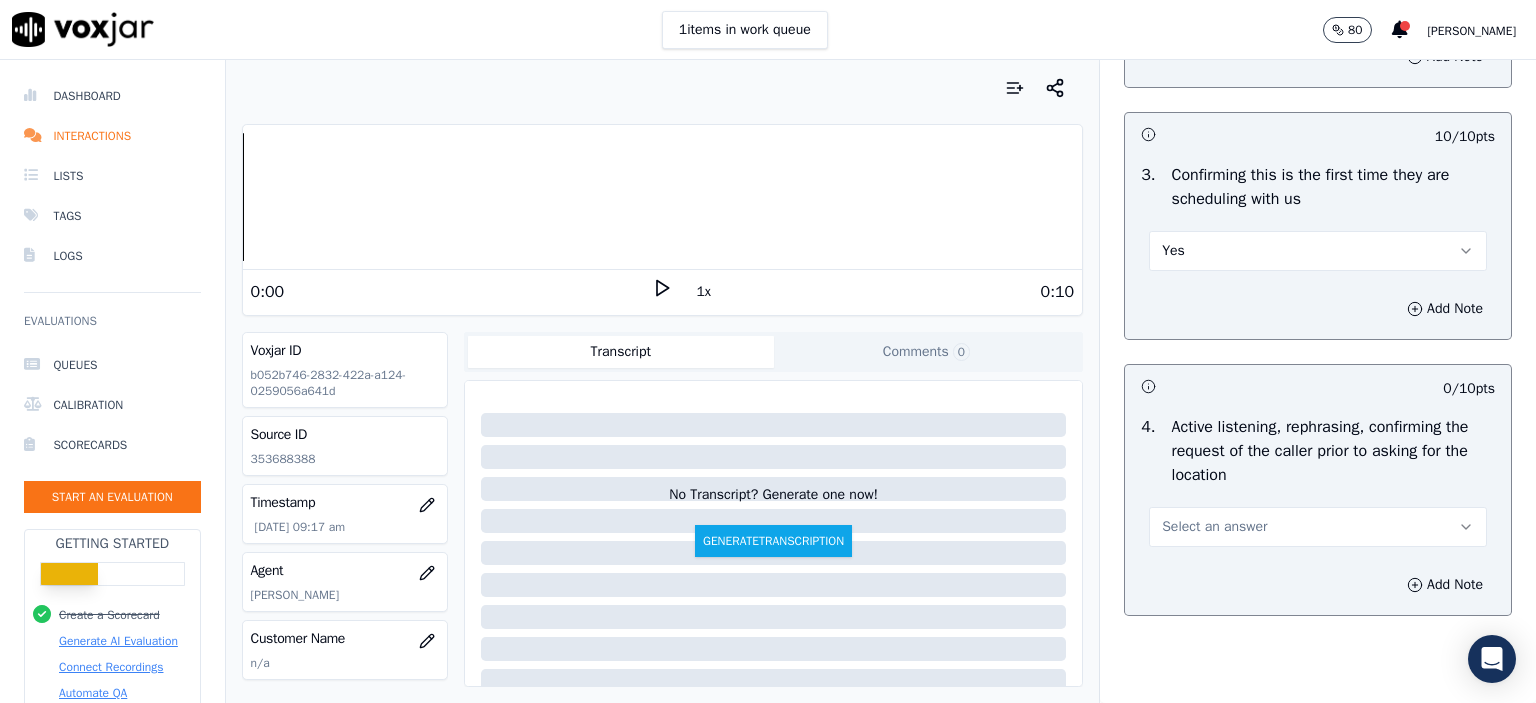 scroll, scrollTop: 600, scrollLeft: 0, axis: vertical 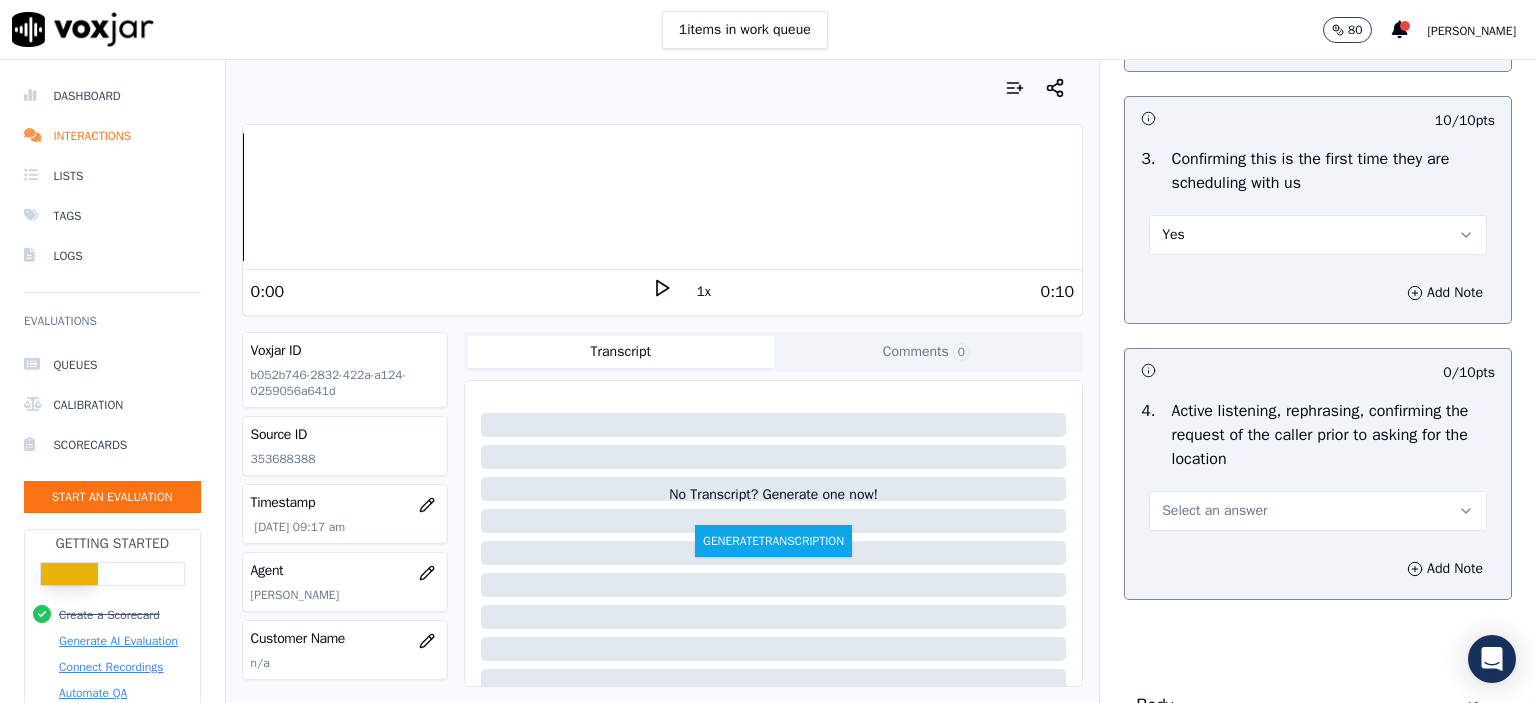 click on "Select an answer" at bounding box center (1318, 511) 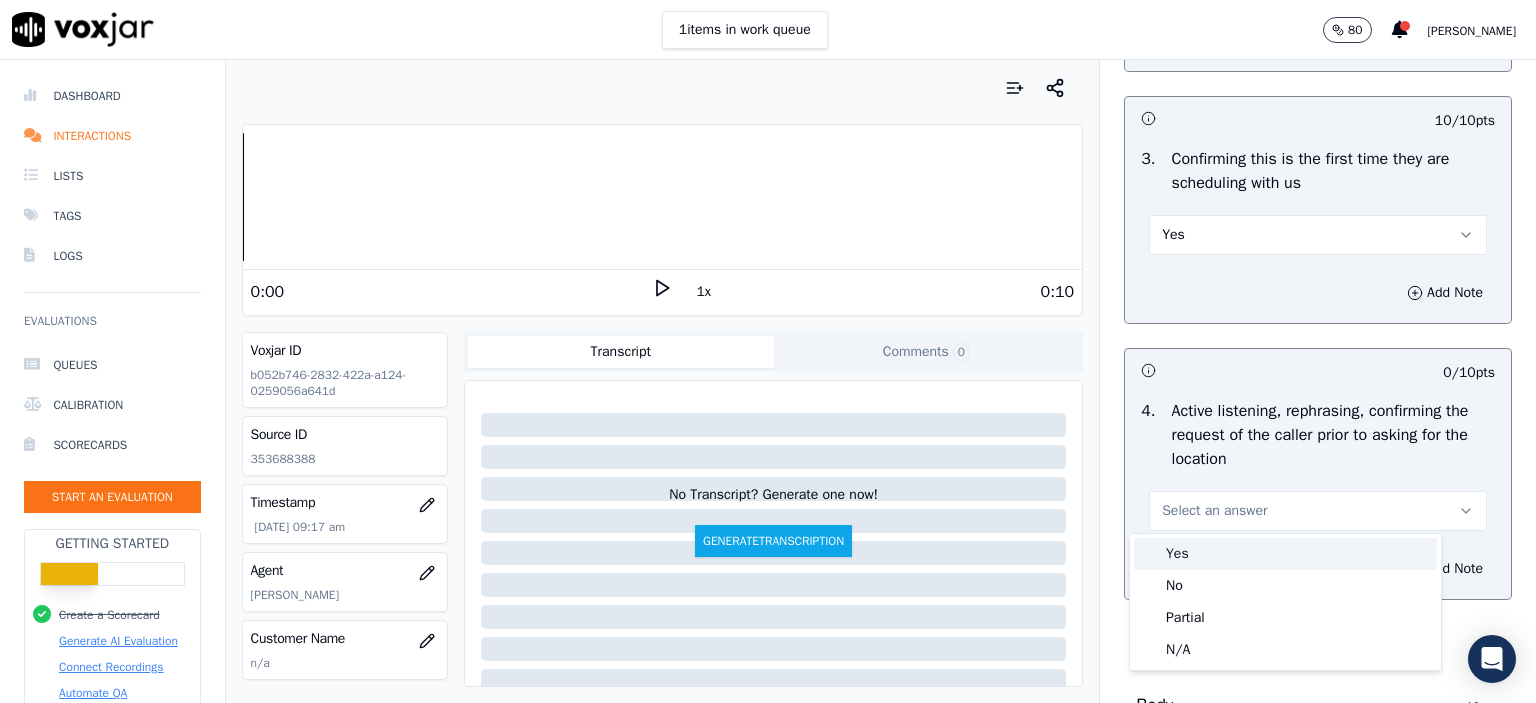 click on "Yes" at bounding box center (1285, 554) 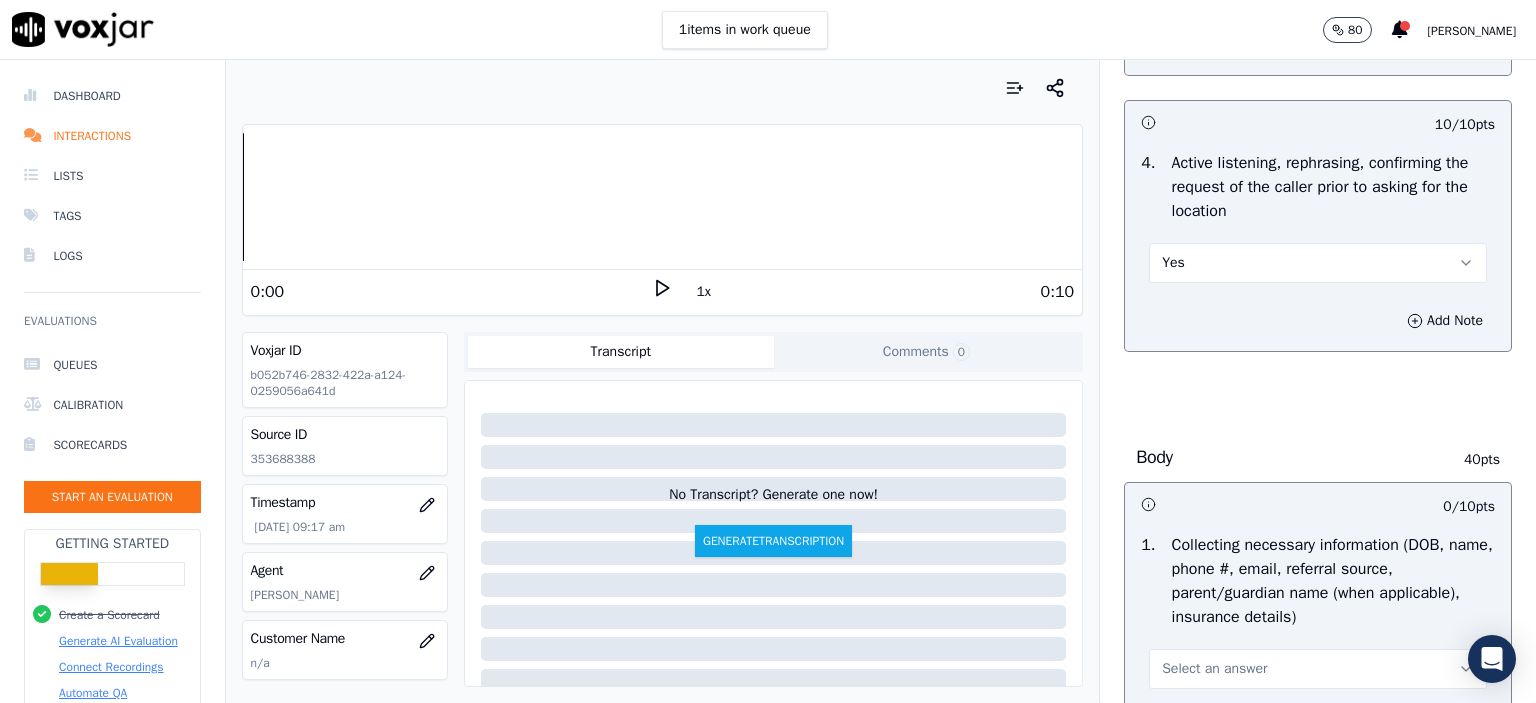 scroll, scrollTop: 800, scrollLeft: 0, axis: vertical 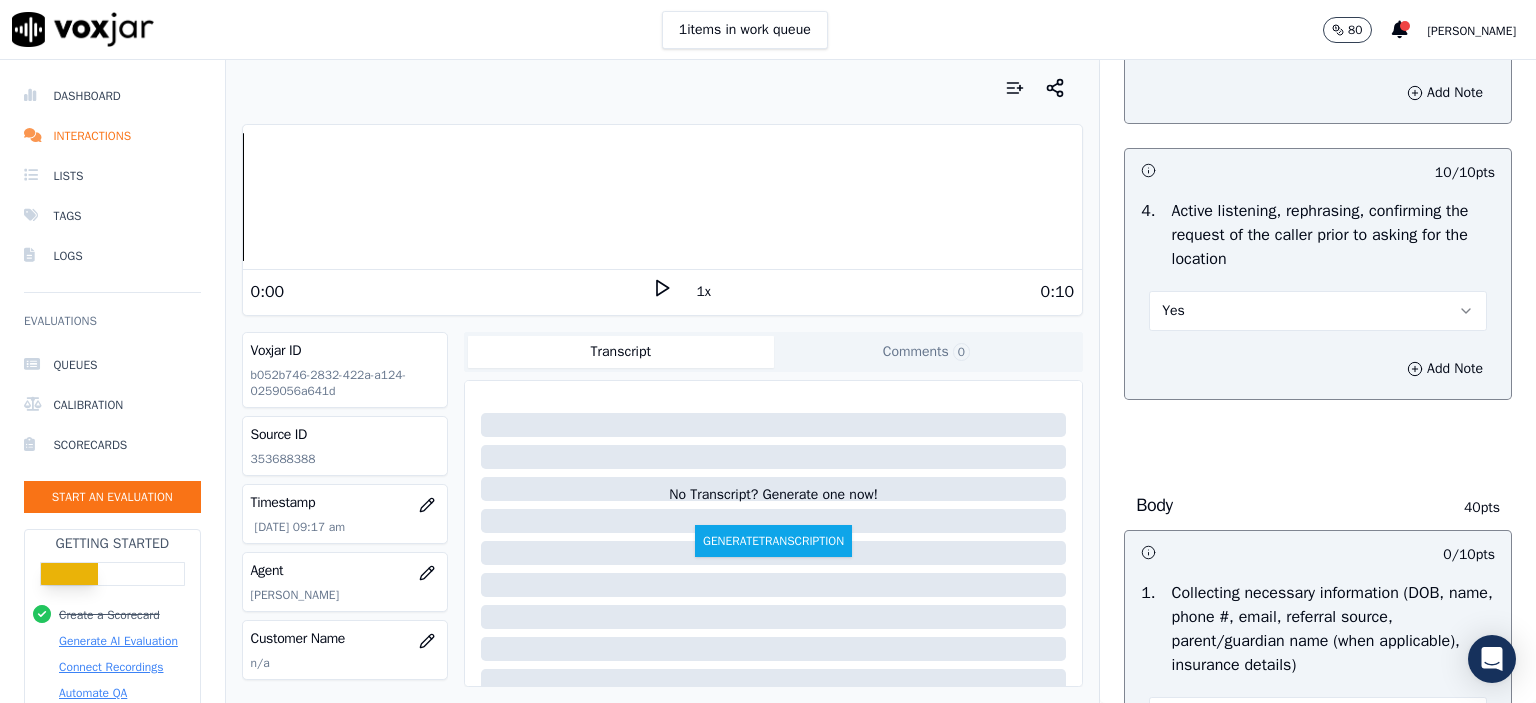 click on "Yes" at bounding box center [1318, 311] 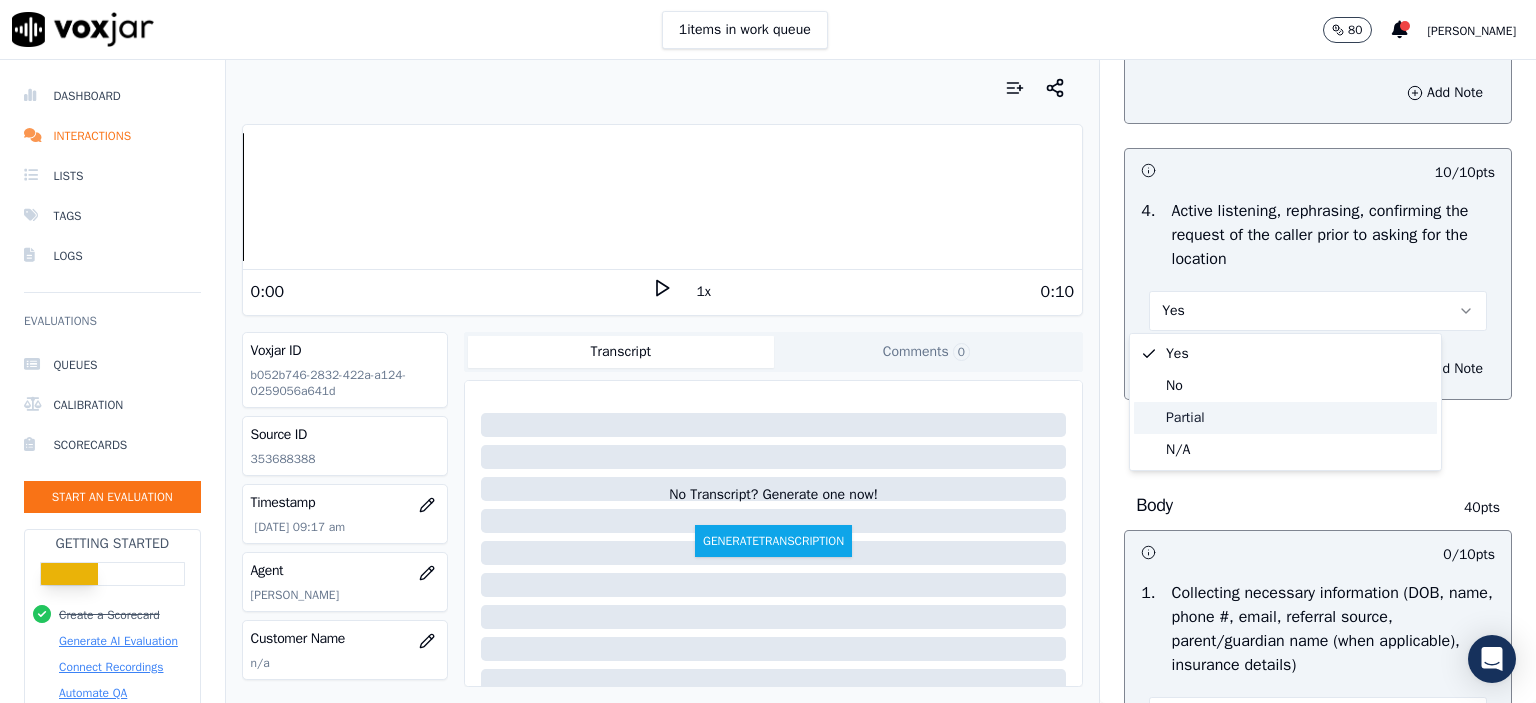 drag, startPoint x: 1210, startPoint y: 399, endPoint x: 1209, endPoint y: 409, distance: 10.049875 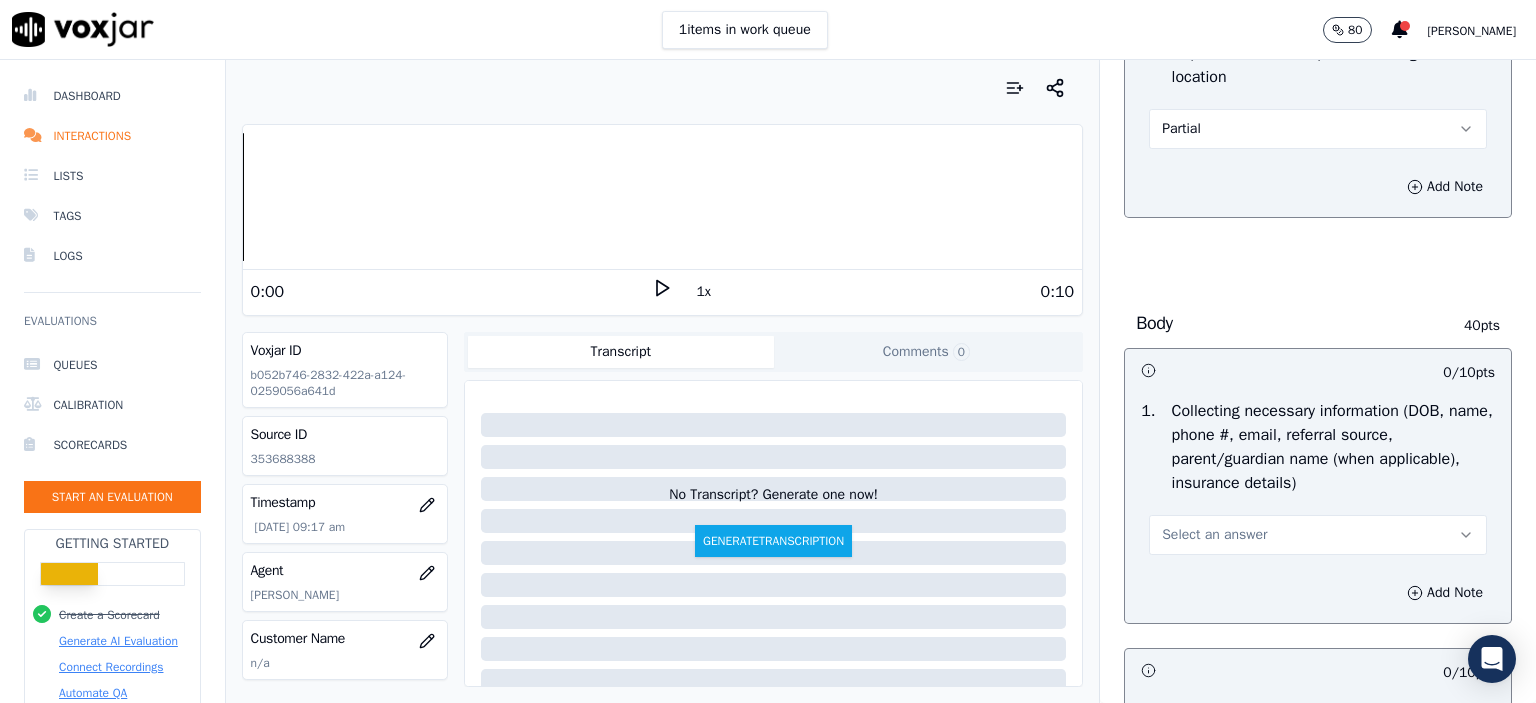 scroll, scrollTop: 900, scrollLeft: 0, axis: vertical 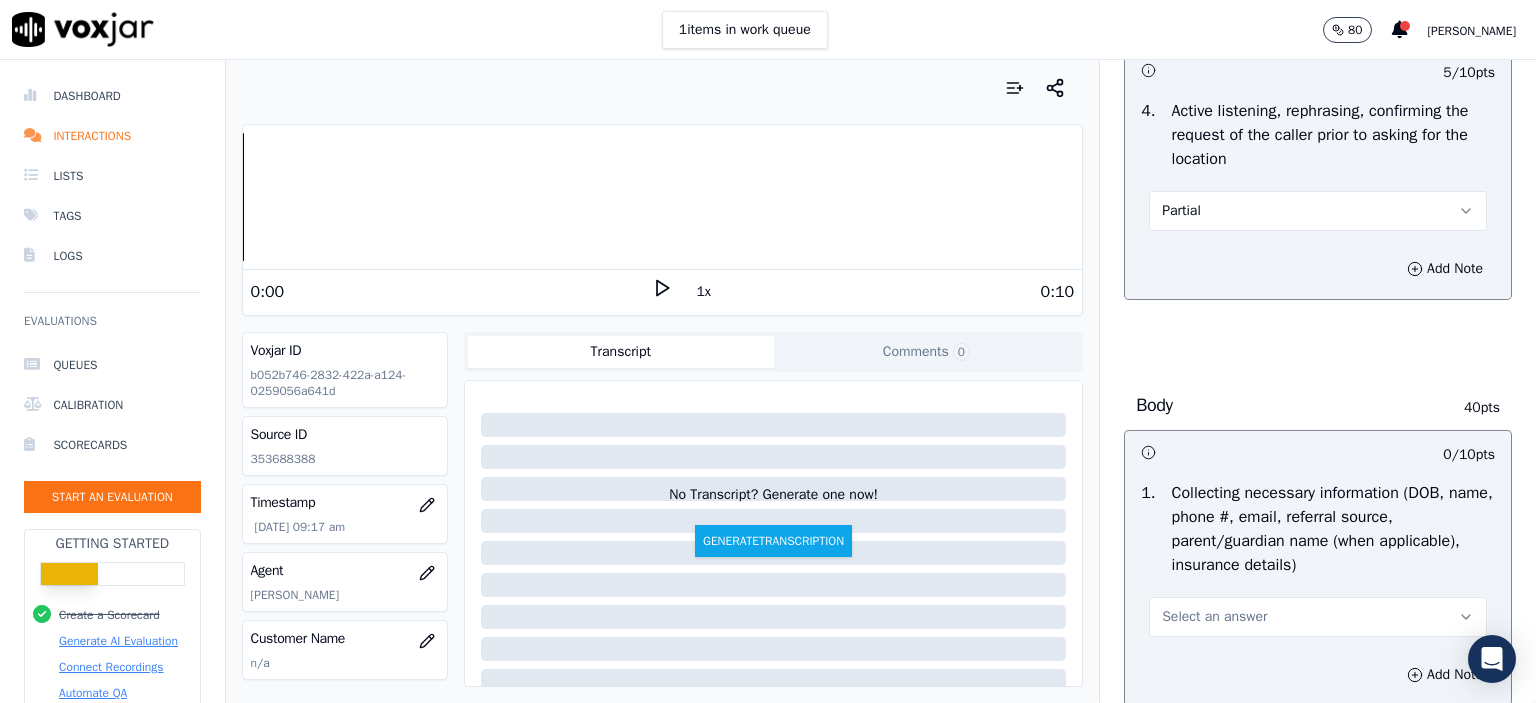 click on "Partial" at bounding box center (1318, 211) 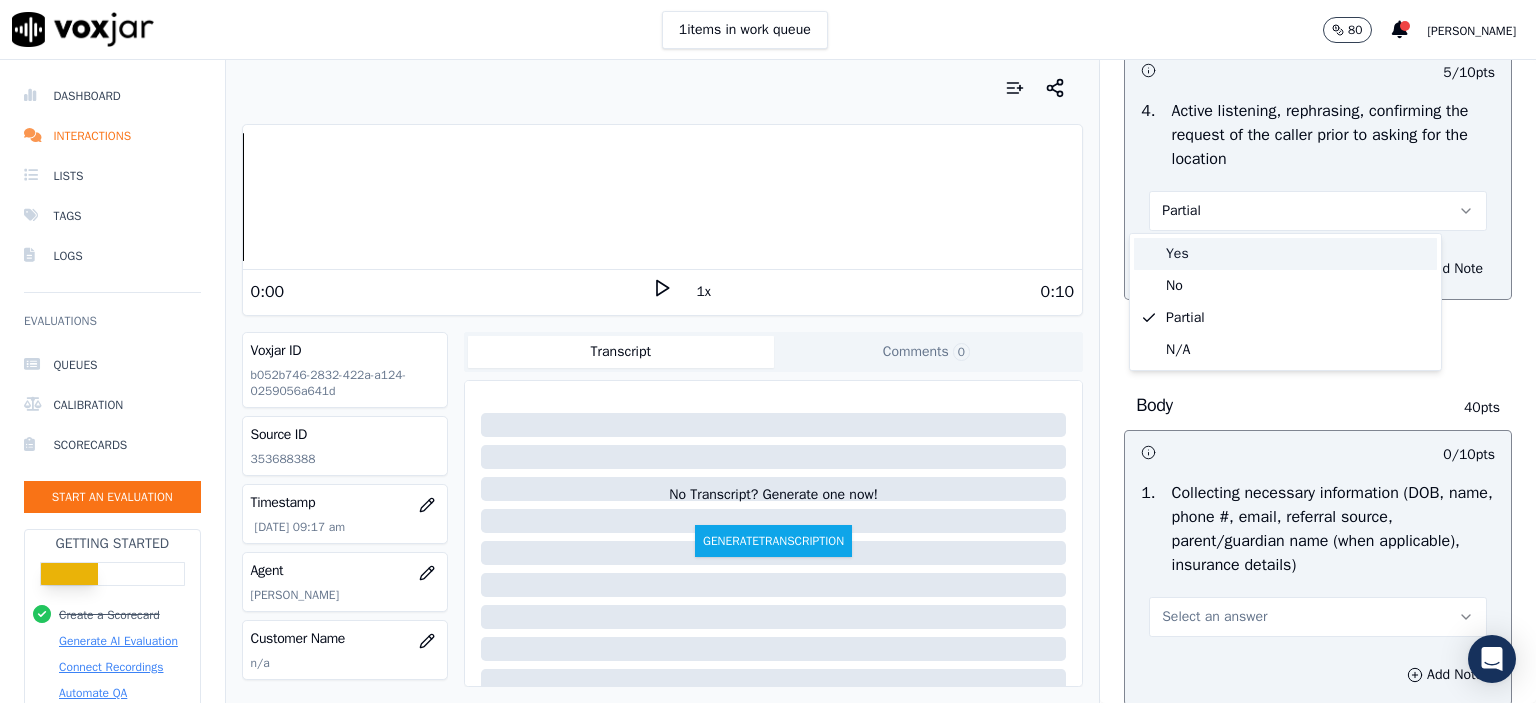 click on "Yes" at bounding box center [1285, 254] 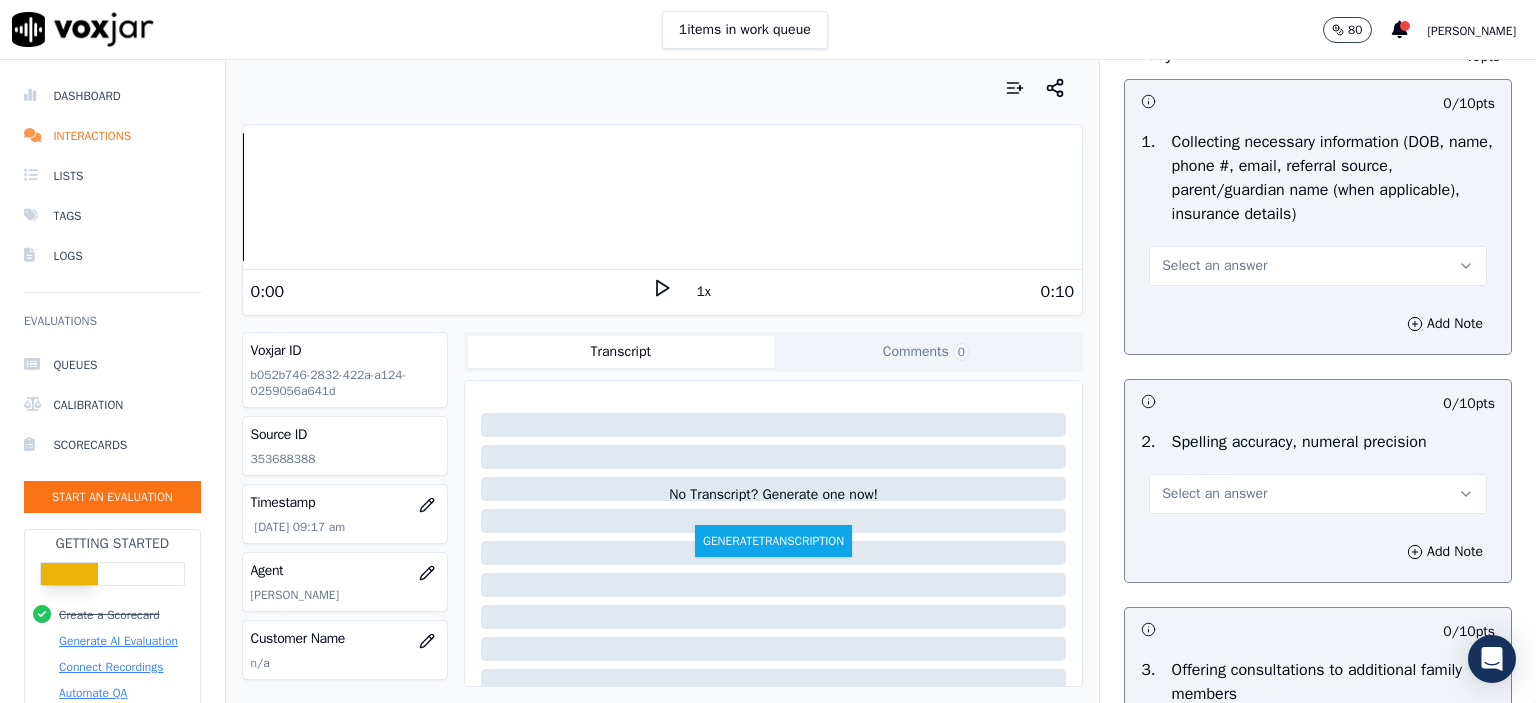 scroll, scrollTop: 1300, scrollLeft: 0, axis: vertical 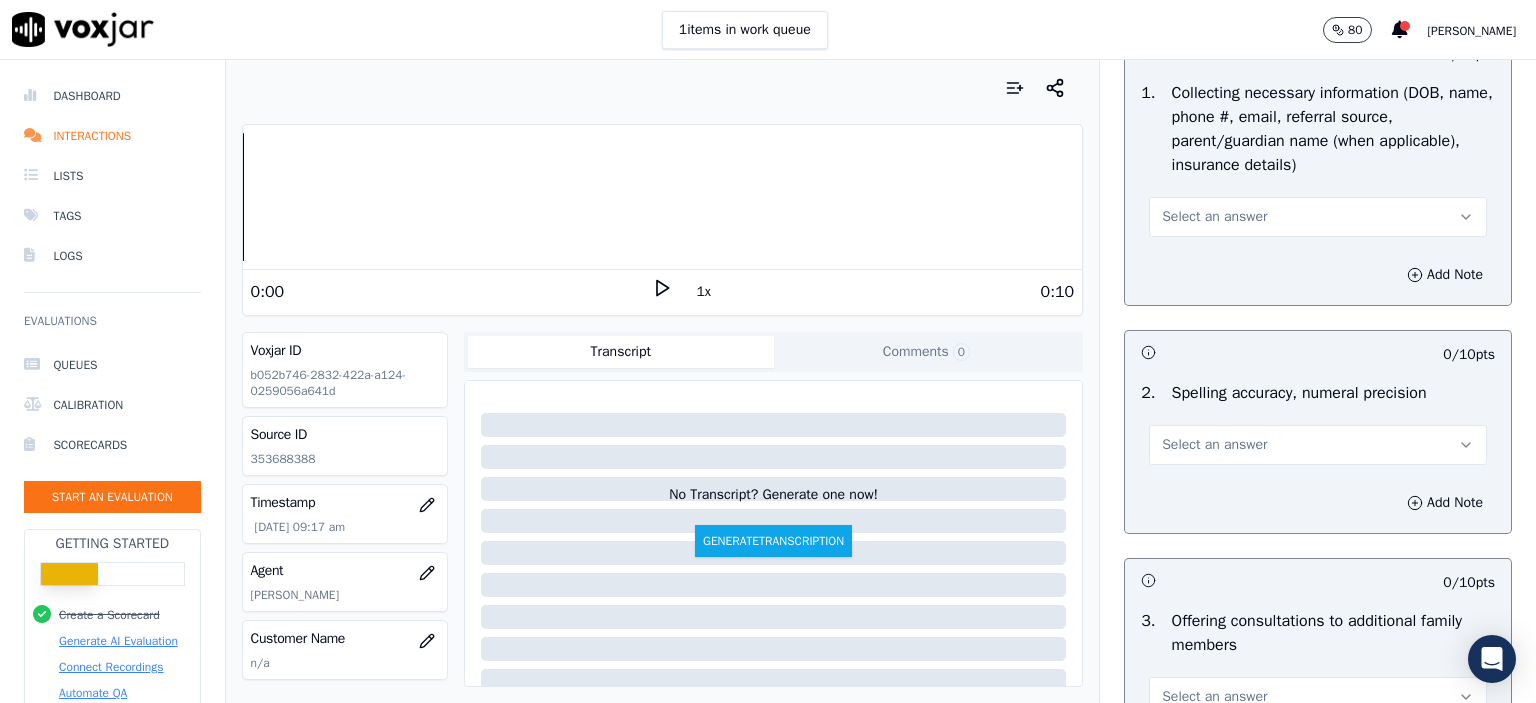 click on "Select an answer" at bounding box center (1214, 445) 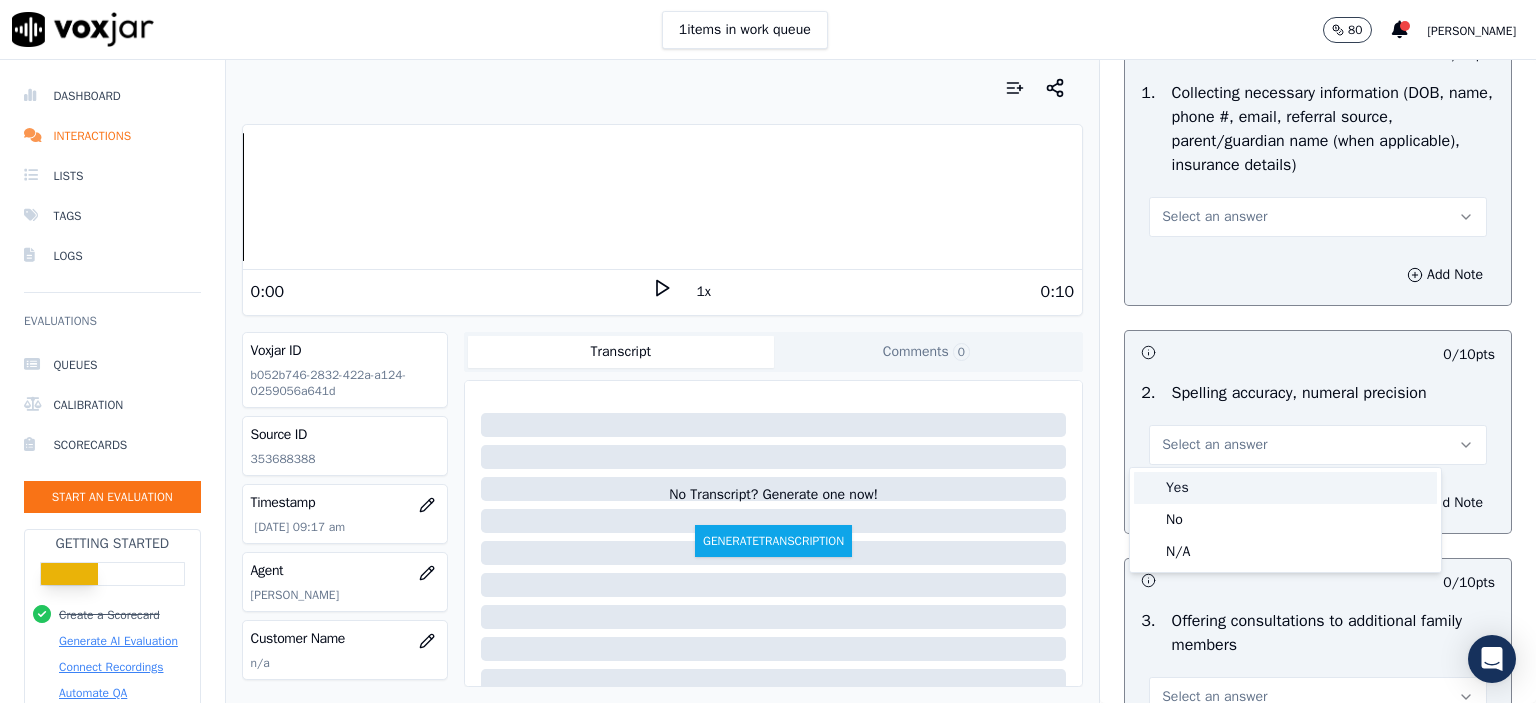 click on "Yes" at bounding box center [1285, 488] 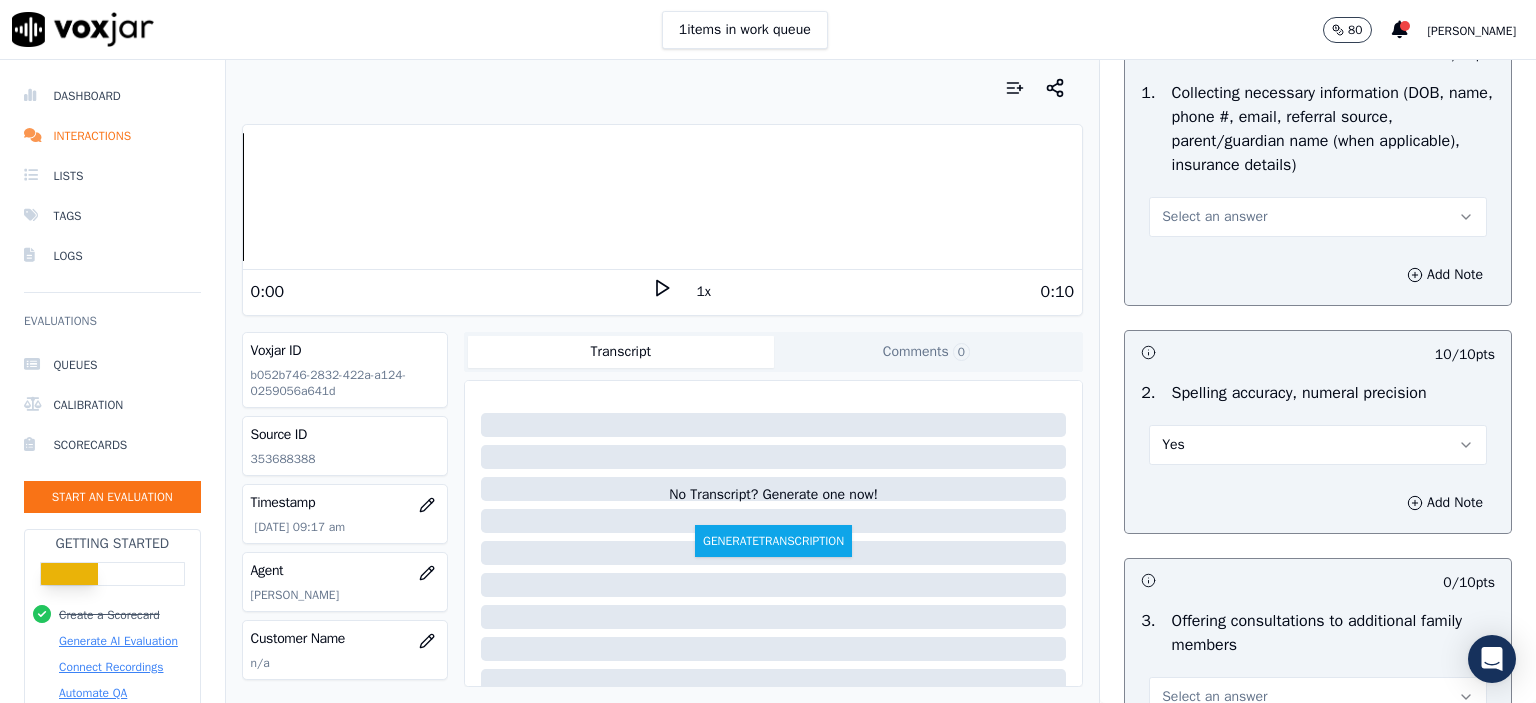 click on "Select an answer" at bounding box center (1318, 217) 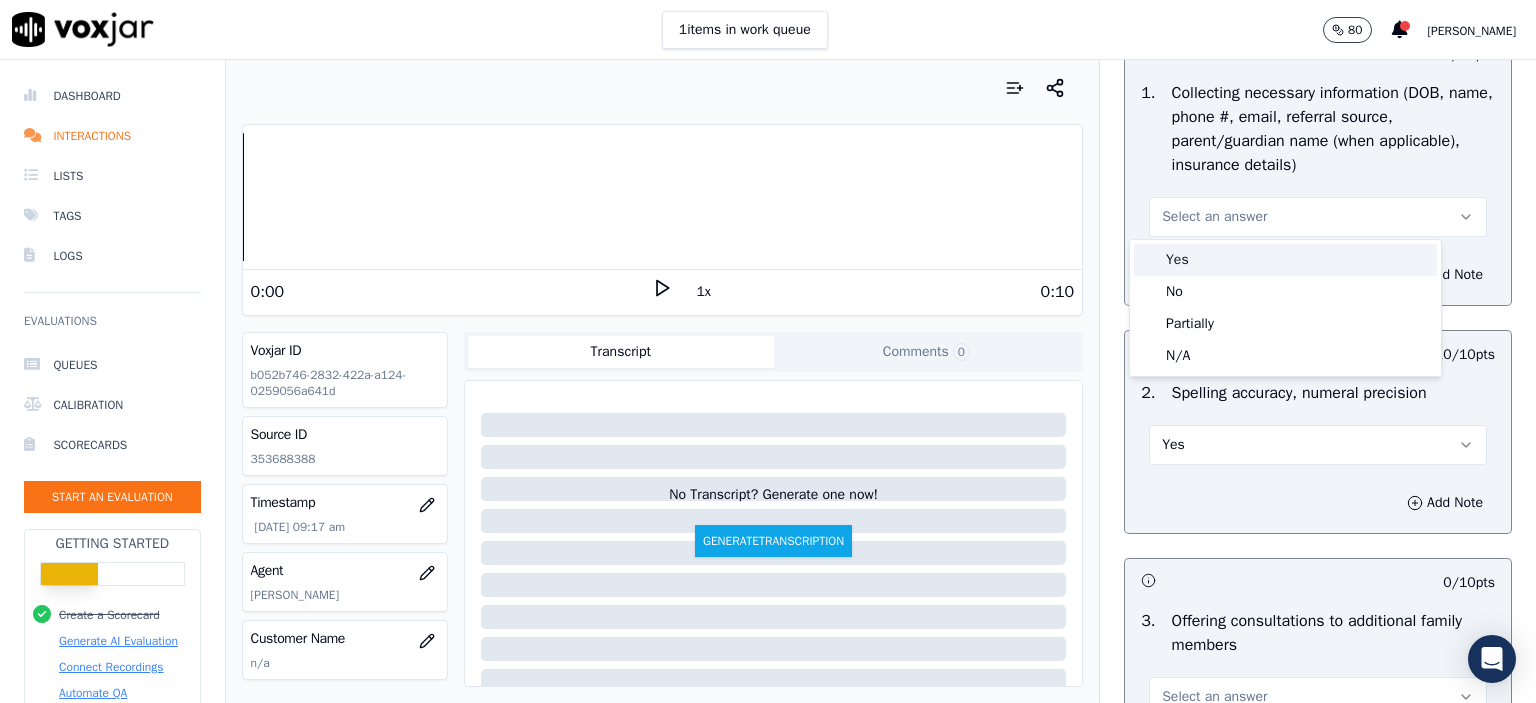 click on "Yes" at bounding box center [1285, 260] 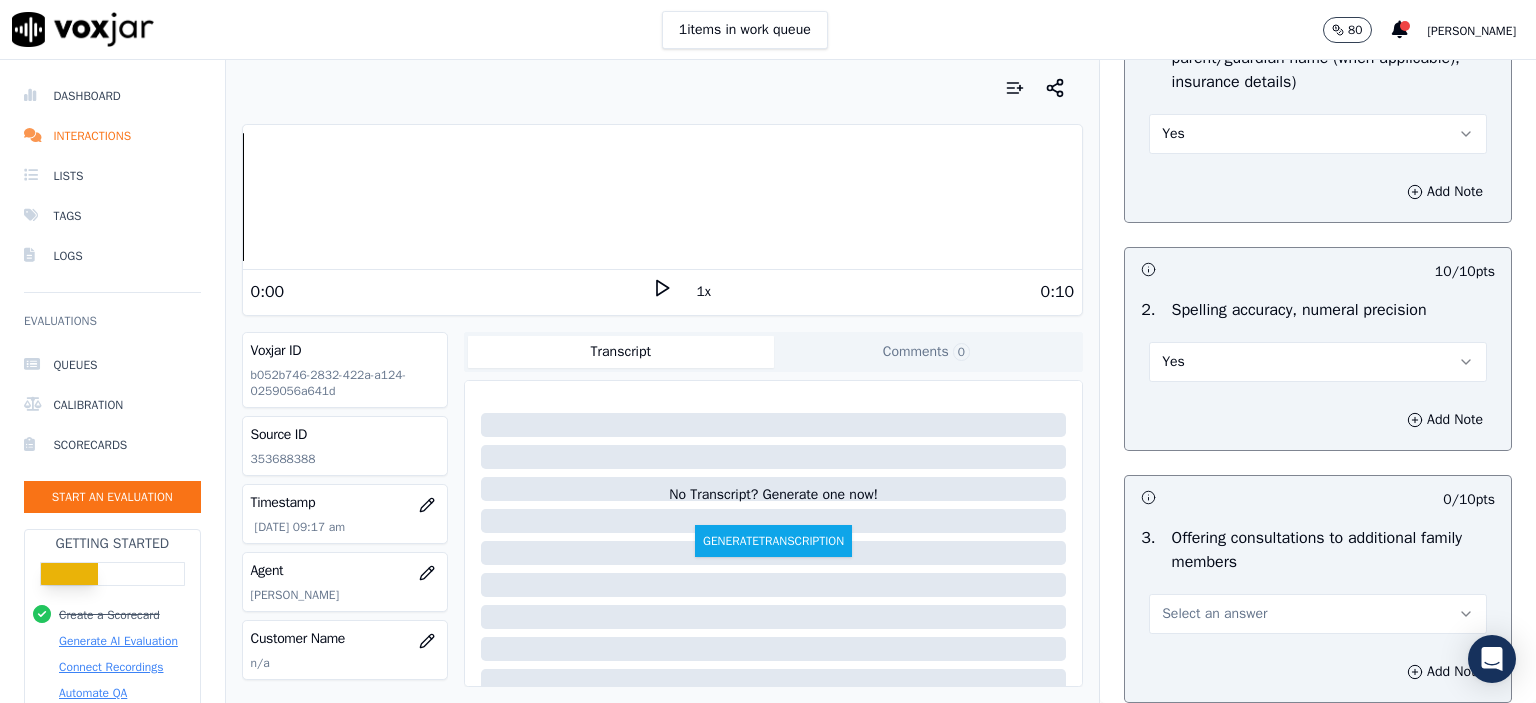 scroll, scrollTop: 1700, scrollLeft: 0, axis: vertical 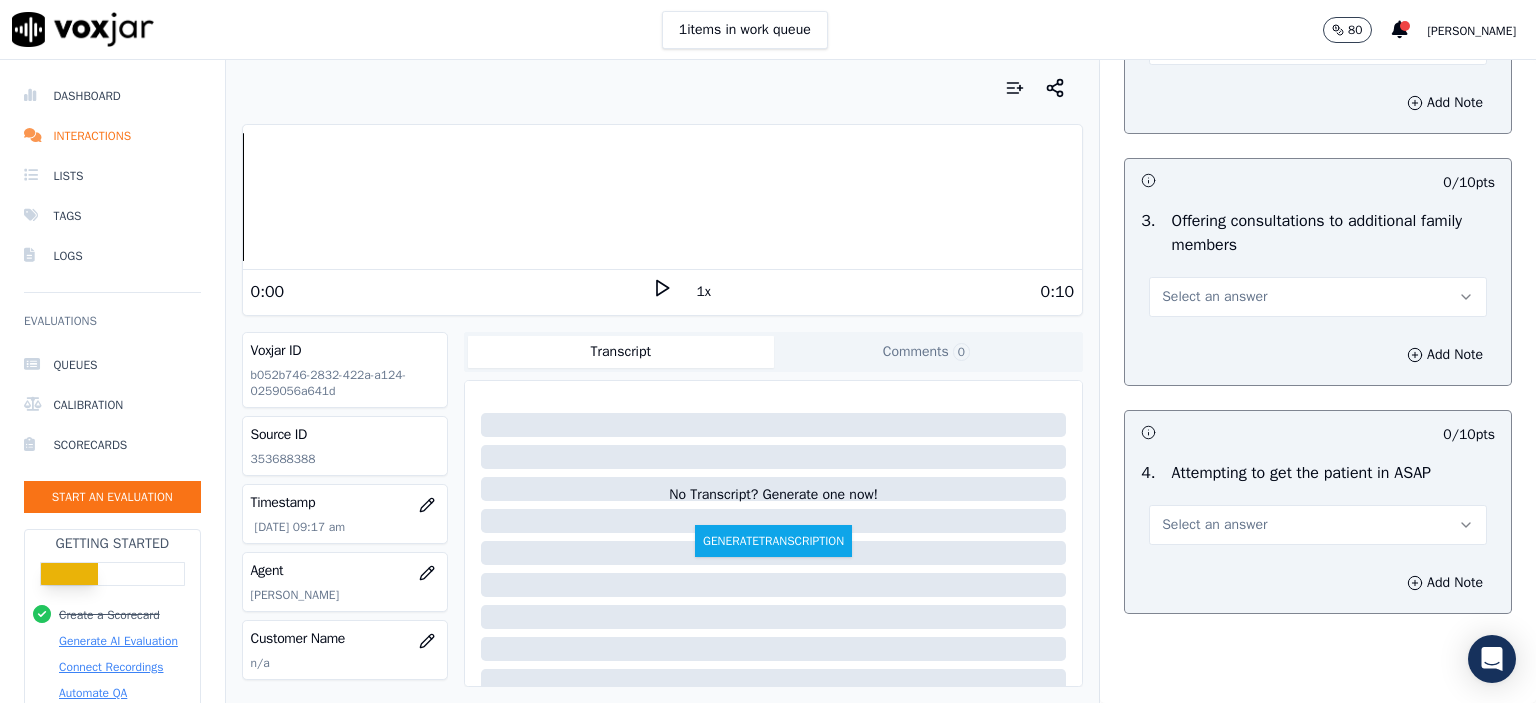 click on "Select an answer" at bounding box center [1318, 297] 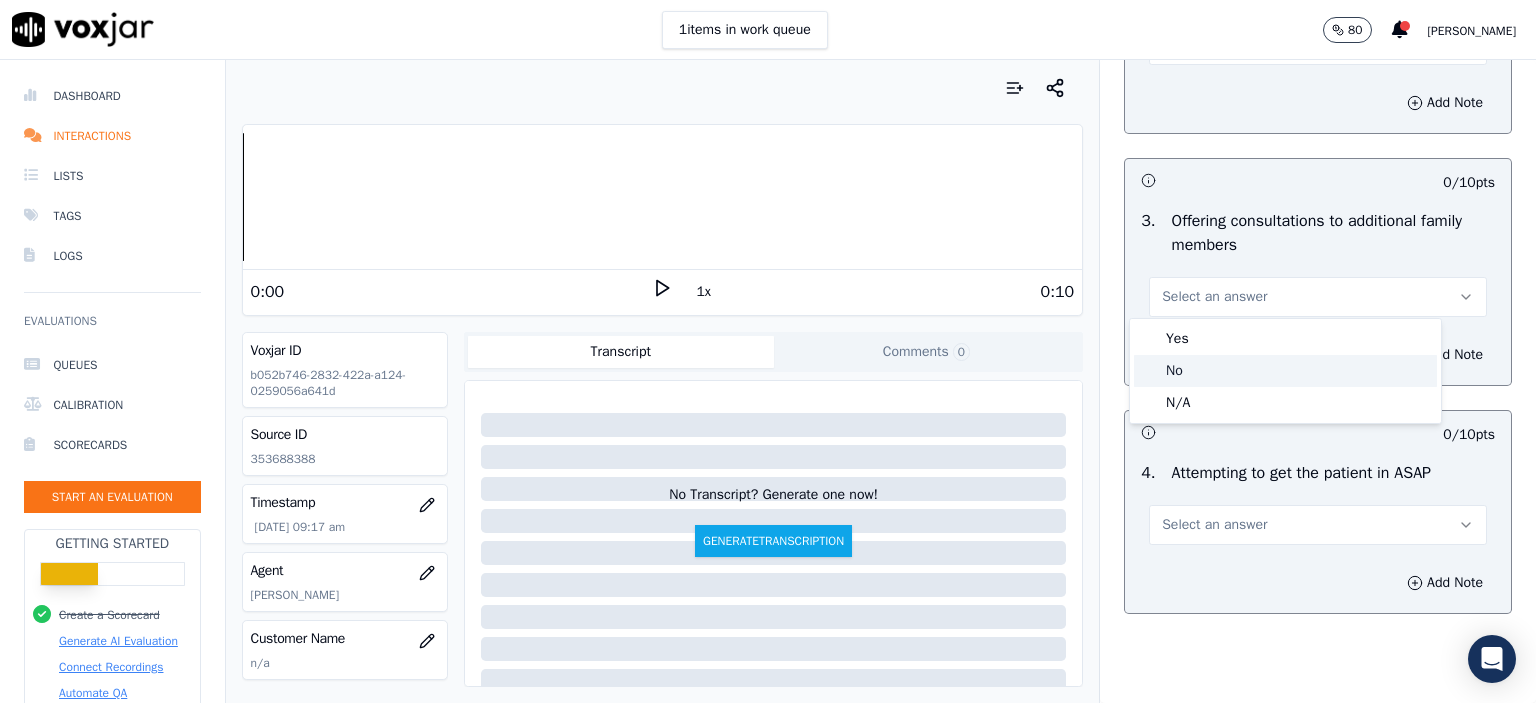 click on "No" 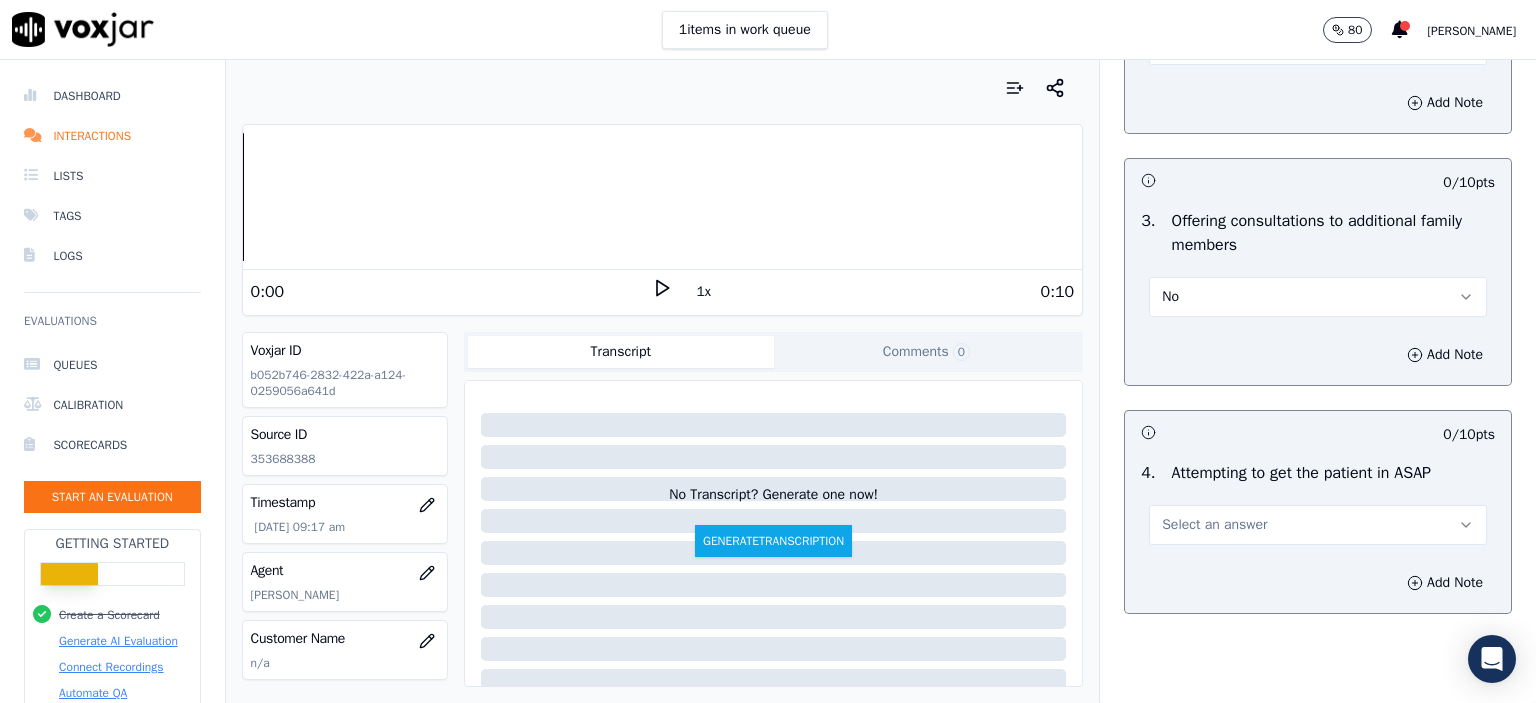scroll, scrollTop: 2000, scrollLeft: 0, axis: vertical 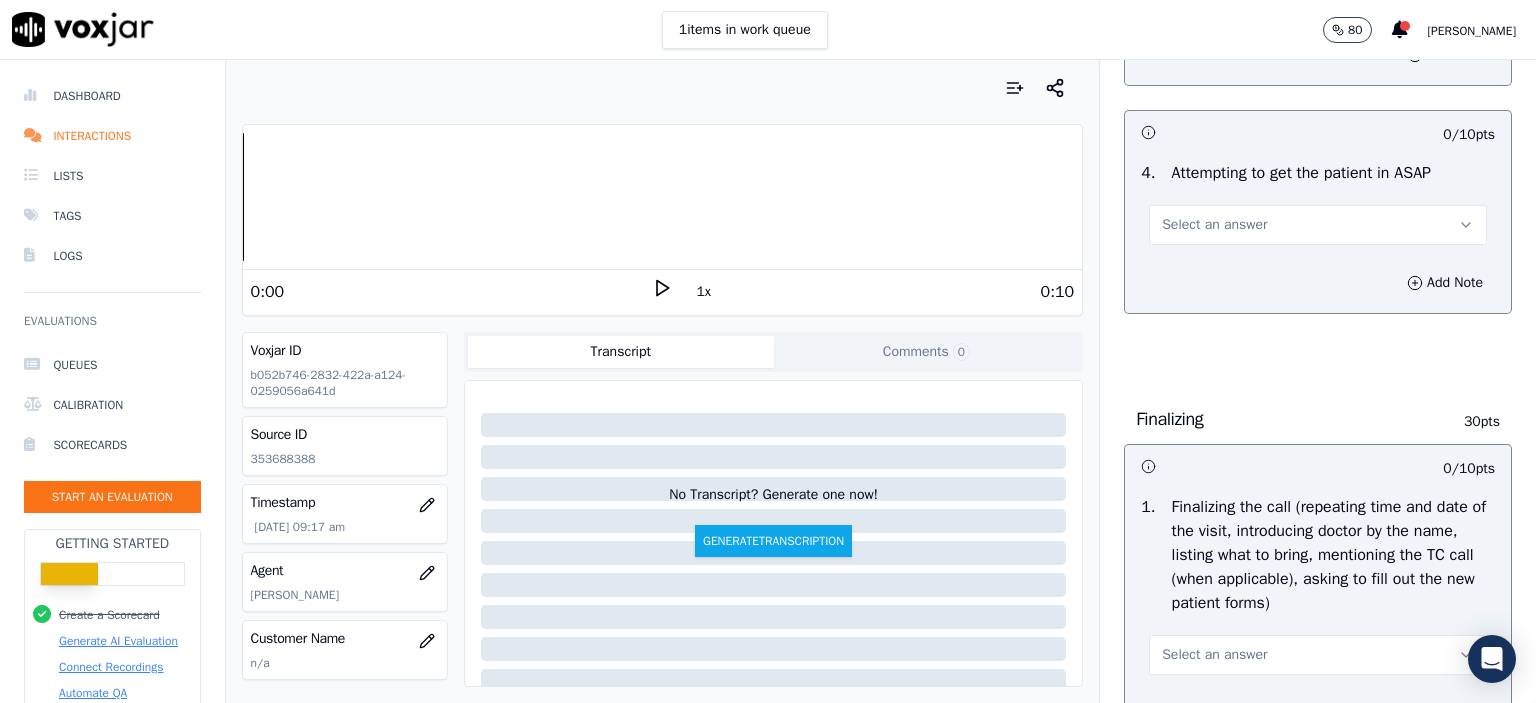click on "Select an answer" at bounding box center [1318, 225] 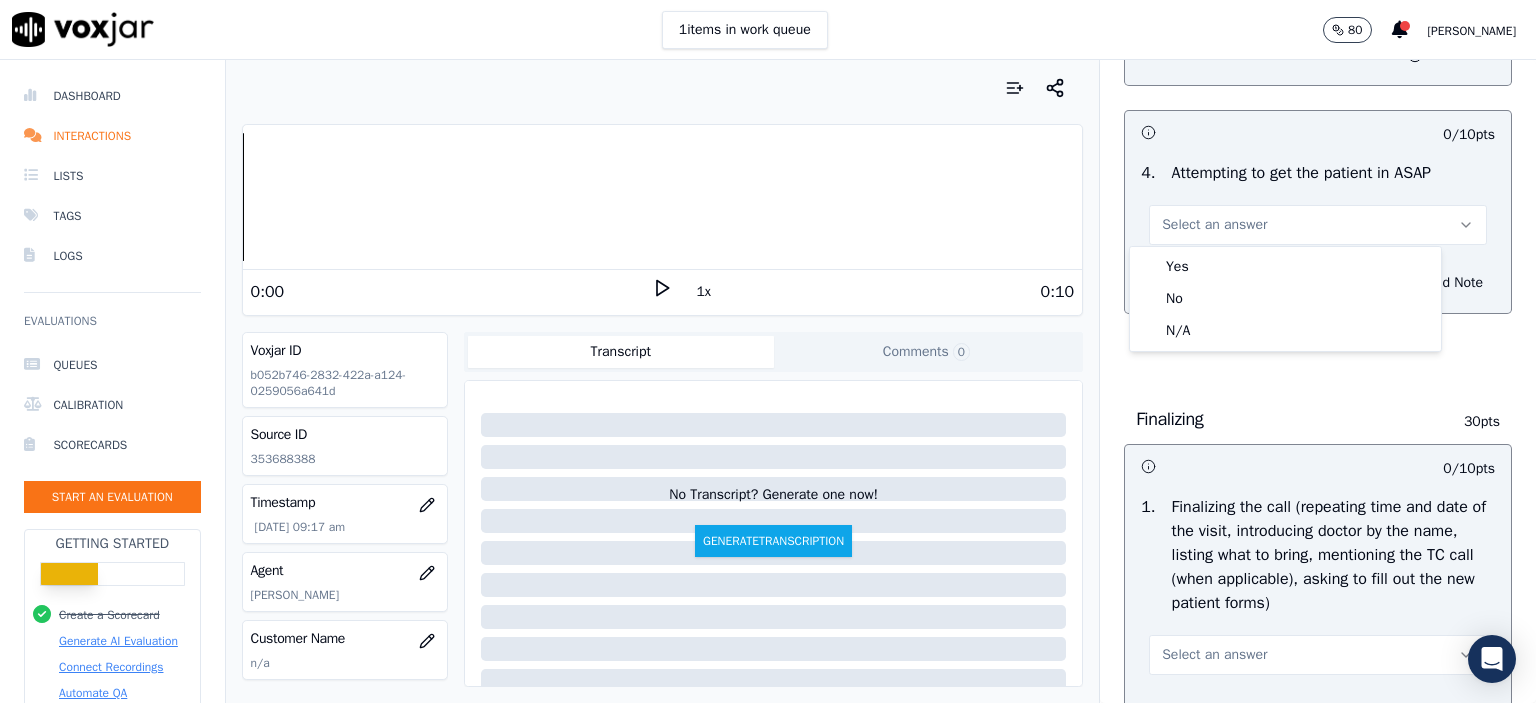 click on "Yes" at bounding box center [1285, 267] 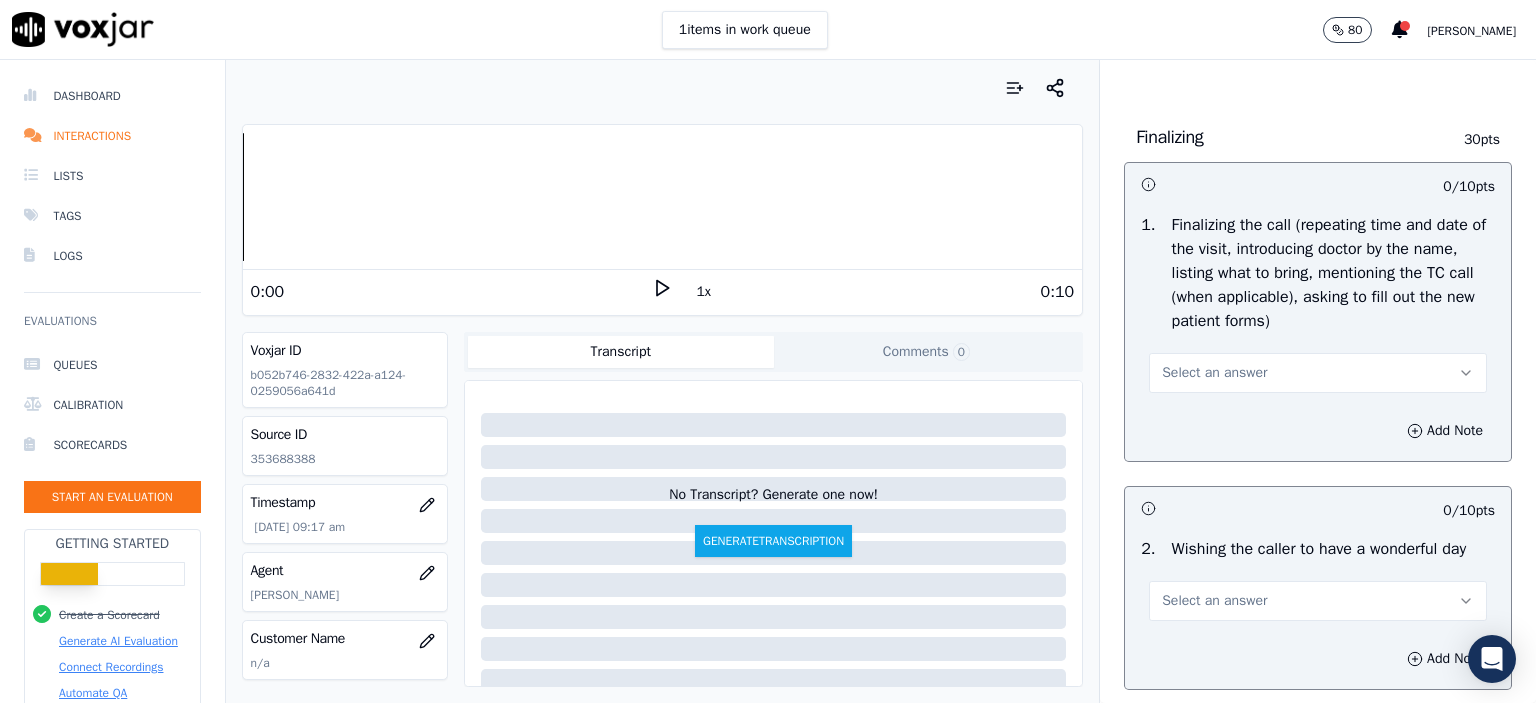scroll, scrollTop: 2300, scrollLeft: 0, axis: vertical 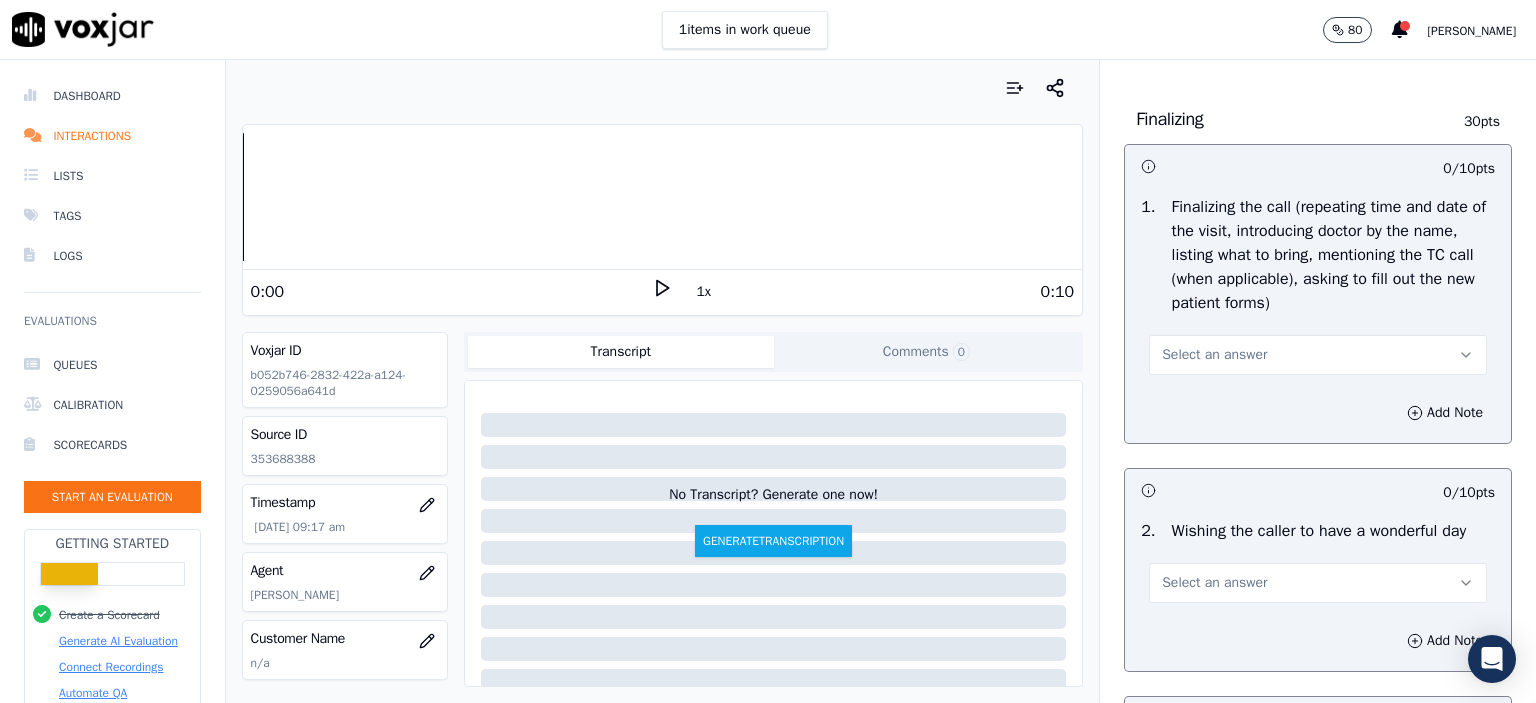 click on "Select an answer" at bounding box center [1318, 355] 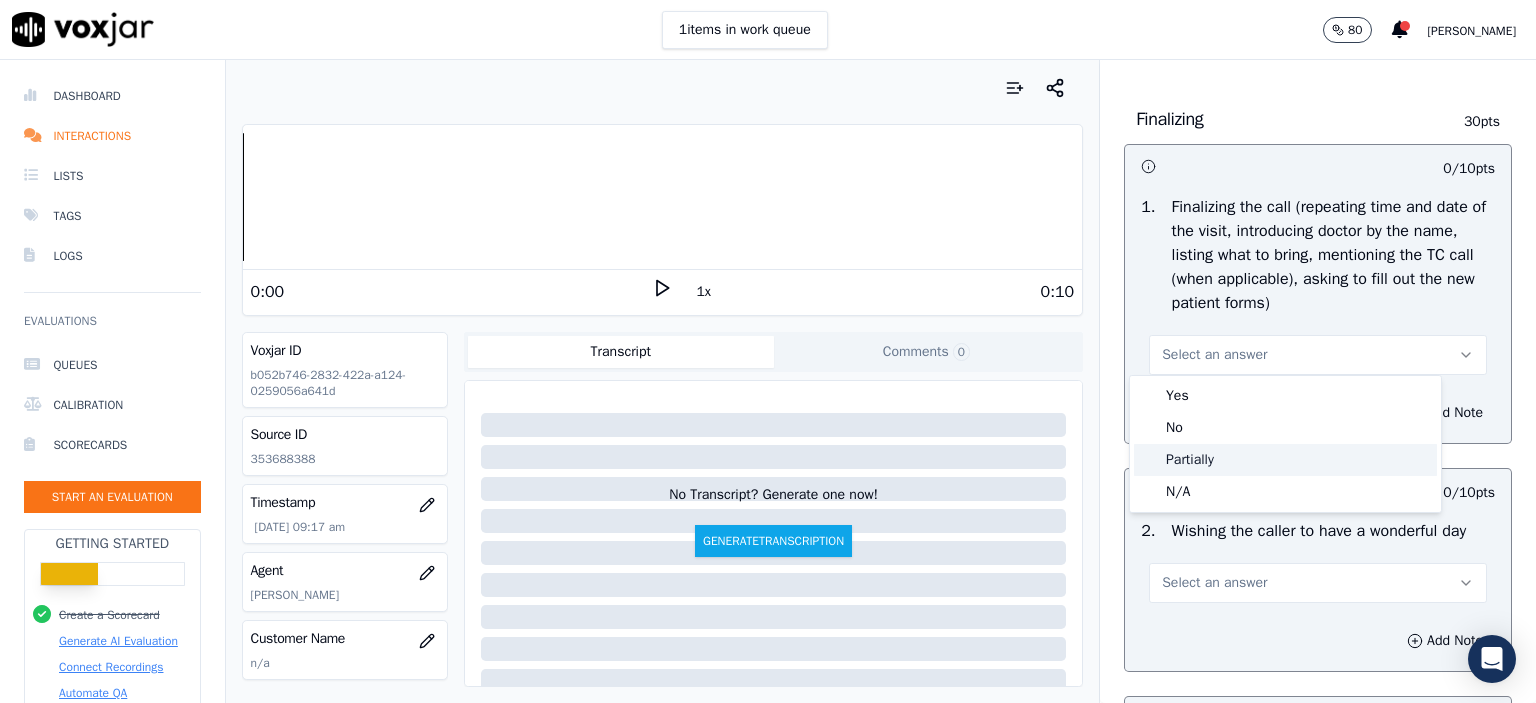 click on "Partially" 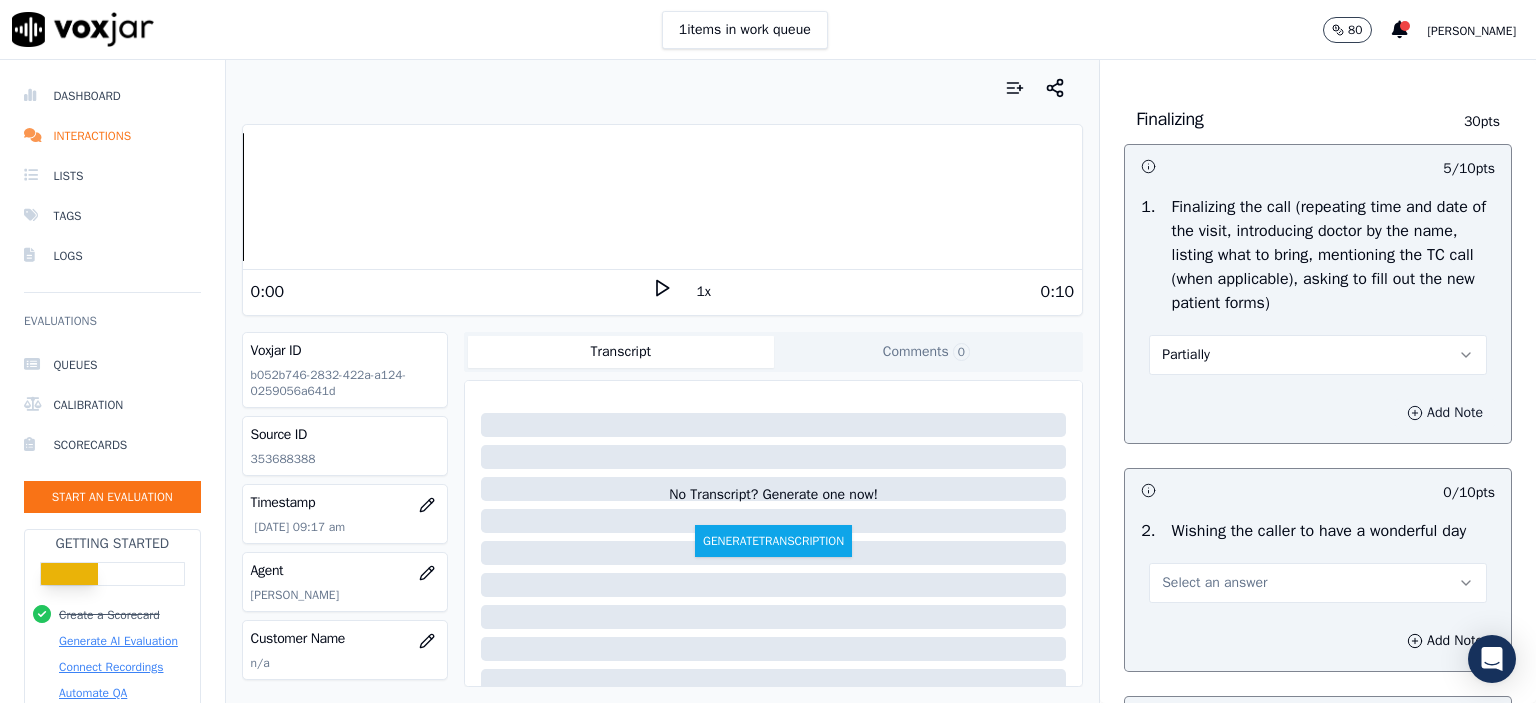 click on "Add Note" at bounding box center [1445, 413] 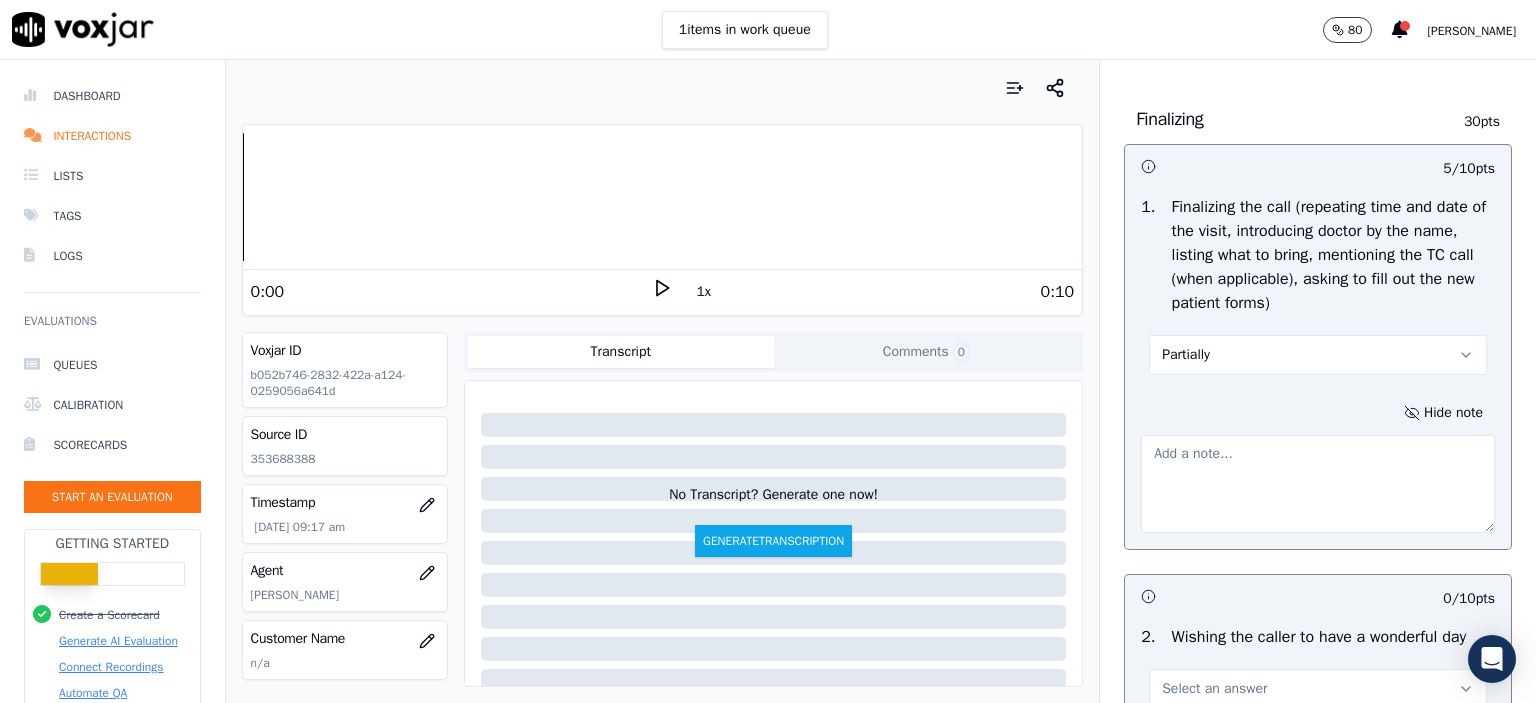 click at bounding box center [1318, 484] 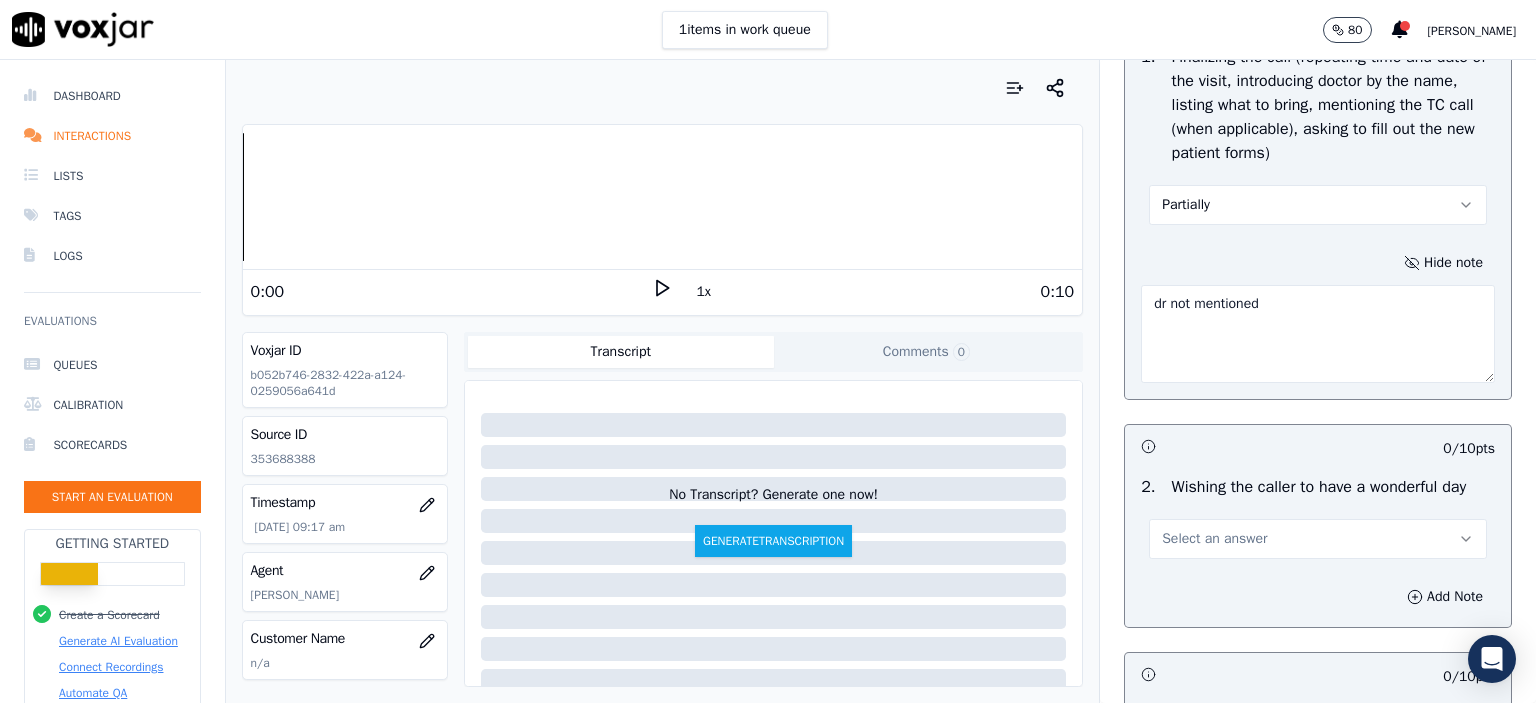 scroll, scrollTop: 2500, scrollLeft: 0, axis: vertical 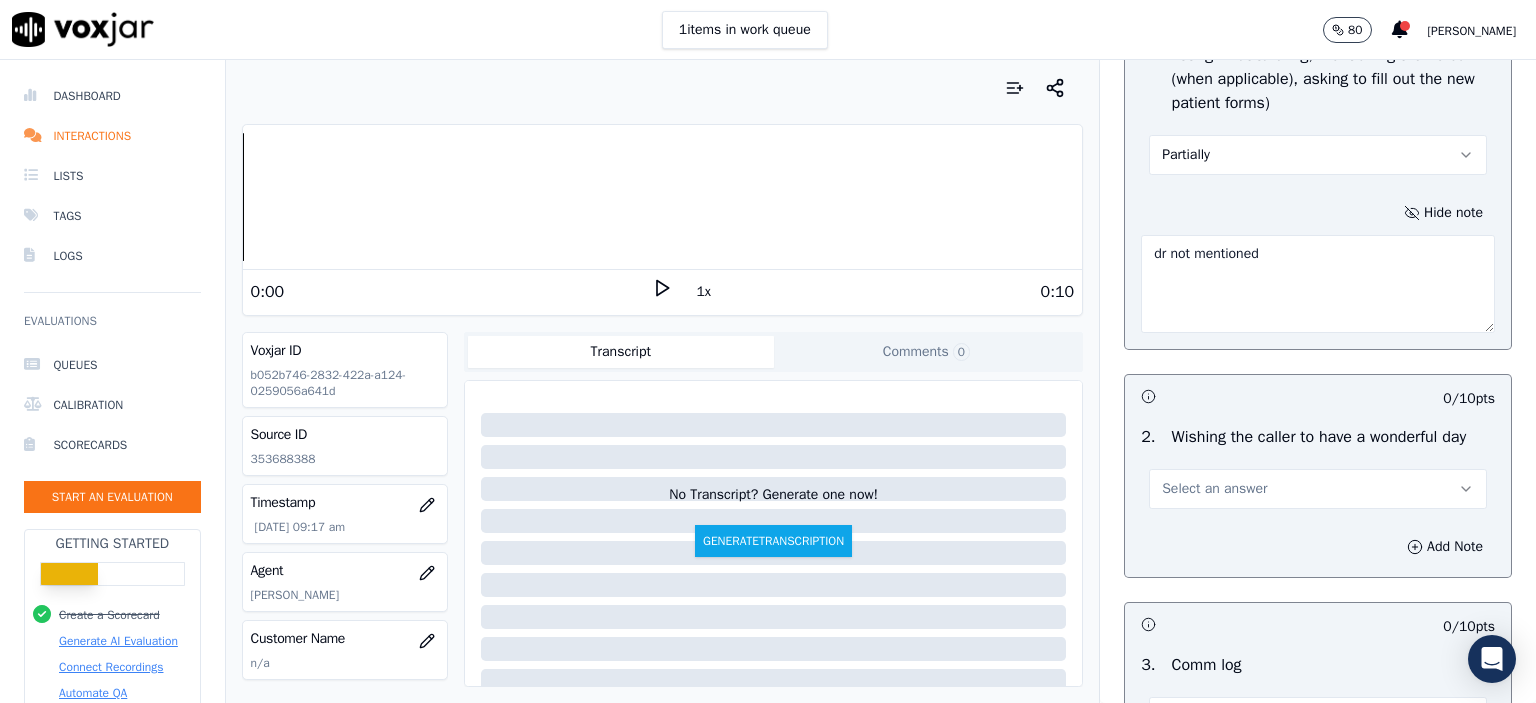 type on "dr not mentioned" 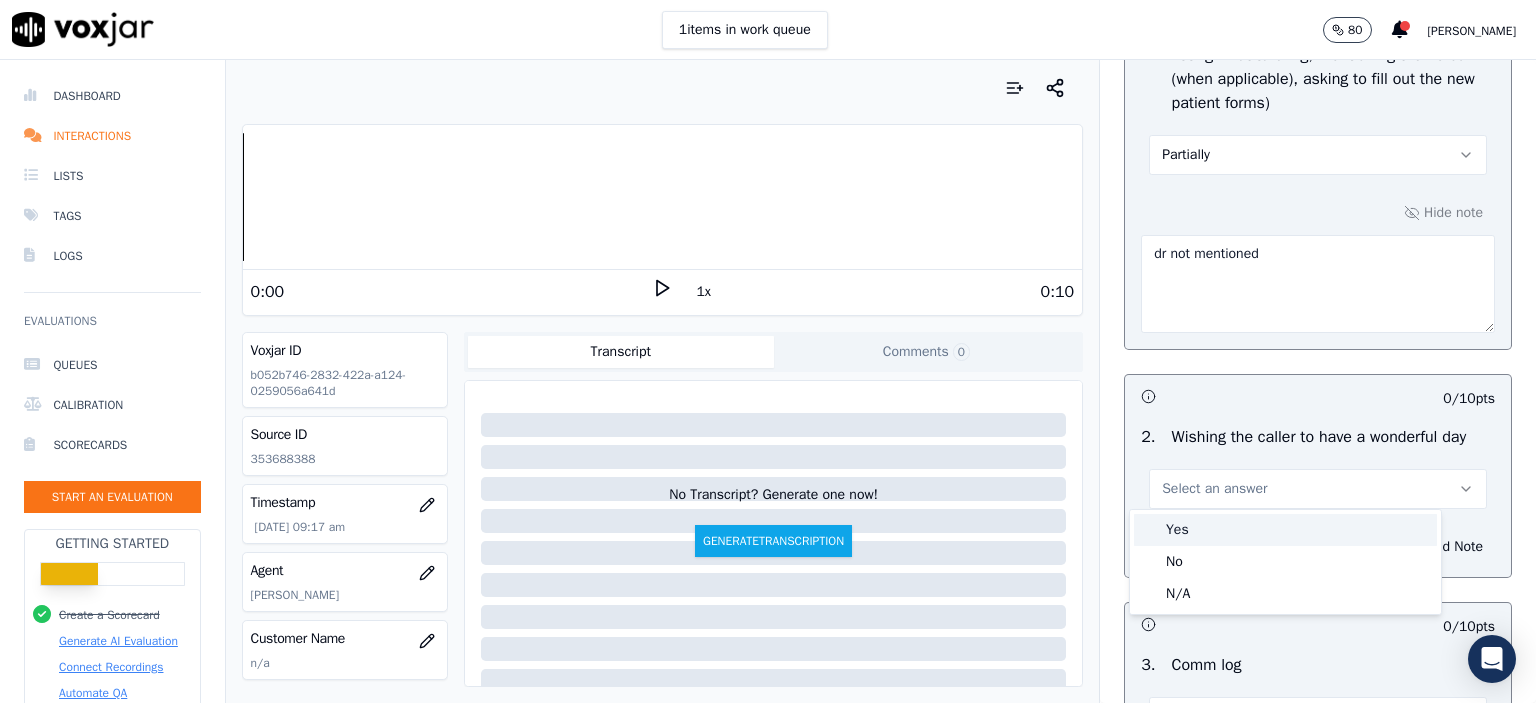 click on "Yes" at bounding box center (1285, 530) 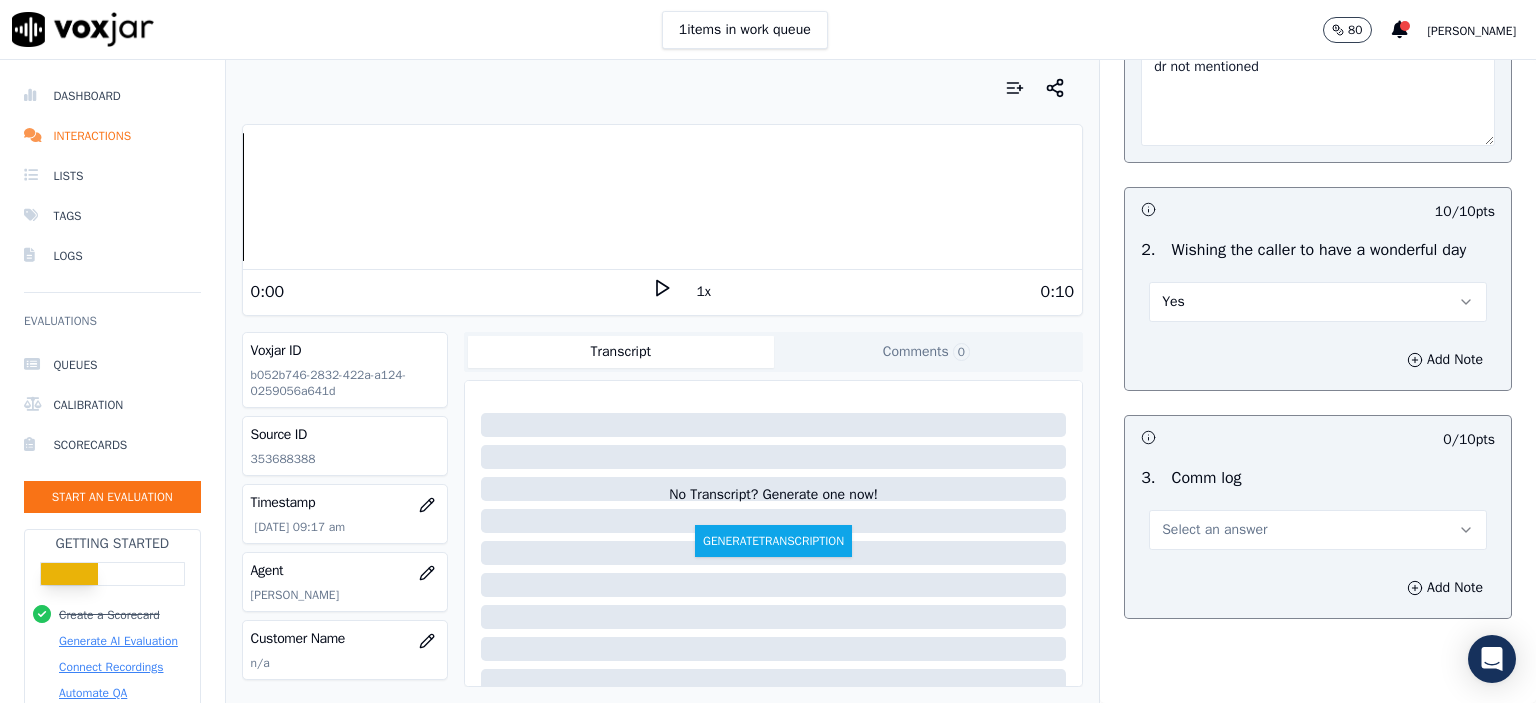 scroll, scrollTop: 2700, scrollLeft: 0, axis: vertical 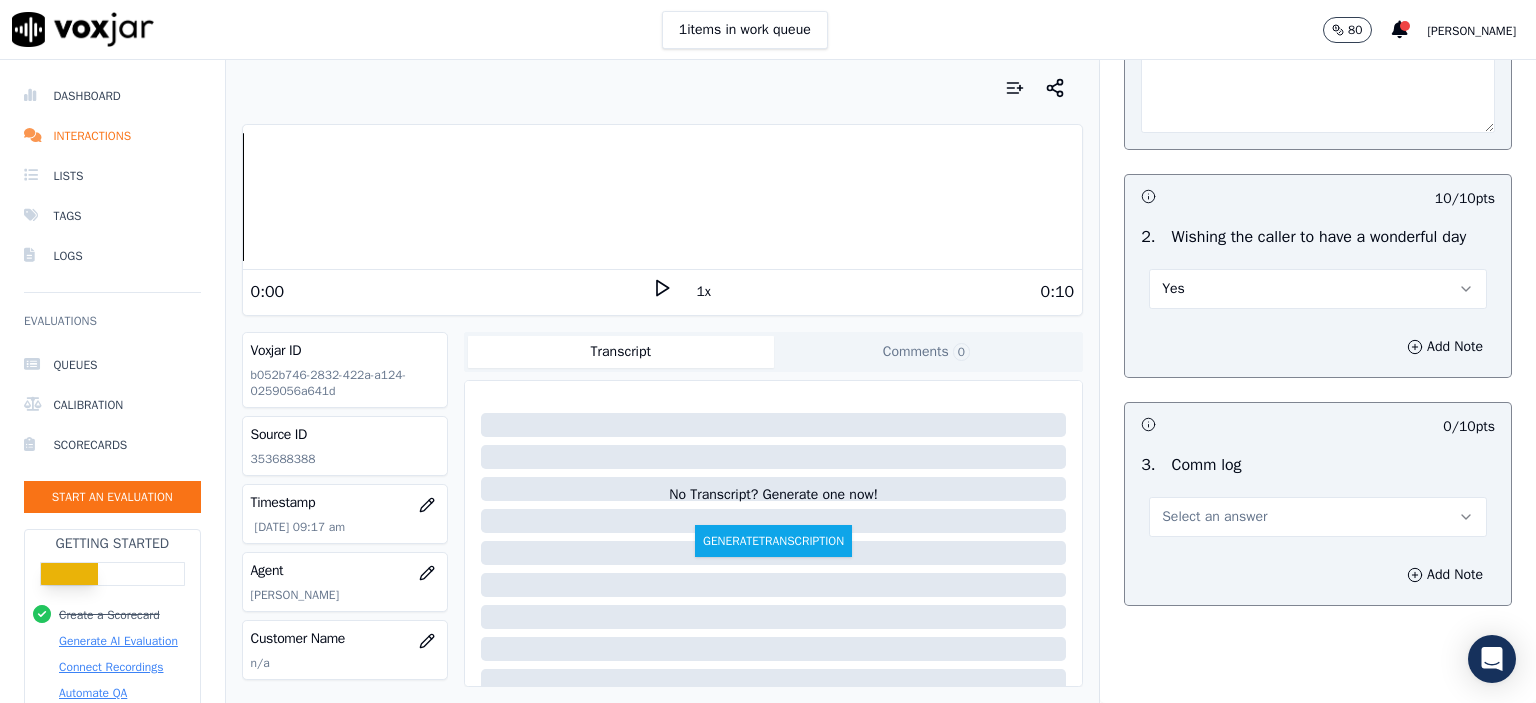 click on "Select an answer" at bounding box center [1214, 517] 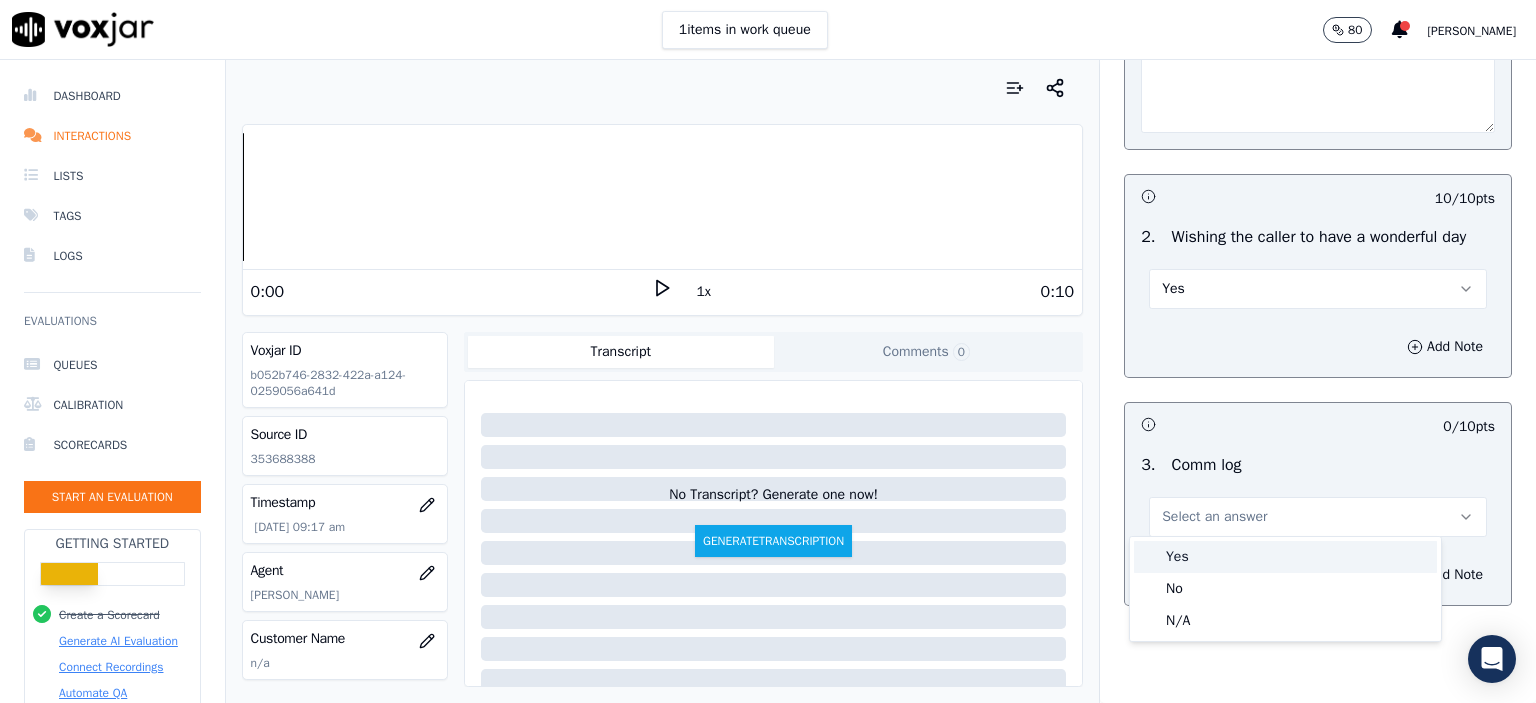 click on "Yes" at bounding box center (1285, 557) 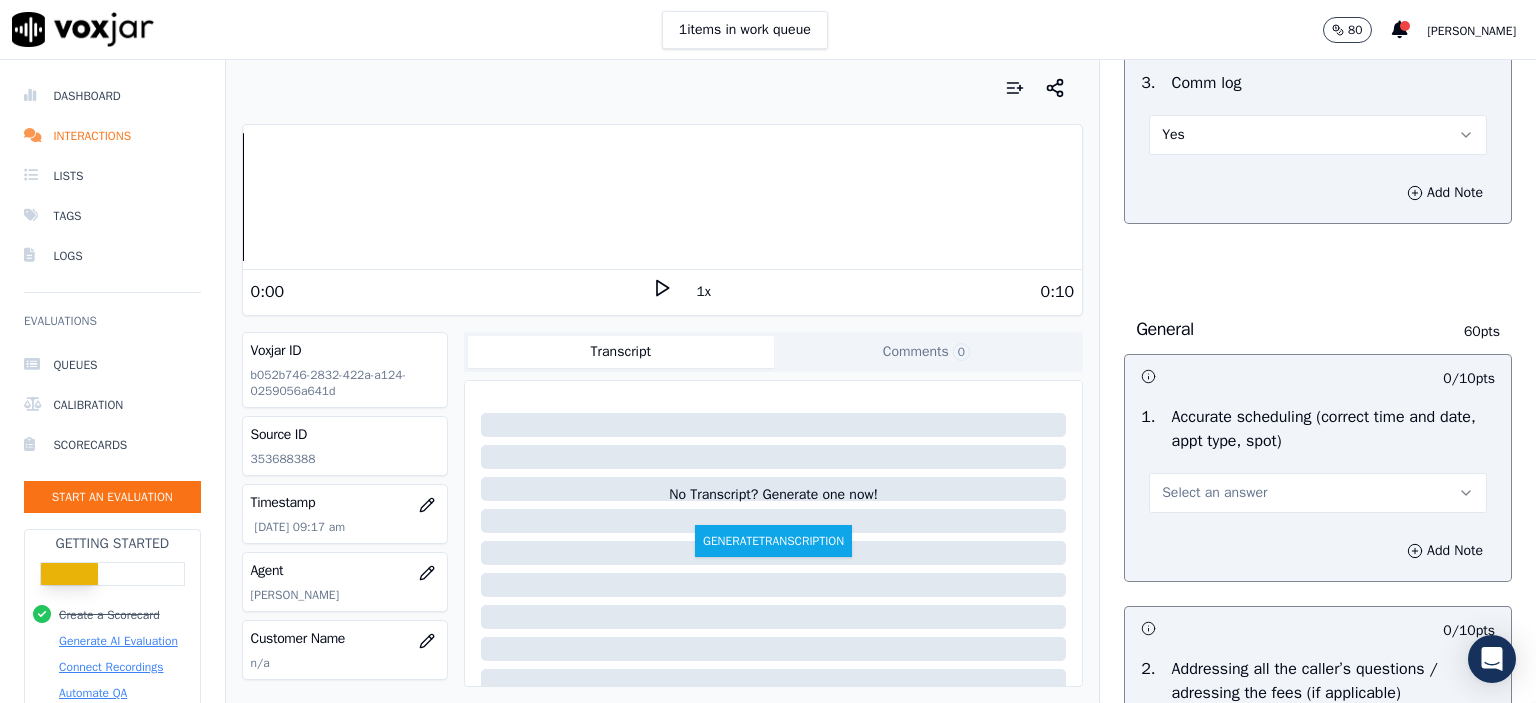 scroll, scrollTop: 3100, scrollLeft: 0, axis: vertical 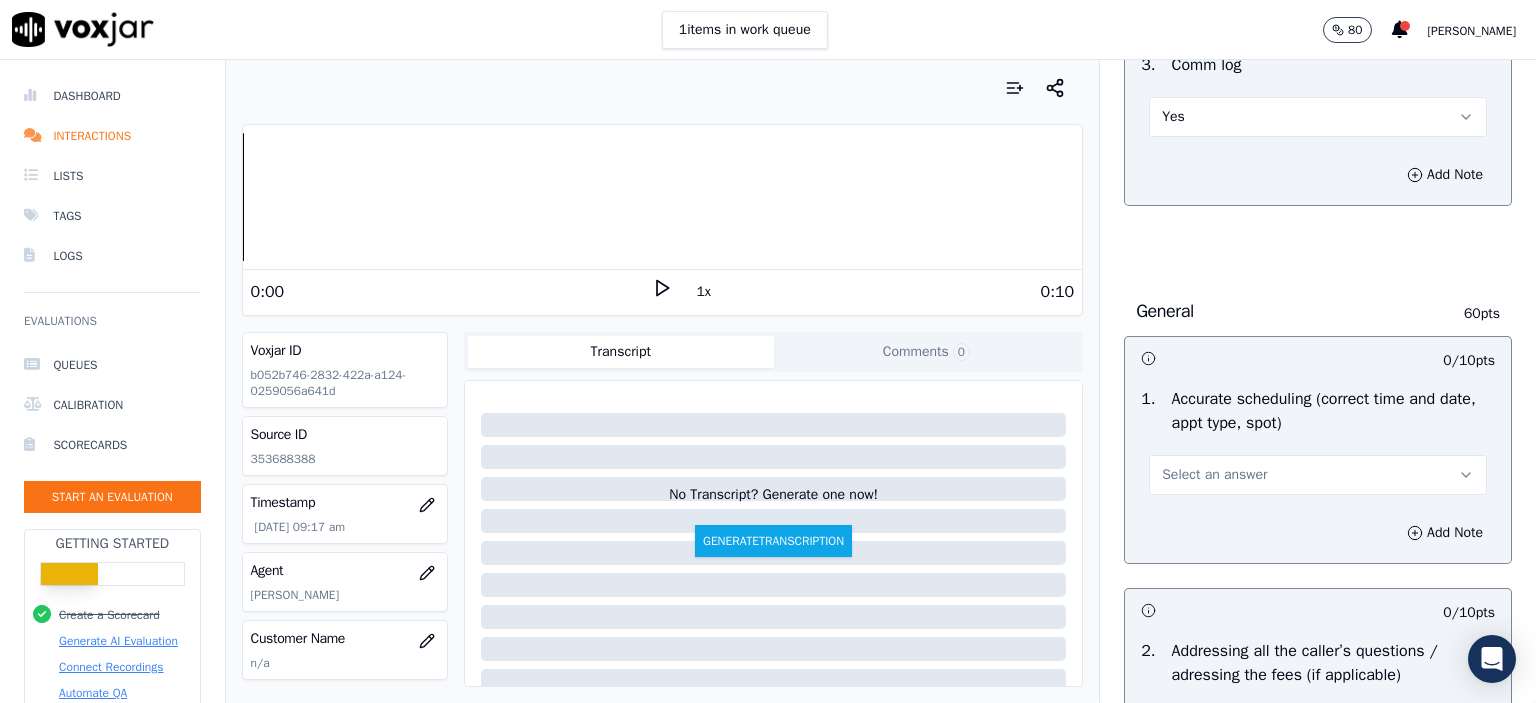 click on "Select an answer" at bounding box center (1214, 475) 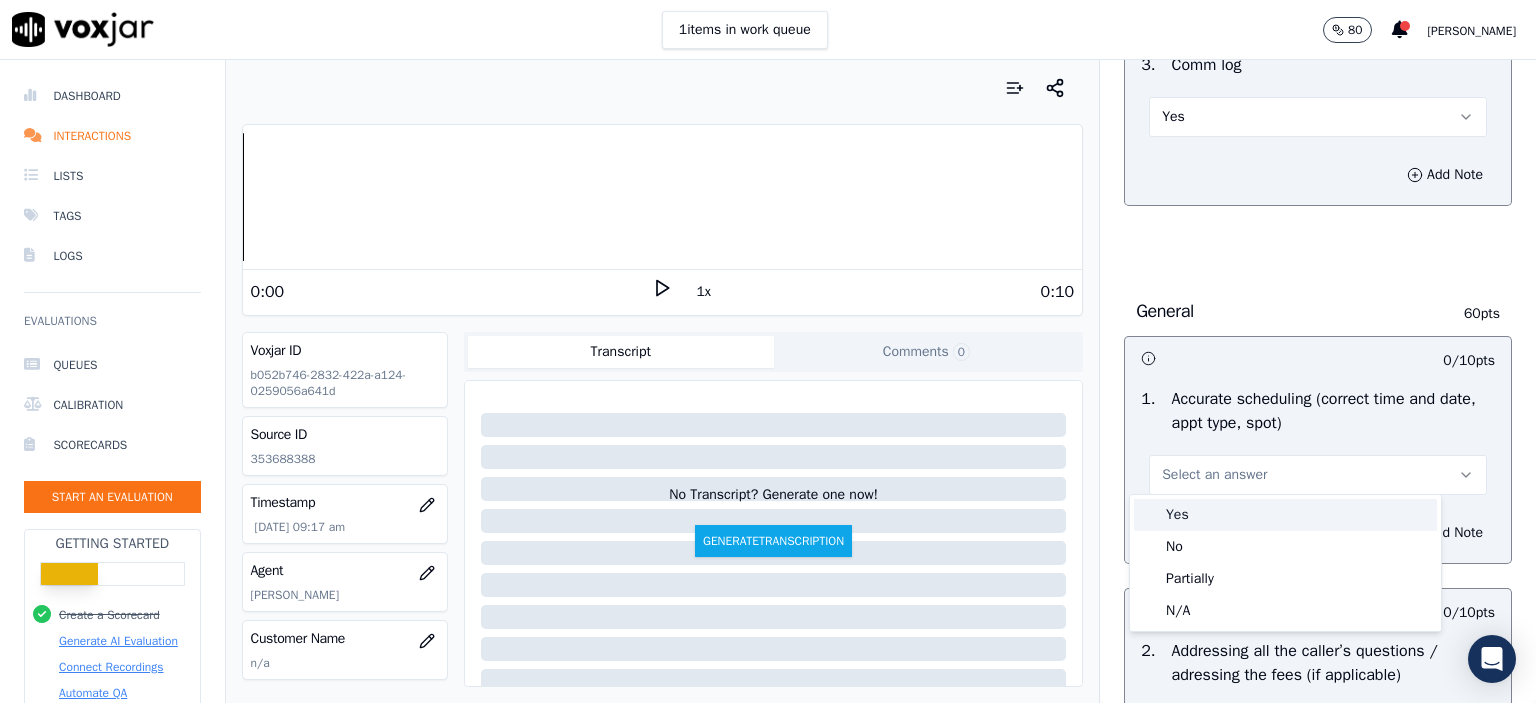 click on "Yes" at bounding box center [1285, 515] 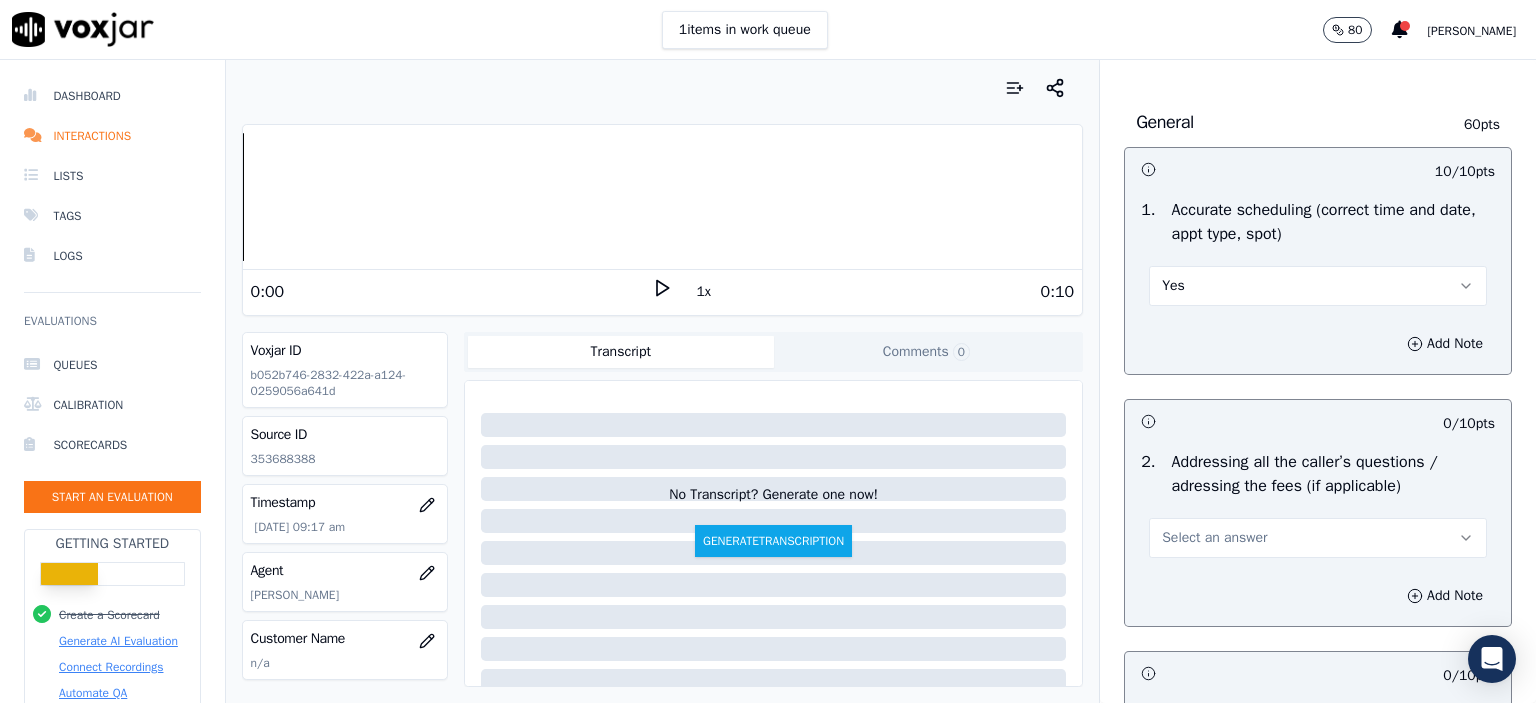 scroll, scrollTop: 3300, scrollLeft: 0, axis: vertical 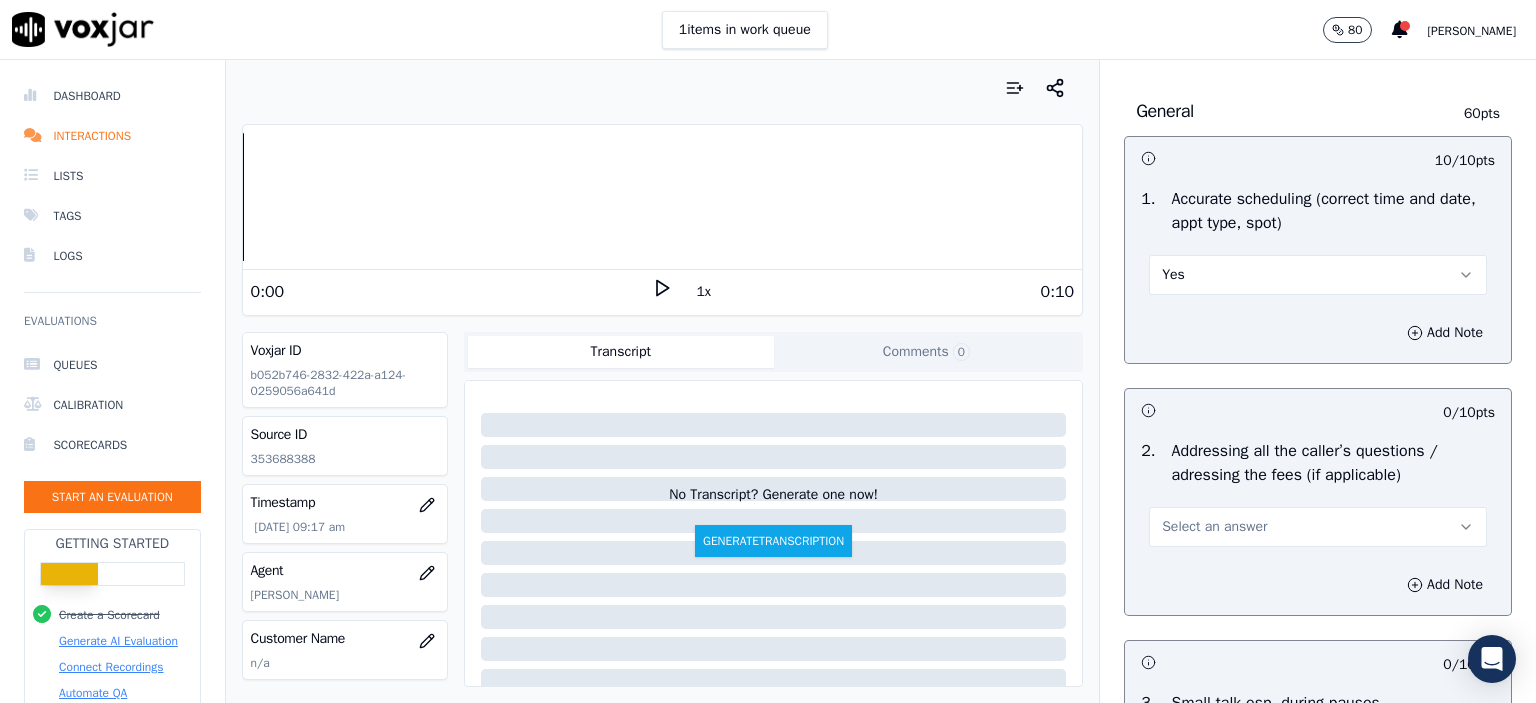 click on "Select an answer" at bounding box center [1214, 527] 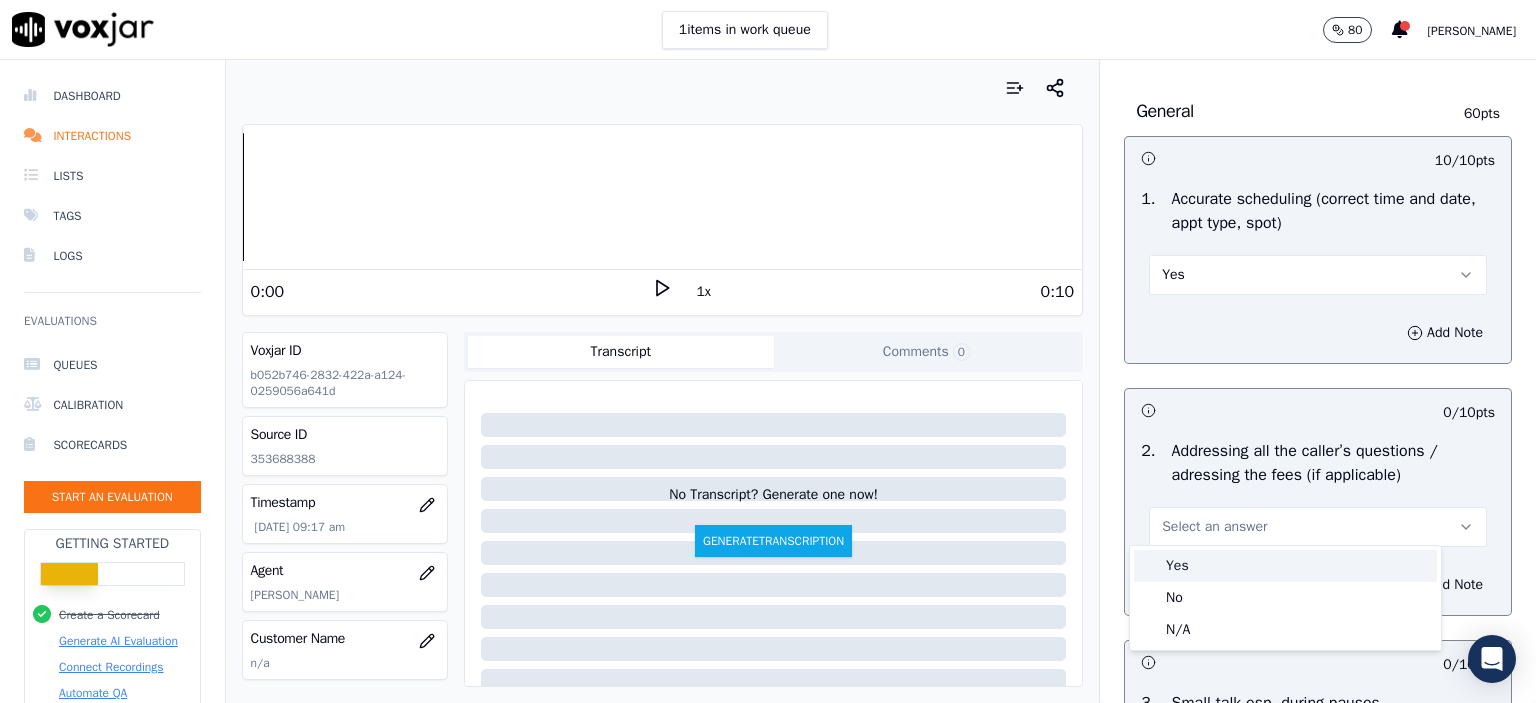 click on "Yes" at bounding box center (1285, 566) 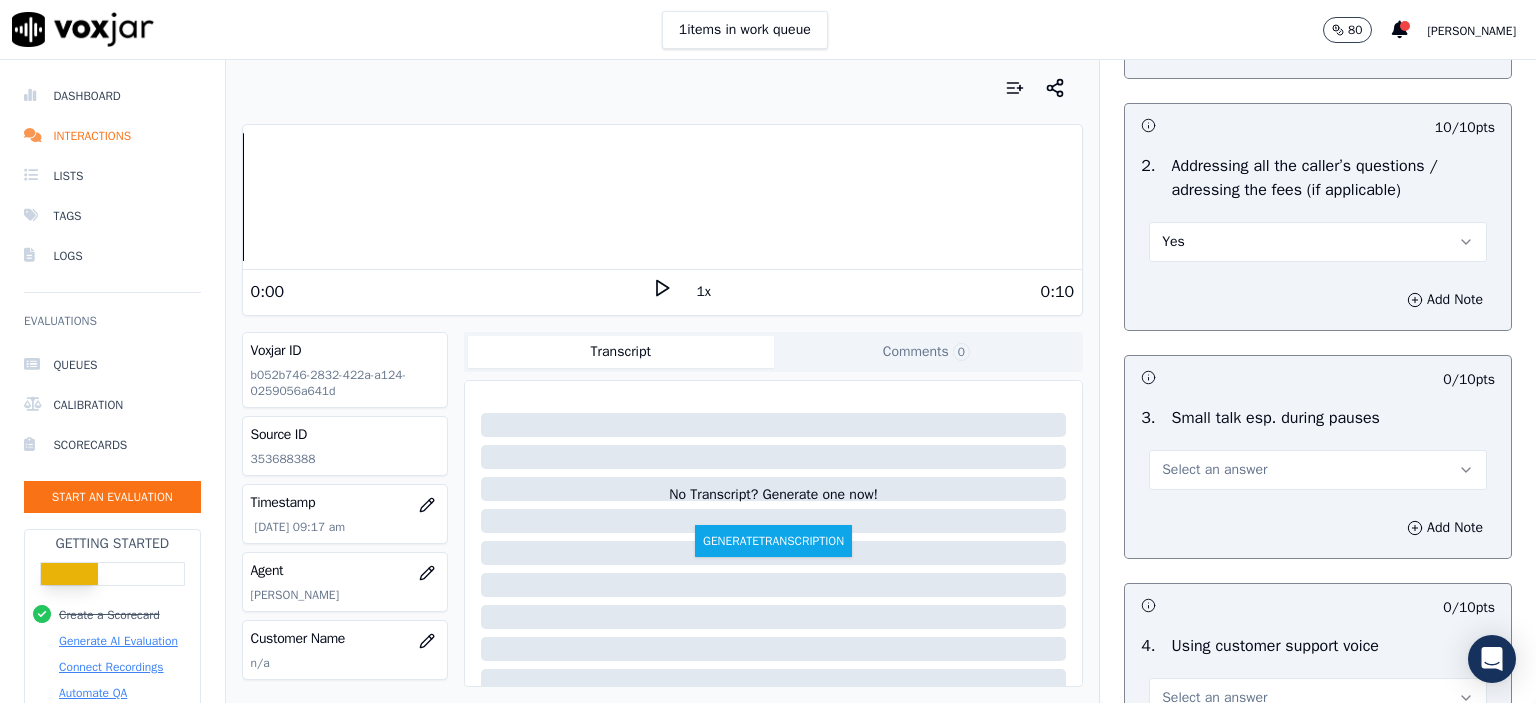 scroll, scrollTop: 3600, scrollLeft: 0, axis: vertical 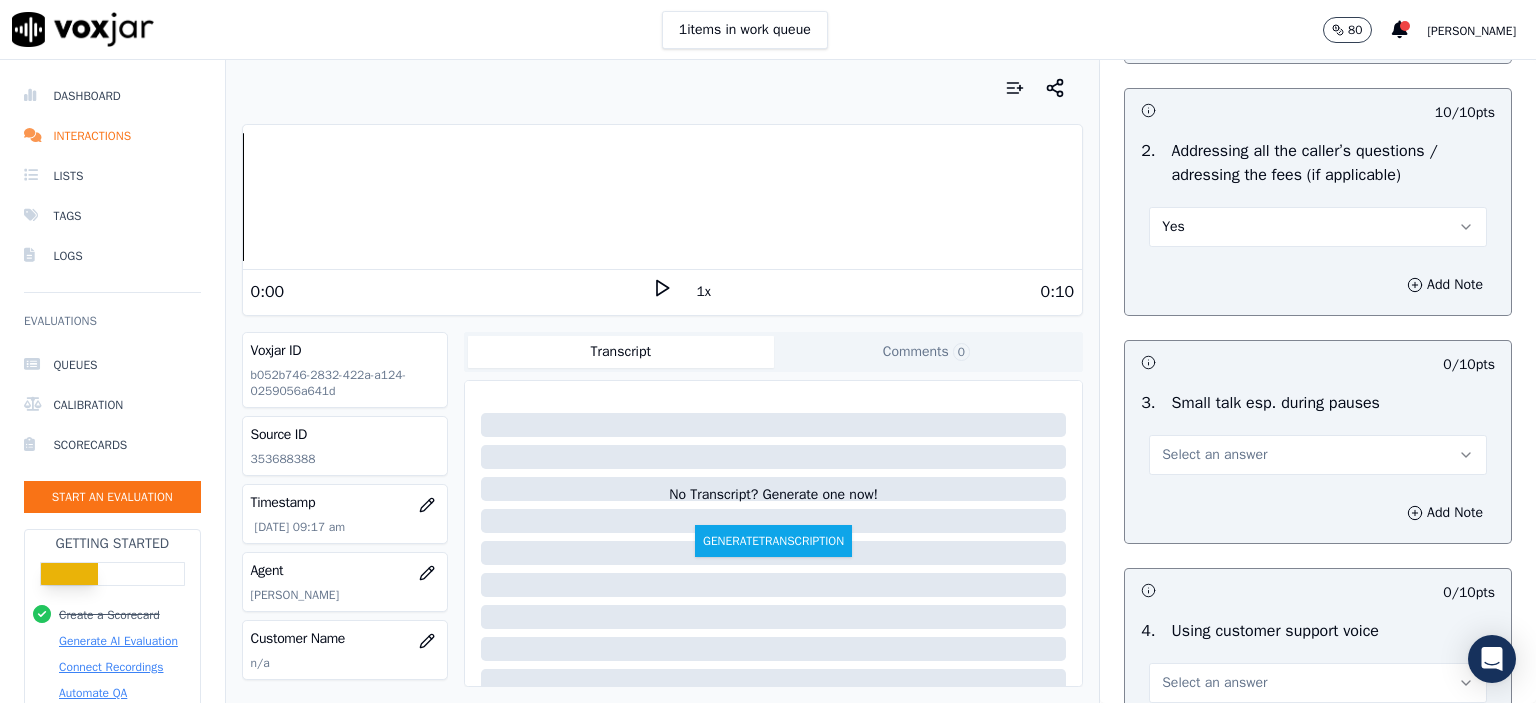 click on "Yes" at bounding box center [1318, 227] 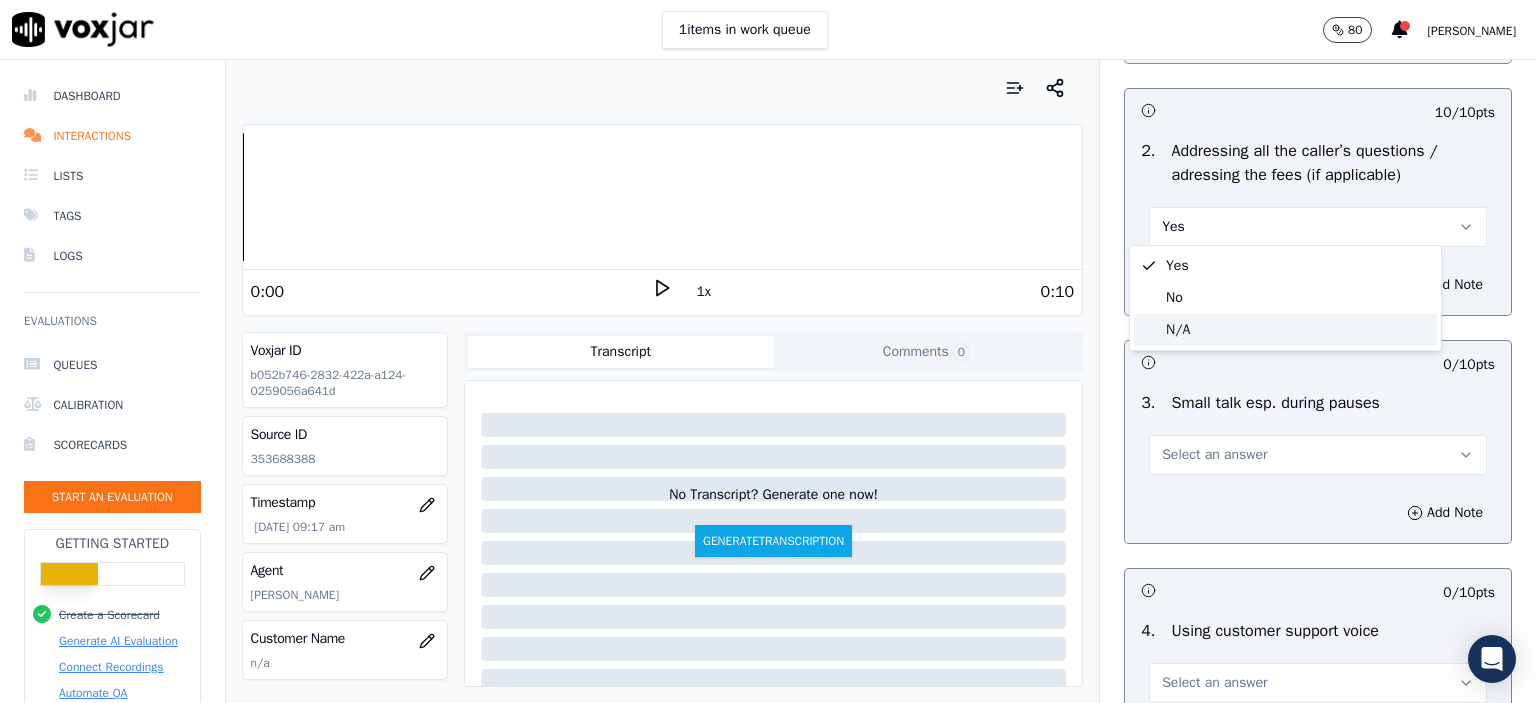 click on "N/A" 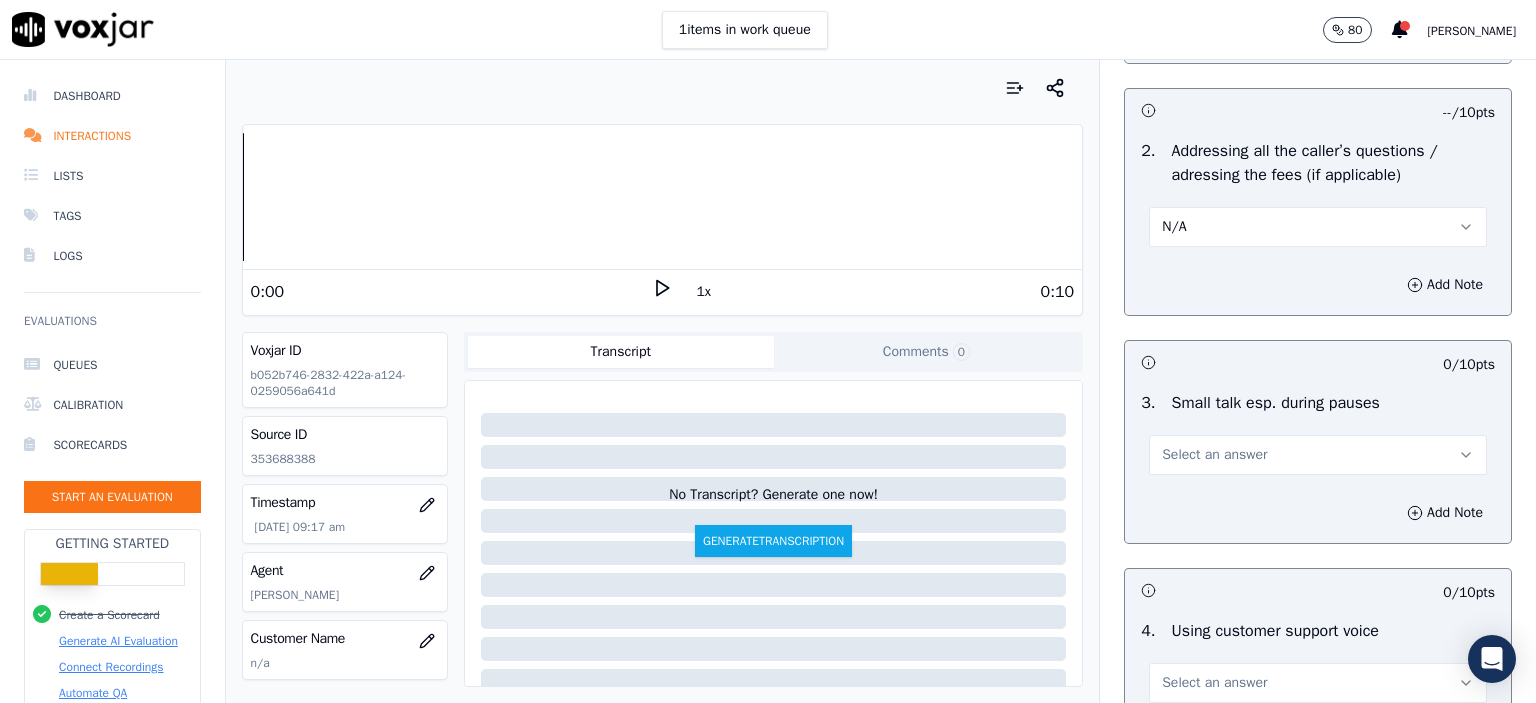 click on "Select an answer" at bounding box center (1318, 455) 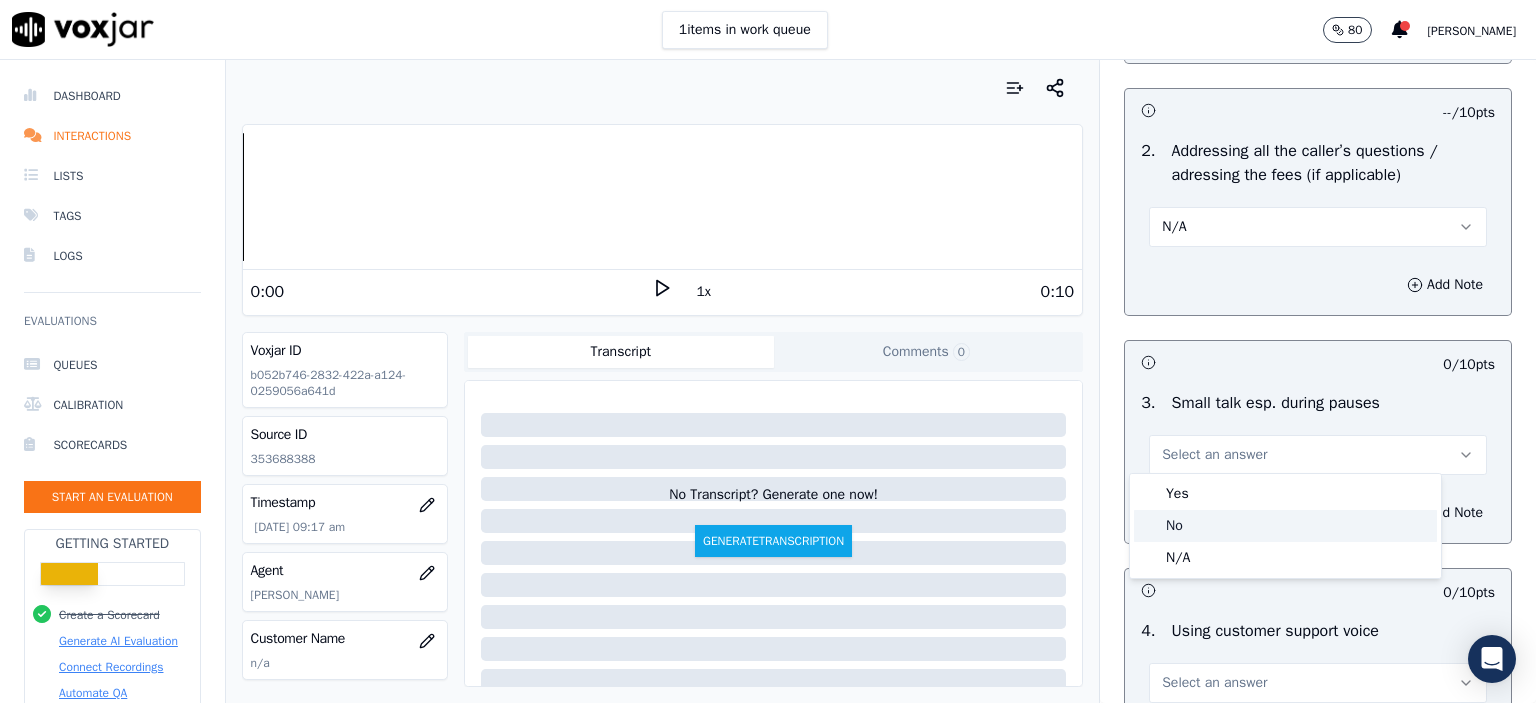 click on "No" 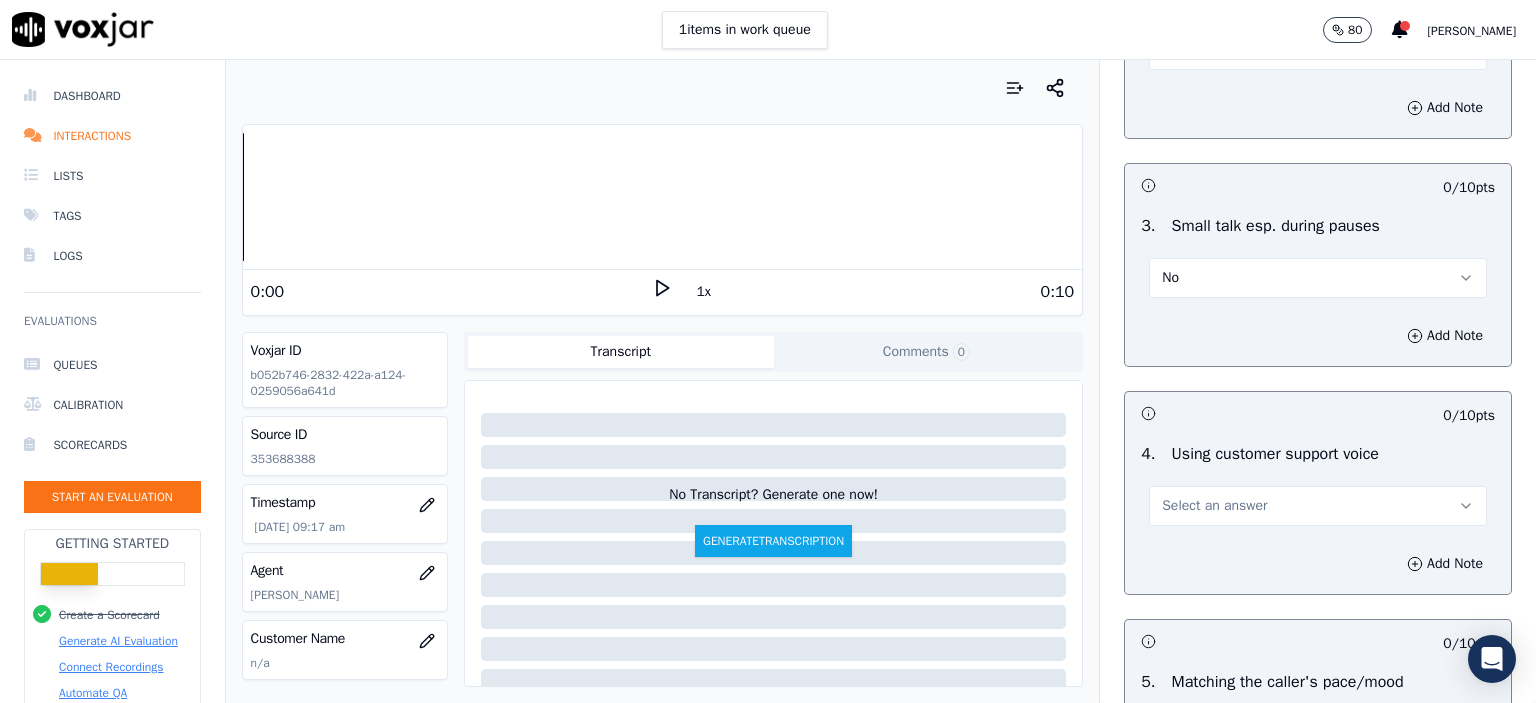 scroll, scrollTop: 3800, scrollLeft: 0, axis: vertical 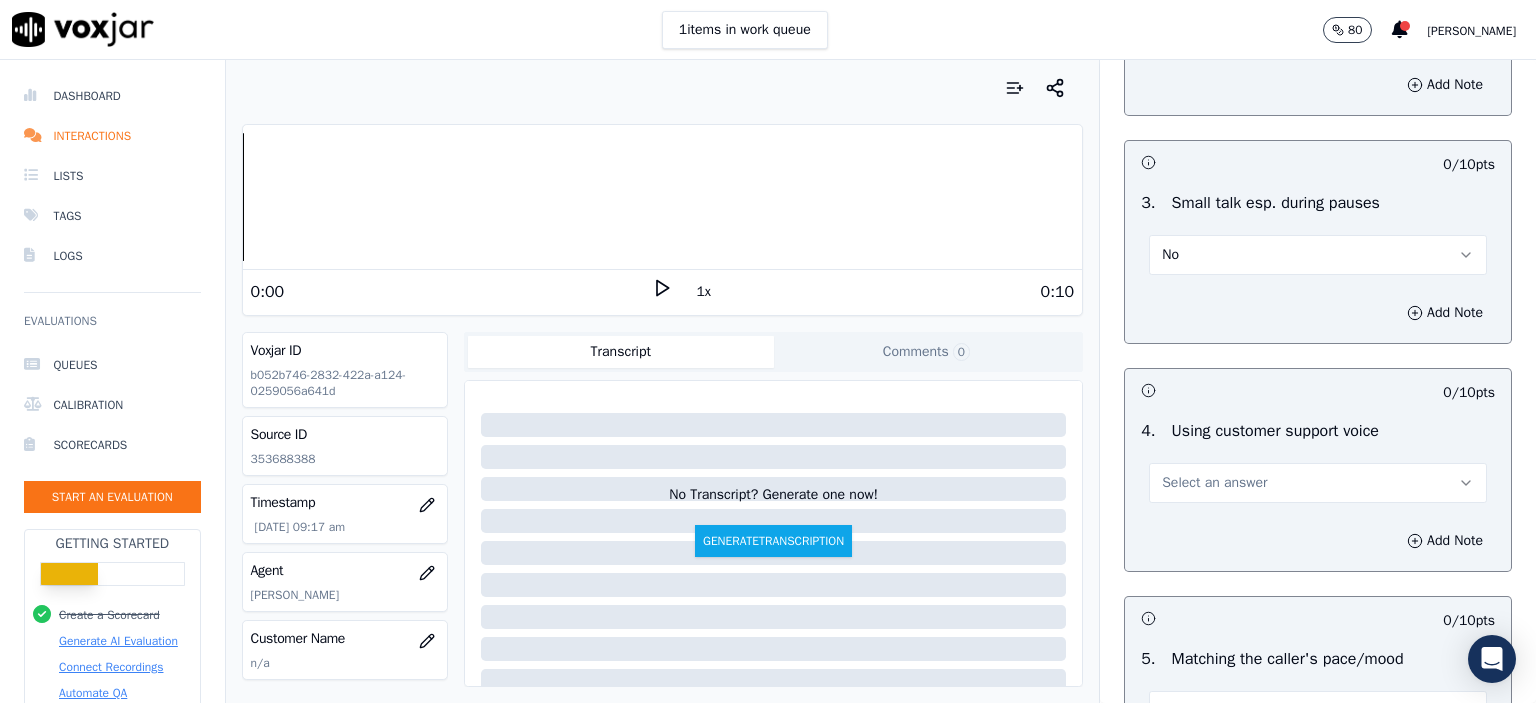 click on "Select an answer" at bounding box center (1214, 483) 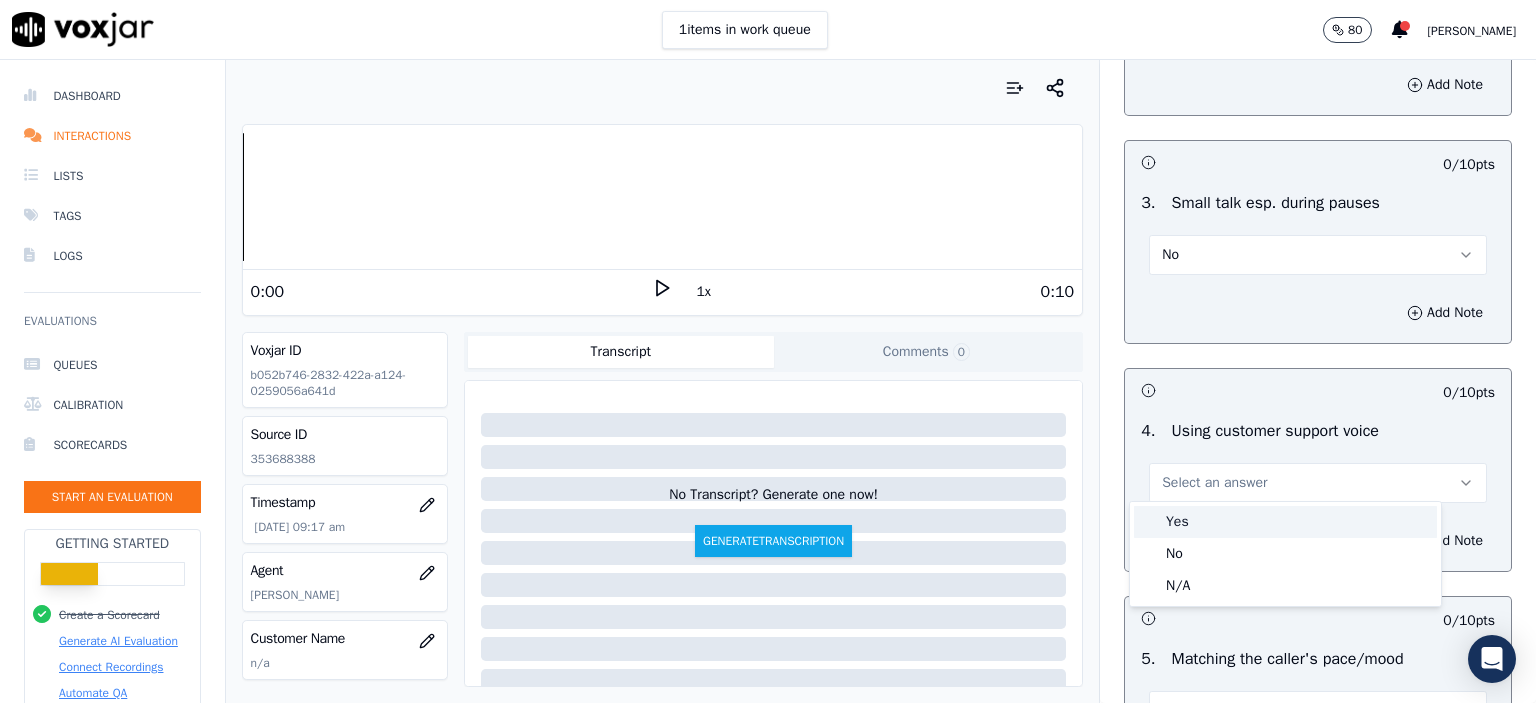 click on "Yes" at bounding box center [1285, 522] 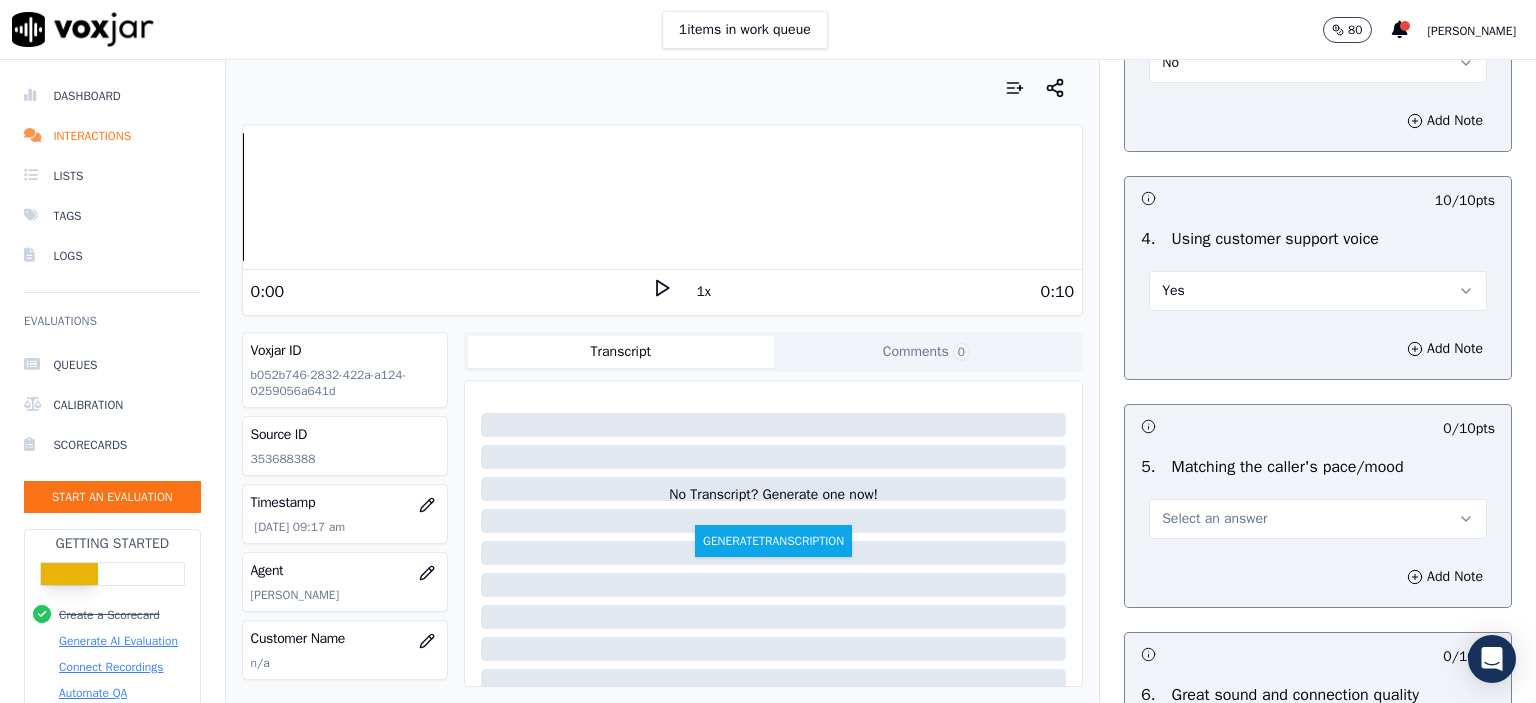 scroll, scrollTop: 4000, scrollLeft: 0, axis: vertical 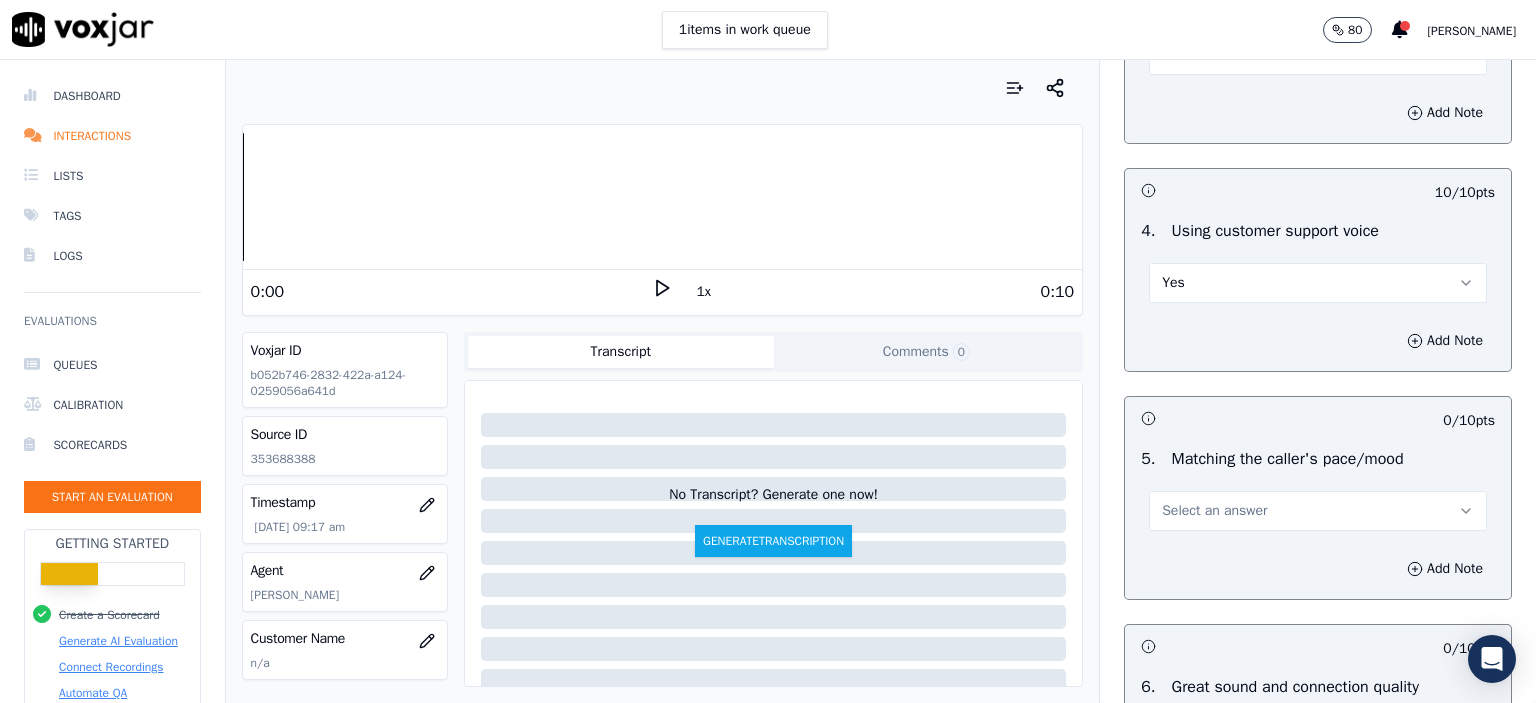 click on "Select an answer" at bounding box center [1214, 511] 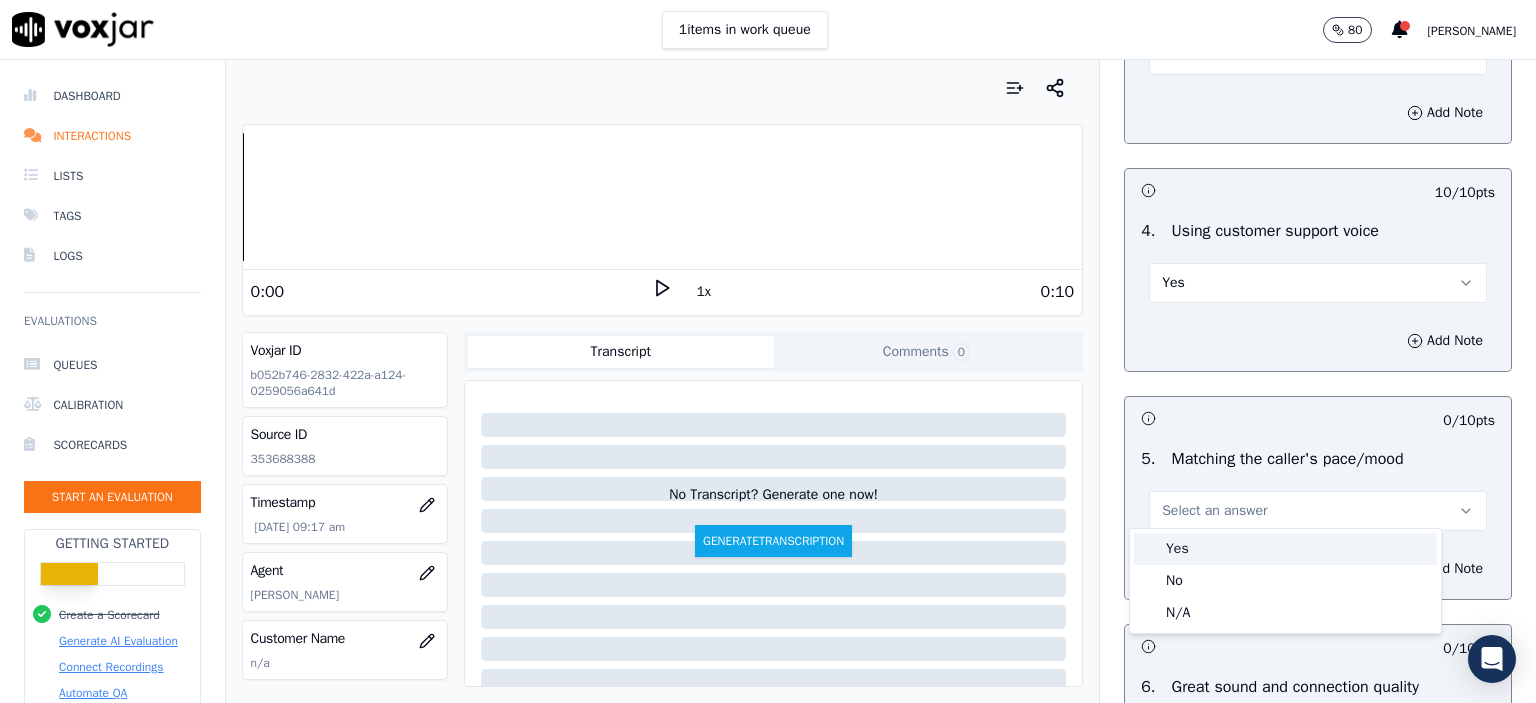 click on "Yes" at bounding box center [1285, 549] 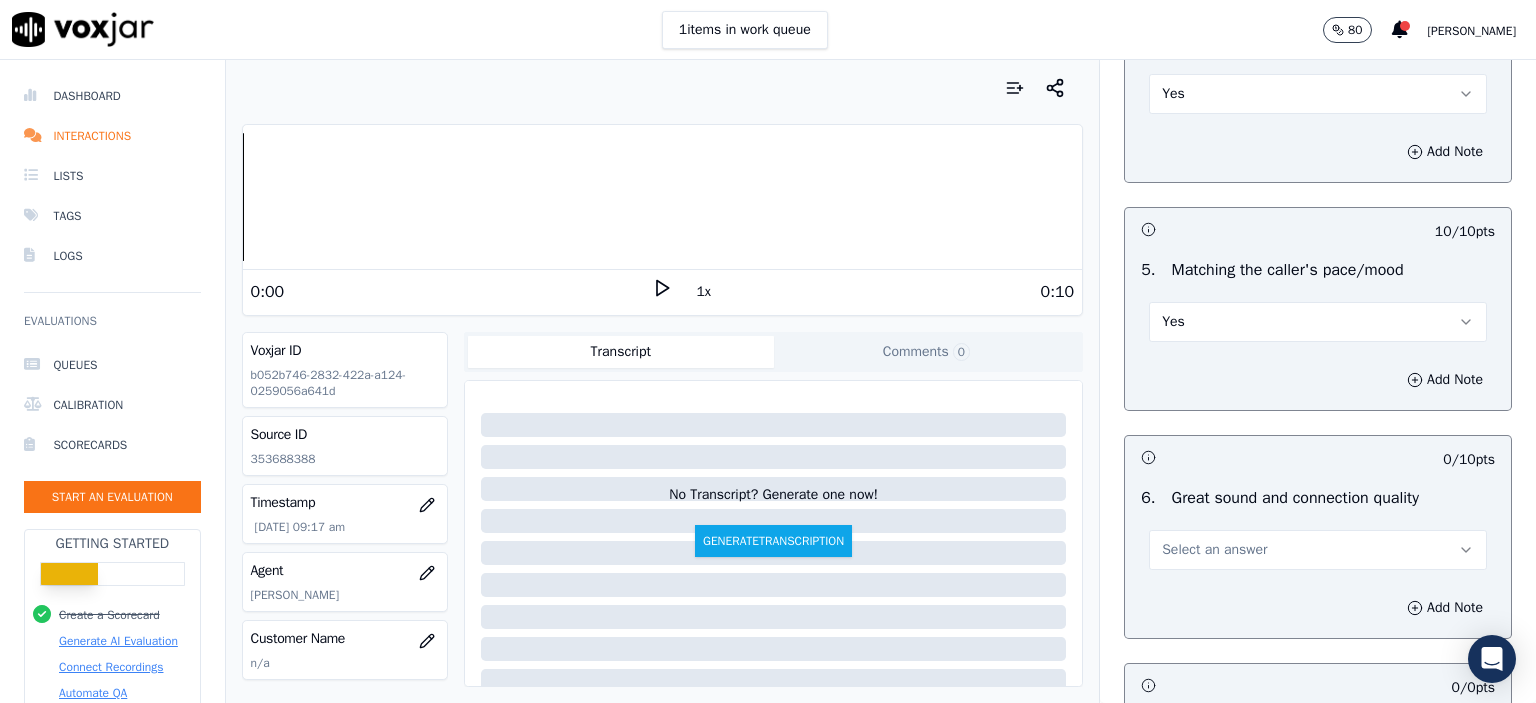 scroll, scrollTop: 4200, scrollLeft: 0, axis: vertical 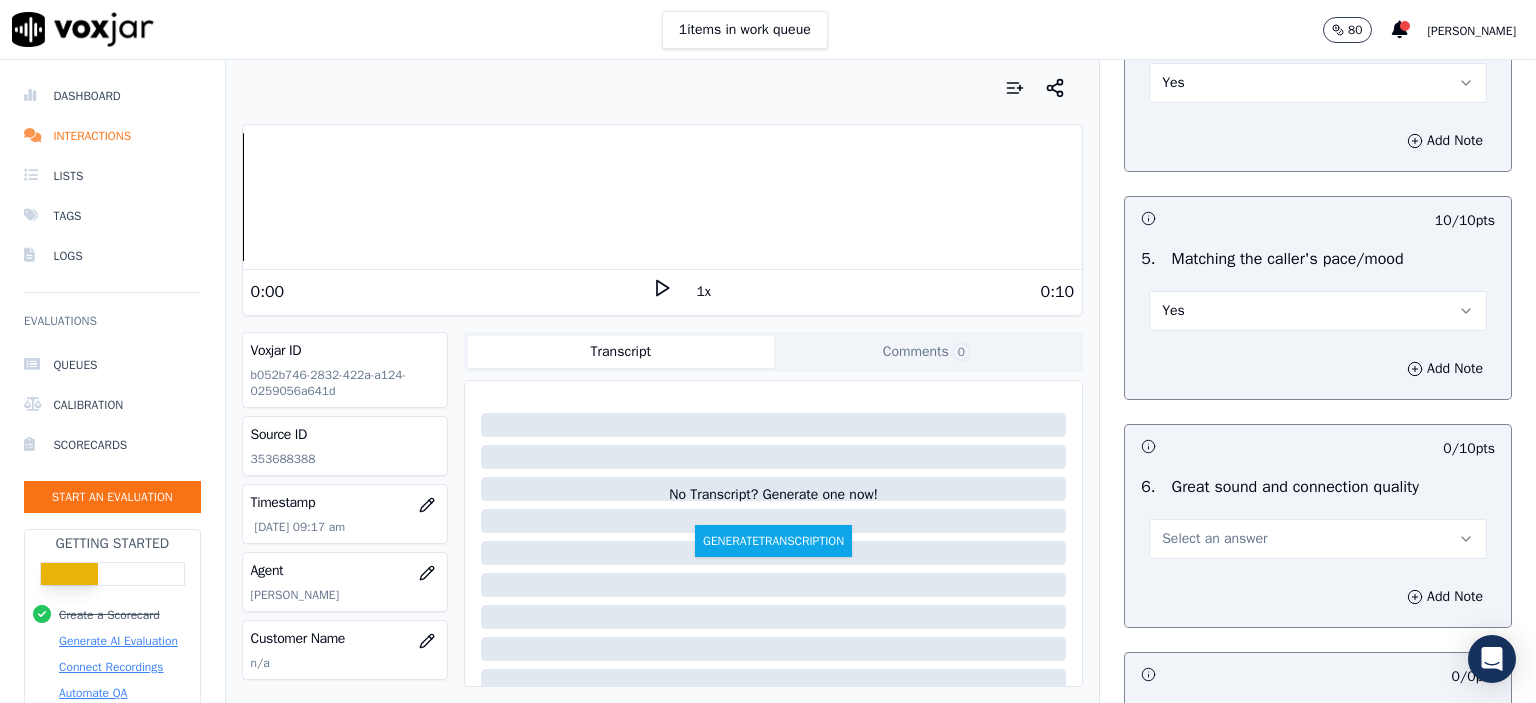 click on "Select an answer" at bounding box center (1318, 539) 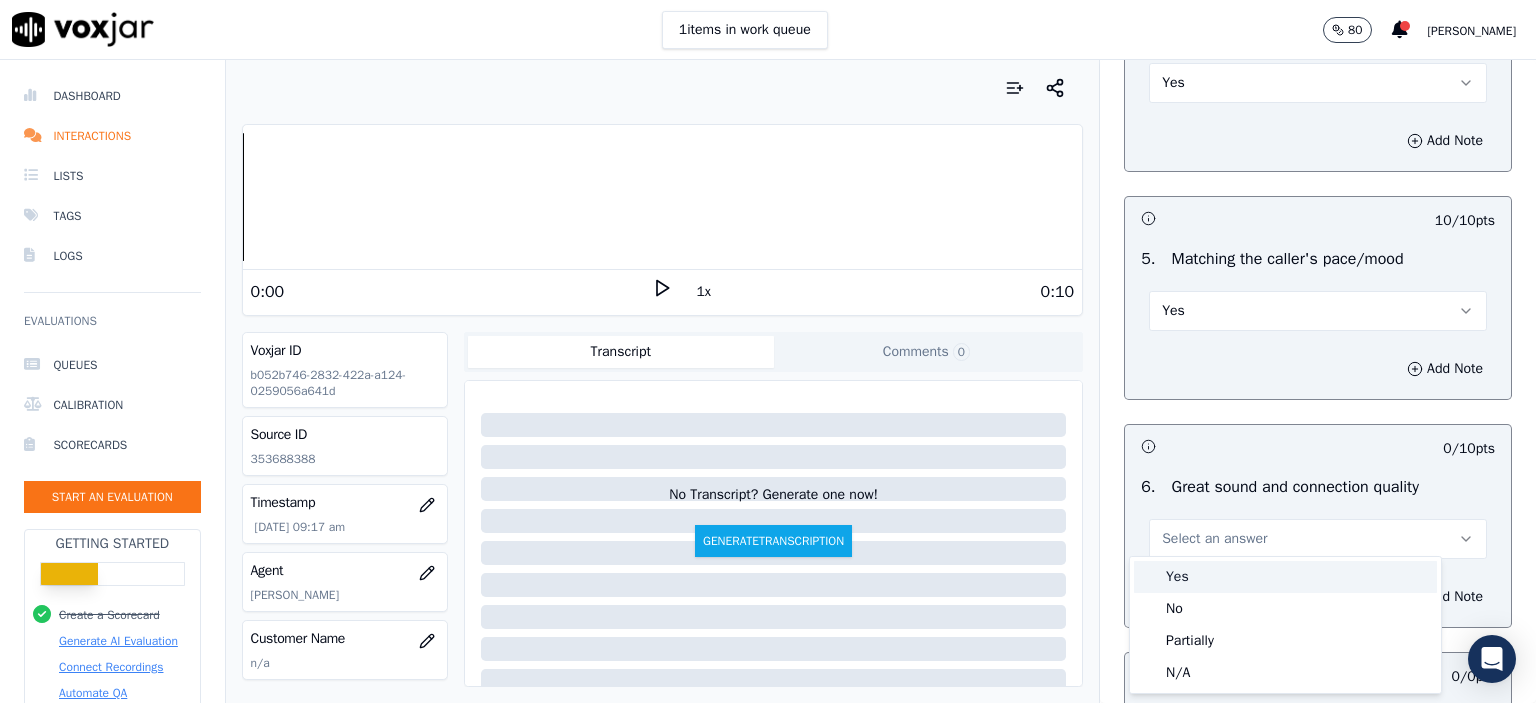 click on "Yes" at bounding box center [1285, 577] 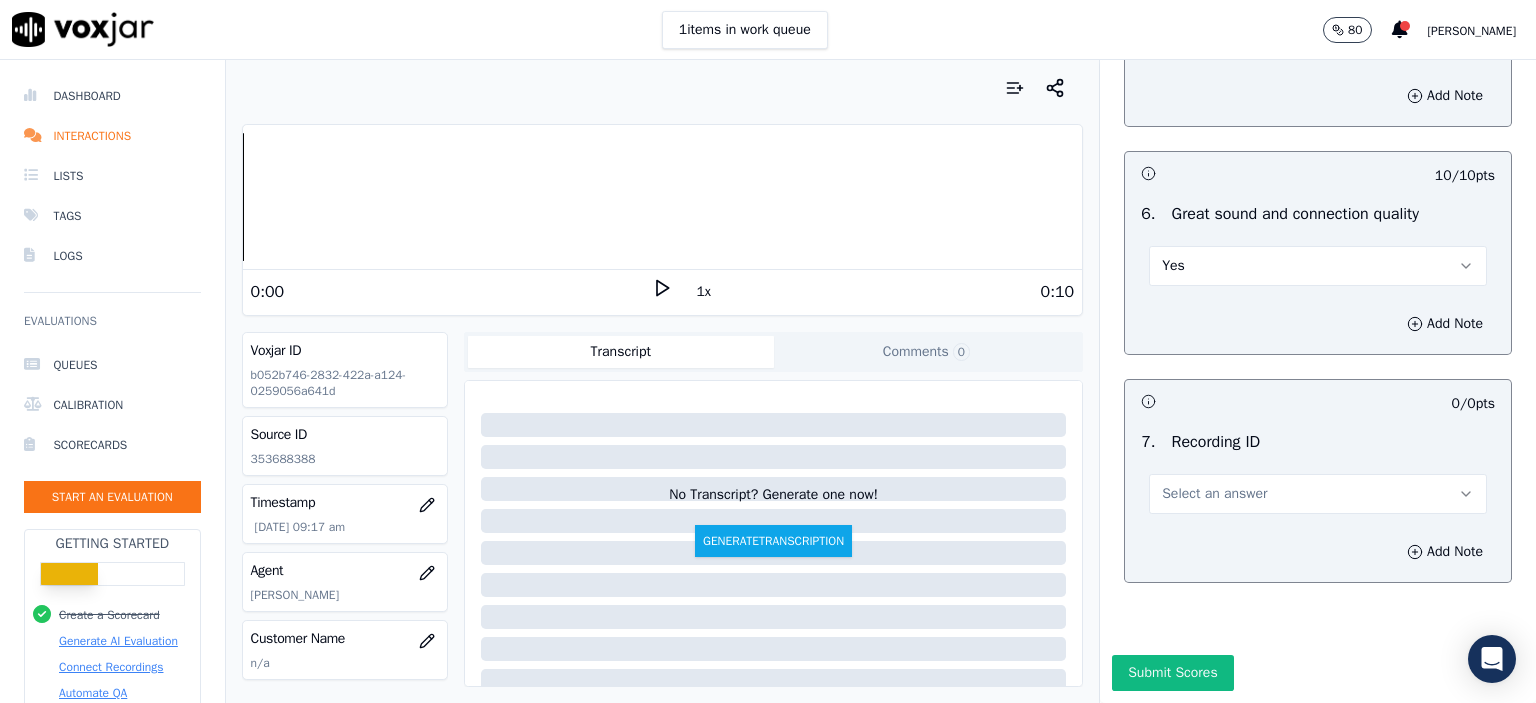 scroll, scrollTop: 4500, scrollLeft: 0, axis: vertical 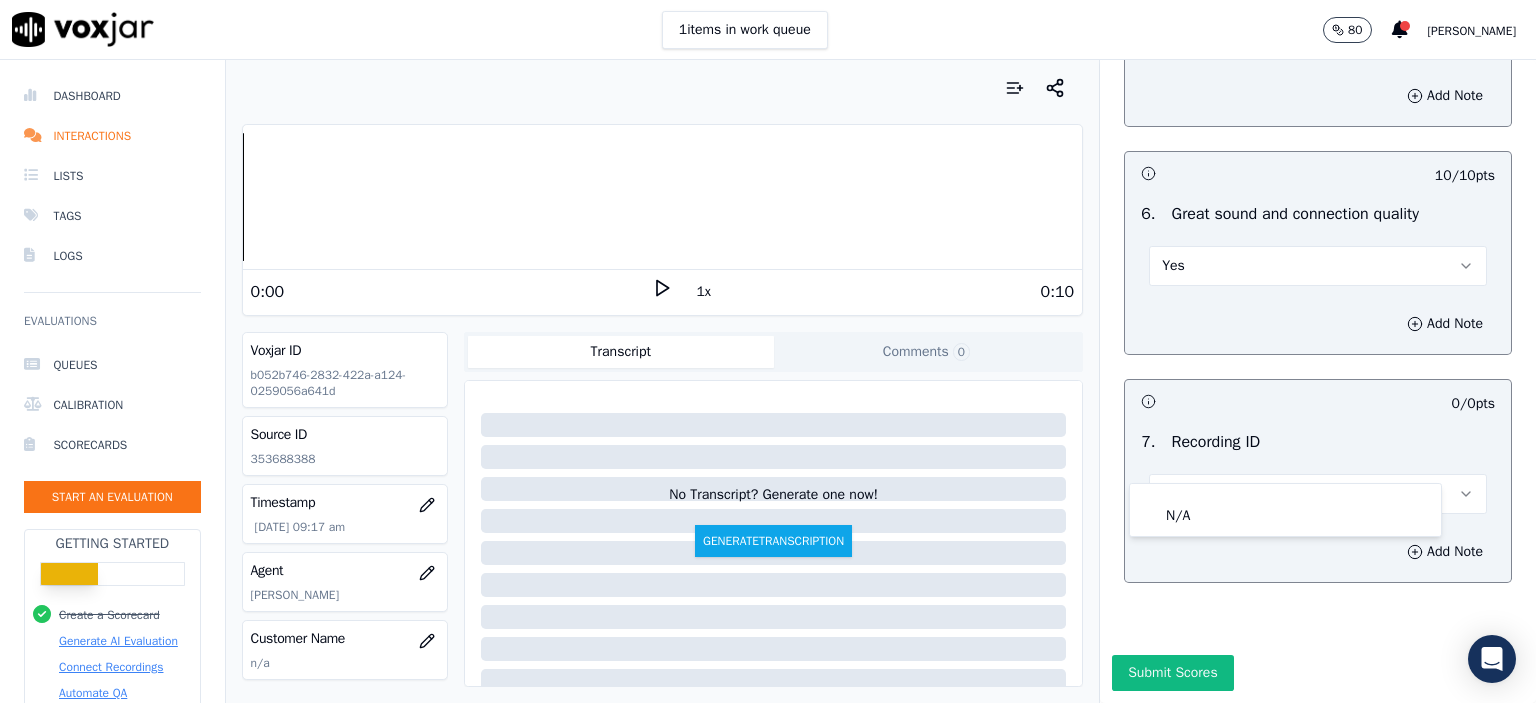 click on "N/A" 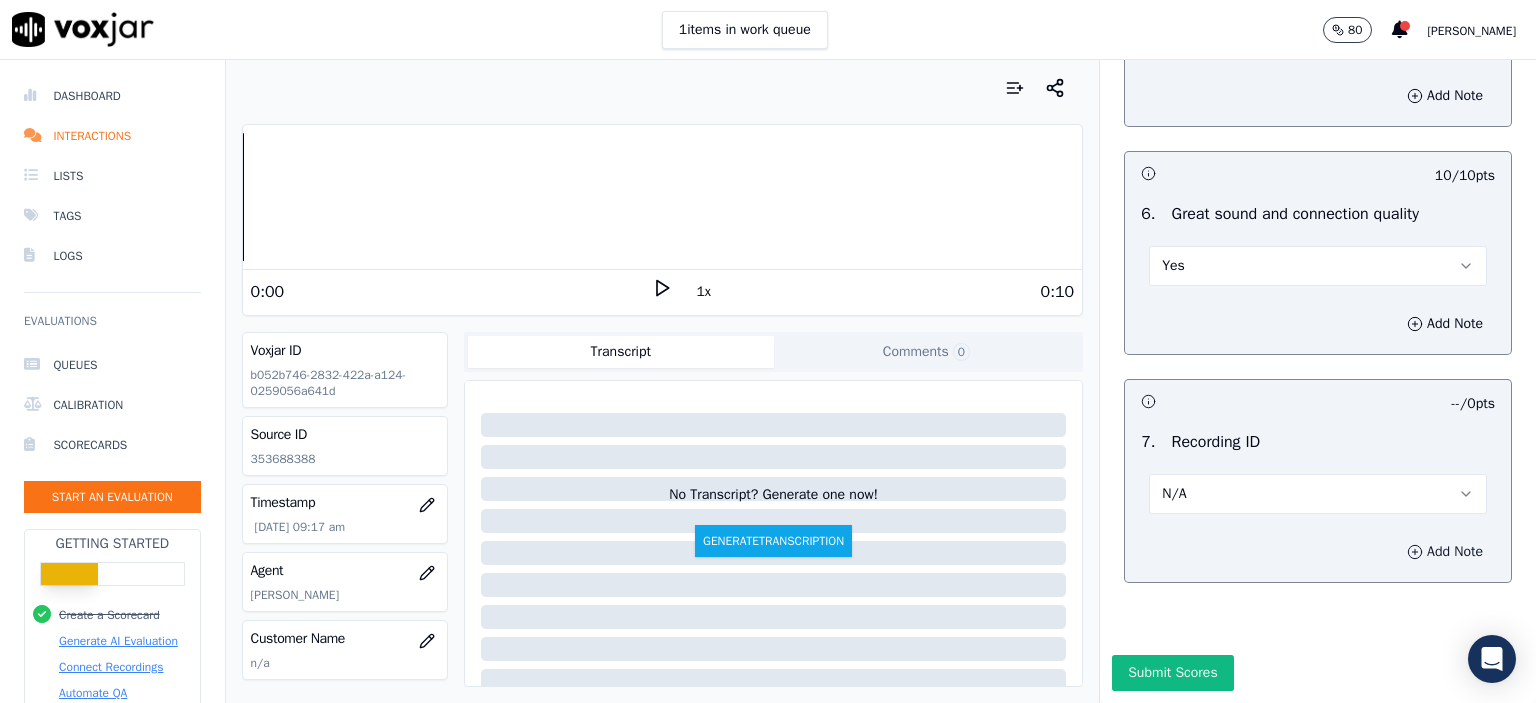 click on "Add Note" at bounding box center (1445, 552) 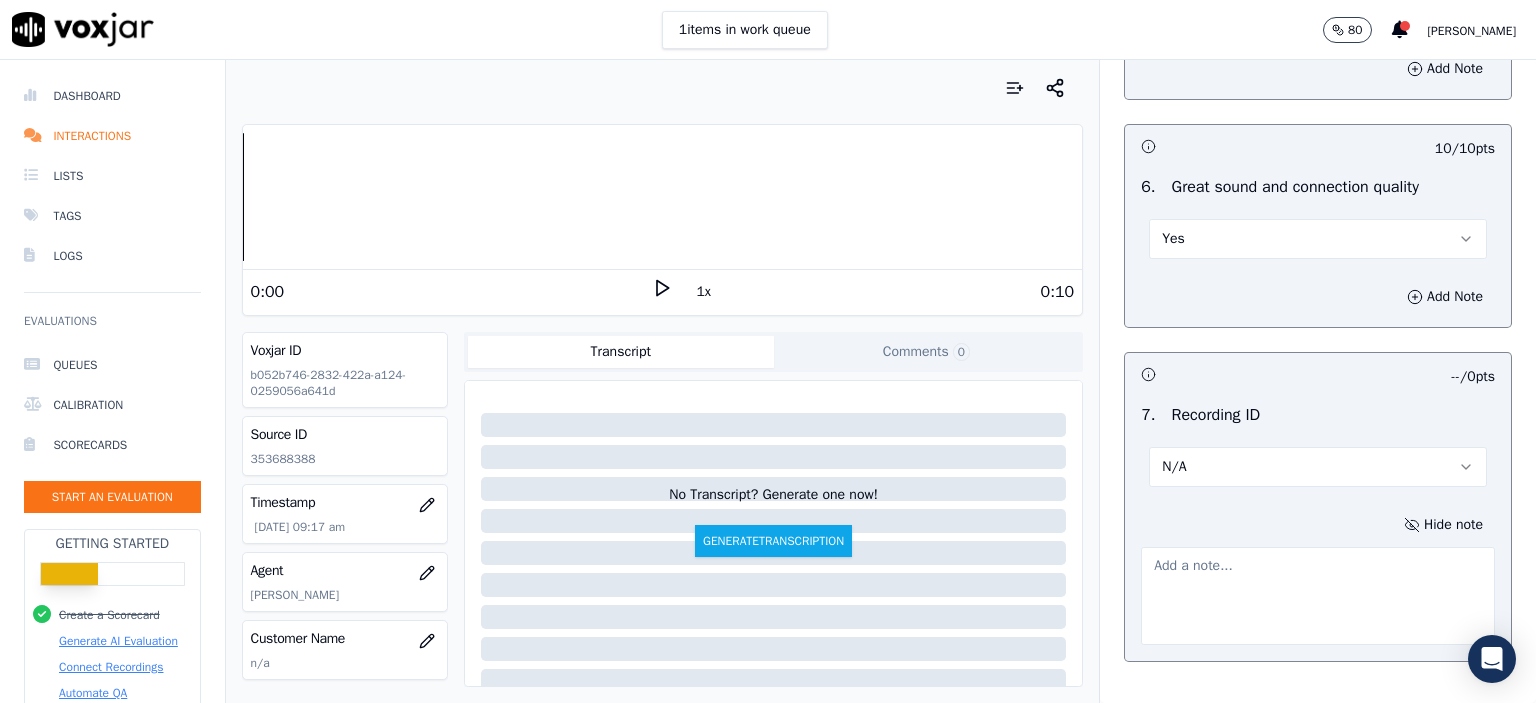 click on "353688388" 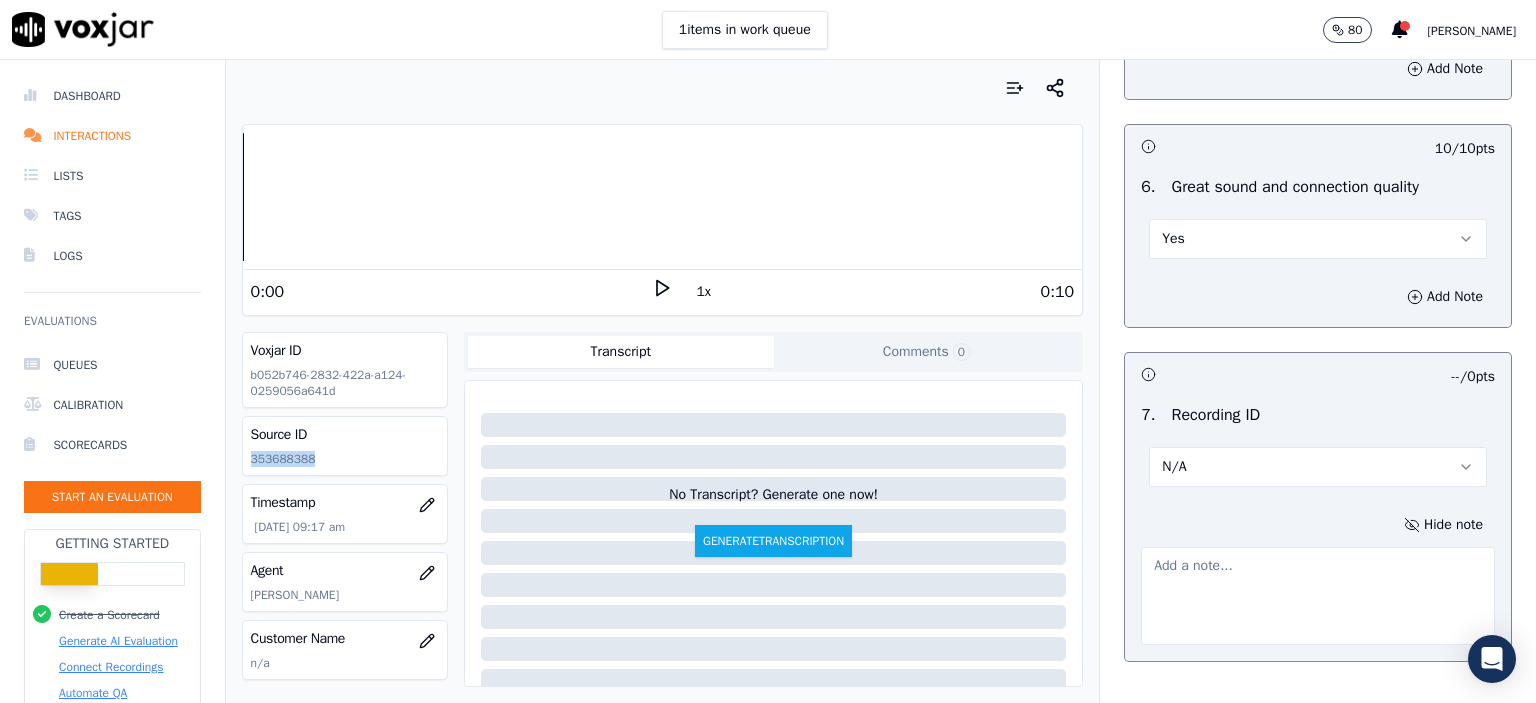 click on "353688388" 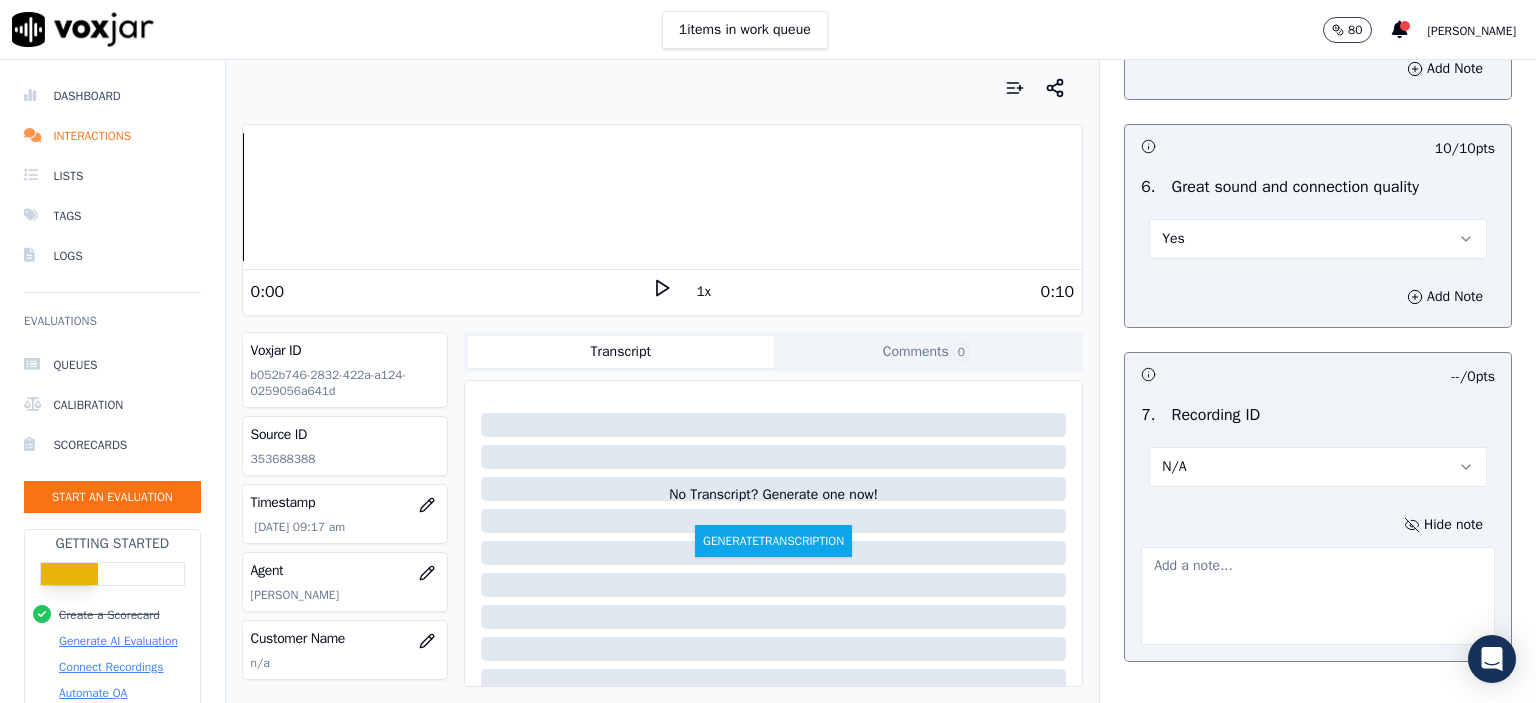 click at bounding box center [1318, 596] 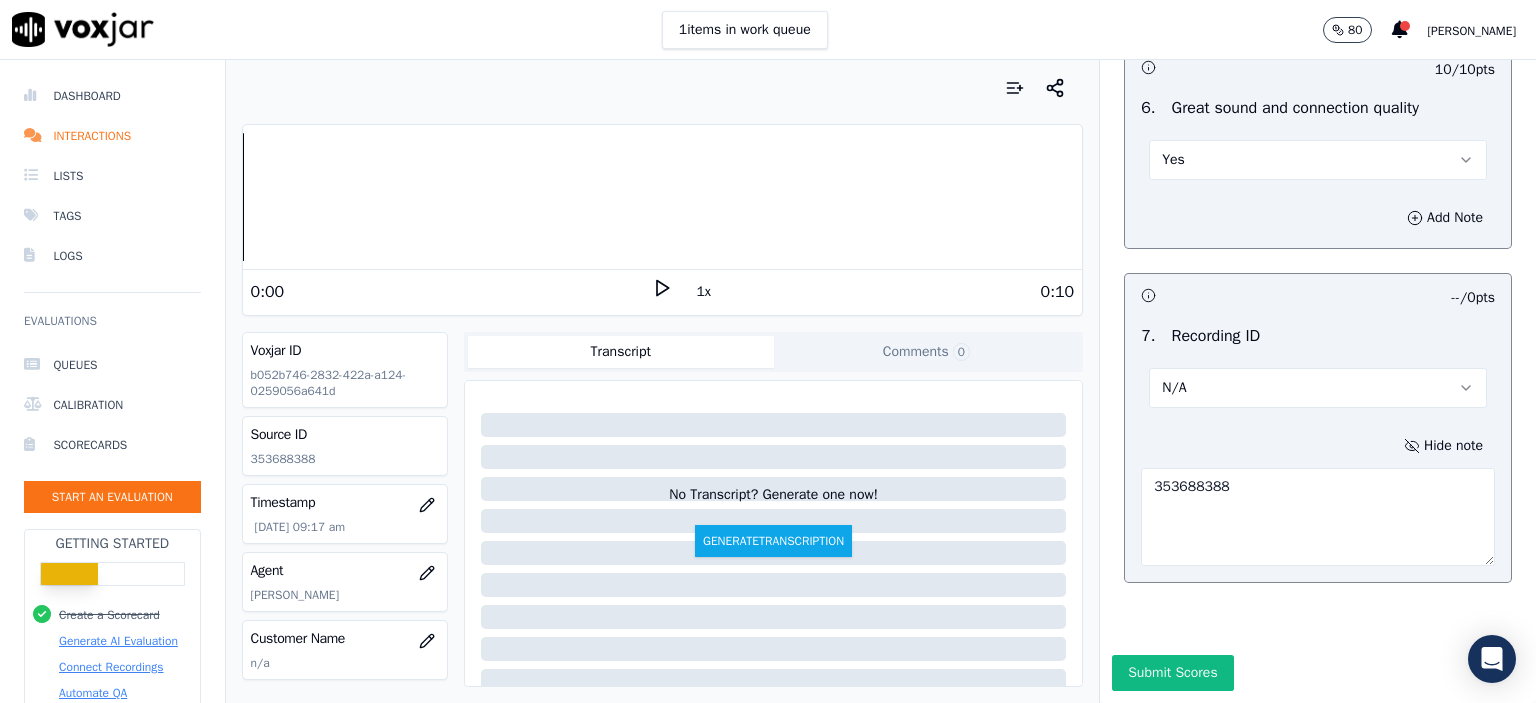 scroll, scrollTop: 4616, scrollLeft: 0, axis: vertical 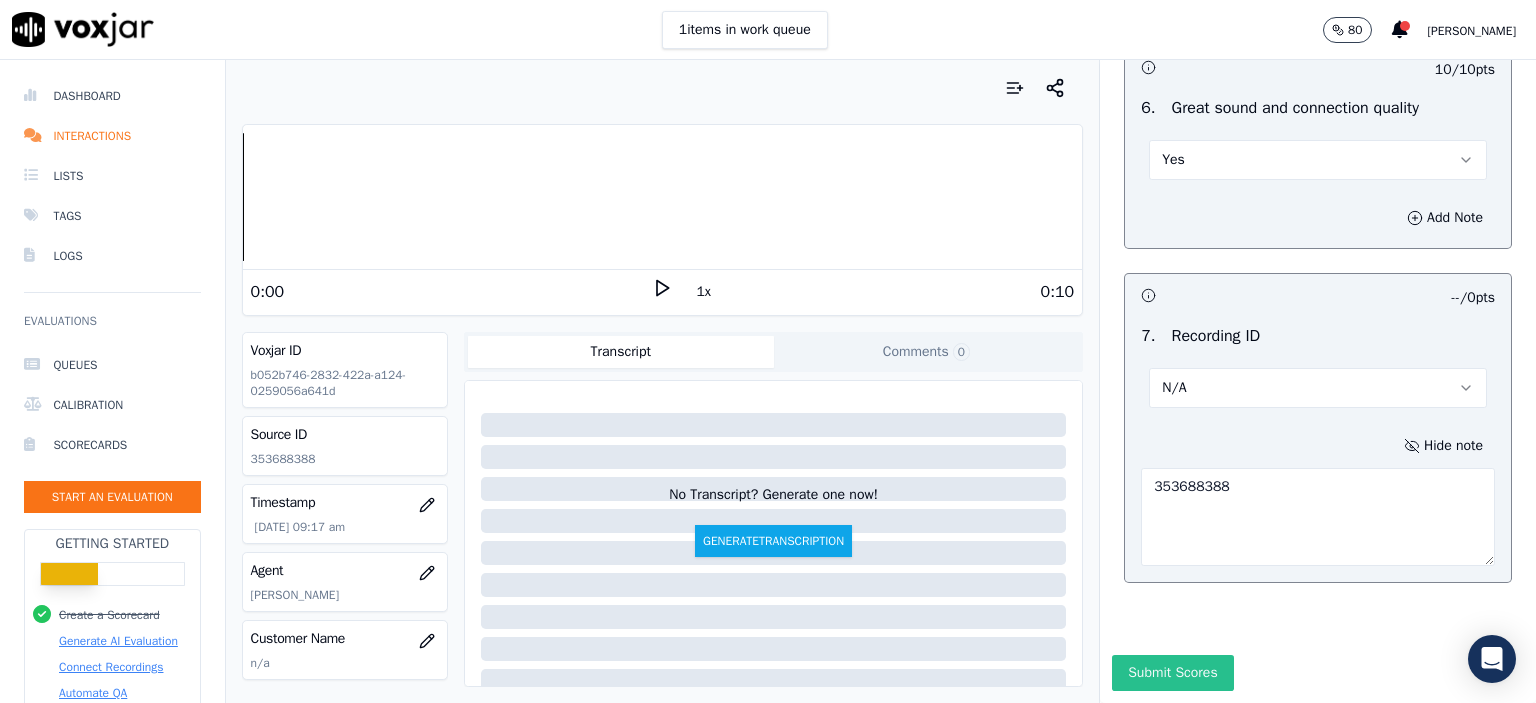 type on "353688388" 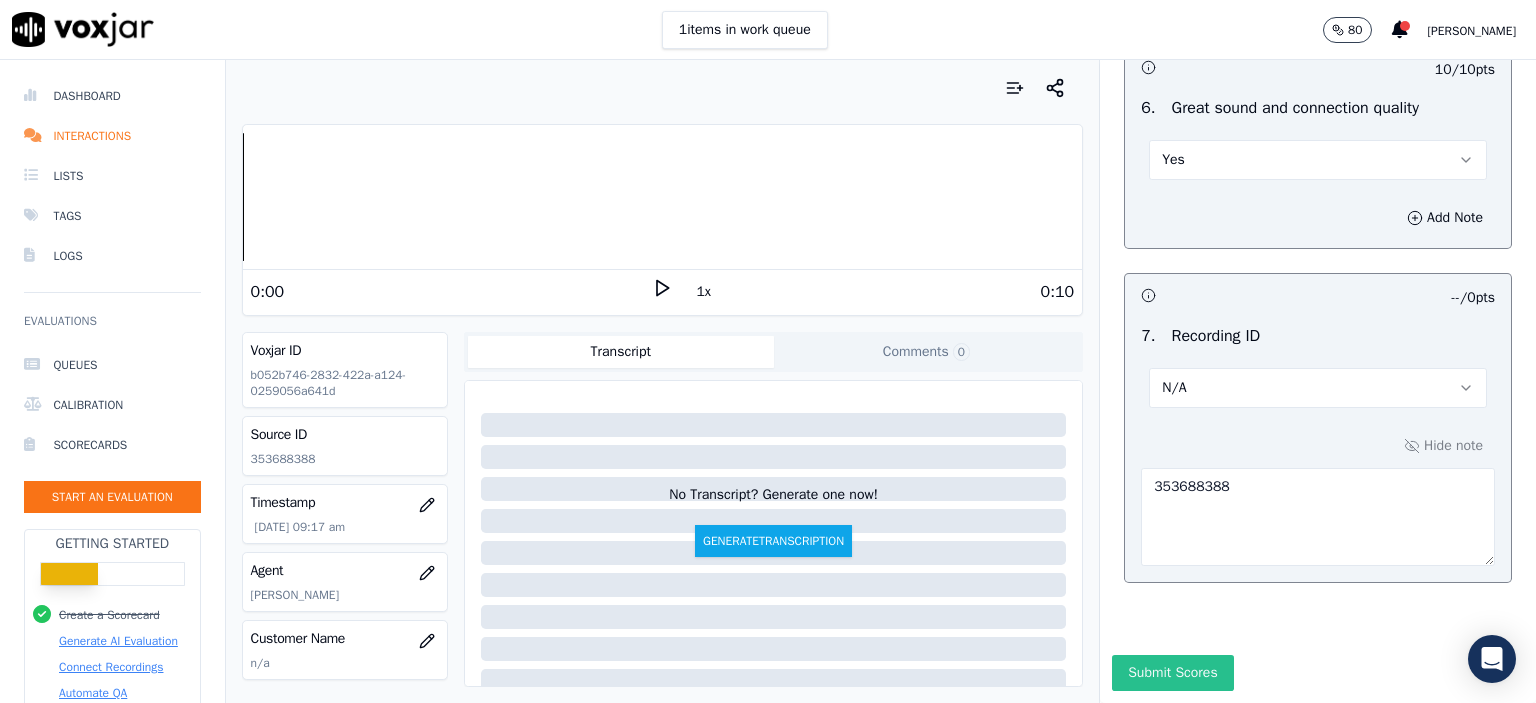 click on "Submit Scores" at bounding box center [1172, 673] 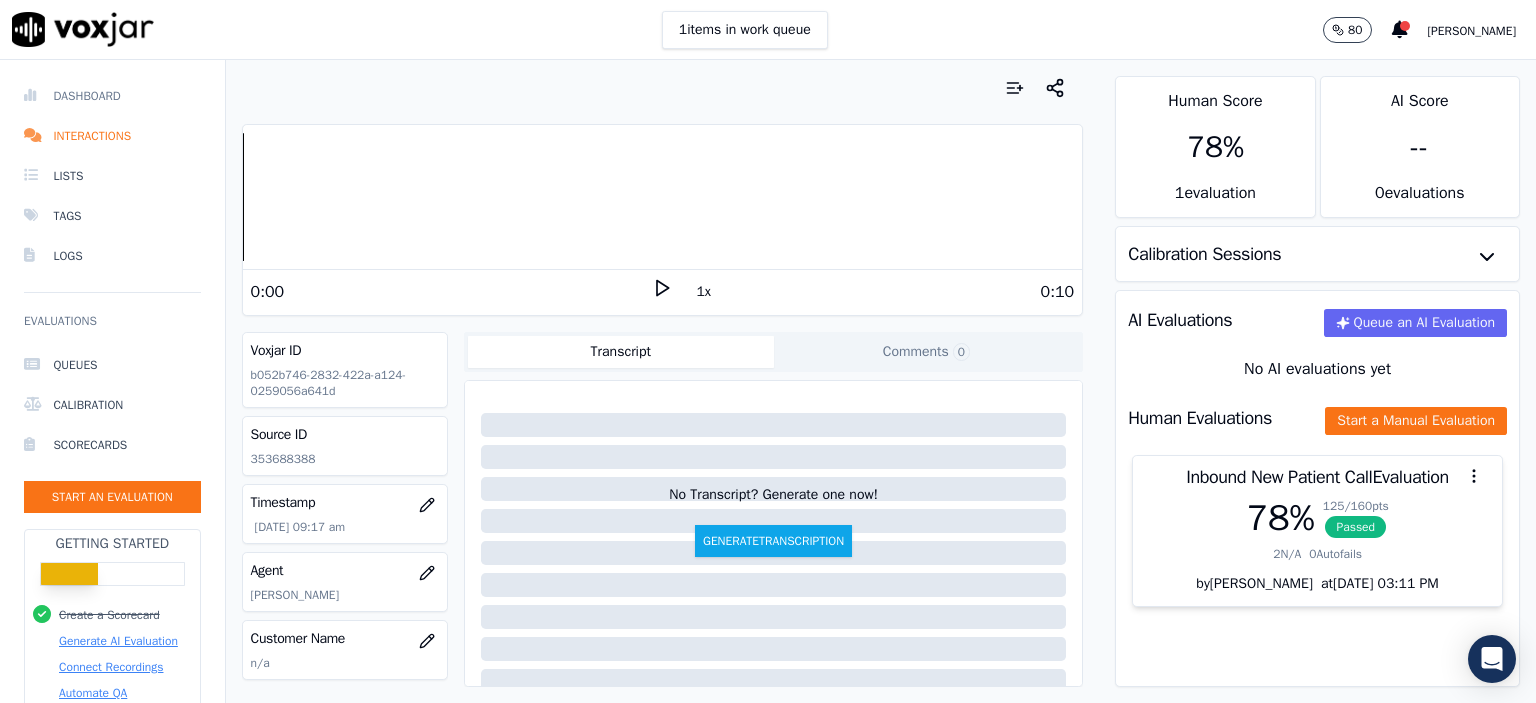 click on "Dashboard" at bounding box center (112, 96) 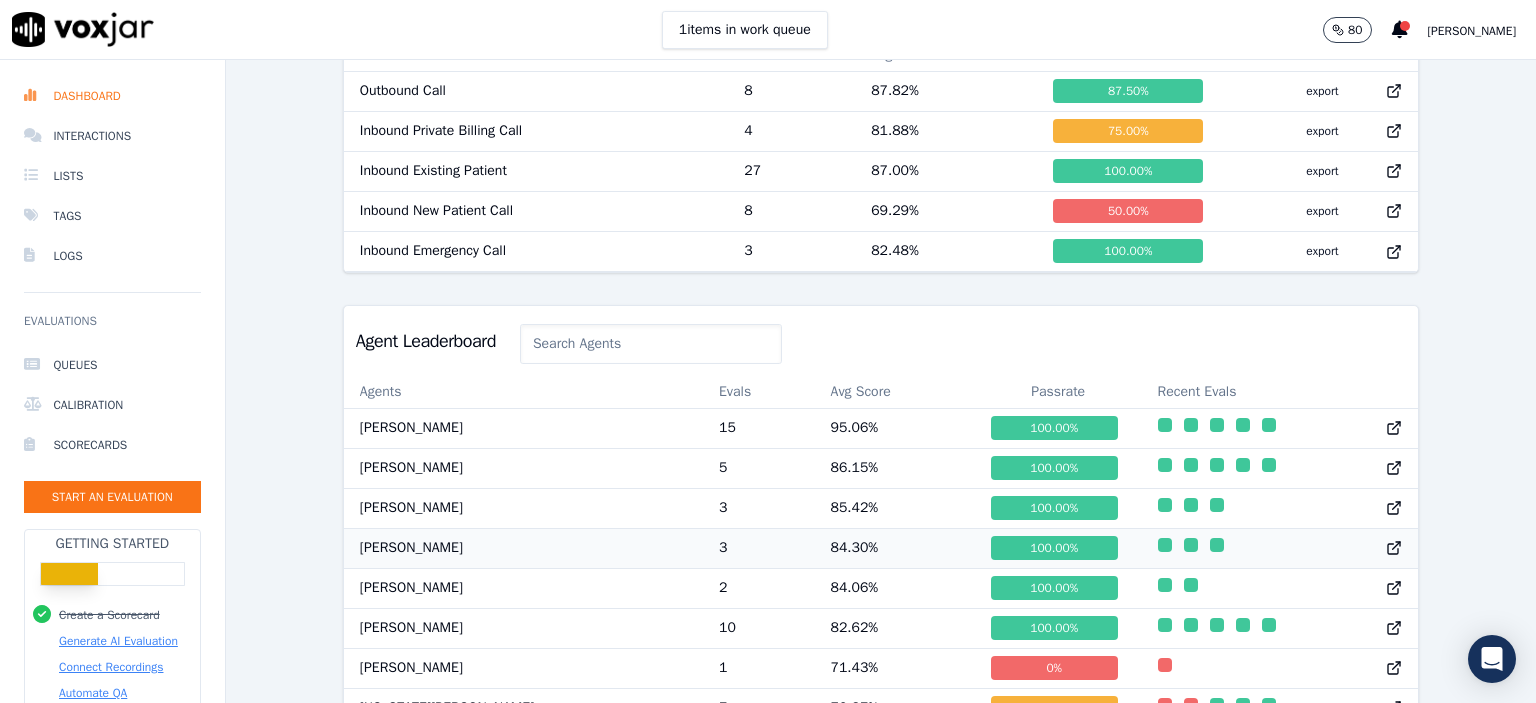 scroll, scrollTop: 938, scrollLeft: 0, axis: vertical 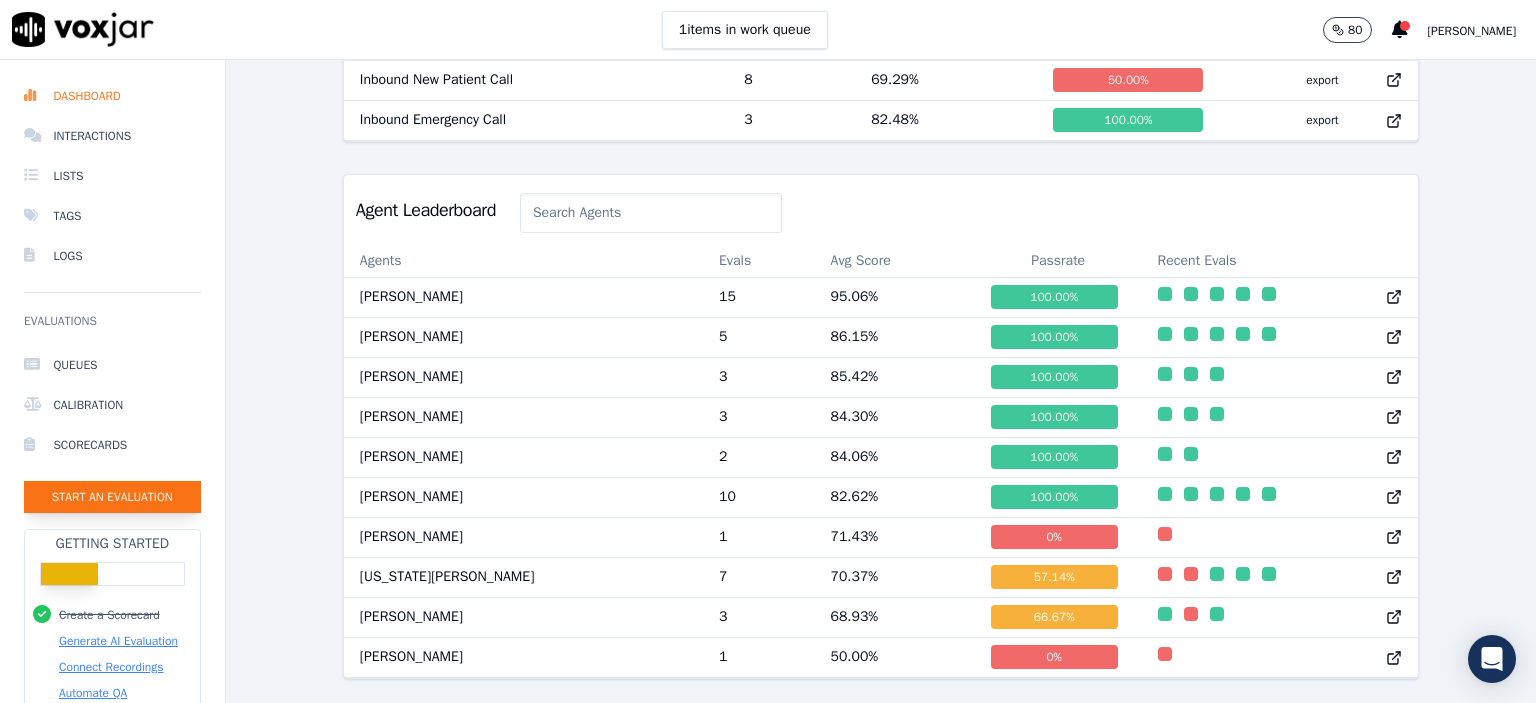 click on "Start an Evaluation" 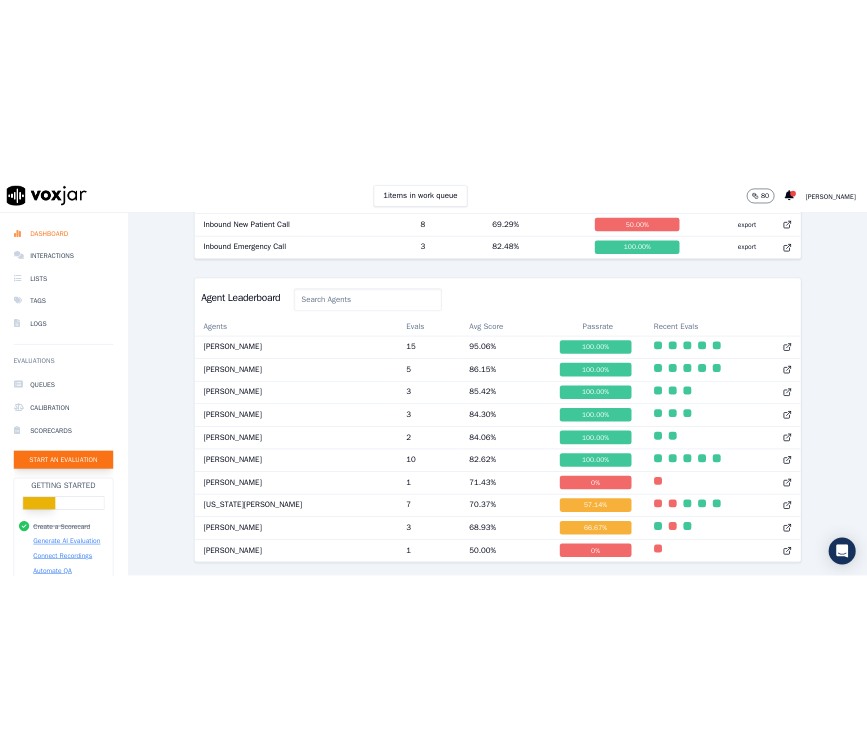scroll, scrollTop: 122, scrollLeft: 0, axis: vertical 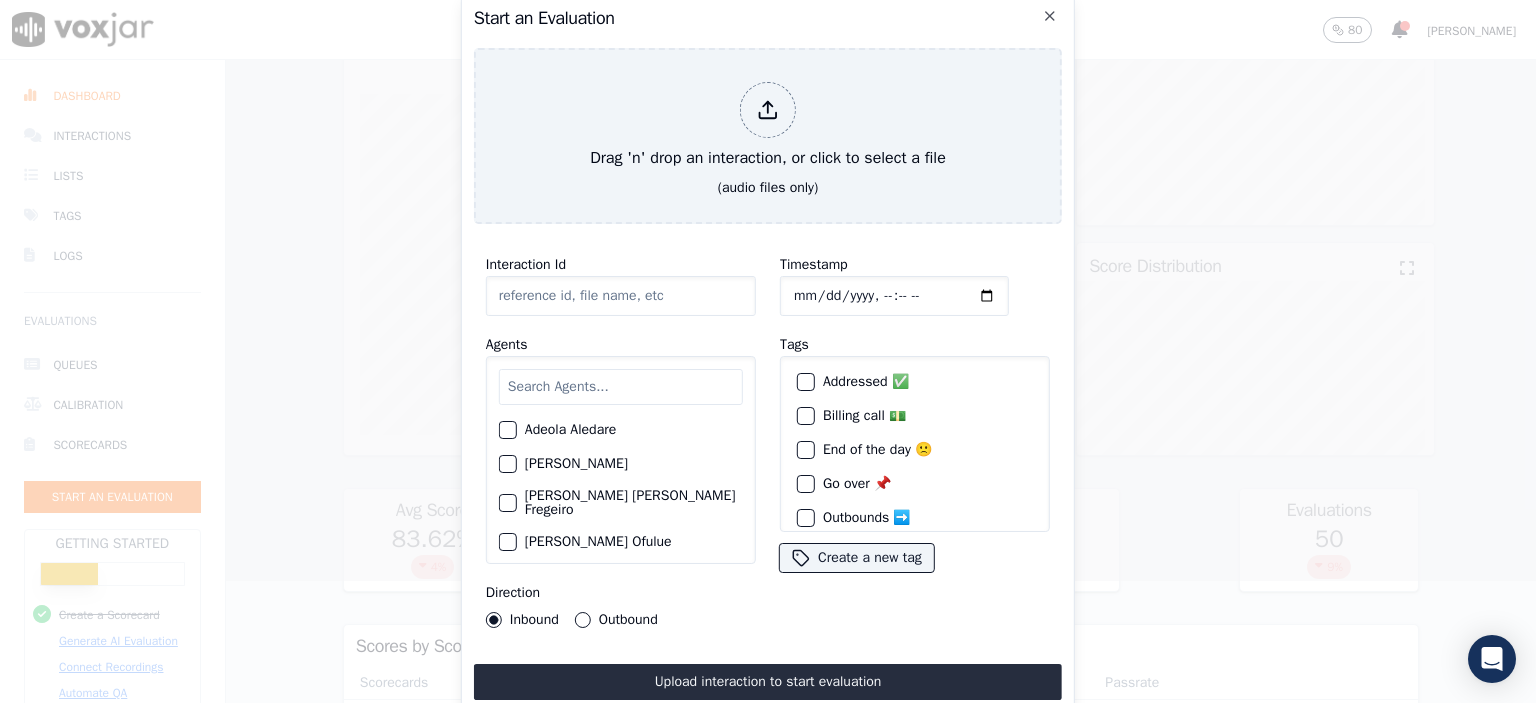 click on "Interaction Id" 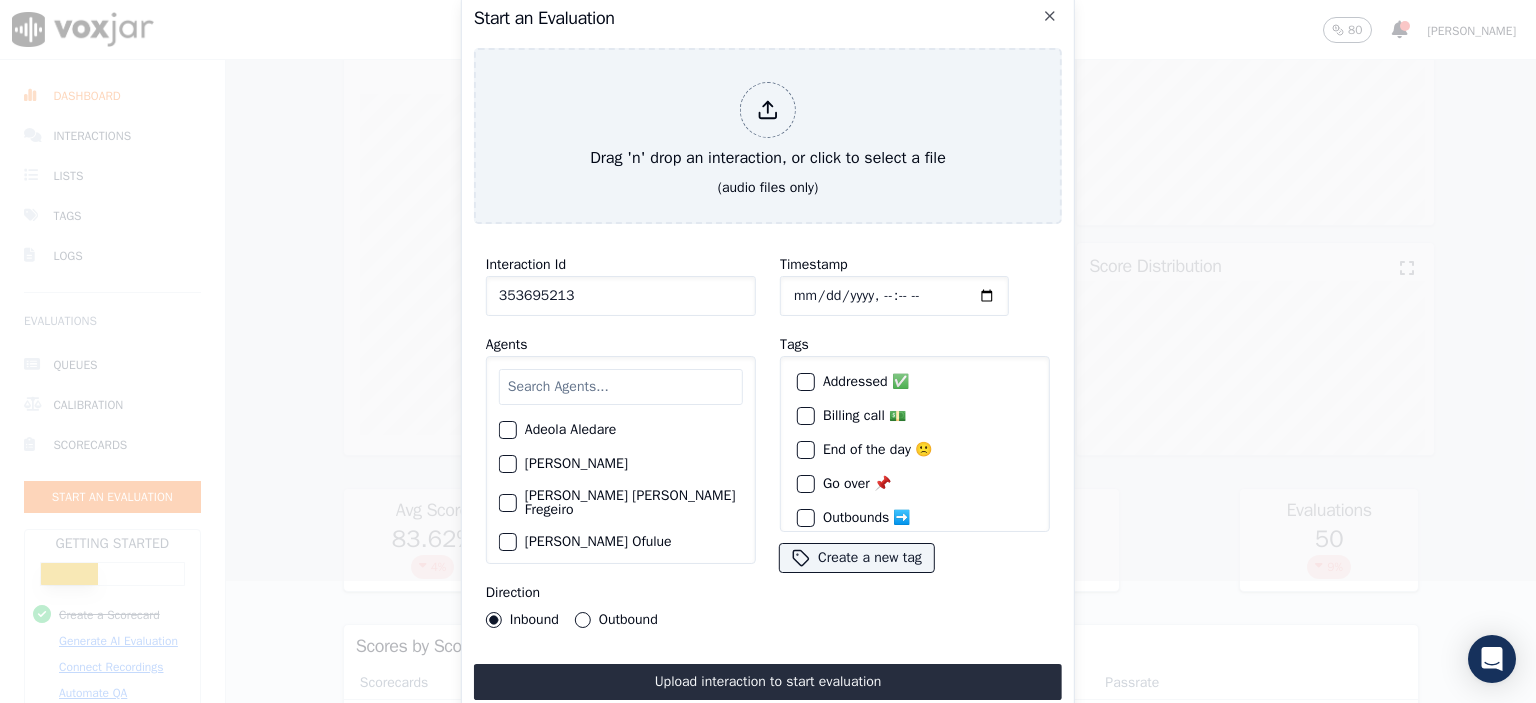 type on "353695213" 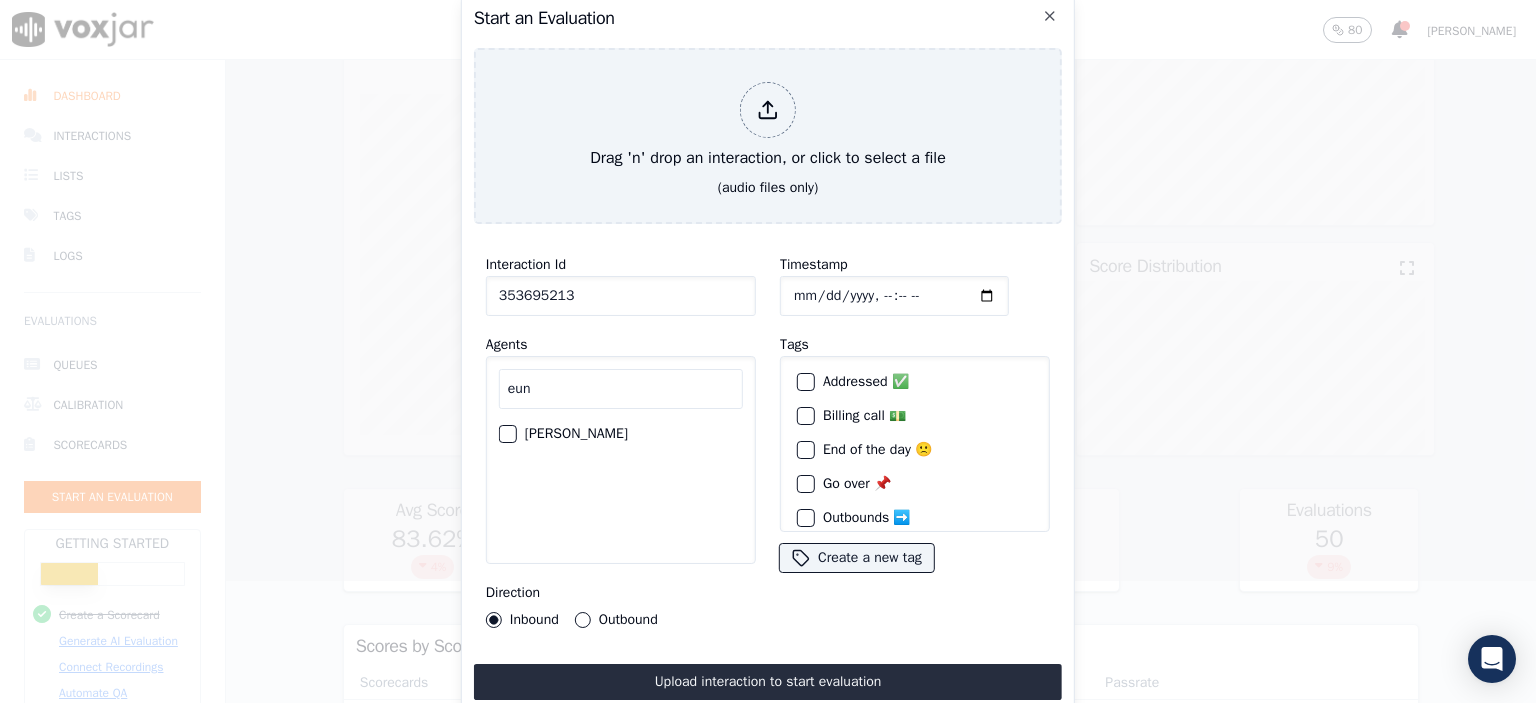 type on "eun" 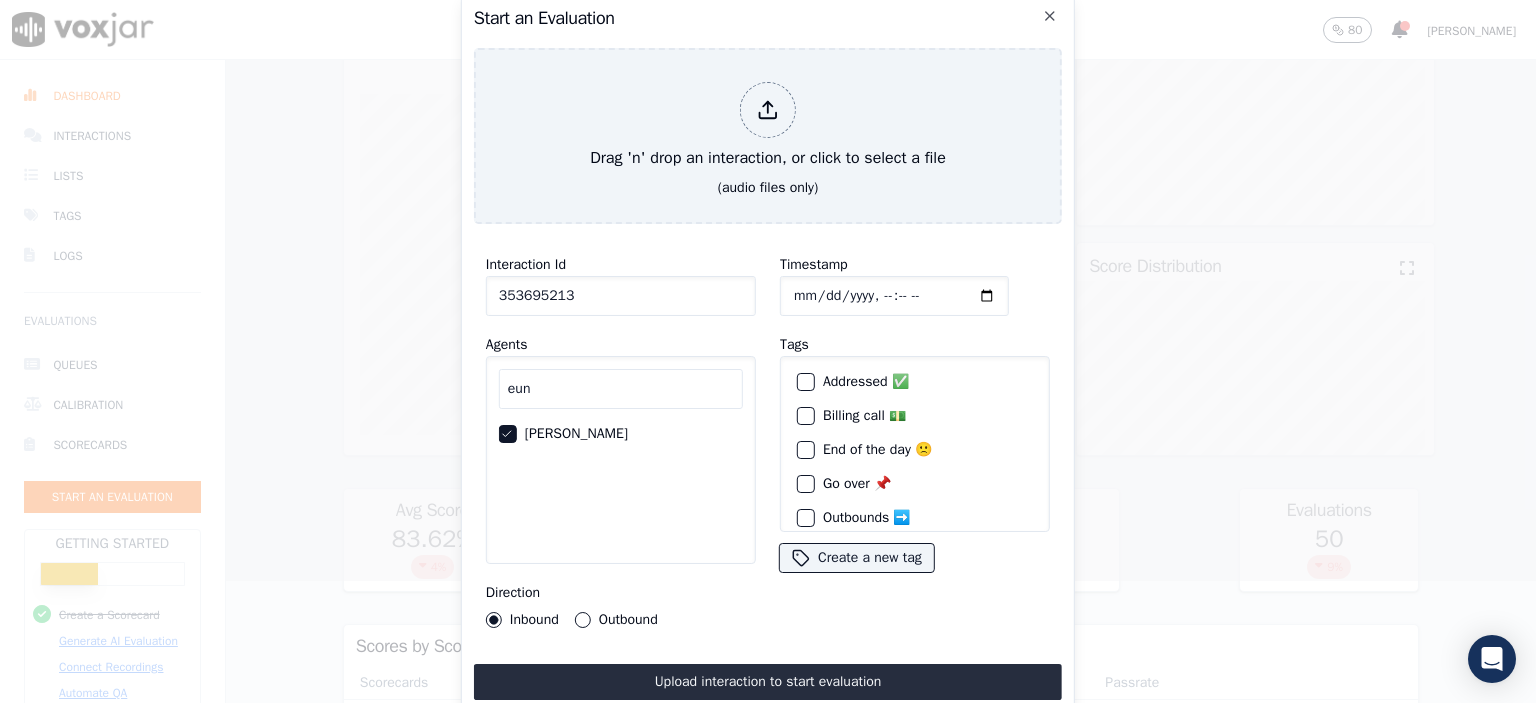 click on "Timestamp" 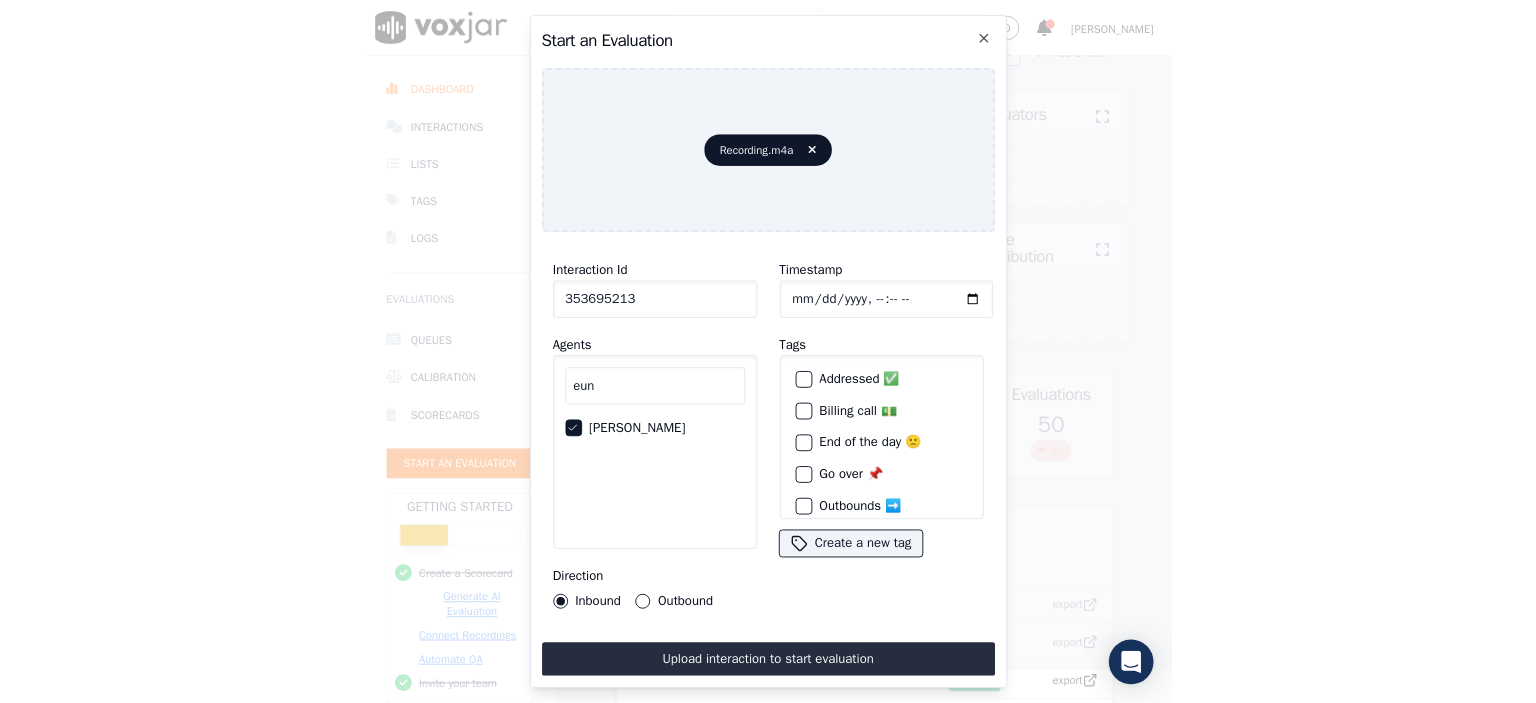 scroll, scrollTop: 32, scrollLeft: 0, axis: vertical 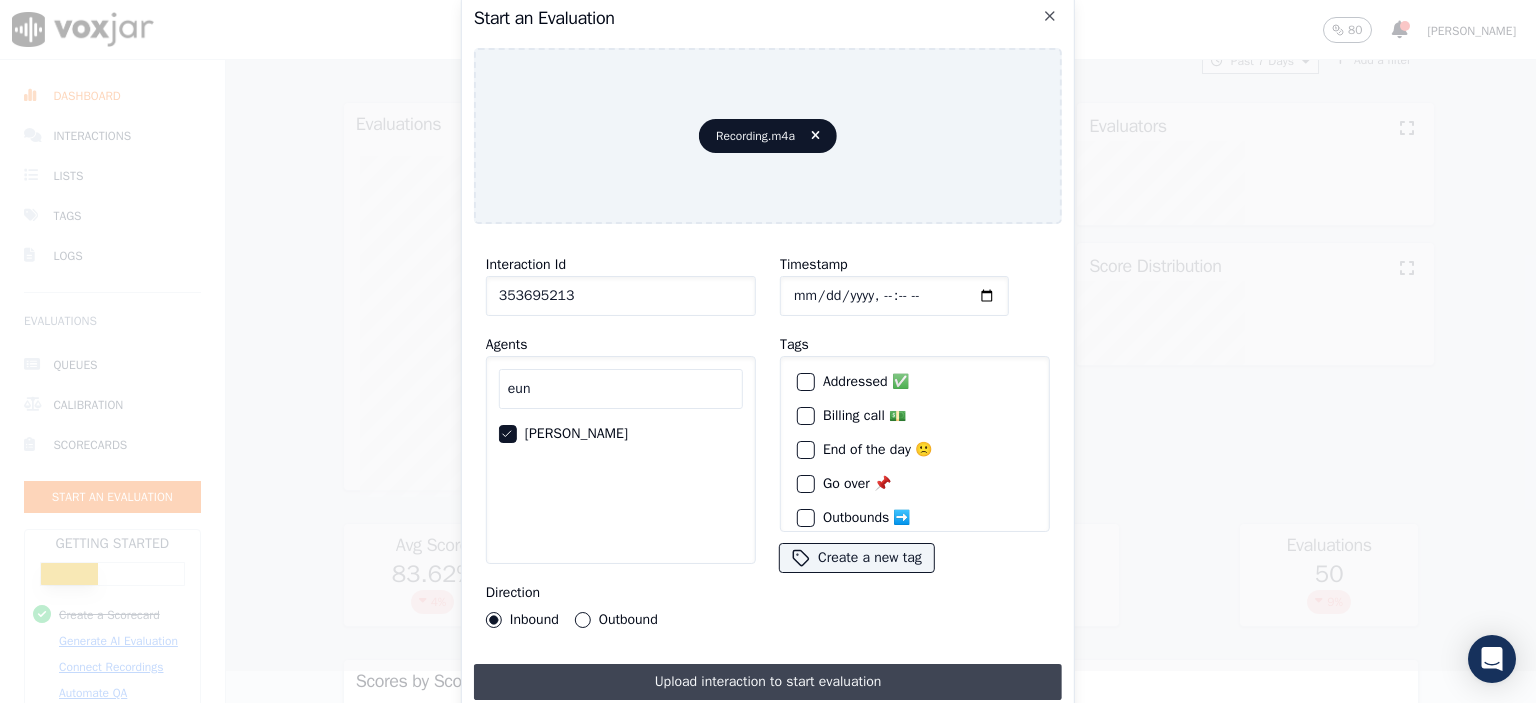 click on "Upload interaction to start evaluation" at bounding box center (768, 682) 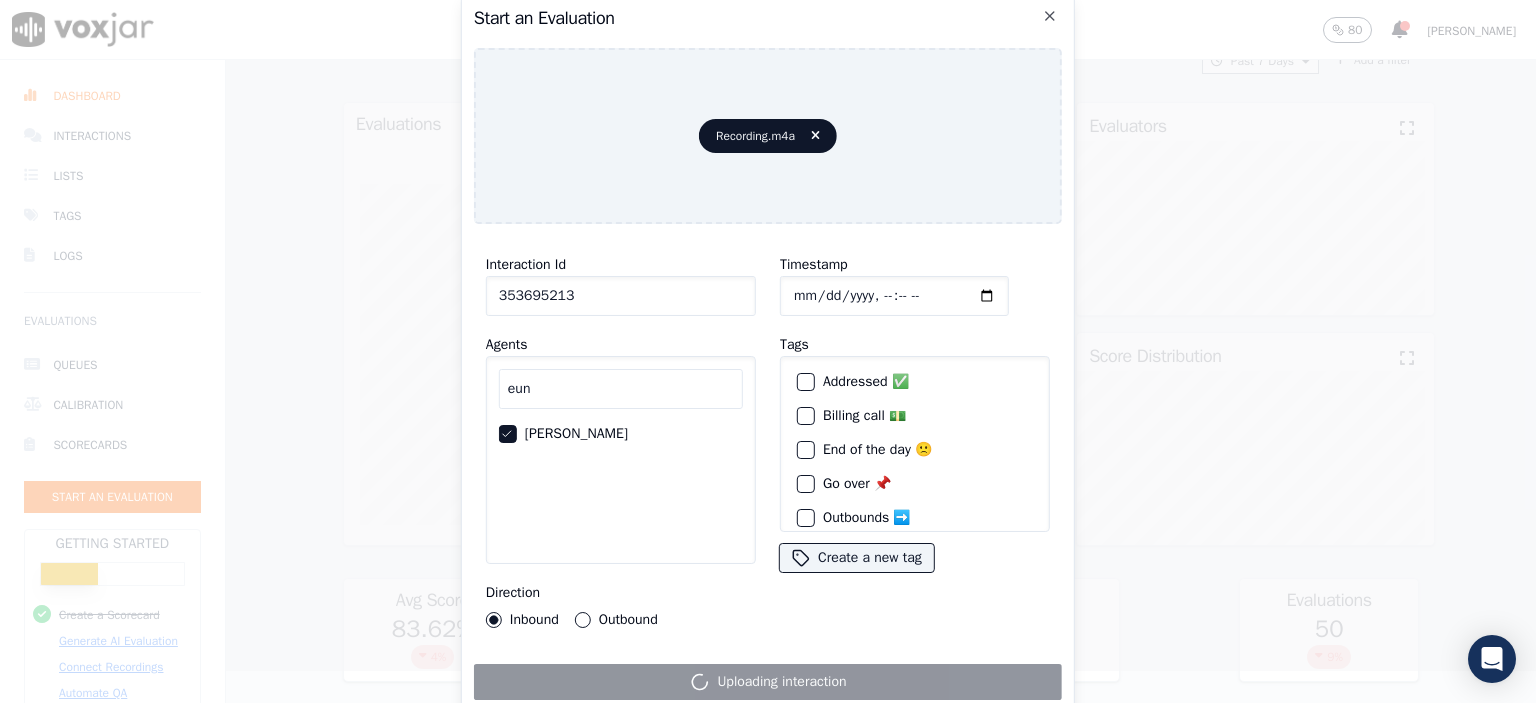 scroll, scrollTop: 0, scrollLeft: 0, axis: both 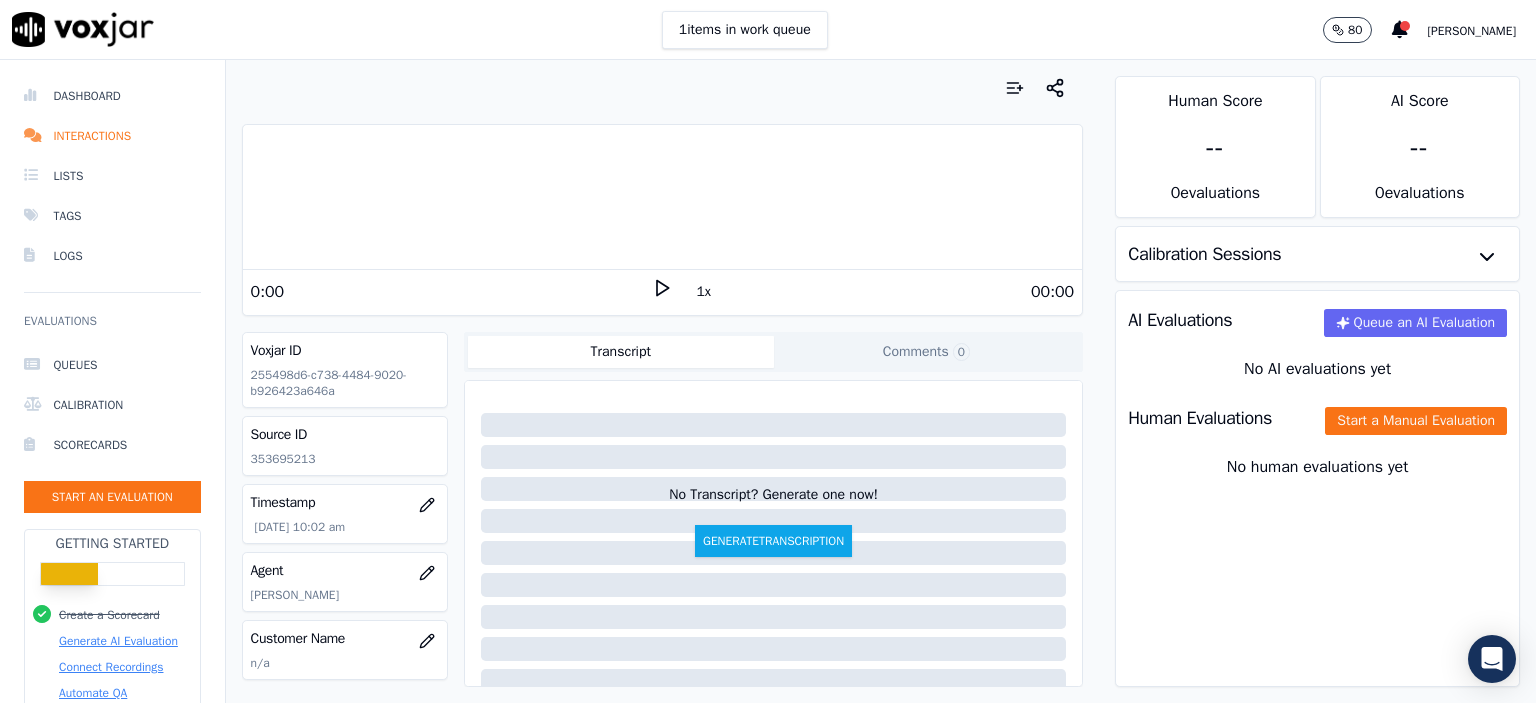 click on "Human Evaluations   Start a Manual Evaluation" at bounding box center [1317, 418] 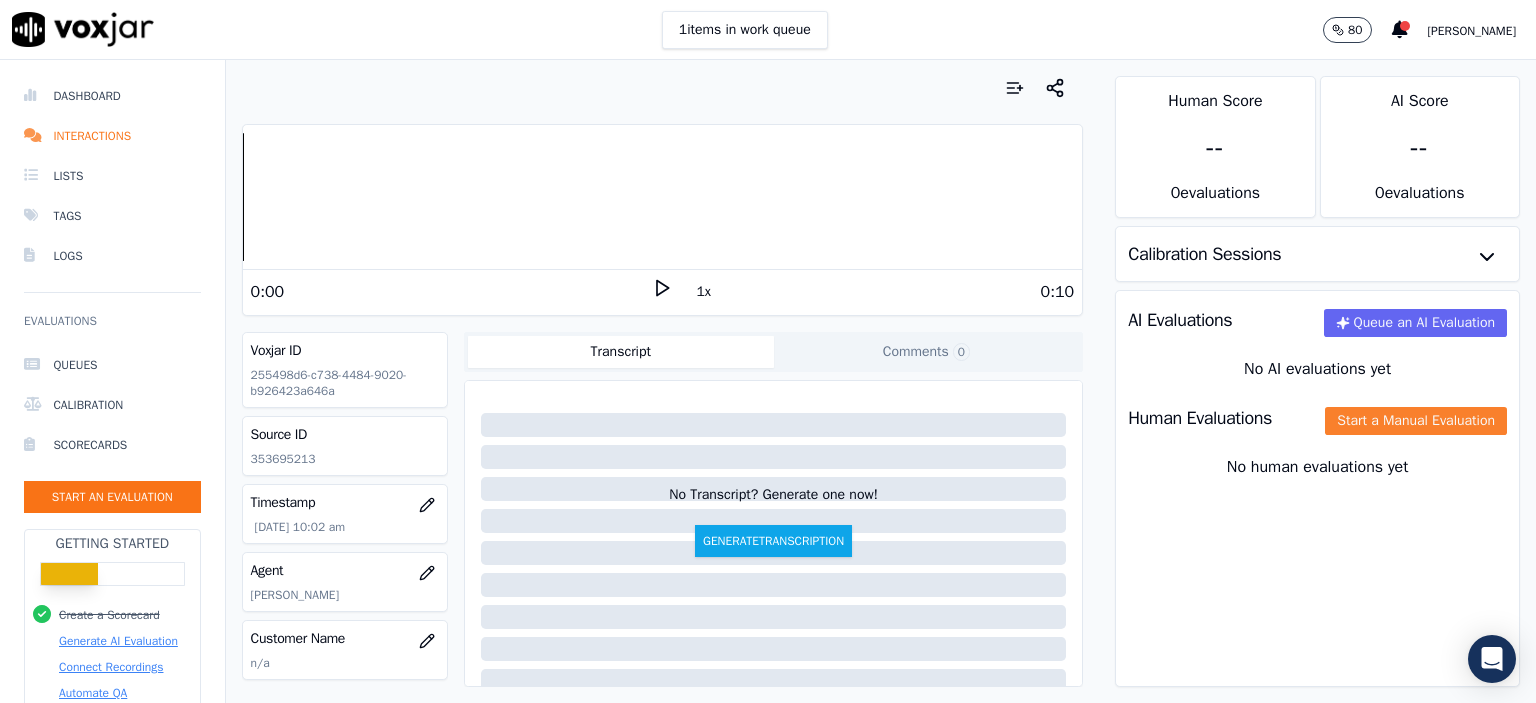 click on "Start a Manual Evaluation" 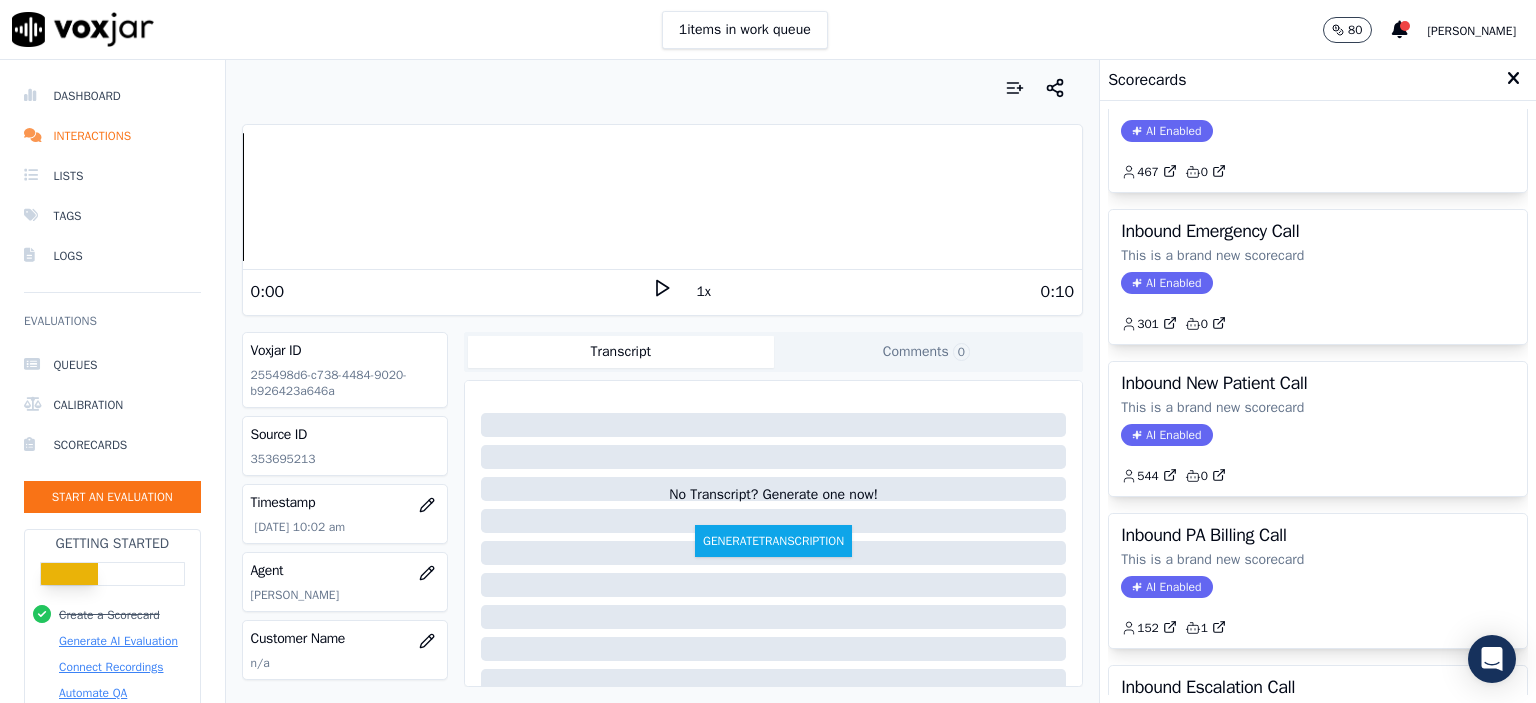 scroll, scrollTop: 0, scrollLeft: 0, axis: both 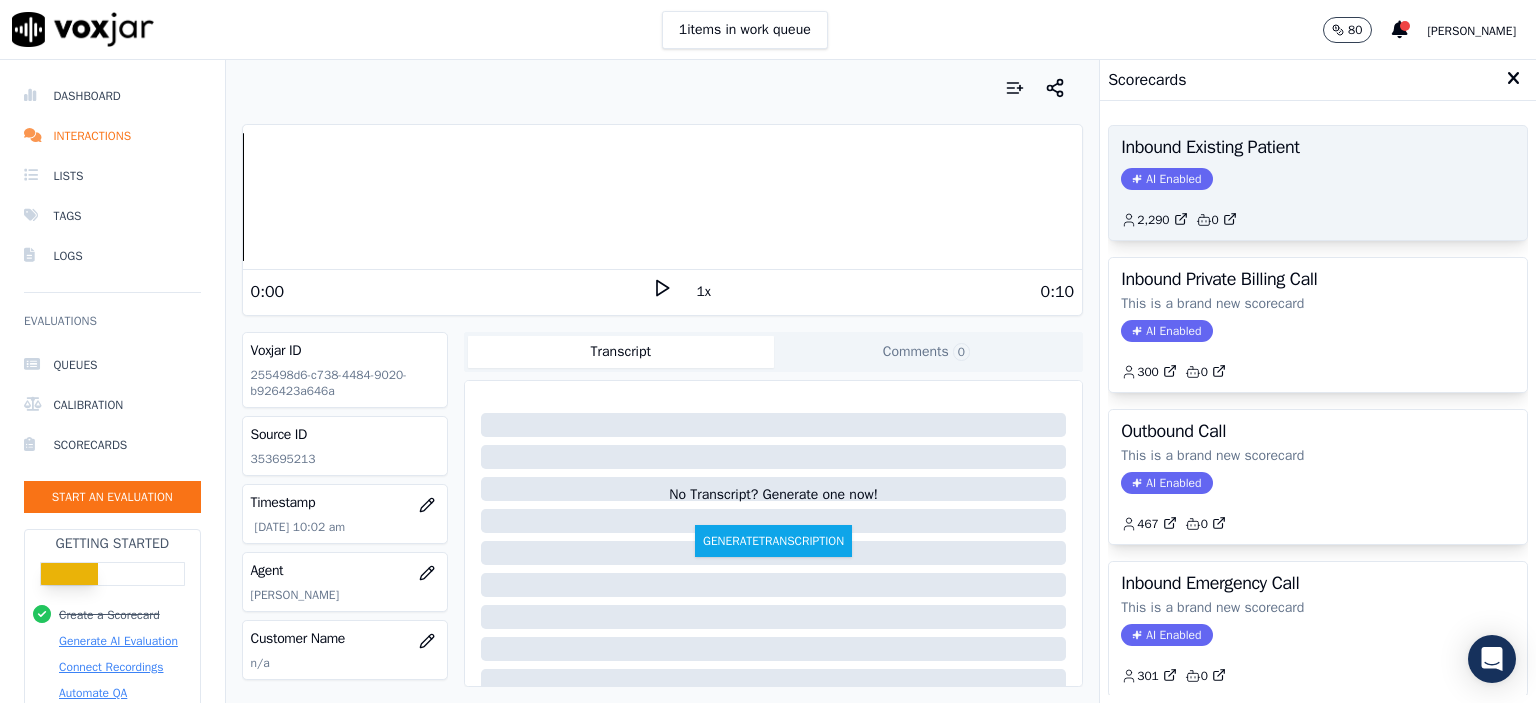 click on "AI Enabled" 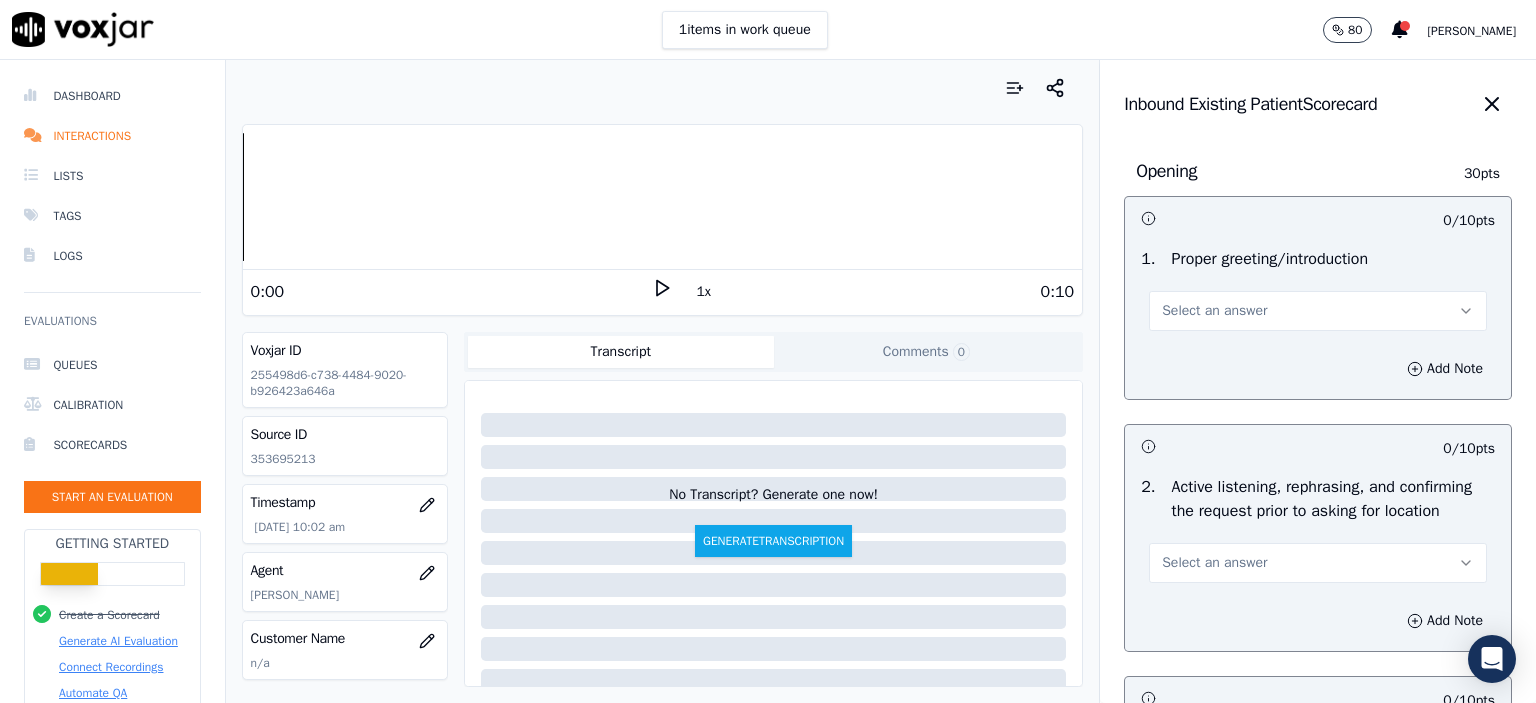 click on "Select an answer" at bounding box center [1318, 311] 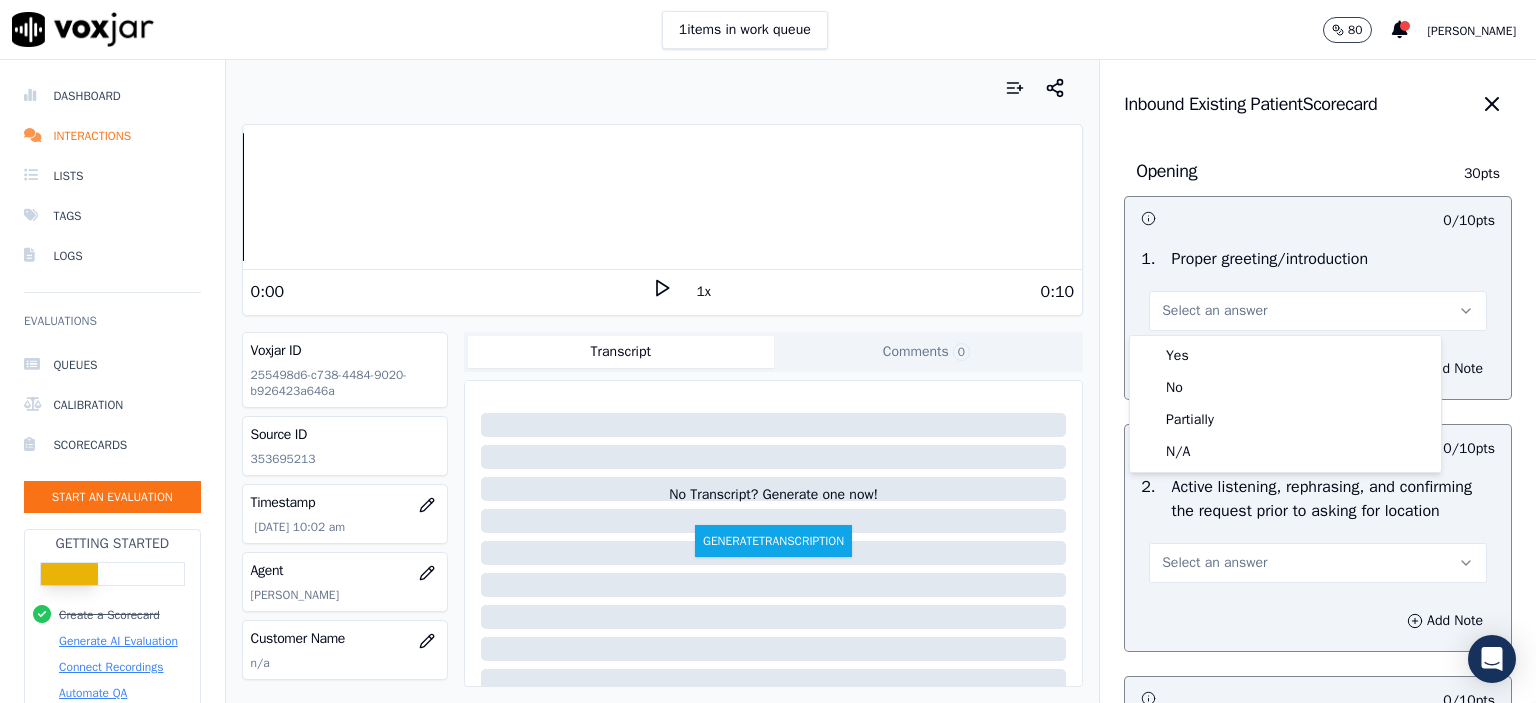 click on "Yes" at bounding box center (1285, 356) 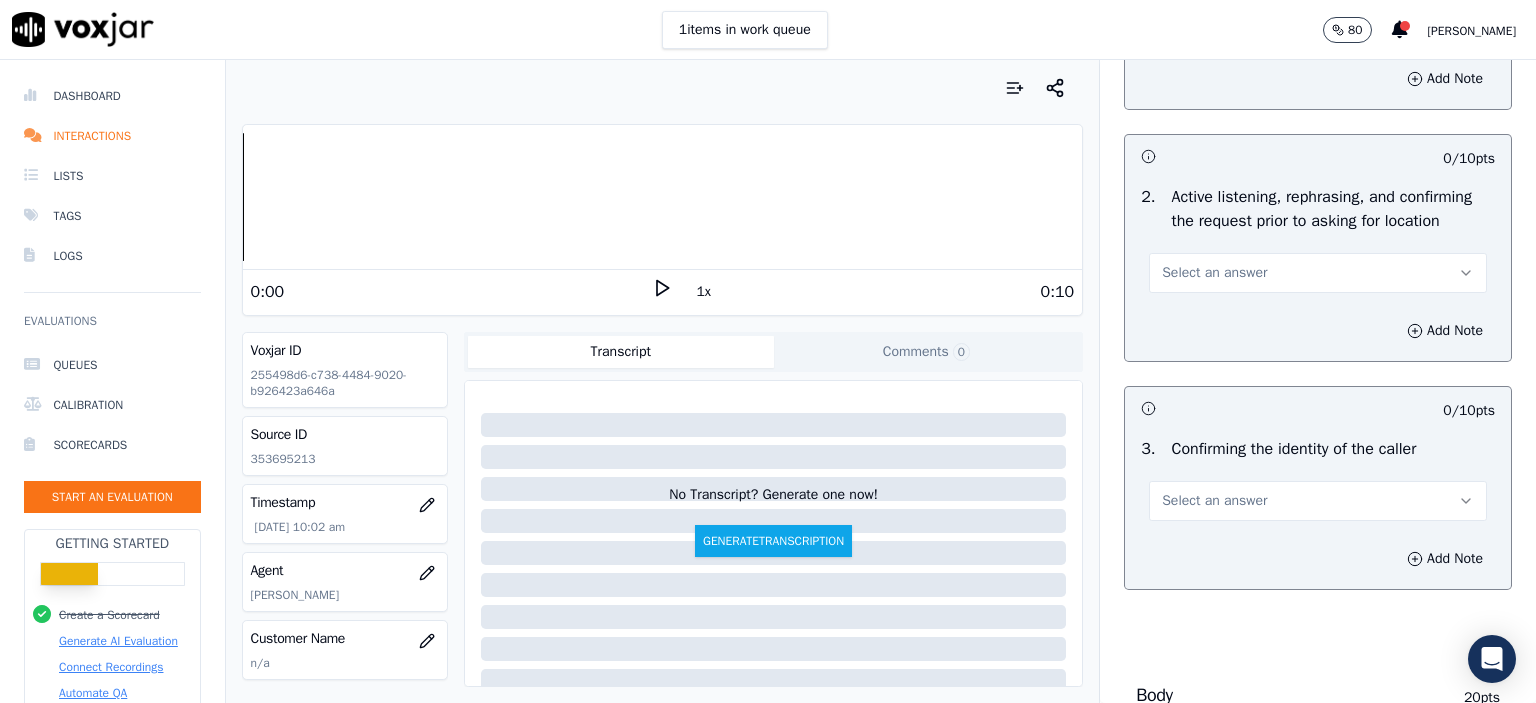 scroll, scrollTop: 300, scrollLeft: 0, axis: vertical 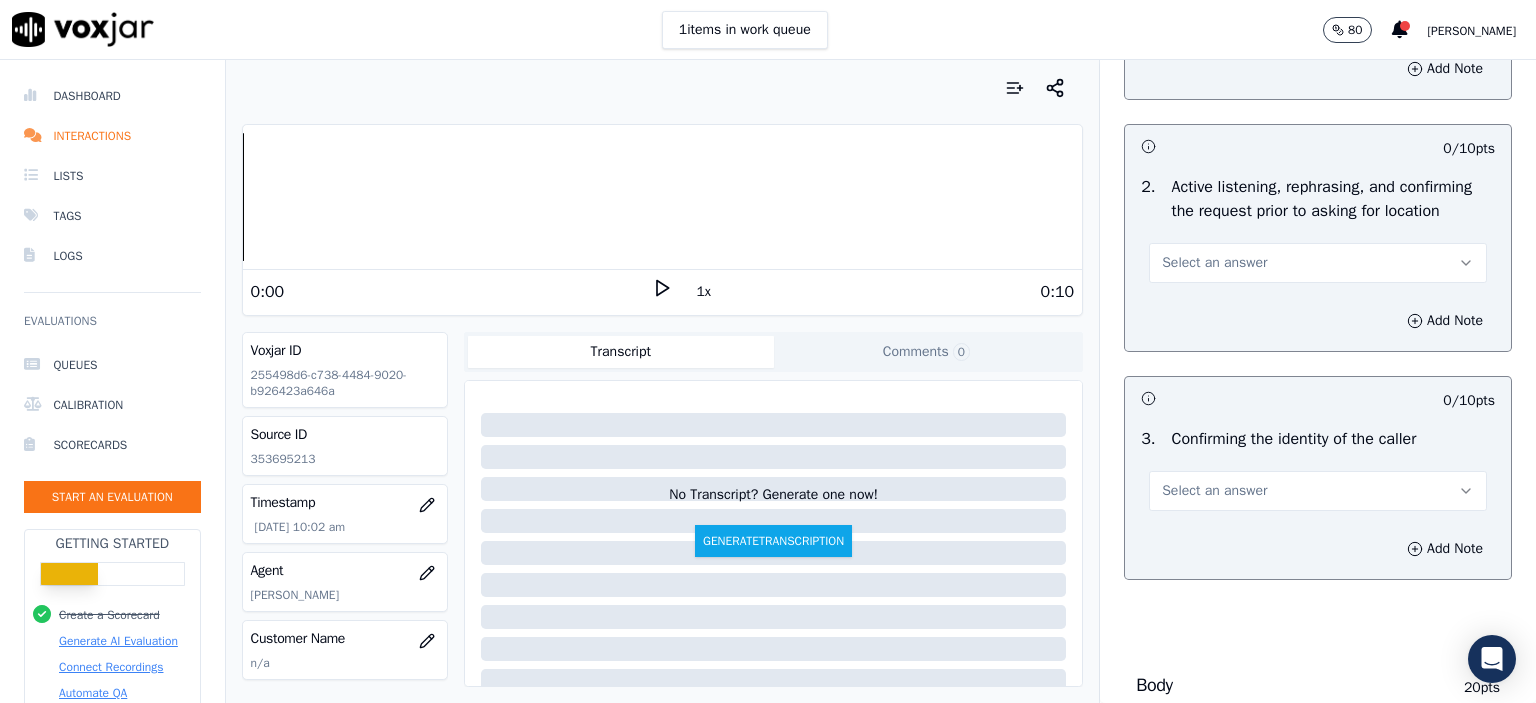 click on "Select an answer" at bounding box center [1318, 263] 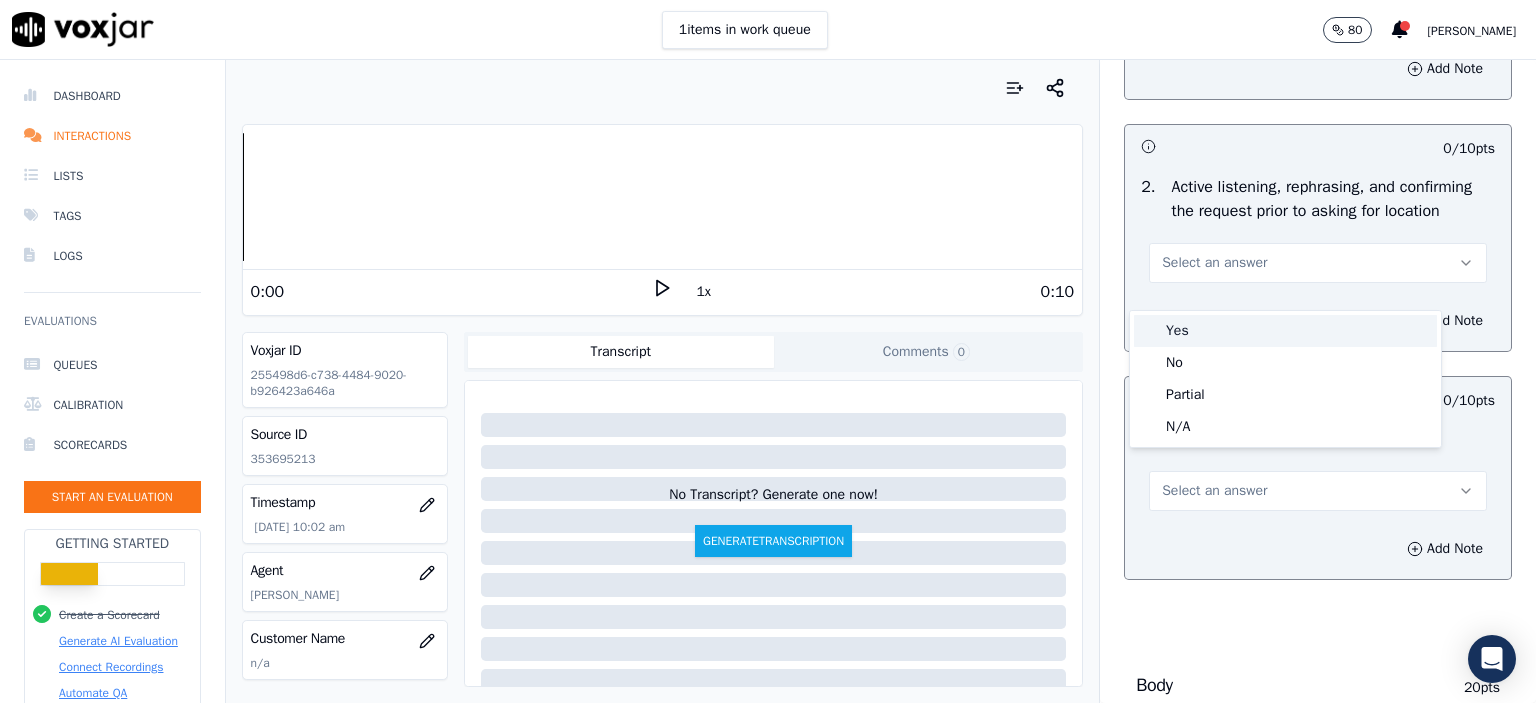 click on "Yes" at bounding box center (1285, 331) 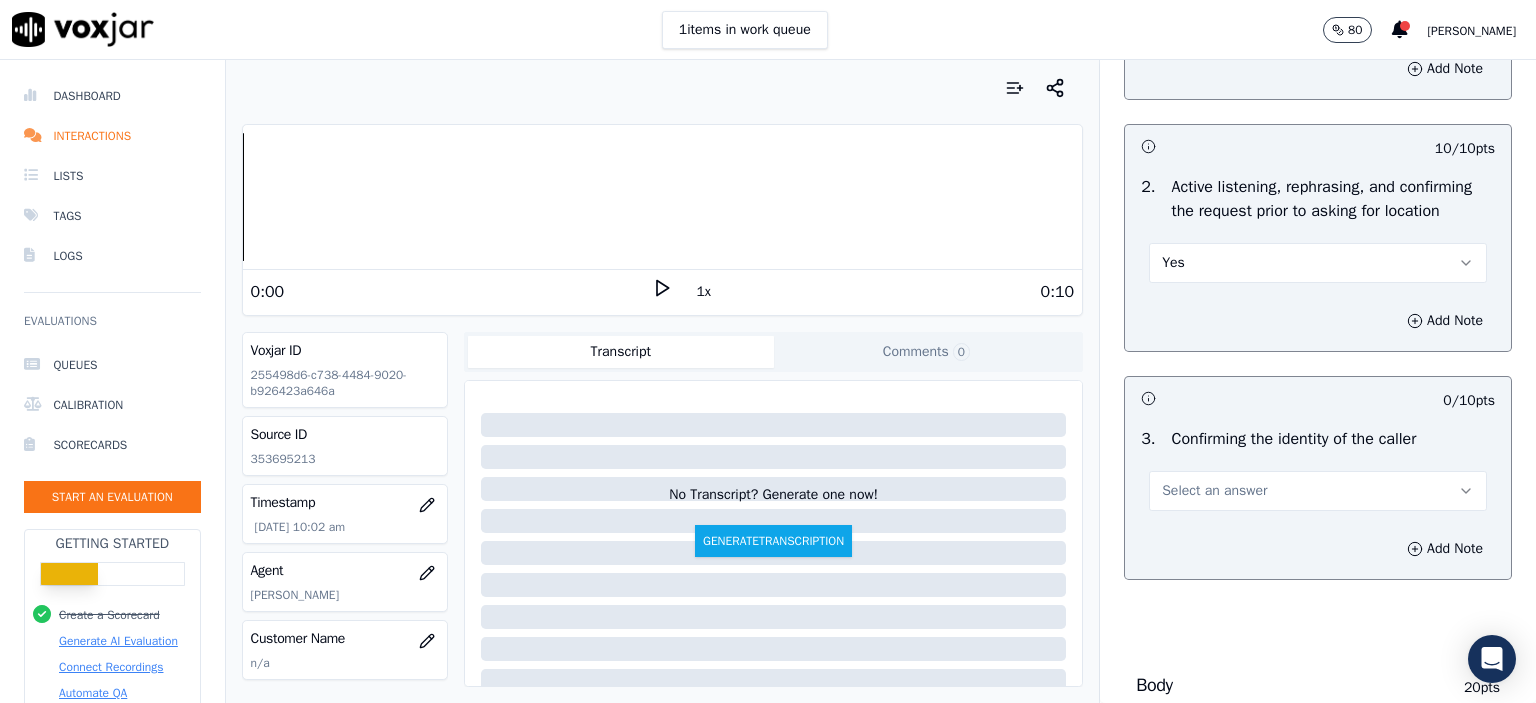 click on "Select an answer" at bounding box center (1318, 491) 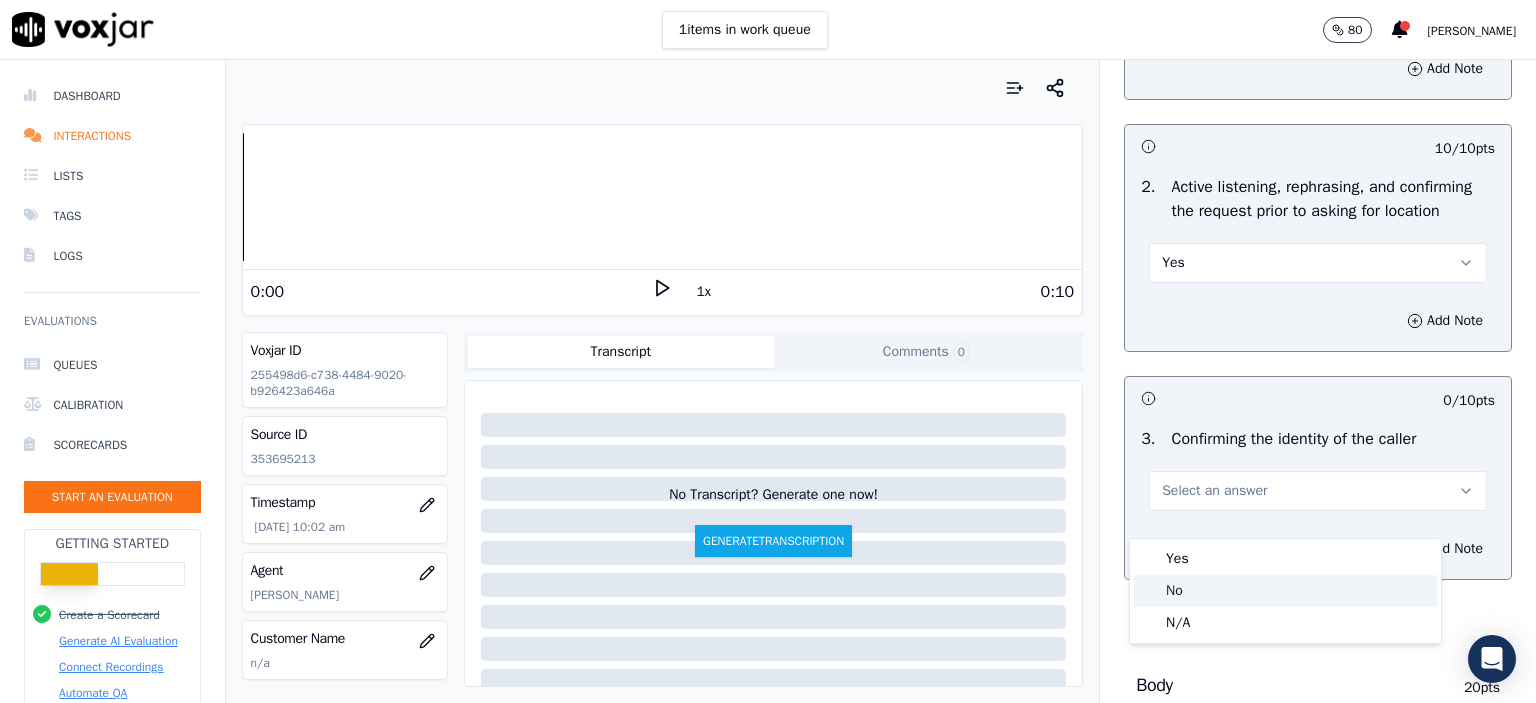 click on "No" 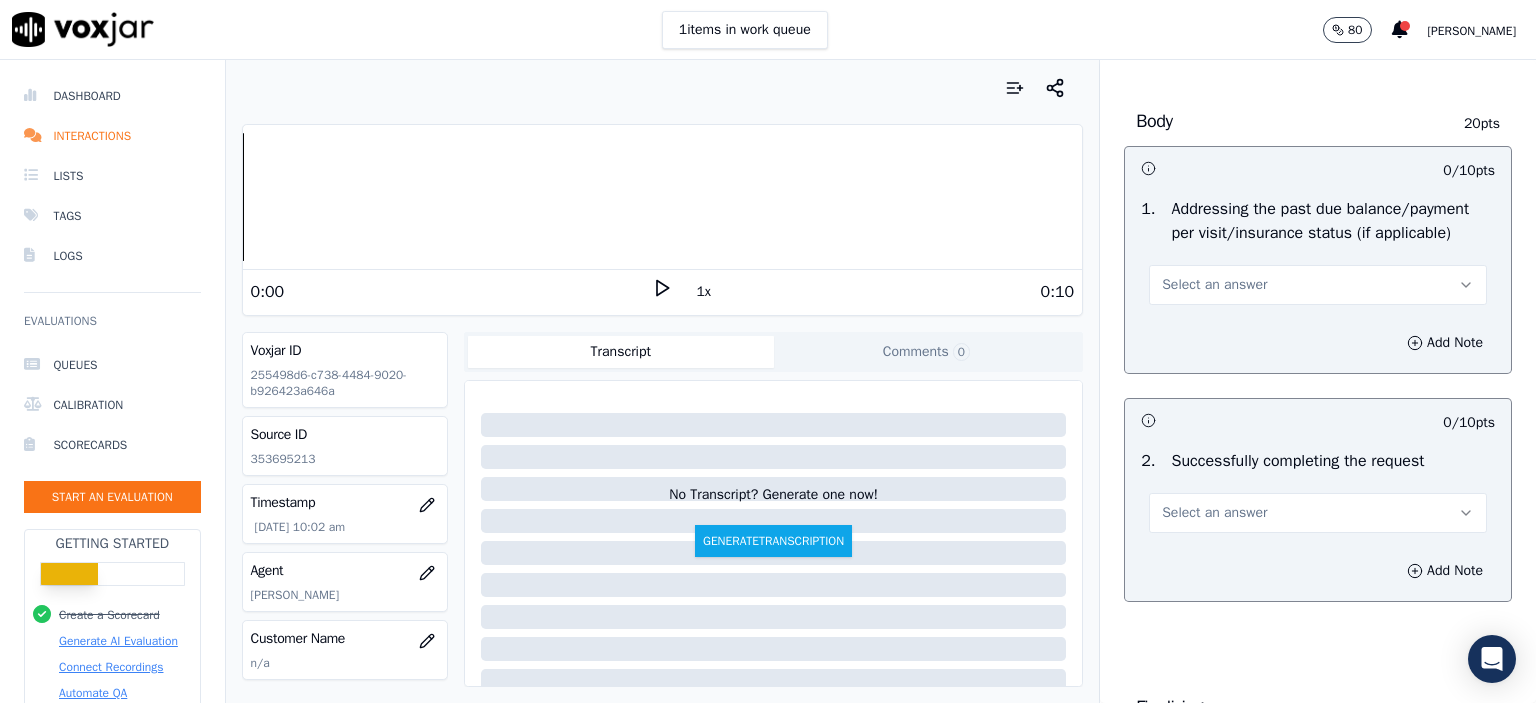 scroll, scrollTop: 900, scrollLeft: 0, axis: vertical 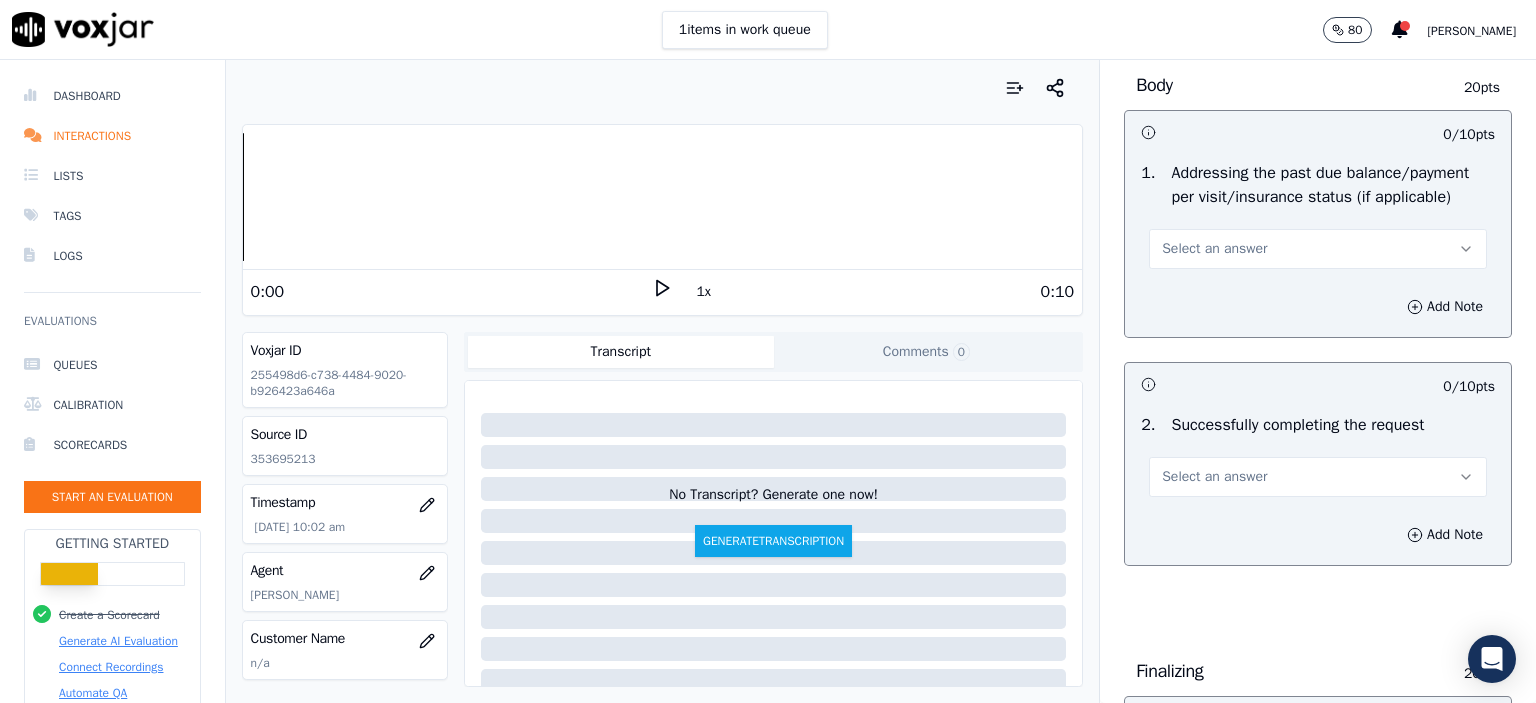 click on "Select an answer" at bounding box center (1214, 249) 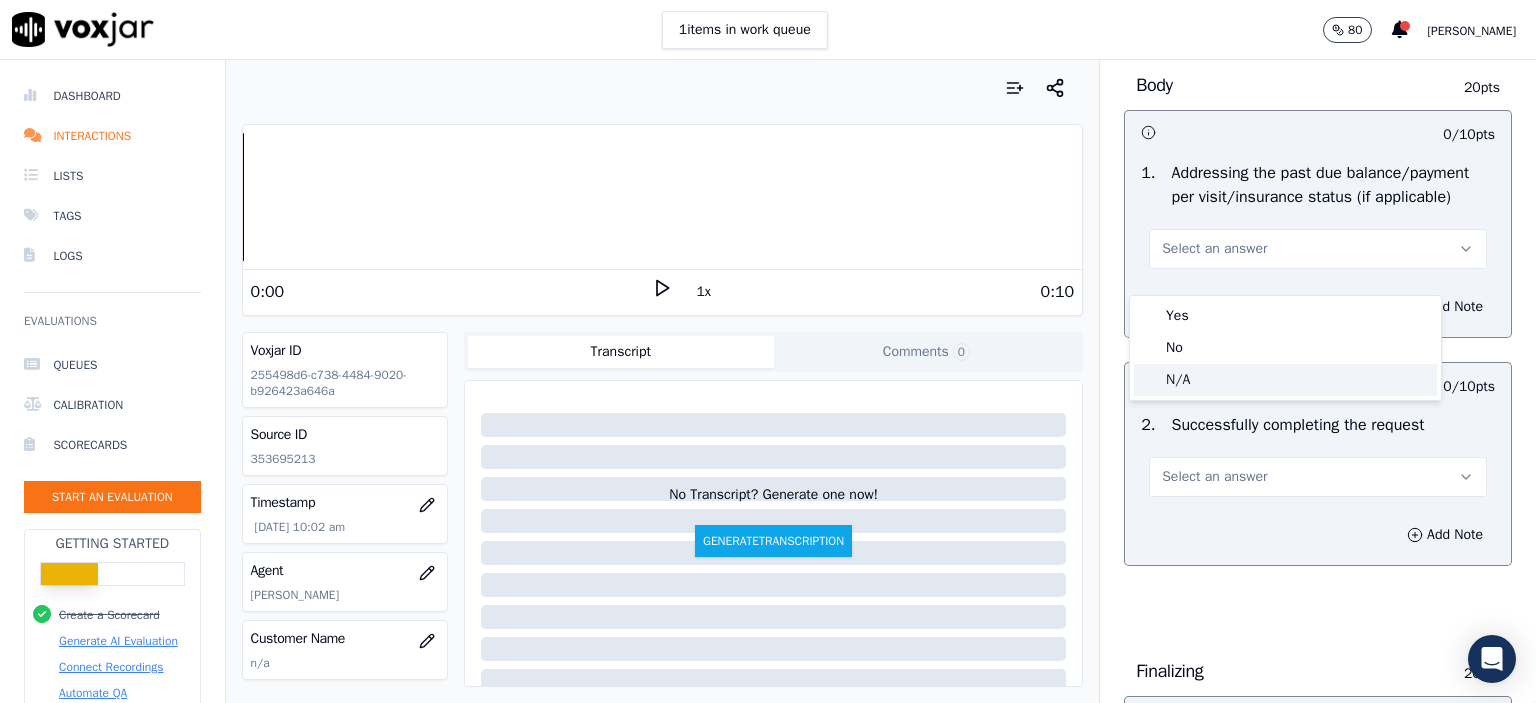 click on "N/A" 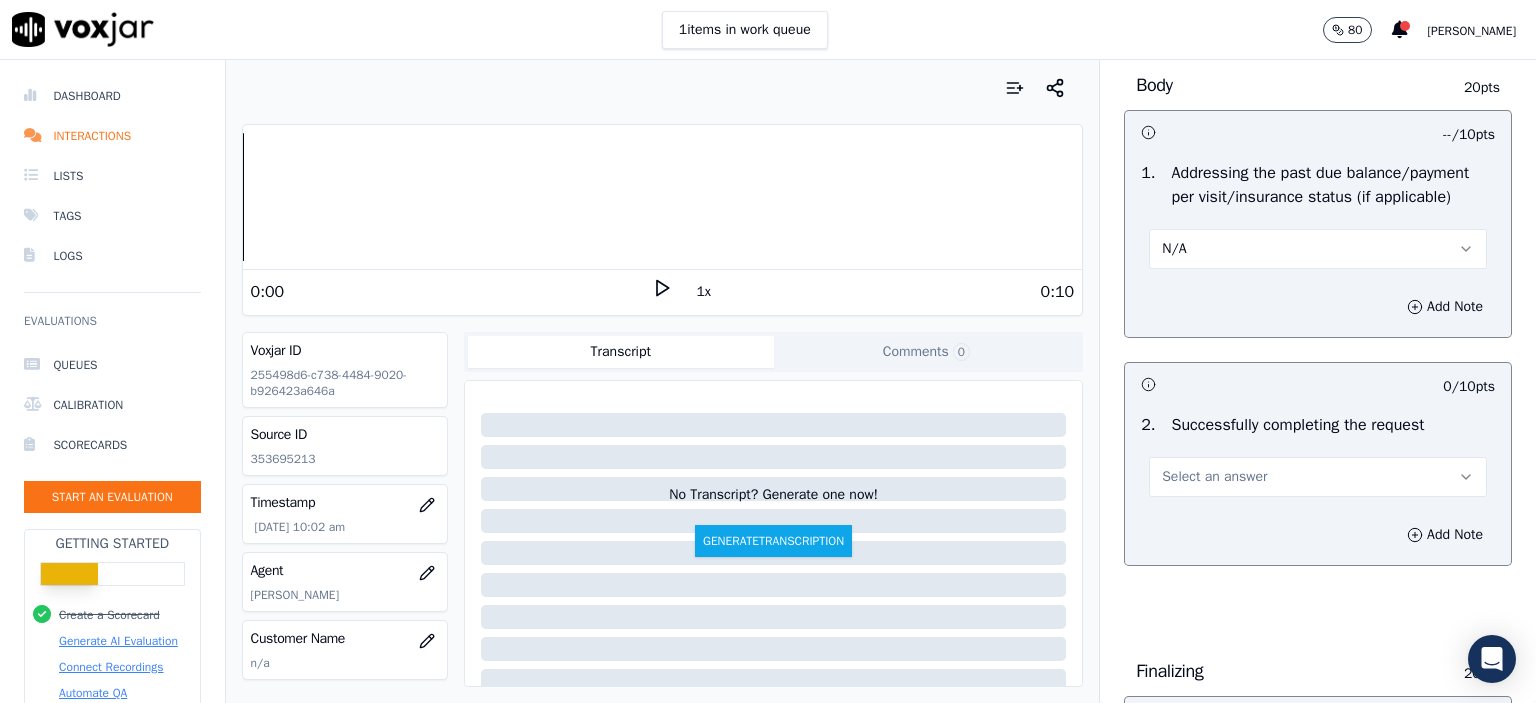 click on "Select an answer" at bounding box center (1214, 477) 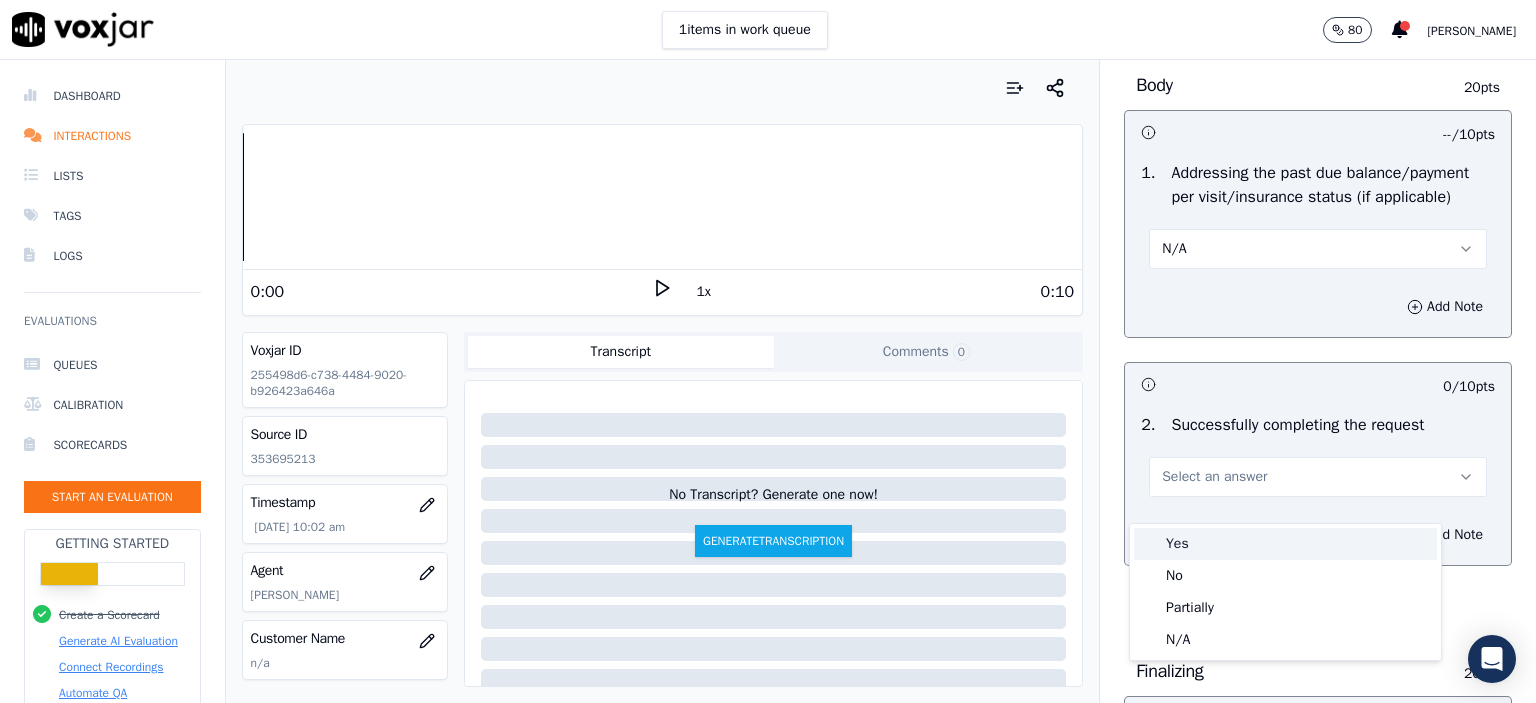 click on "Yes" at bounding box center [1285, 544] 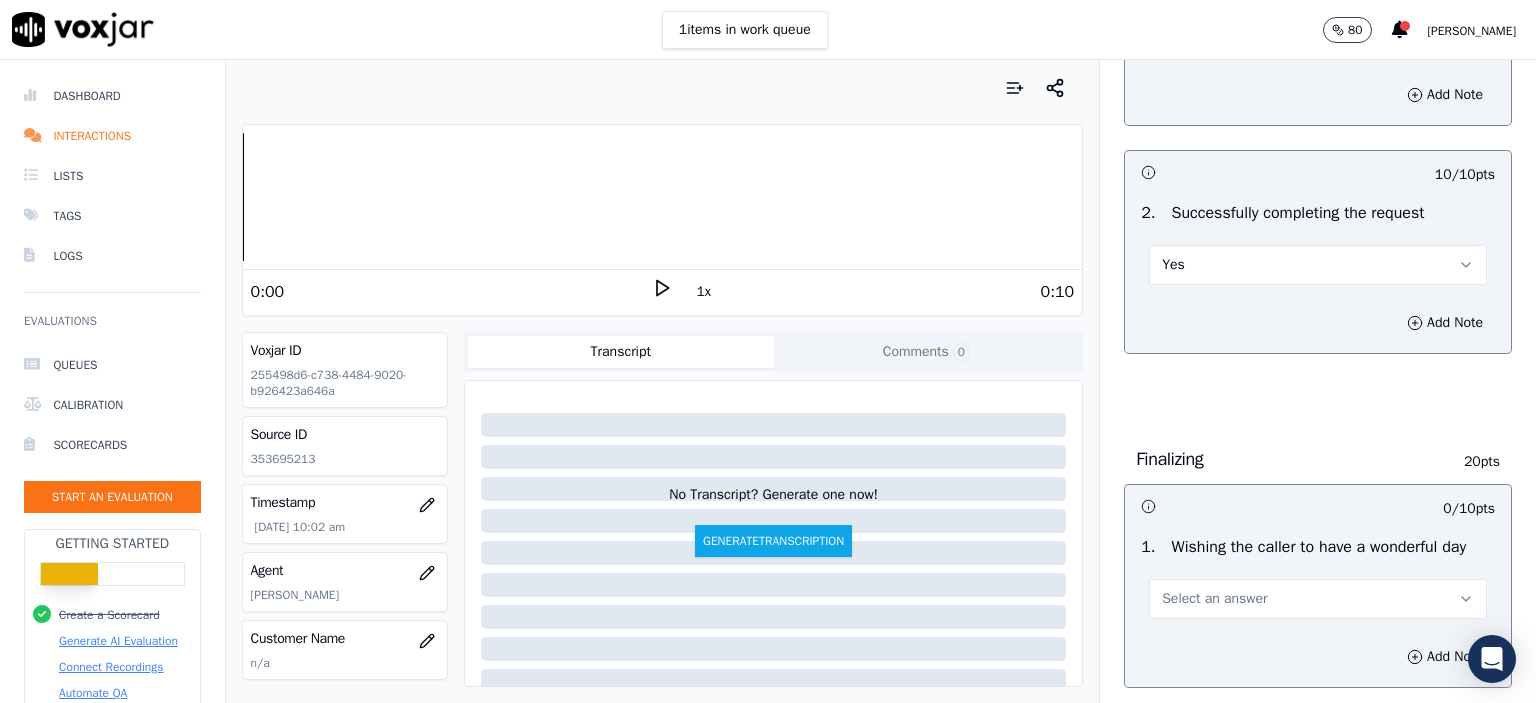 scroll, scrollTop: 1200, scrollLeft: 0, axis: vertical 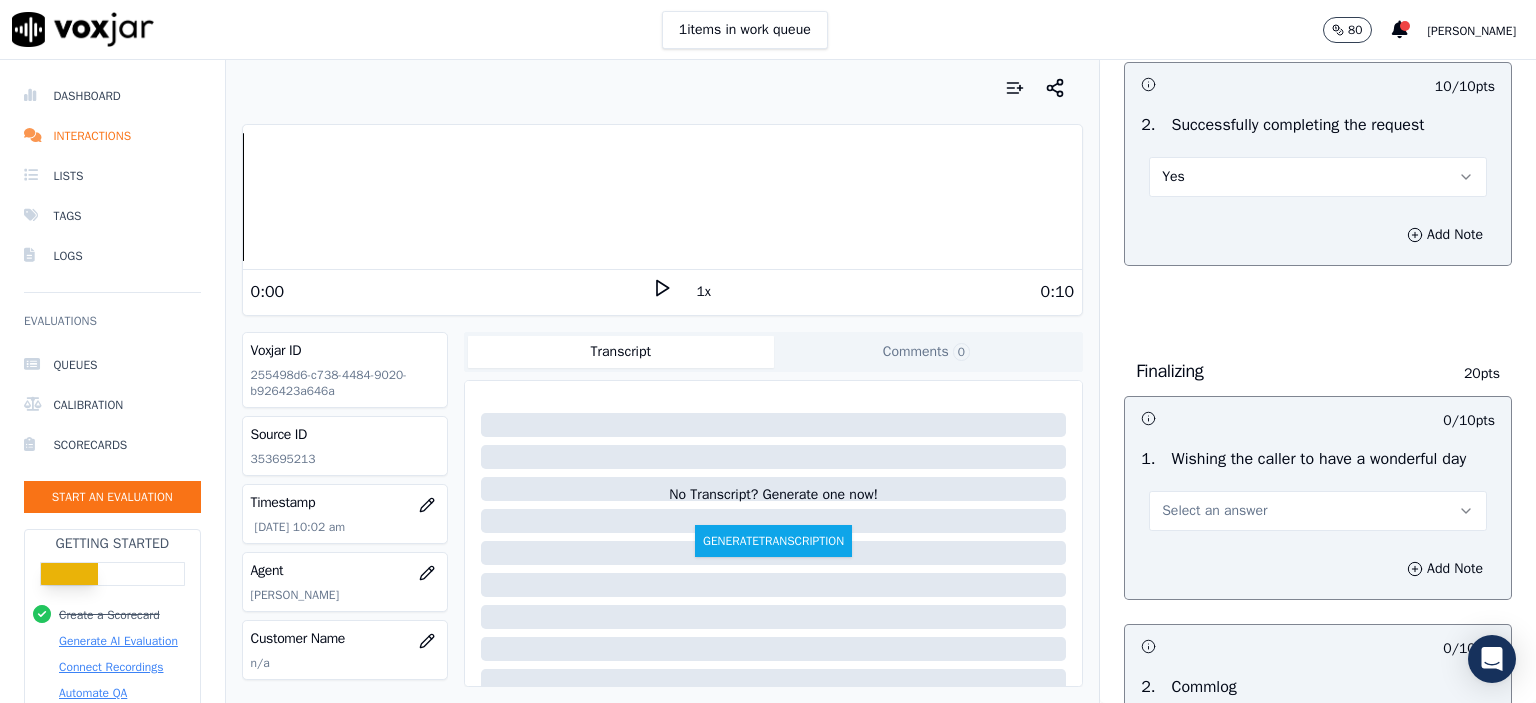 click on "Select an answer" at bounding box center [1214, 511] 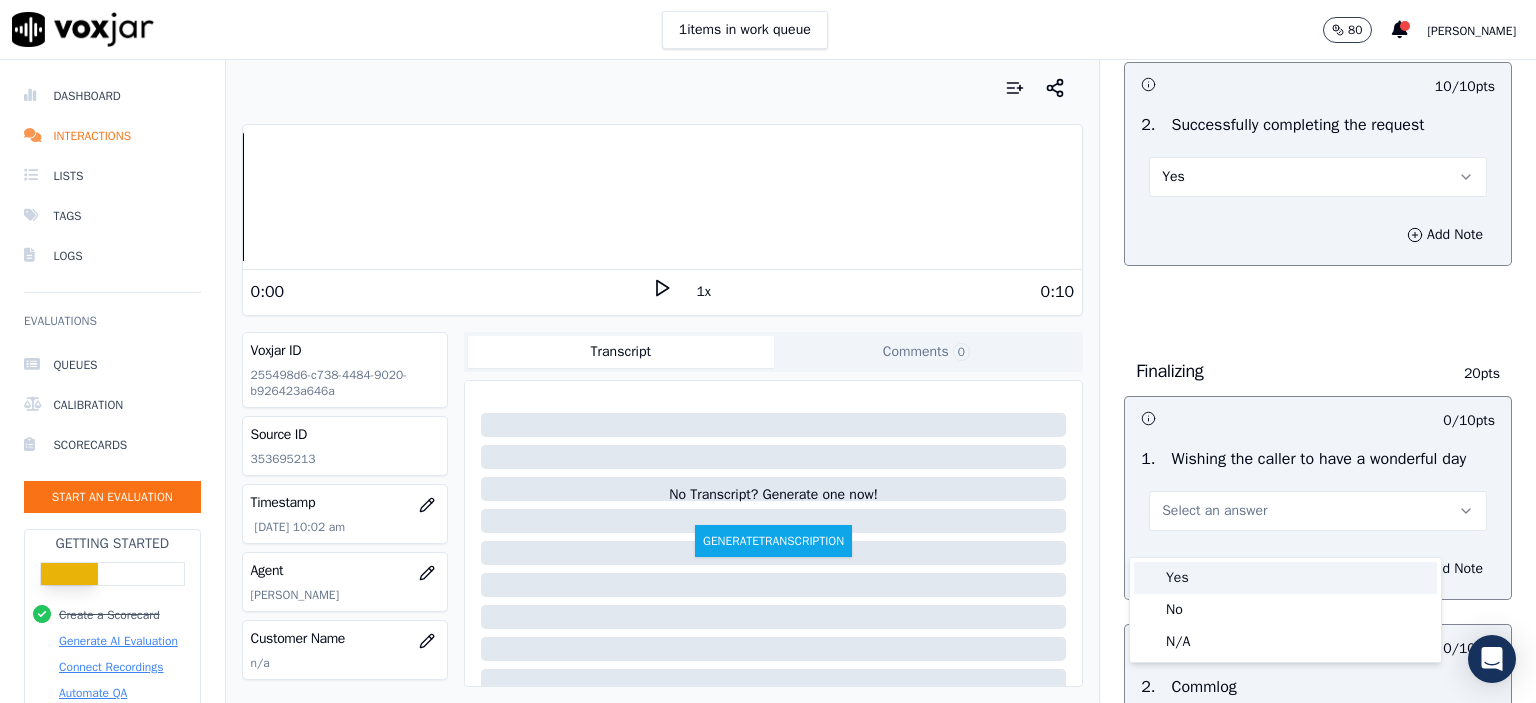 click on "Yes" at bounding box center (1285, 578) 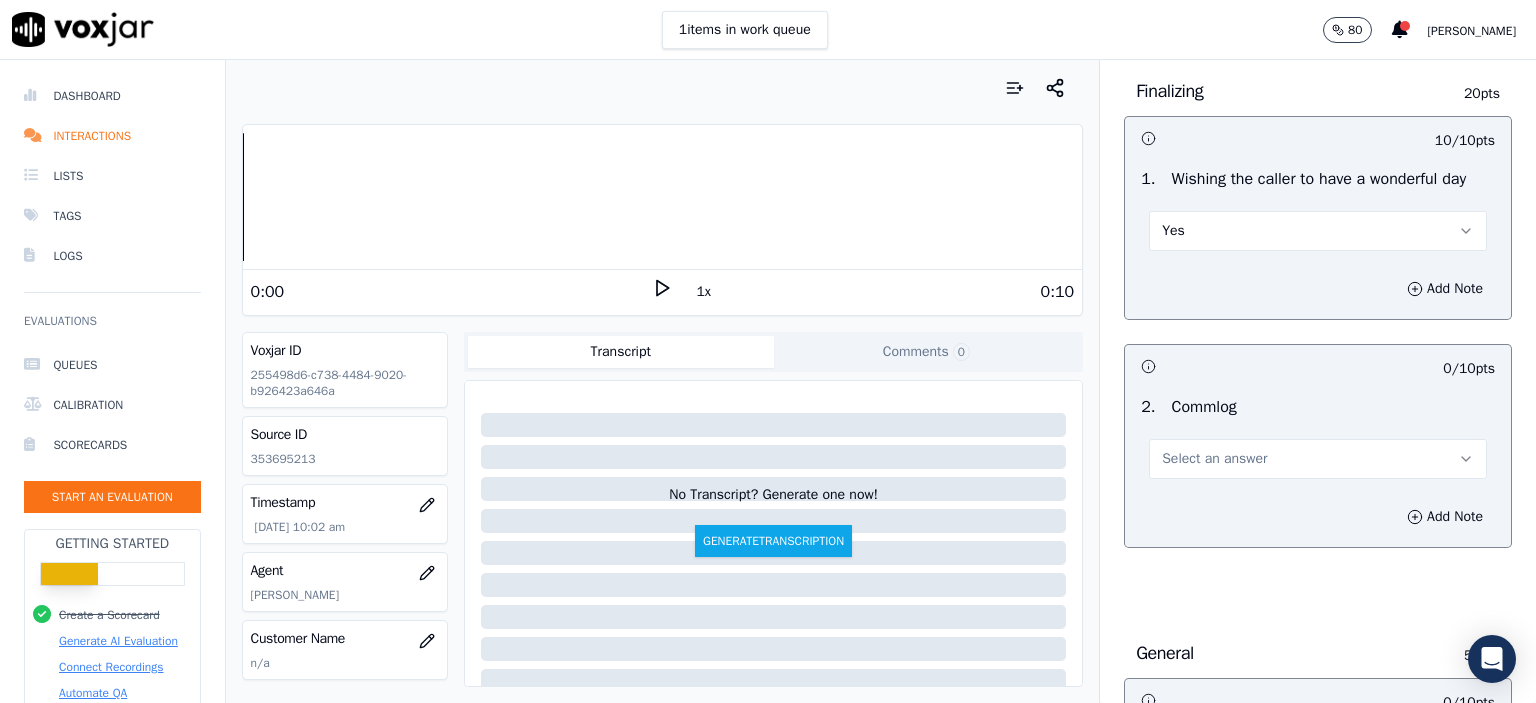 scroll, scrollTop: 1500, scrollLeft: 0, axis: vertical 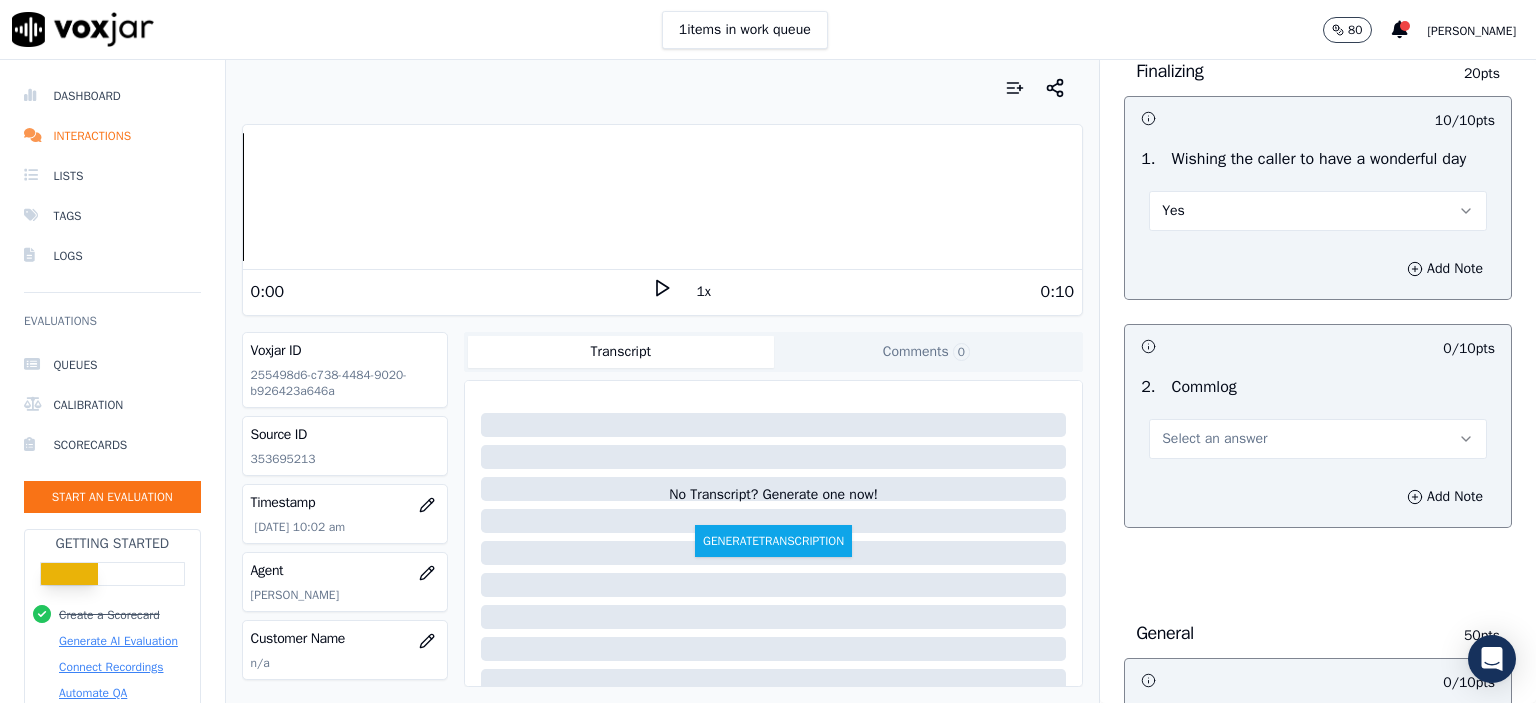 click on "Select an answer" at bounding box center [1318, 439] 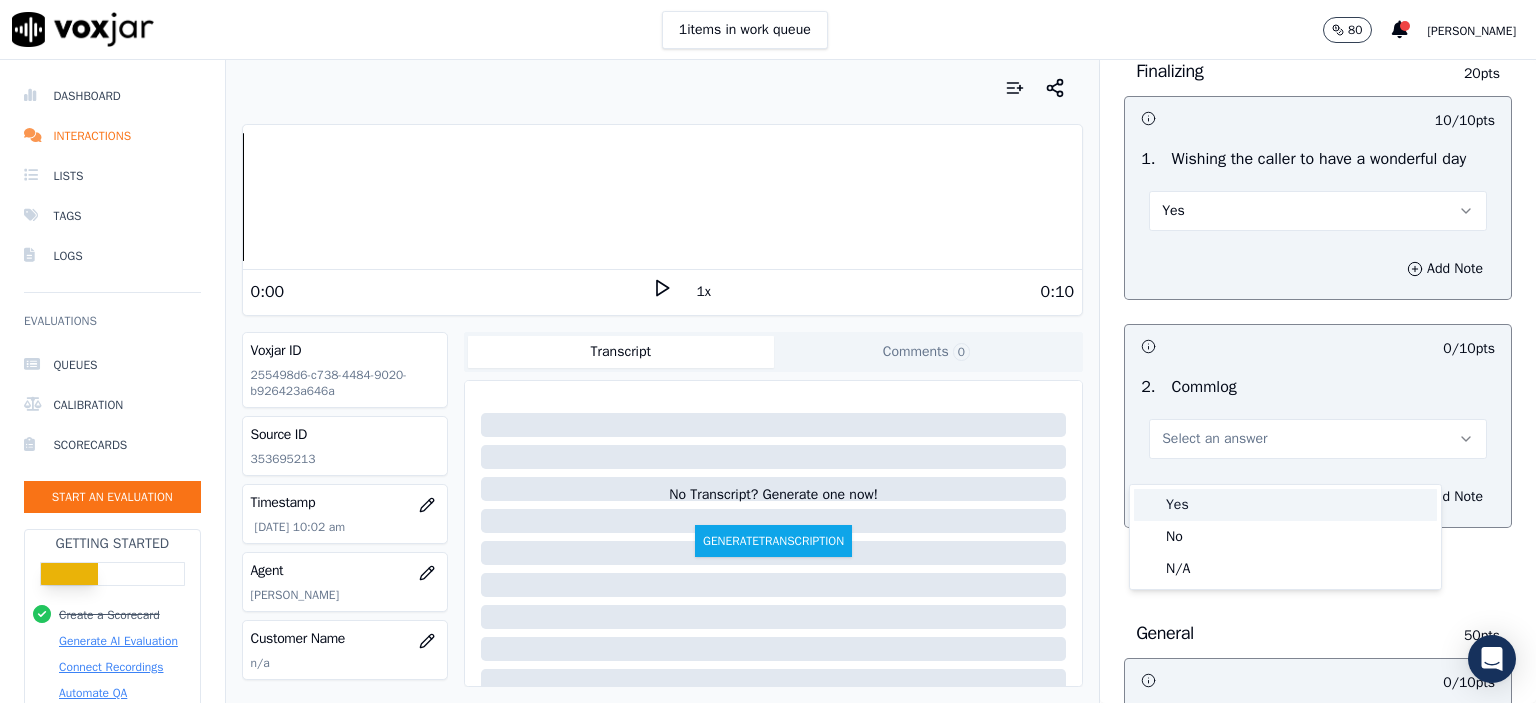click on "Yes" at bounding box center [1285, 505] 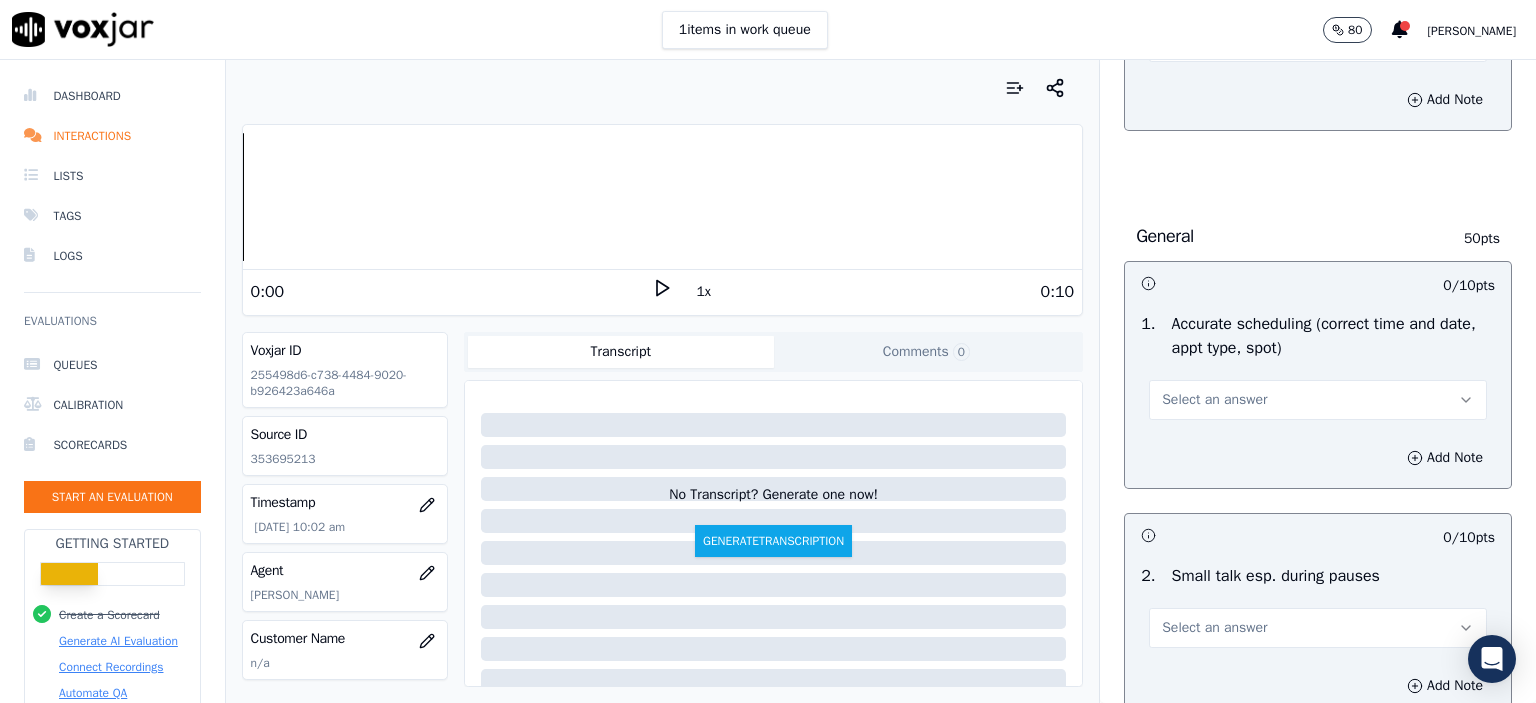 scroll, scrollTop: 1900, scrollLeft: 0, axis: vertical 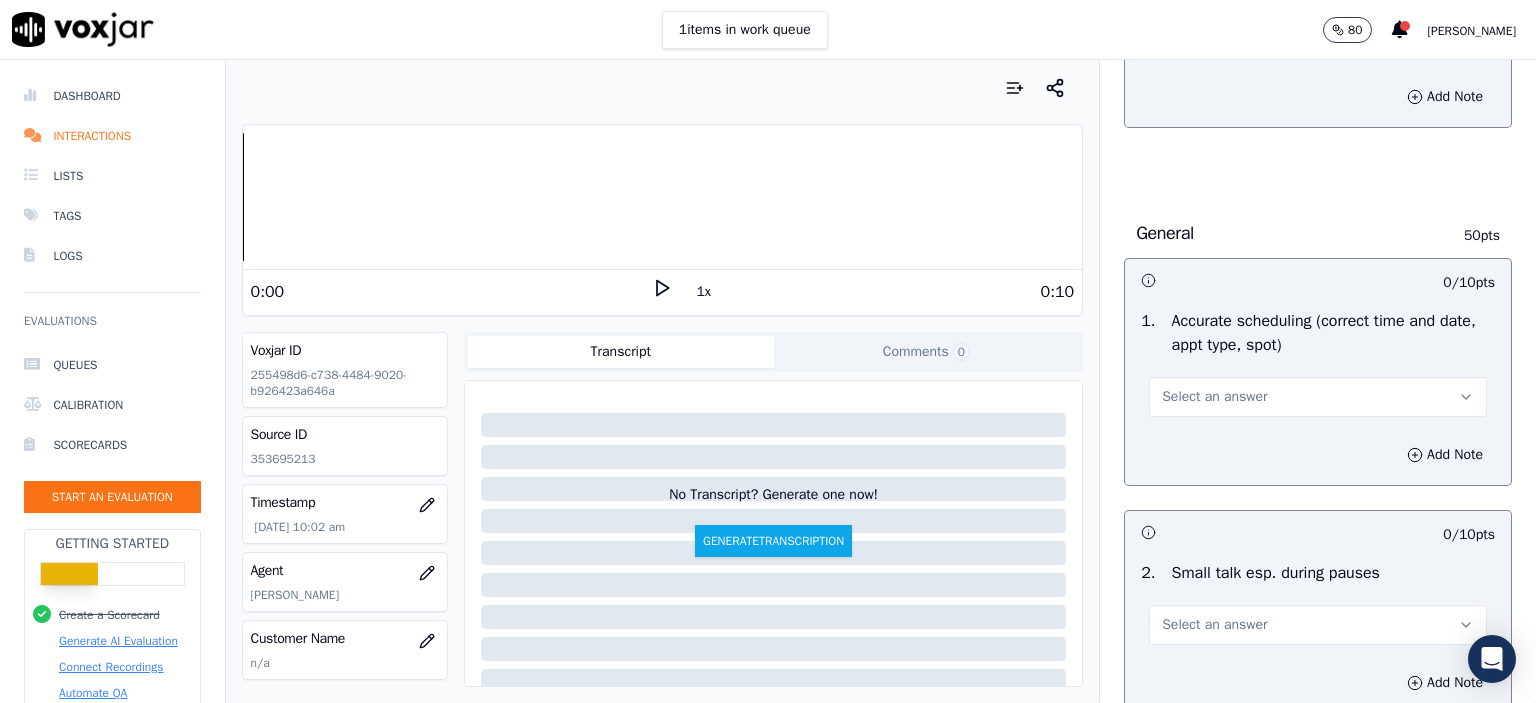 click on "Select an answer" at bounding box center (1318, 397) 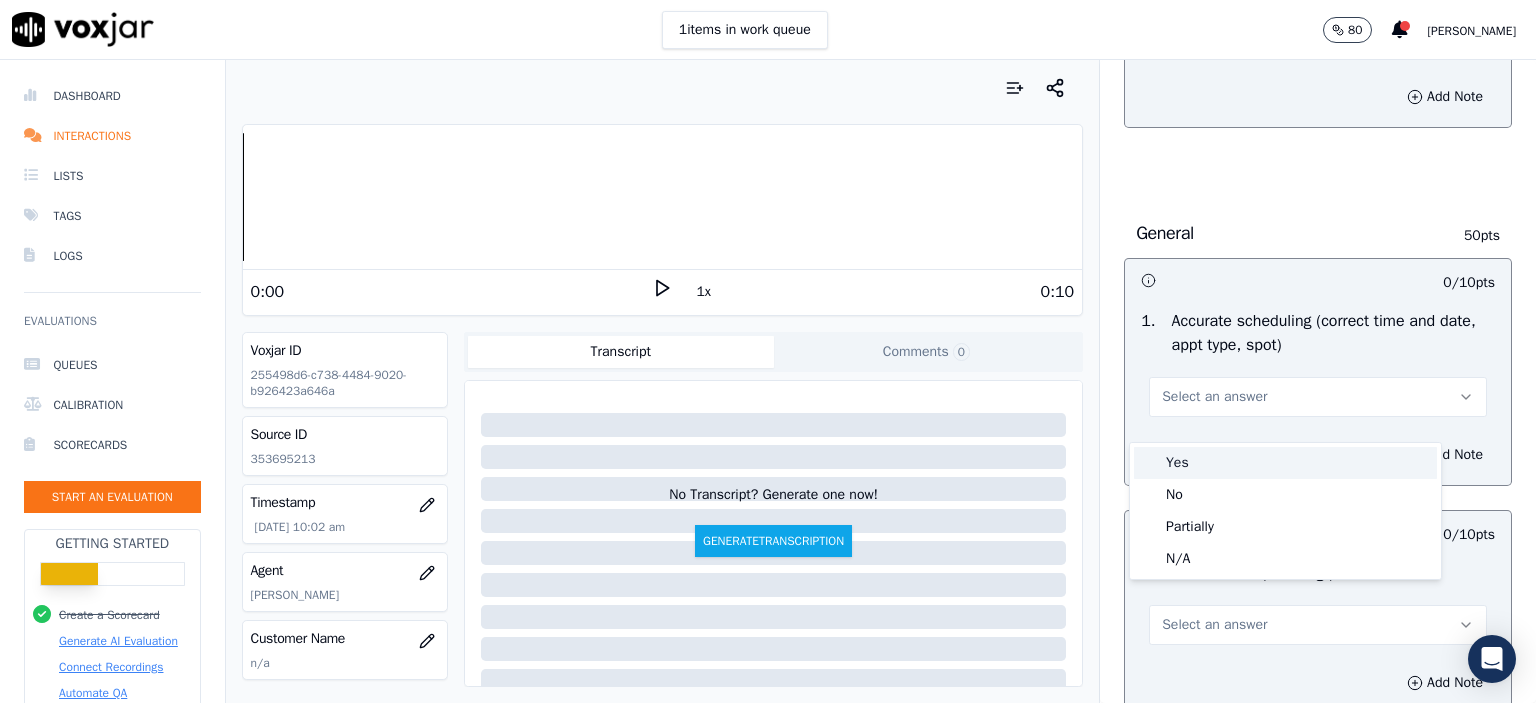 click on "Yes" at bounding box center (1285, 463) 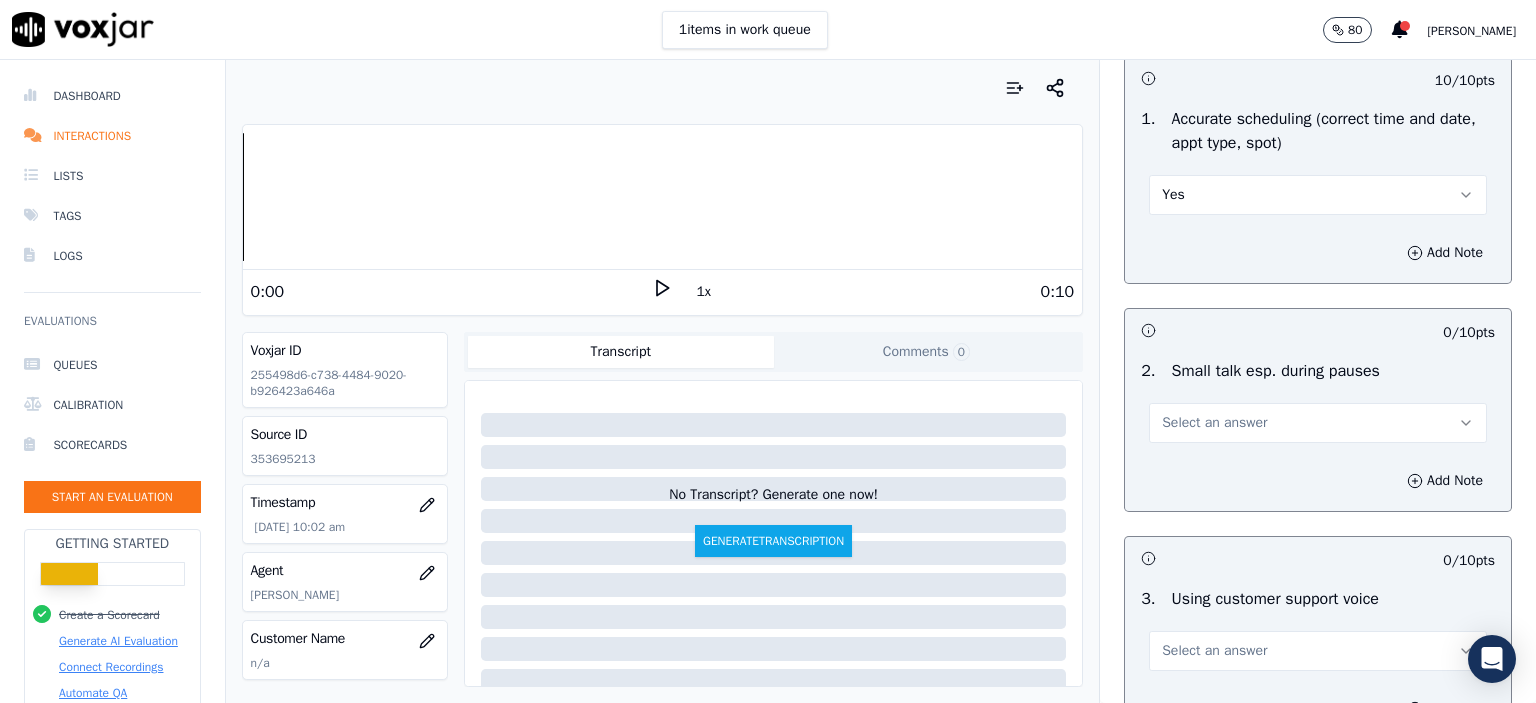 scroll, scrollTop: 2100, scrollLeft: 0, axis: vertical 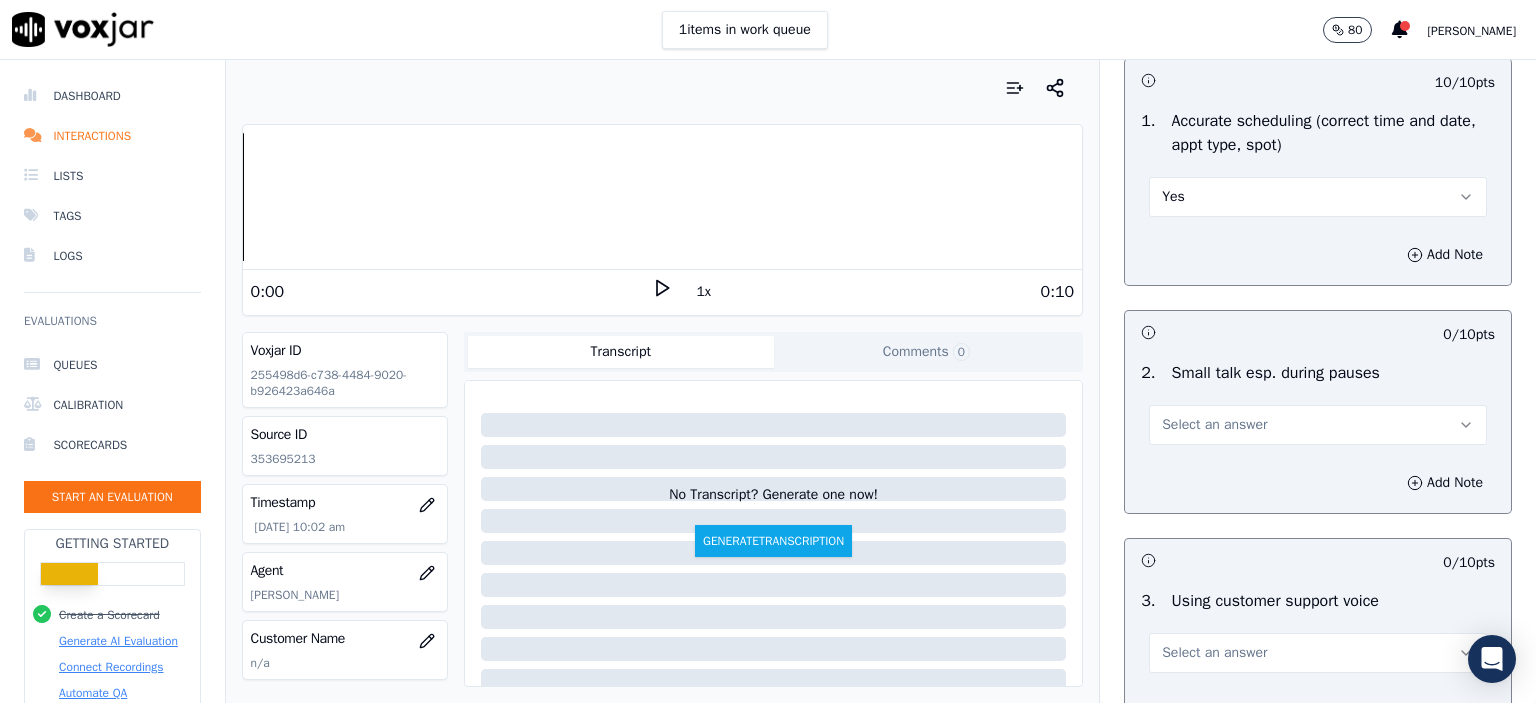 click on "Yes" at bounding box center (1318, 197) 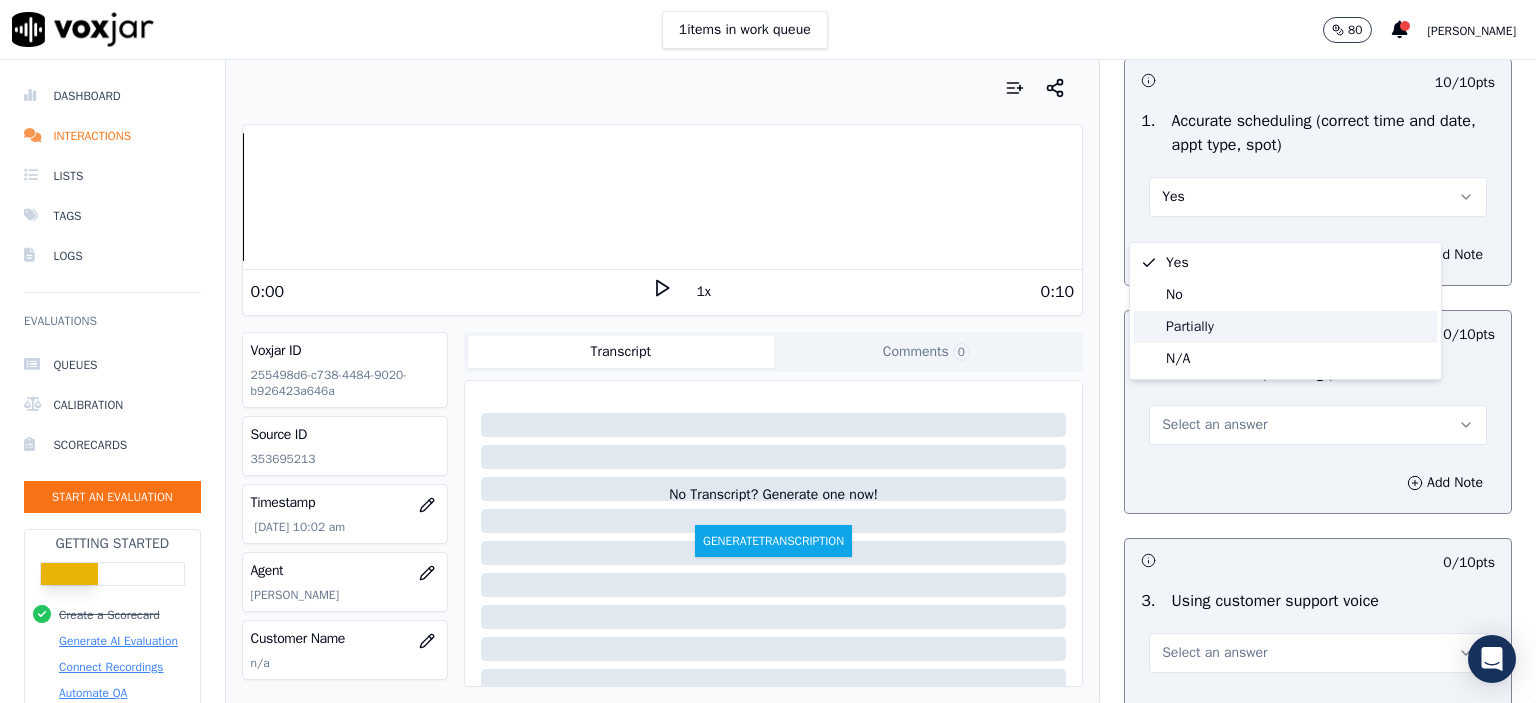 click on "Partially" 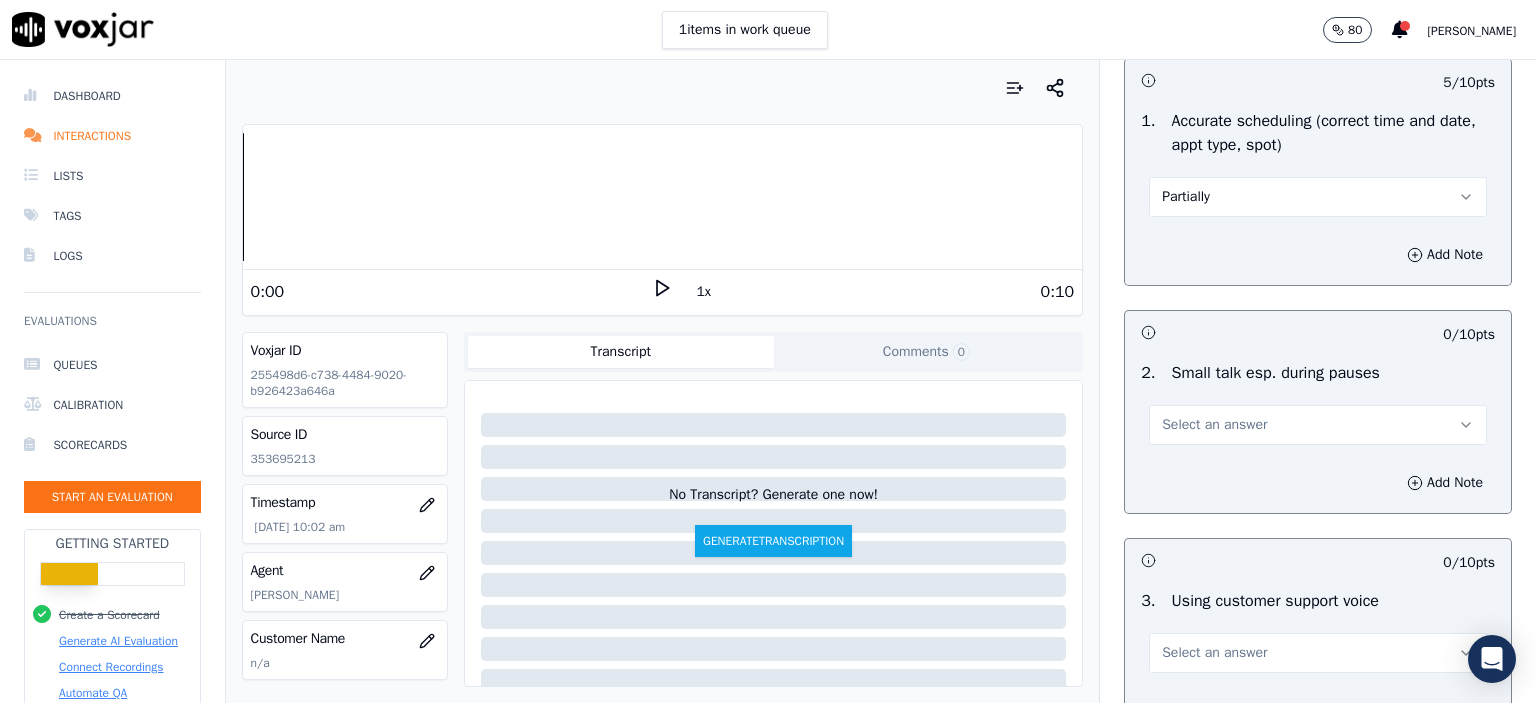 click on "Select an answer" at bounding box center (1318, 425) 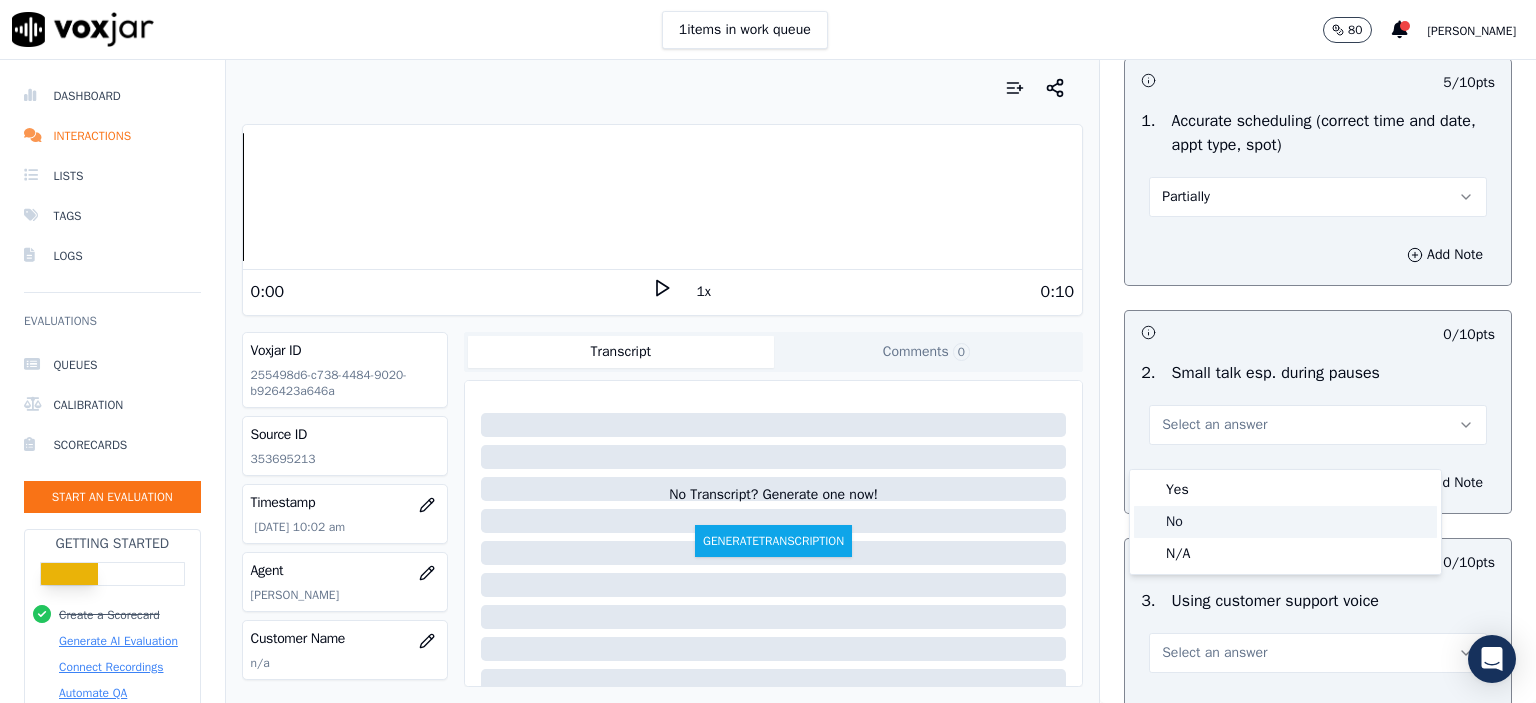 click on "No" 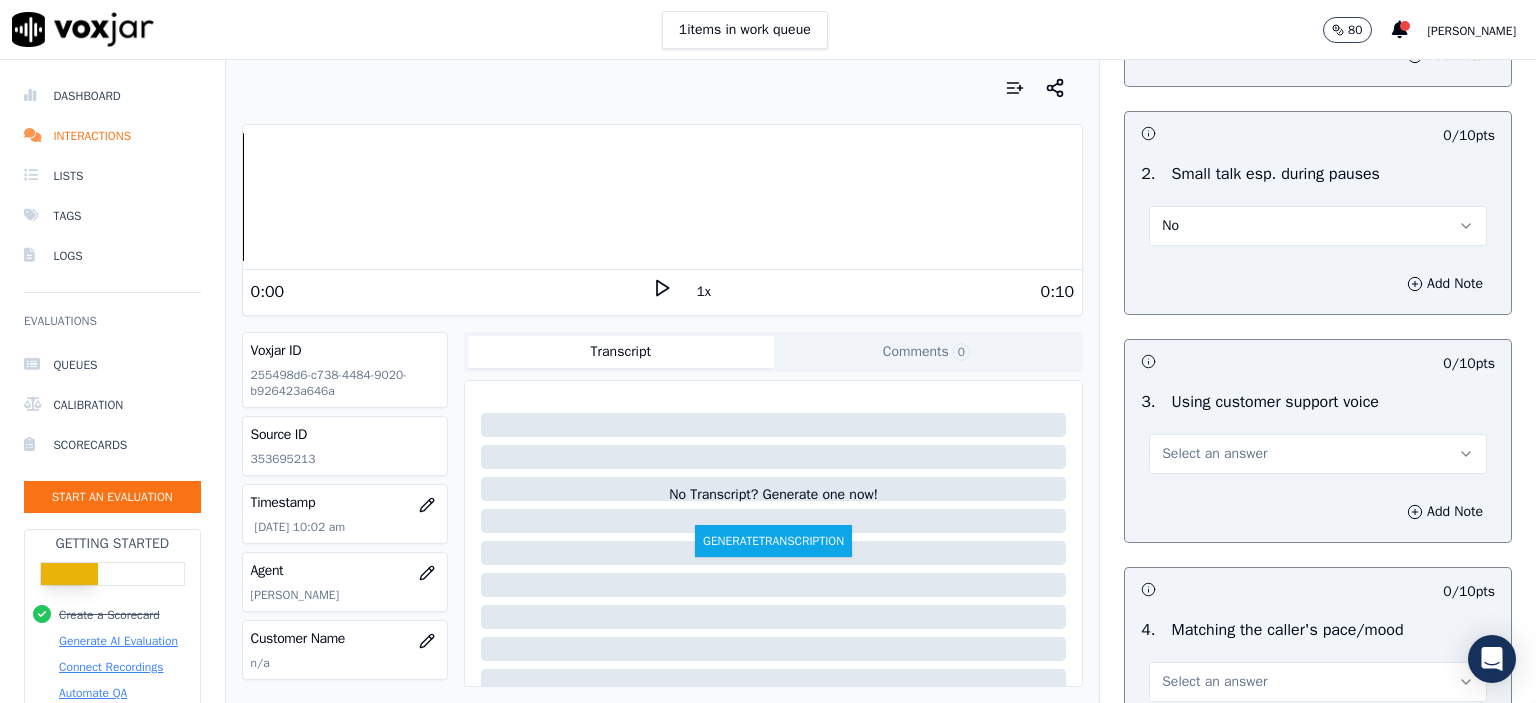 scroll, scrollTop: 2300, scrollLeft: 0, axis: vertical 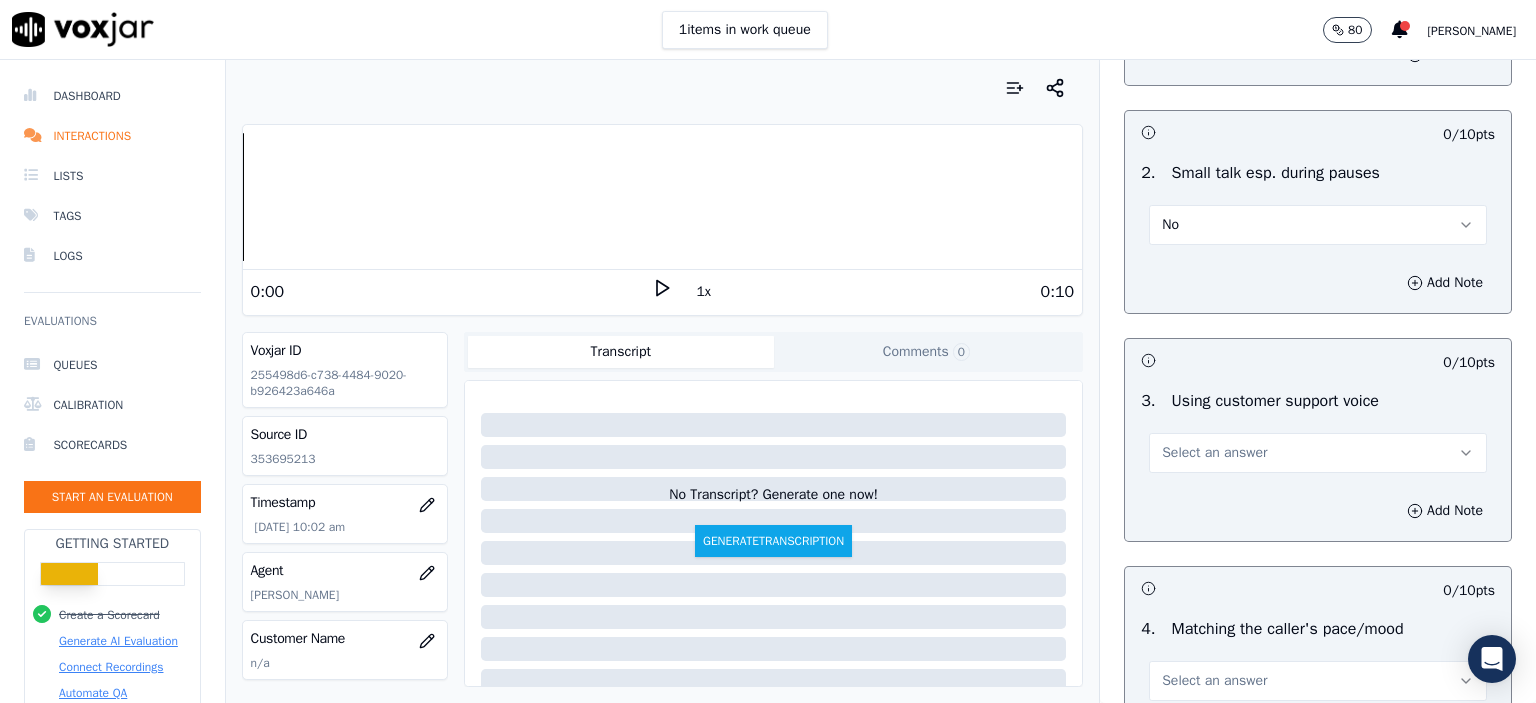 click on "No" at bounding box center (1318, 225) 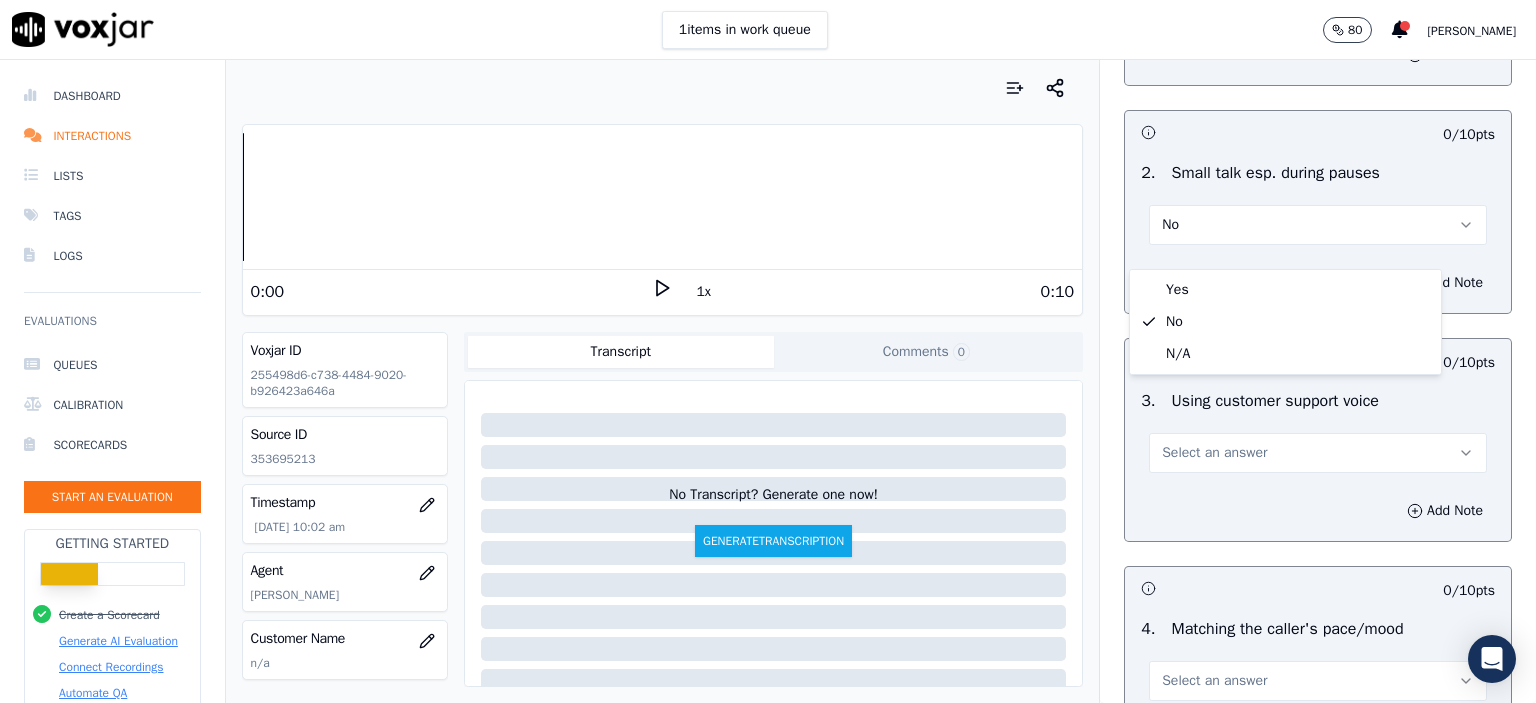 click on "Select an answer" at bounding box center [1318, 453] 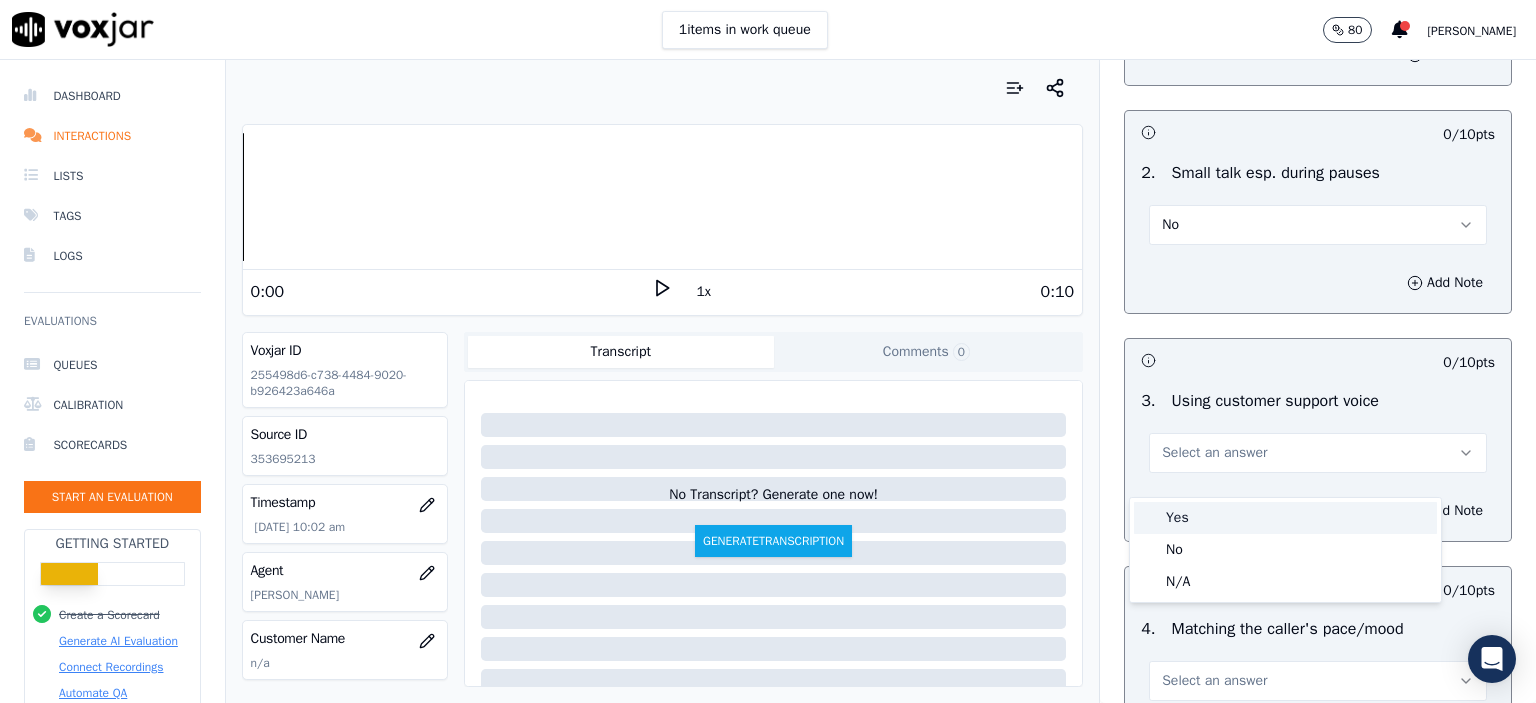 click on "Yes" at bounding box center (1285, 518) 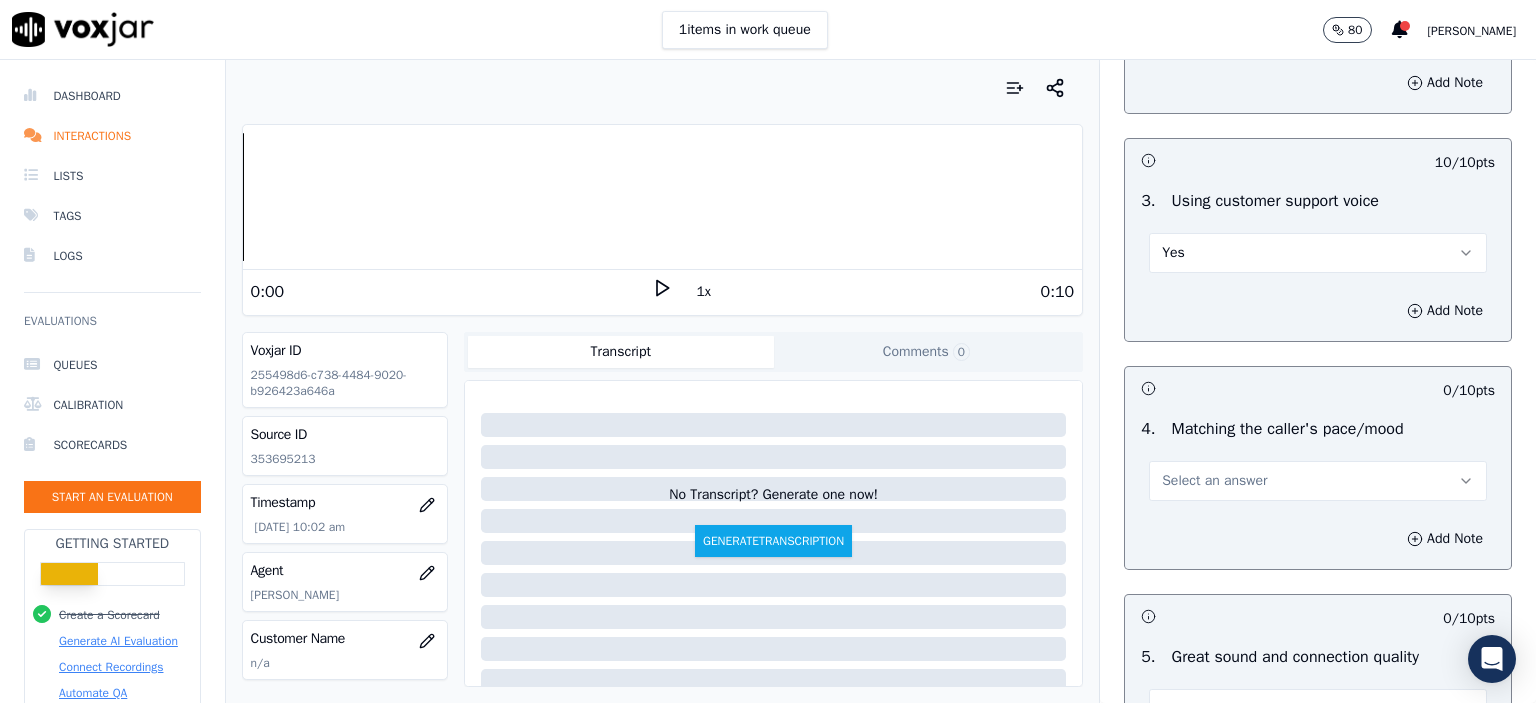 click on "Select an answer" at bounding box center [1318, 481] 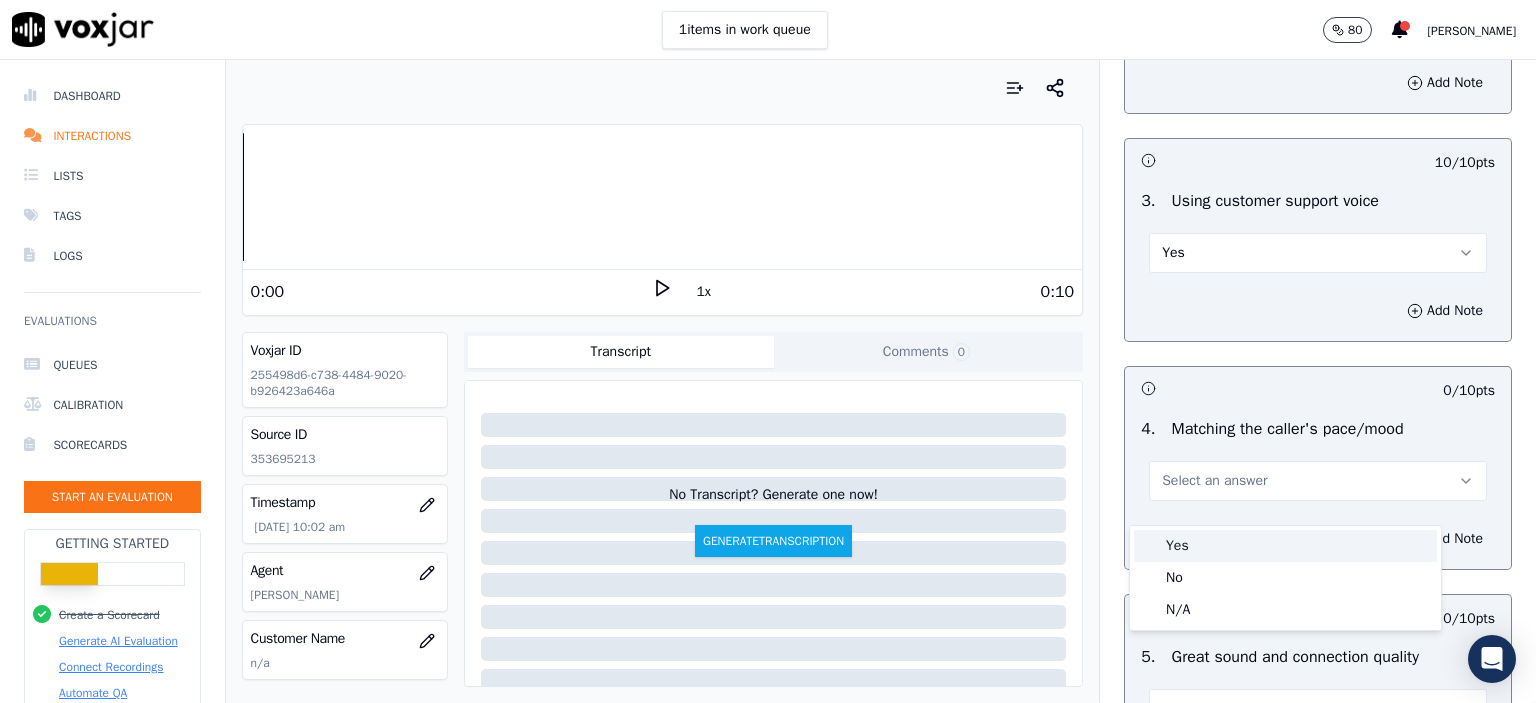 click on "Yes" at bounding box center [1285, 546] 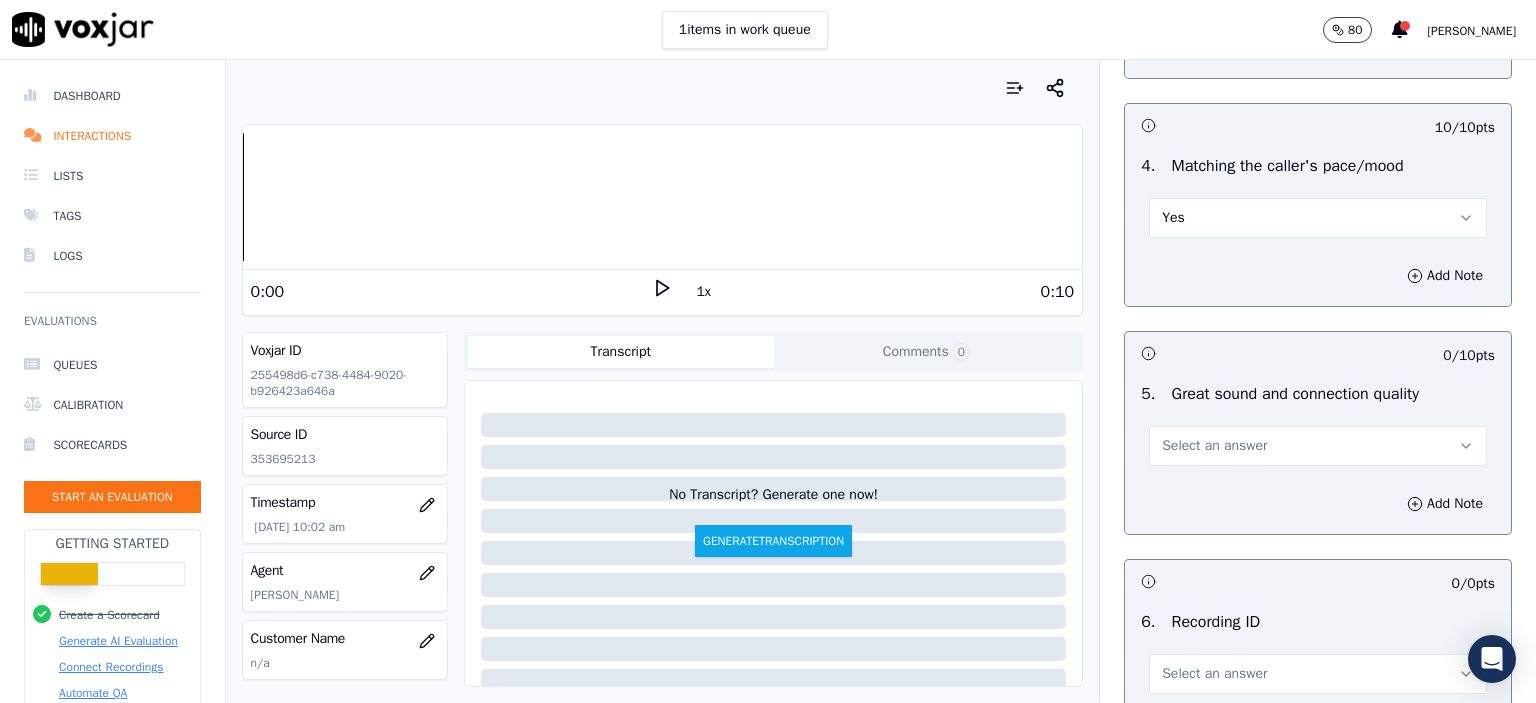 scroll, scrollTop: 2800, scrollLeft: 0, axis: vertical 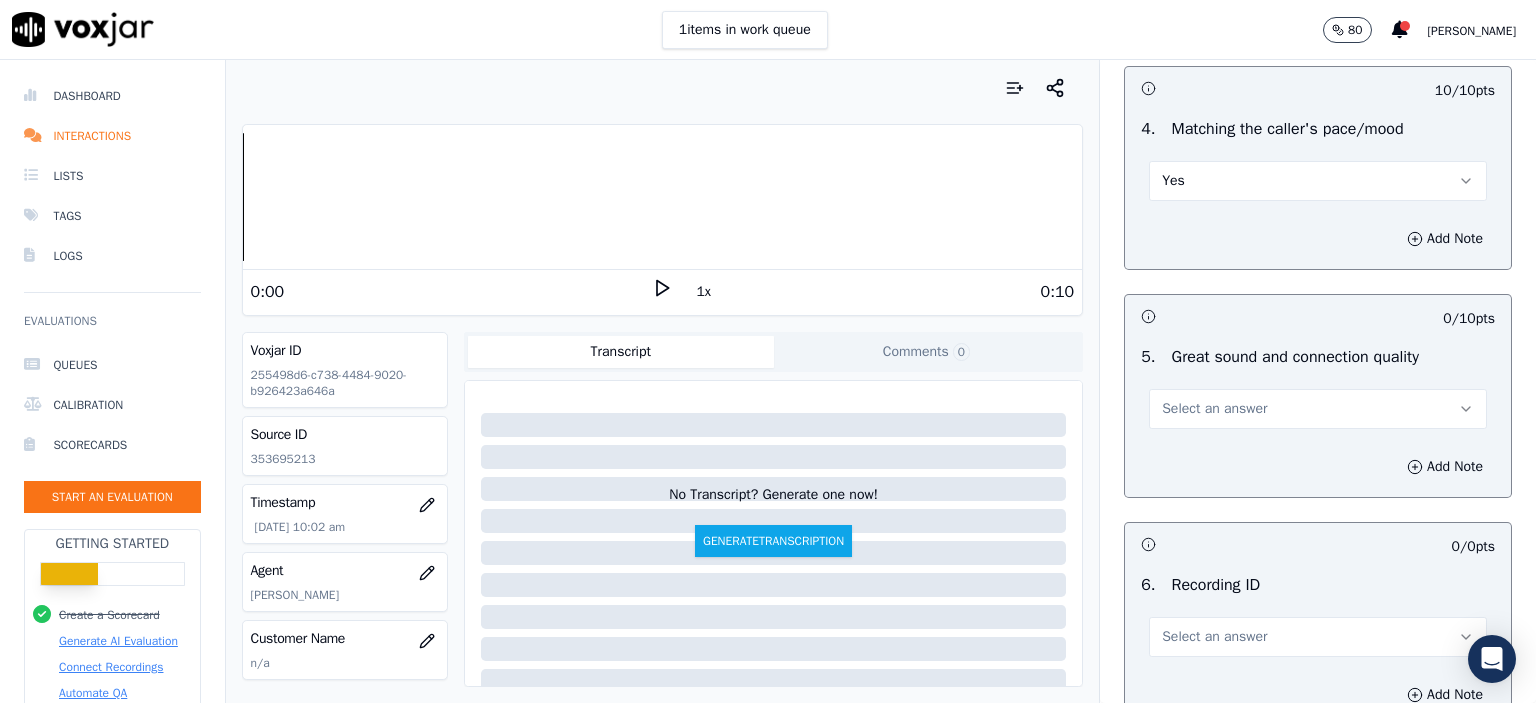 click on "Select an answer" at bounding box center [1318, 409] 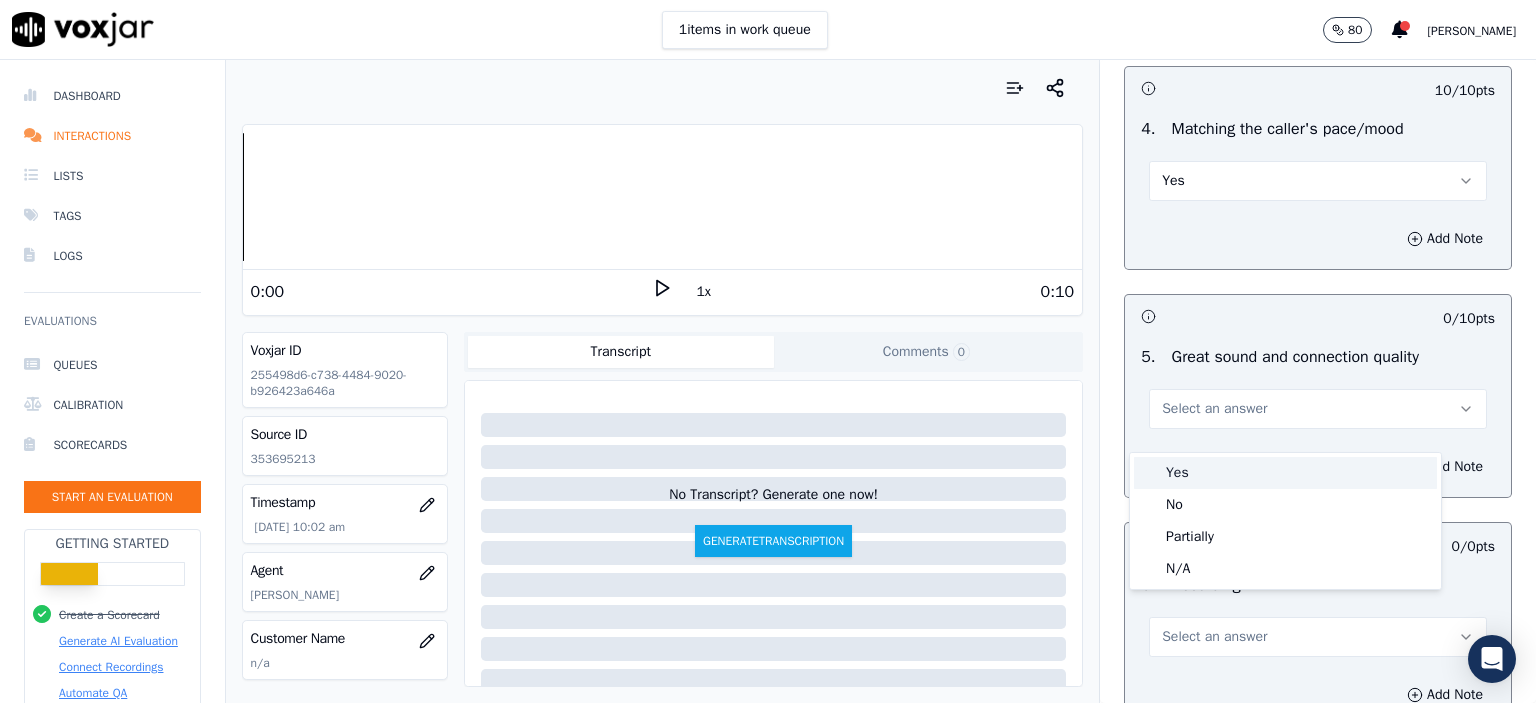 click on "Yes" at bounding box center (1285, 473) 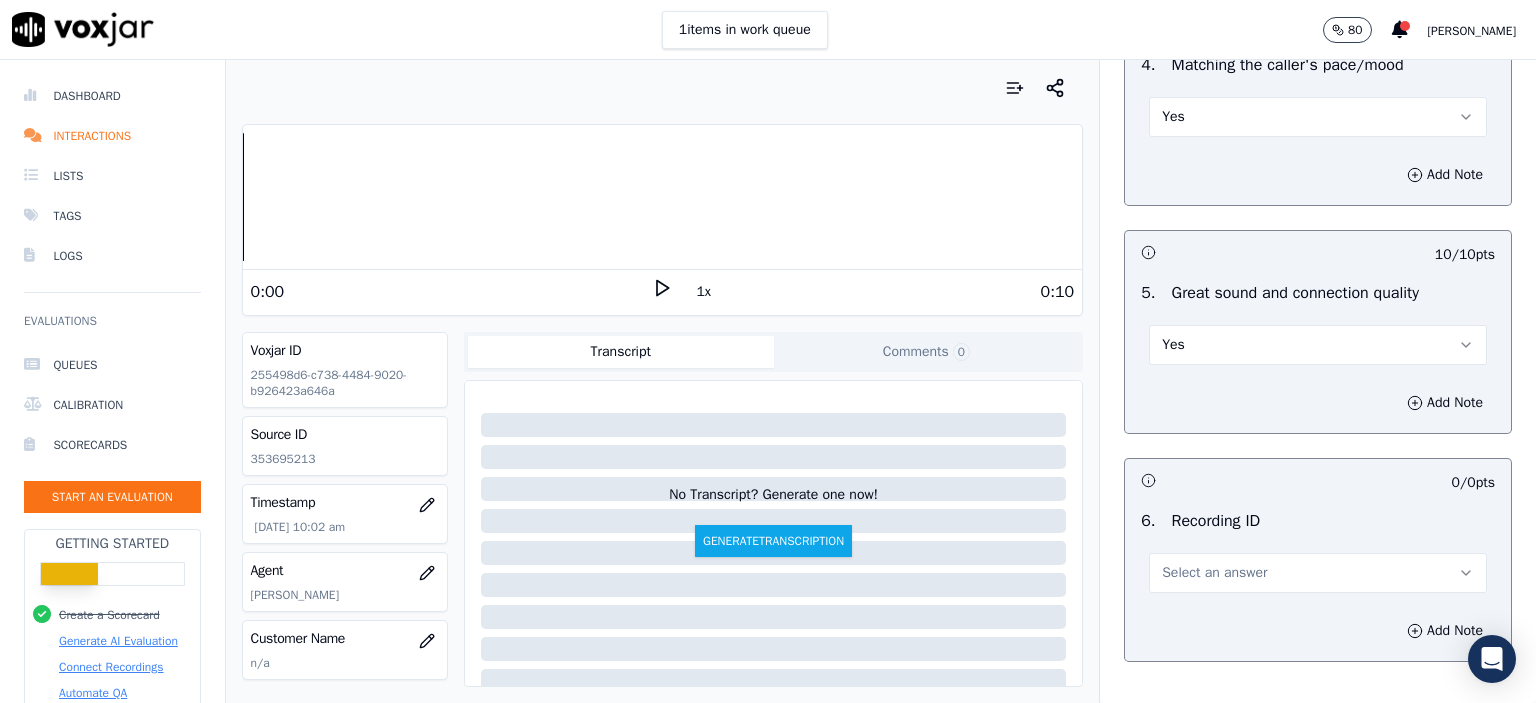 scroll, scrollTop: 3000, scrollLeft: 0, axis: vertical 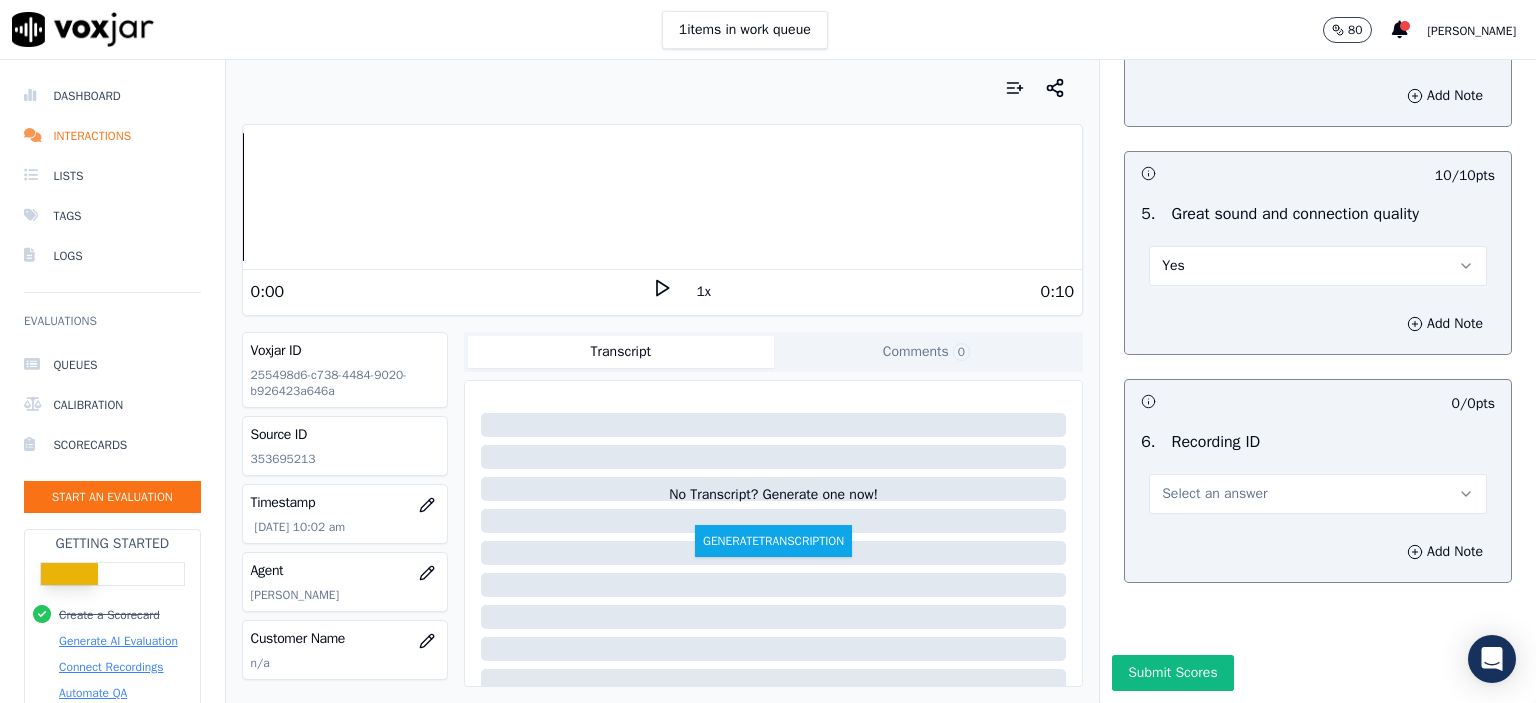 click on "Select an answer" at bounding box center [1214, 494] 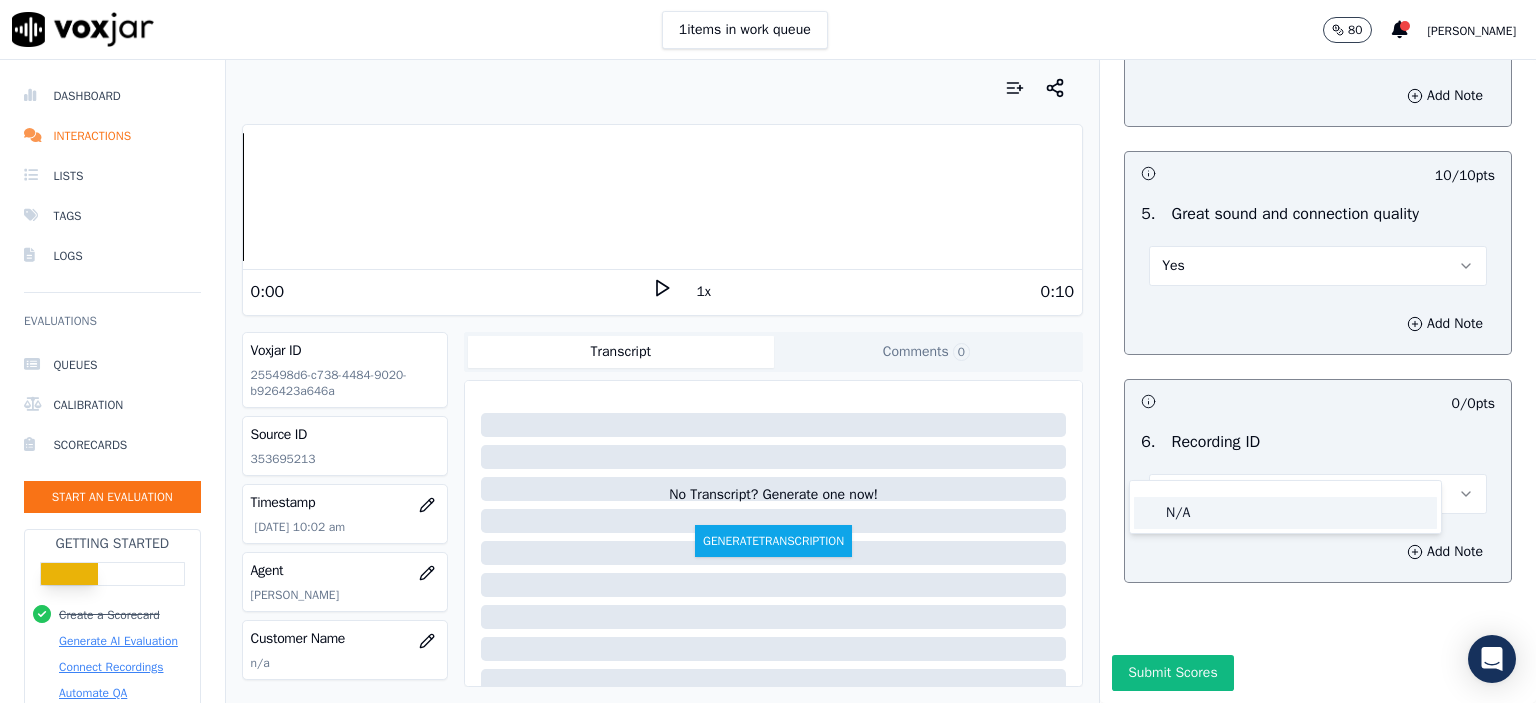 drag, startPoint x: 1258, startPoint y: 511, endPoint x: 1292, endPoint y: 527, distance: 37.576588 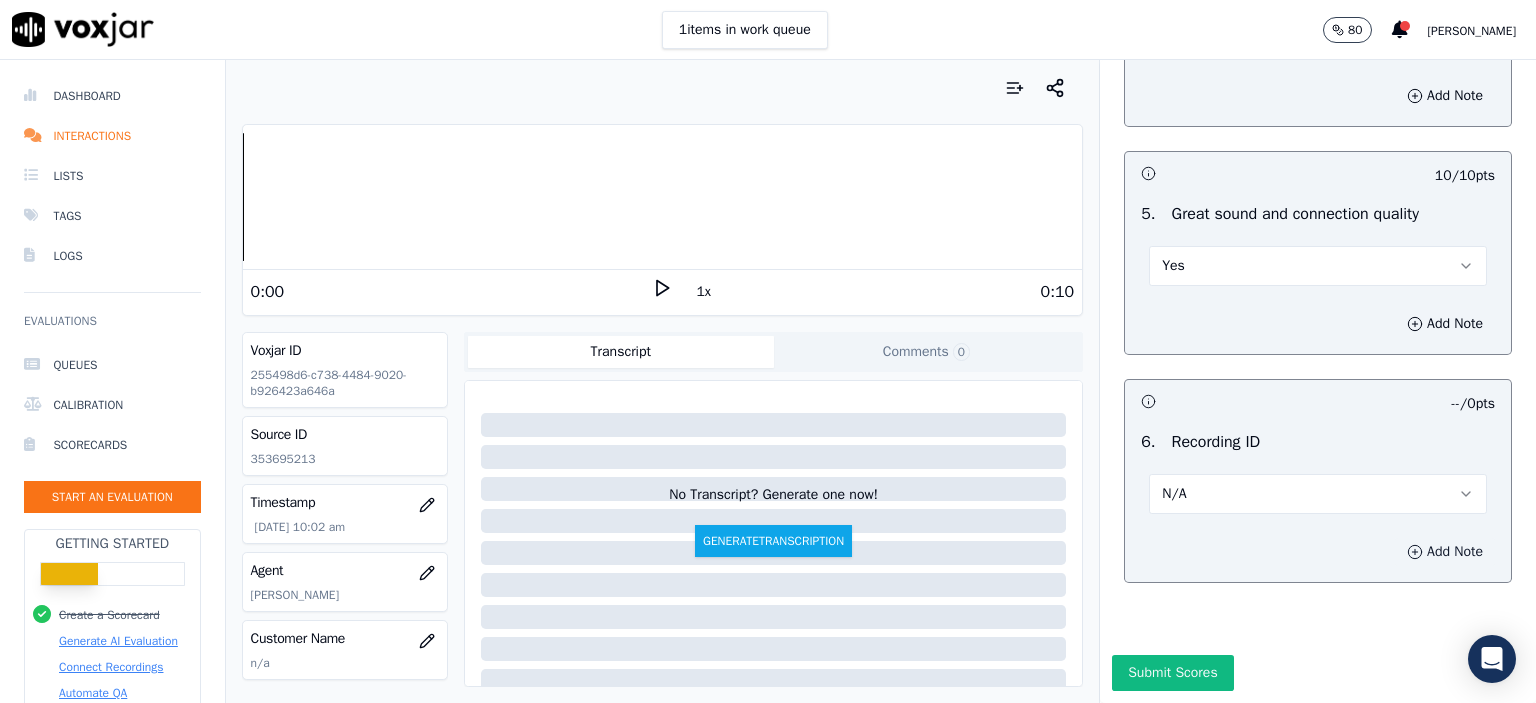 click on "Add Note" at bounding box center (1445, 552) 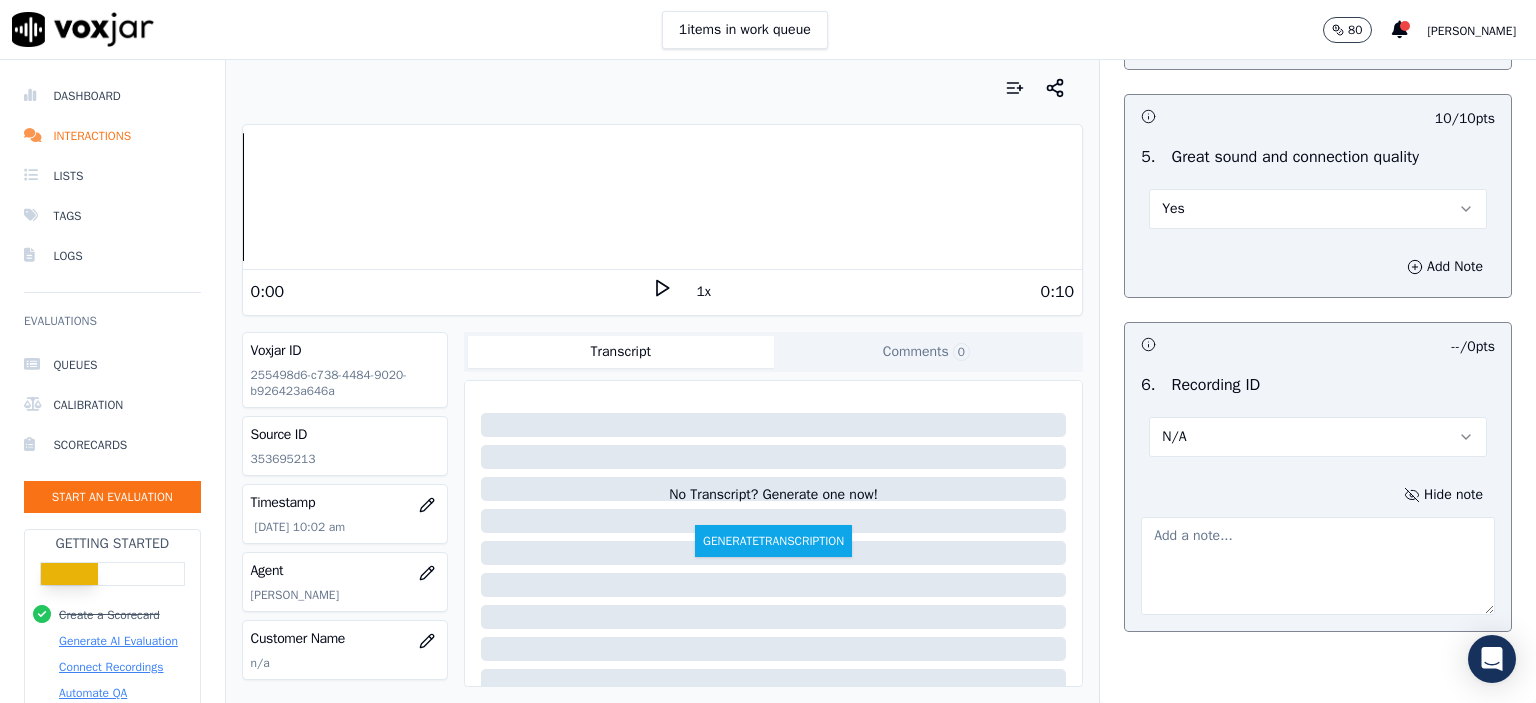 click on "353695213" 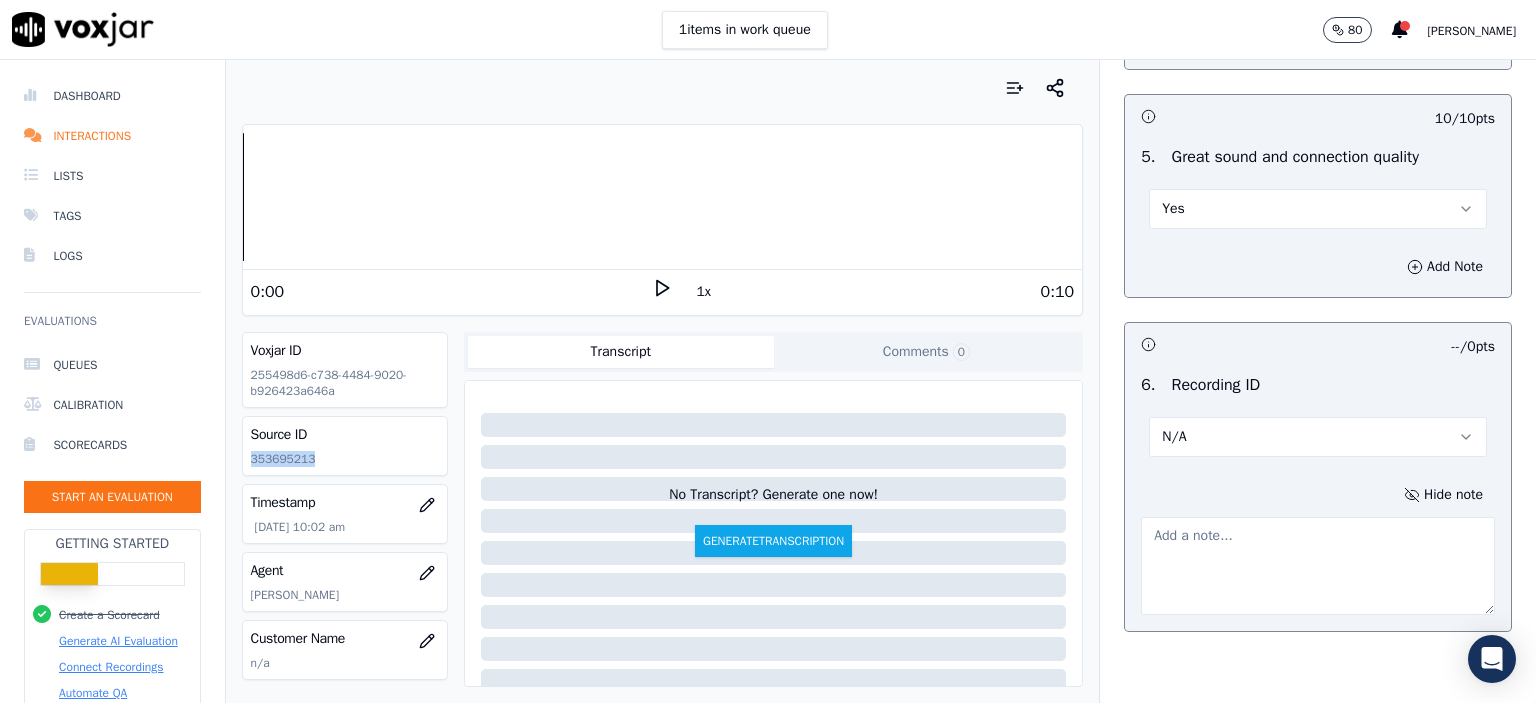 click on "353695213" 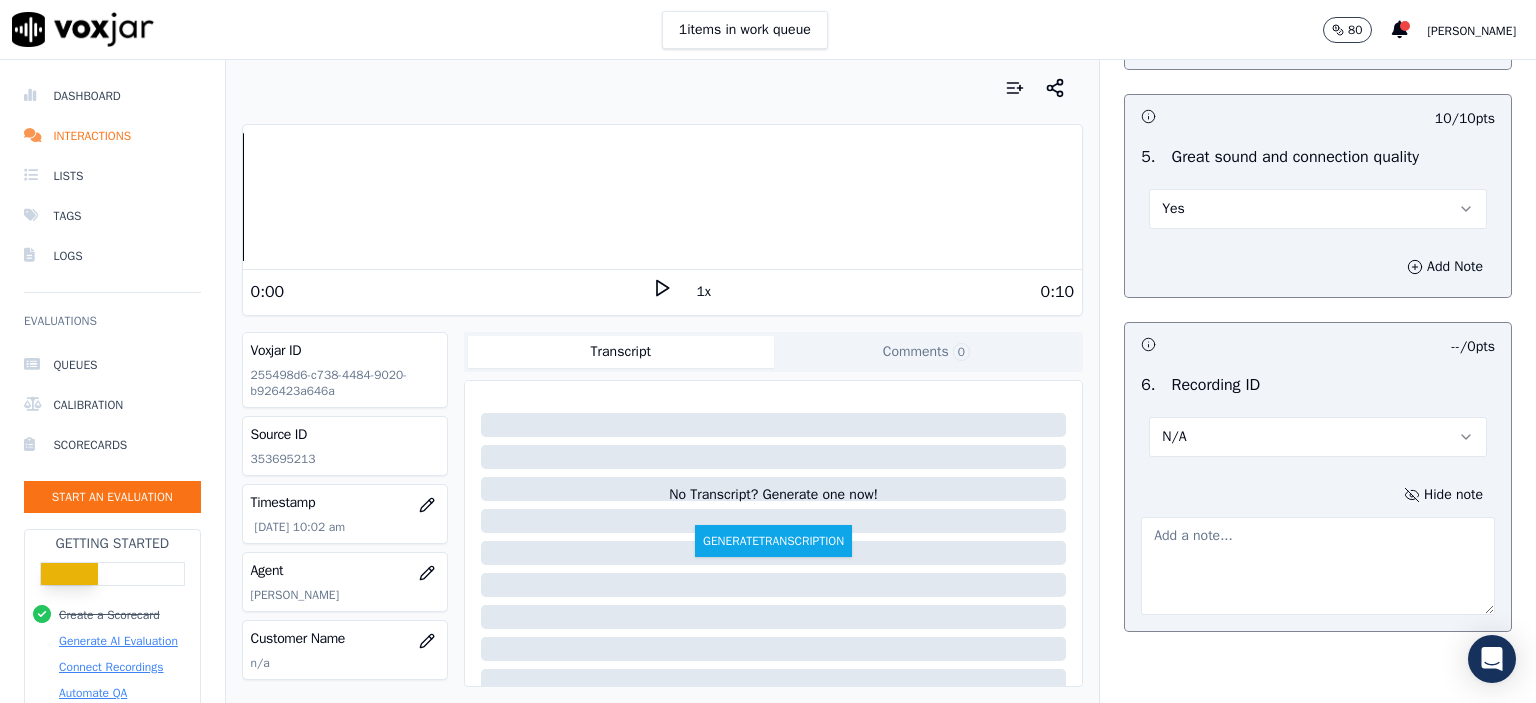click at bounding box center (1318, 566) 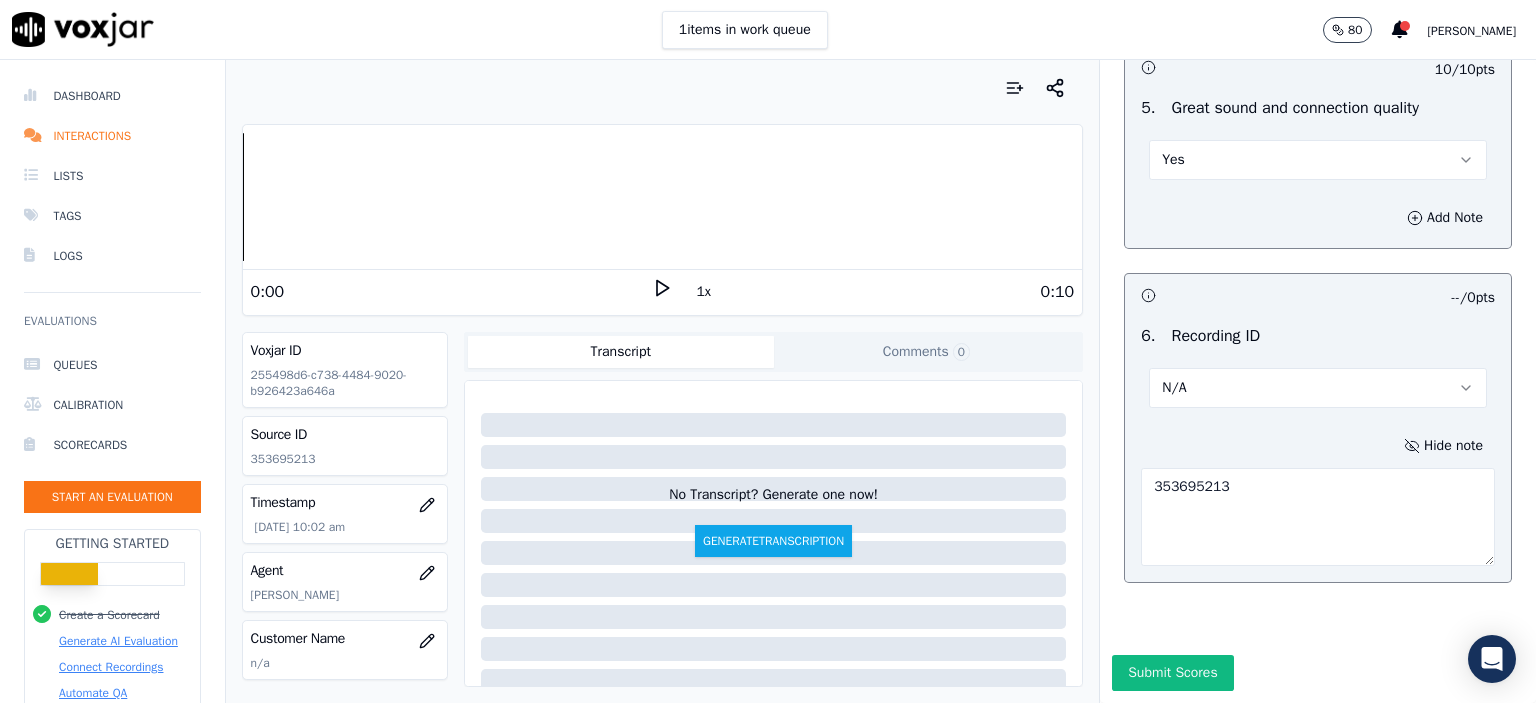 scroll, scrollTop: 3112, scrollLeft: 0, axis: vertical 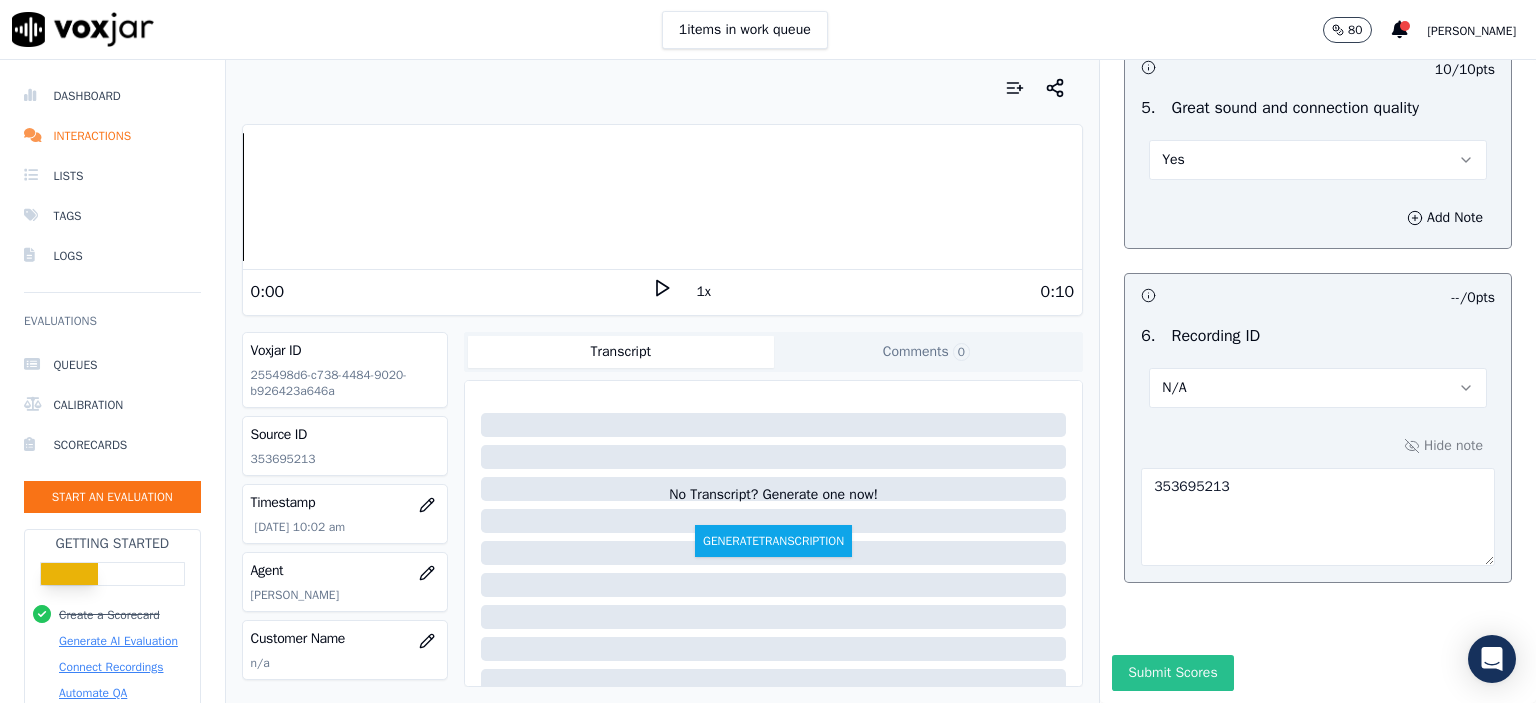 click on "Submit Scores" at bounding box center (1172, 673) 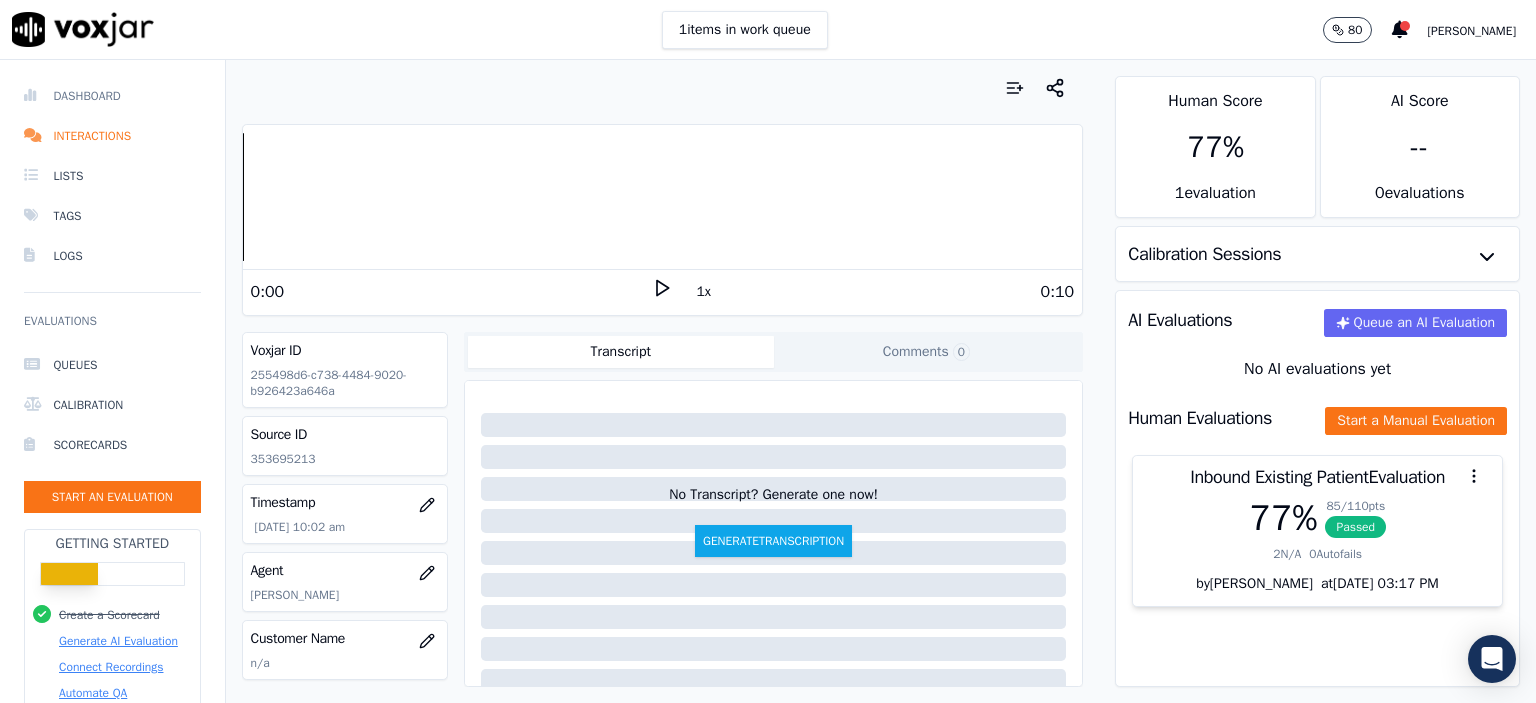 click on "Dashboard" at bounding box center (112, 96) 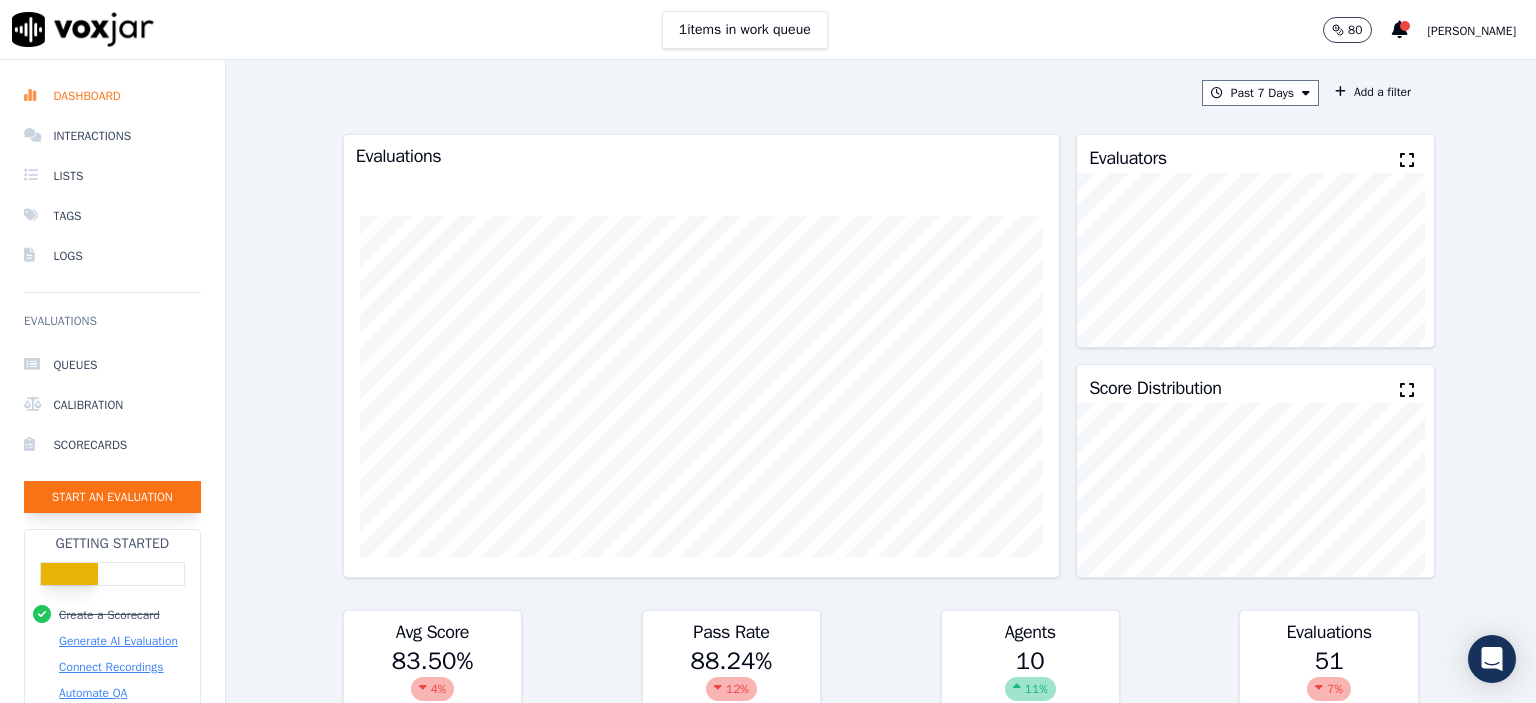 click on "Start an Evaluation" 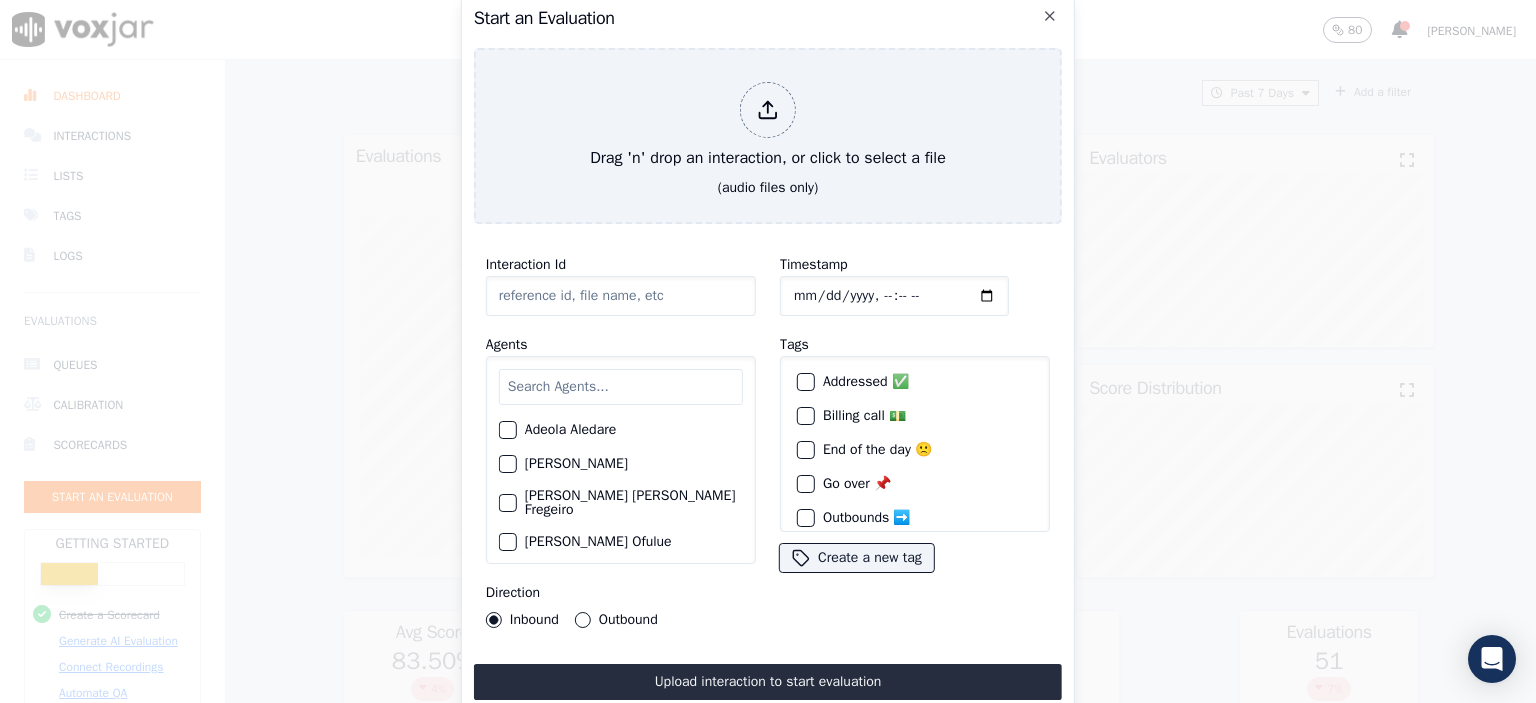 click on "Interaction Id" 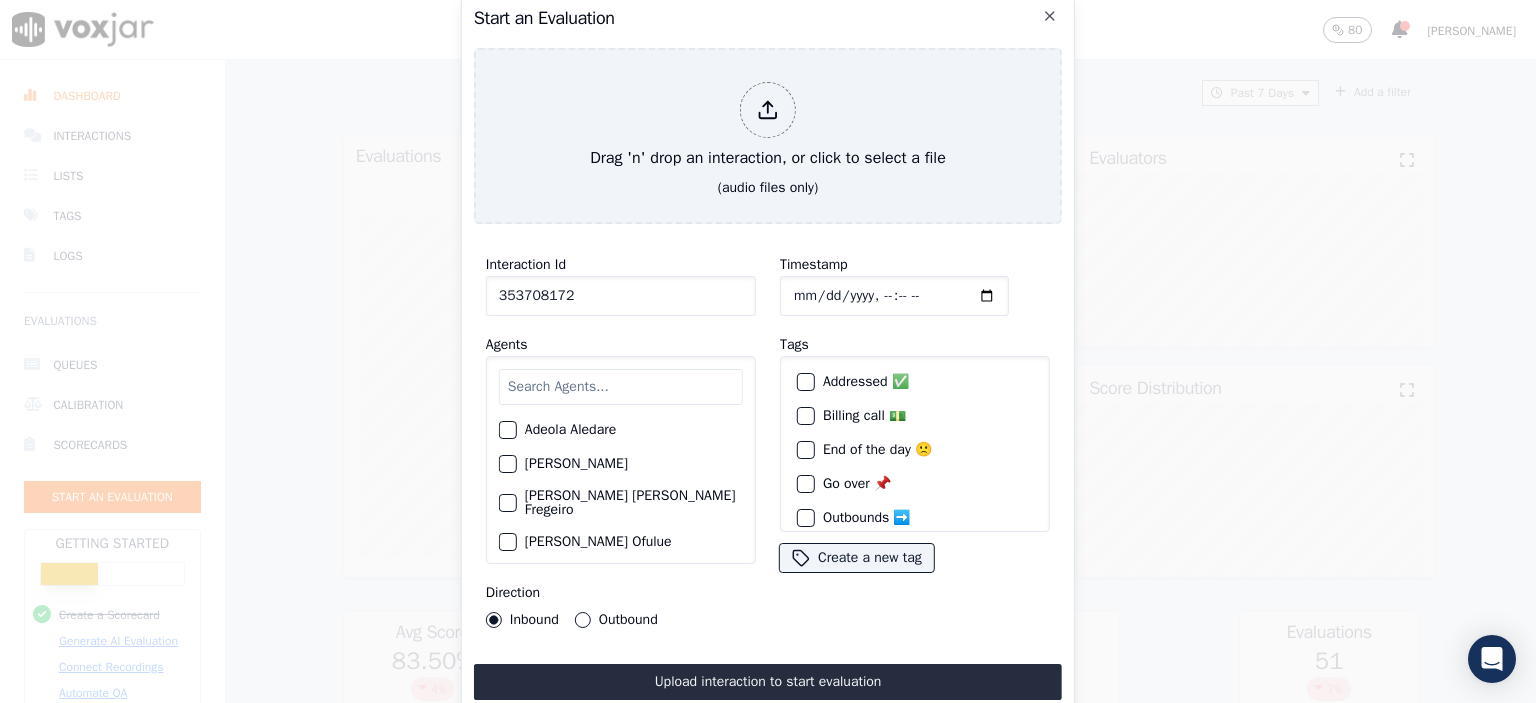 type on "353708172" 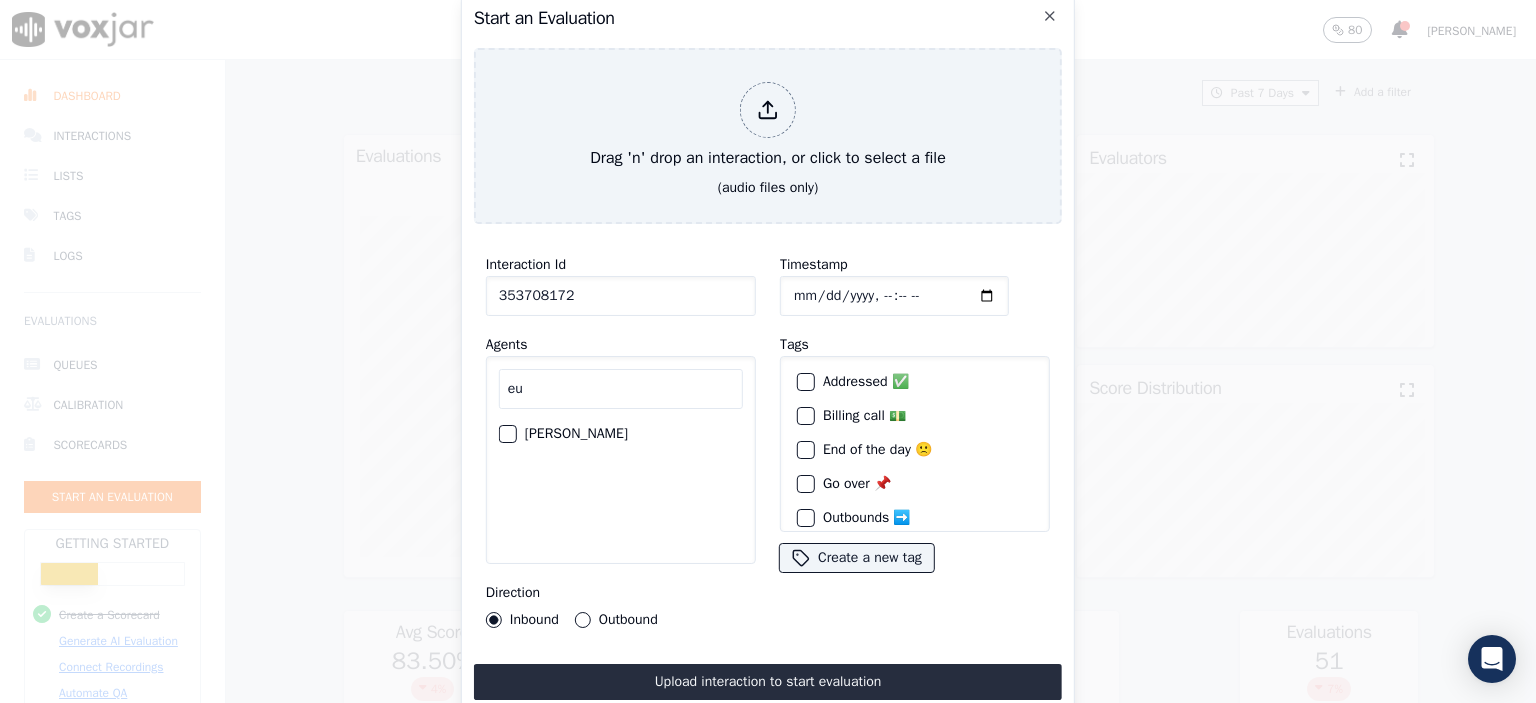 type on "eu" 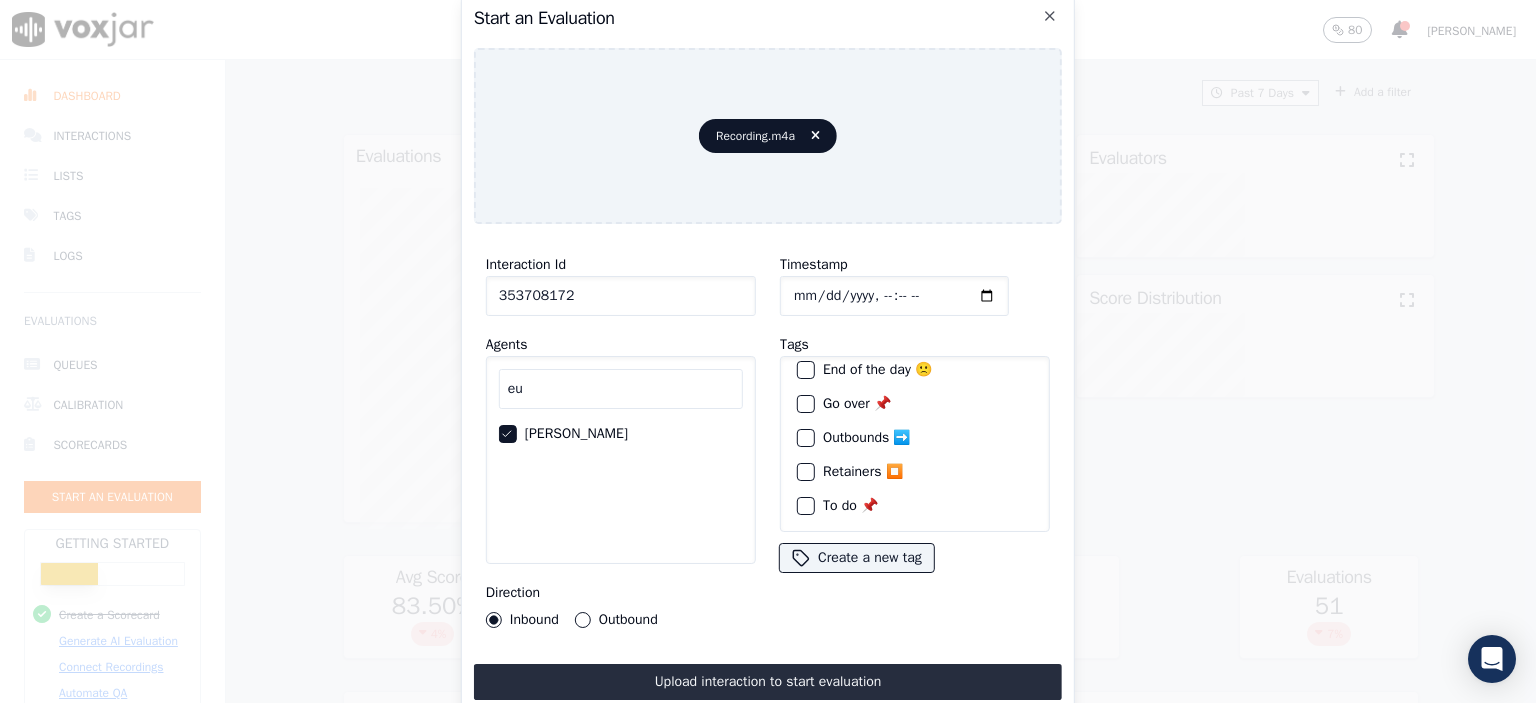 scroll, scrollTop: 92, scrollLeft: 0, axis: vertical 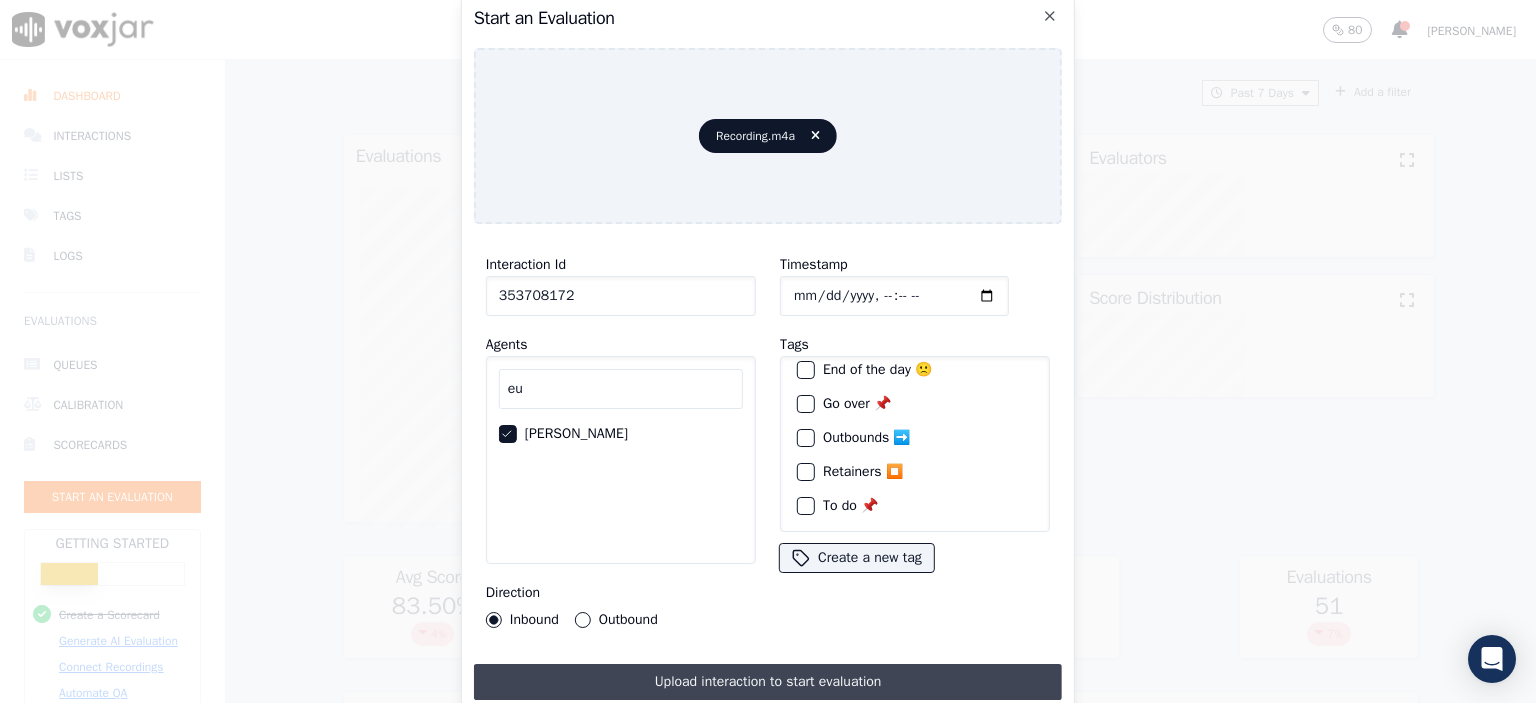 click on "Upload interaction to start evaluation" at bounding box center (768, 682) 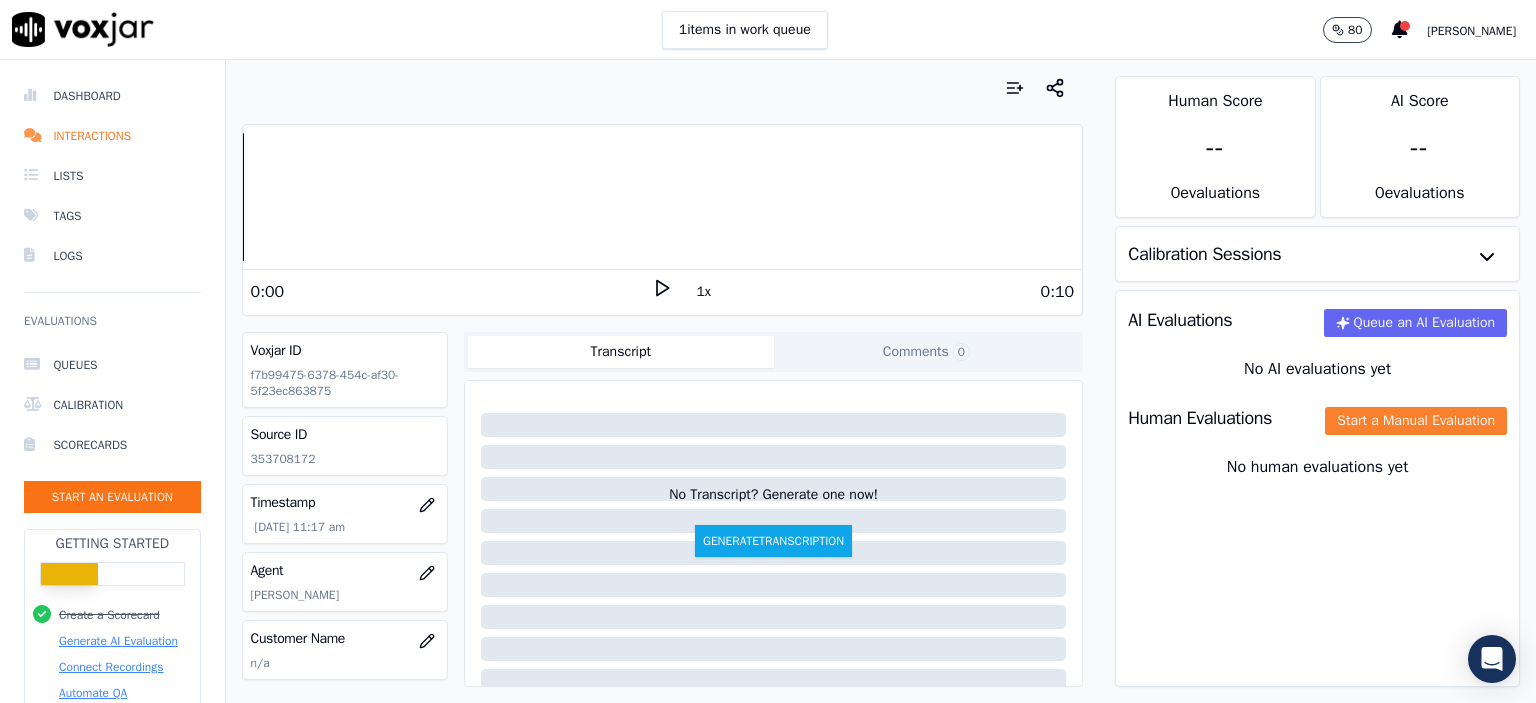 click on "Start a Manual Evaluation" 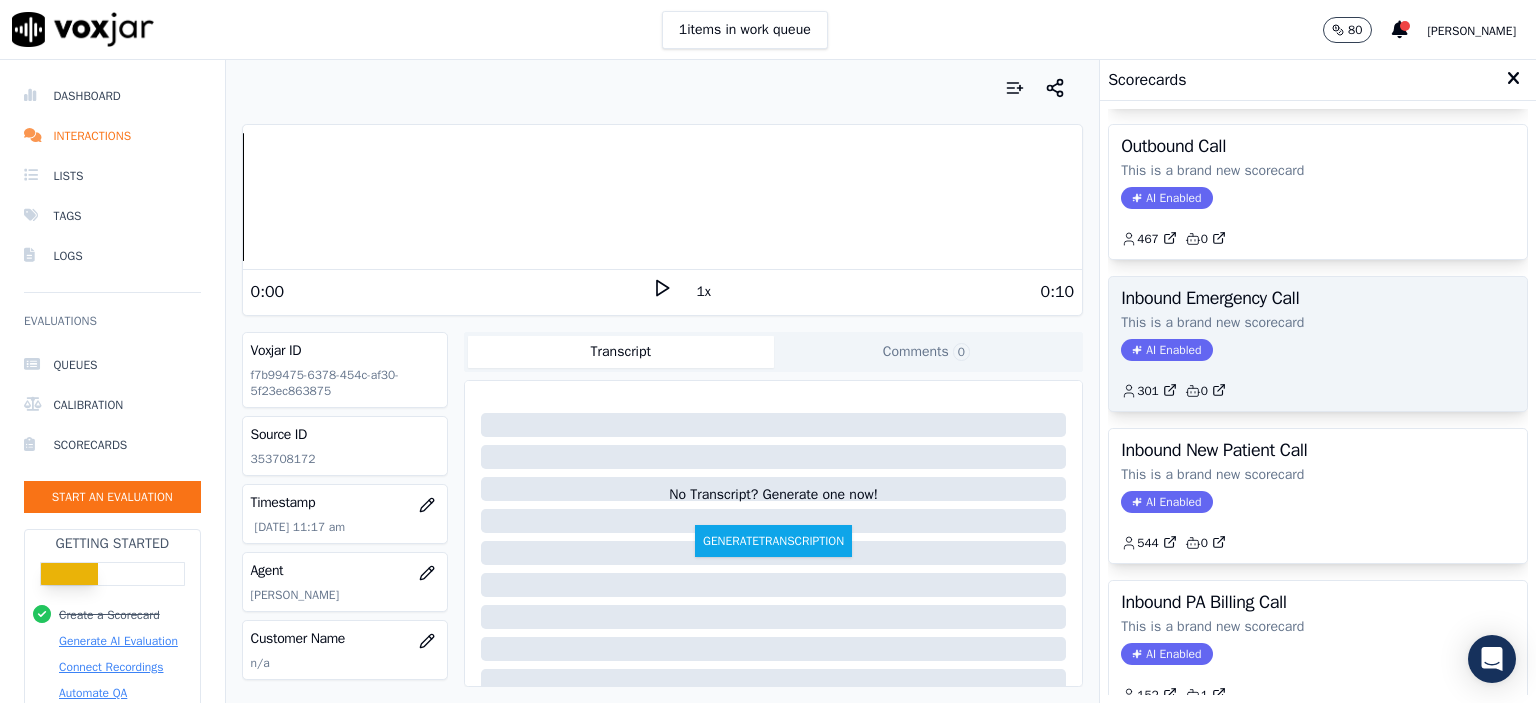 scroll, scrollTop: 300, scrollLeft: 0, axis: vertical 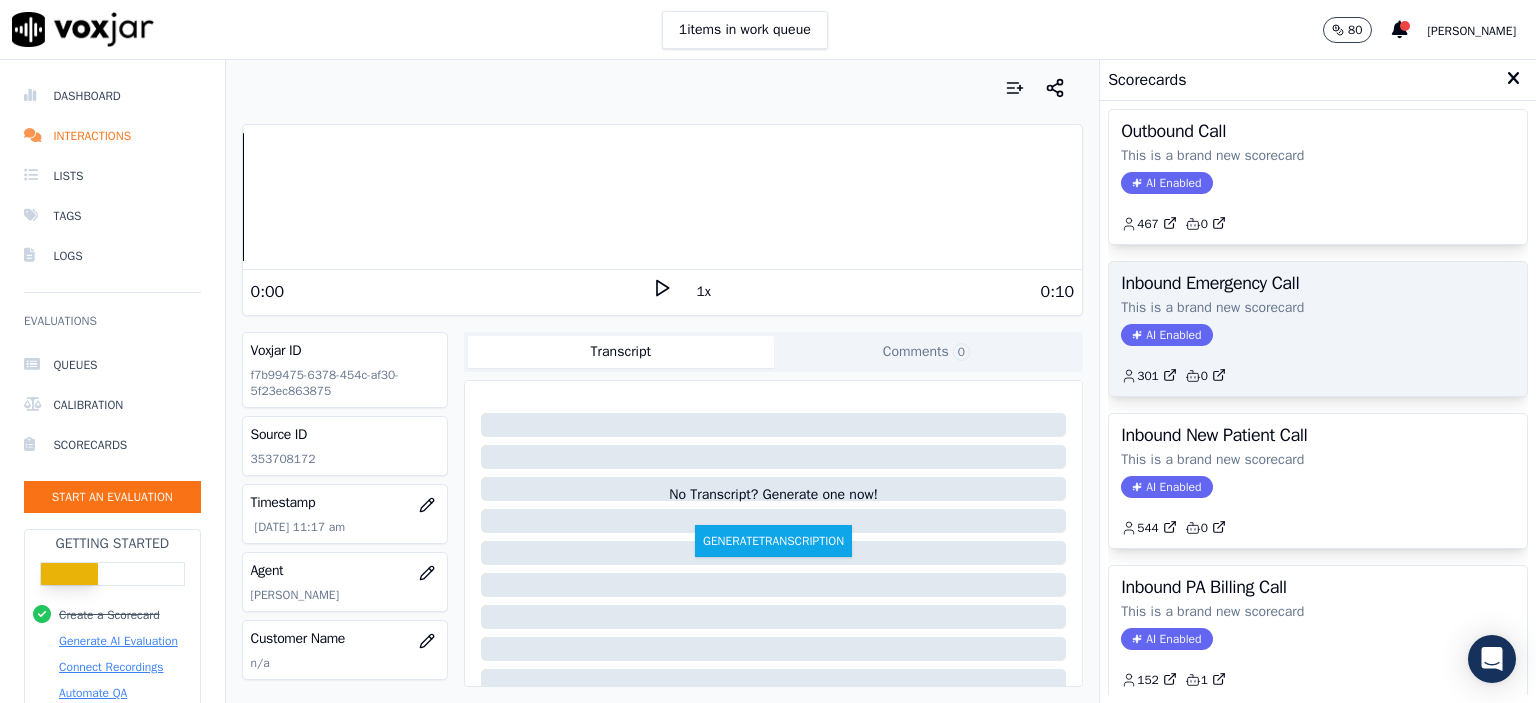 click on "AI Enabled" 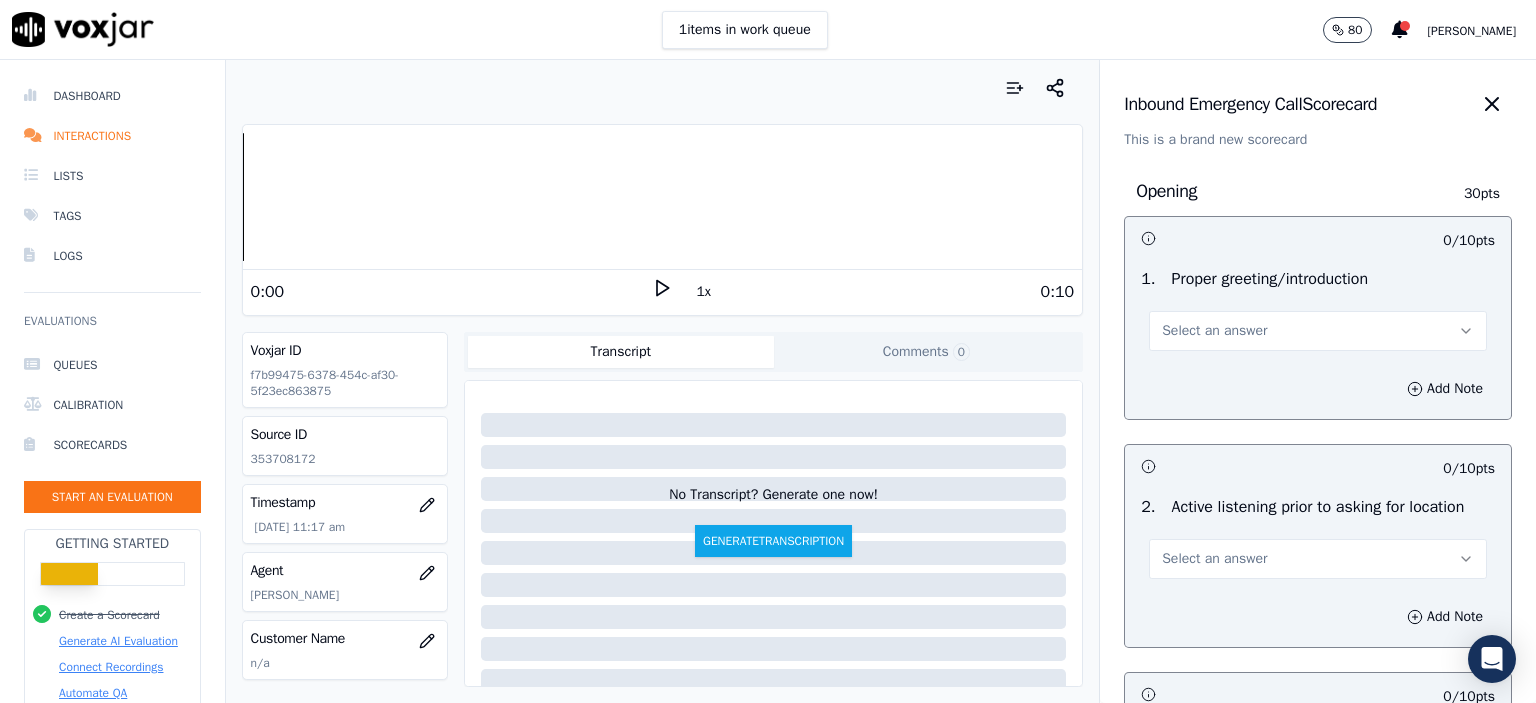 click on "Select an answer" at bounding box center [1318, 331] 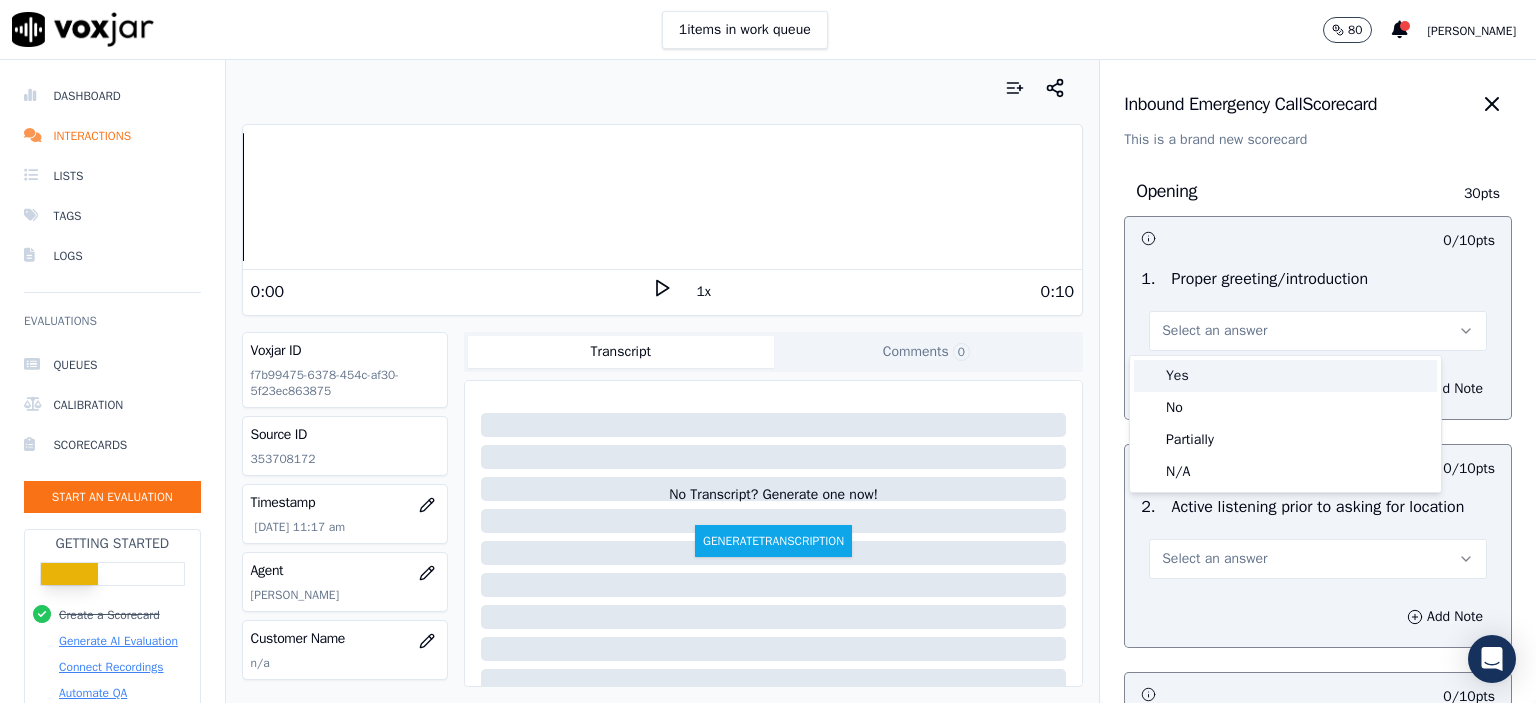 click on "Yes" at bounding box center [1285, 376] 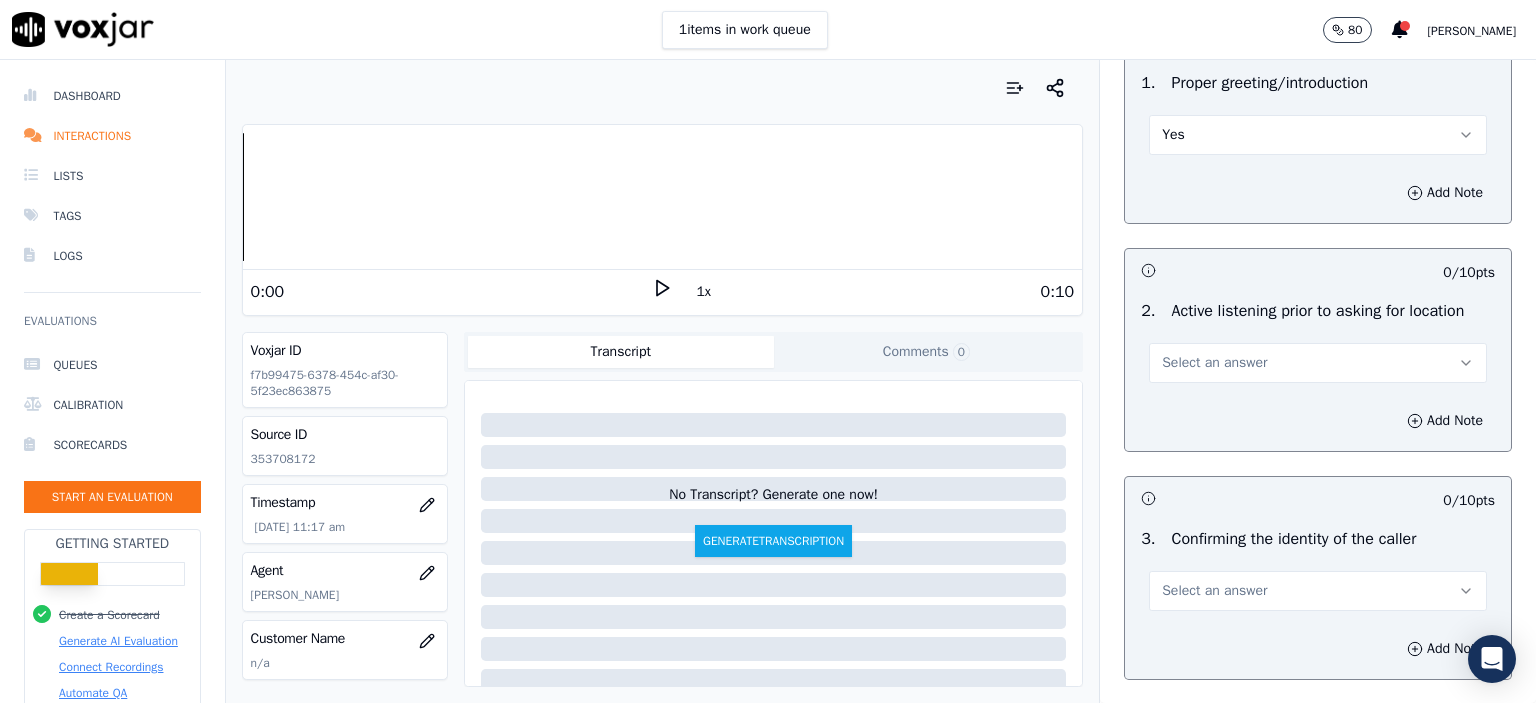 scroll, scrollTop: 200, scrollLeft: 0, axis: vertical 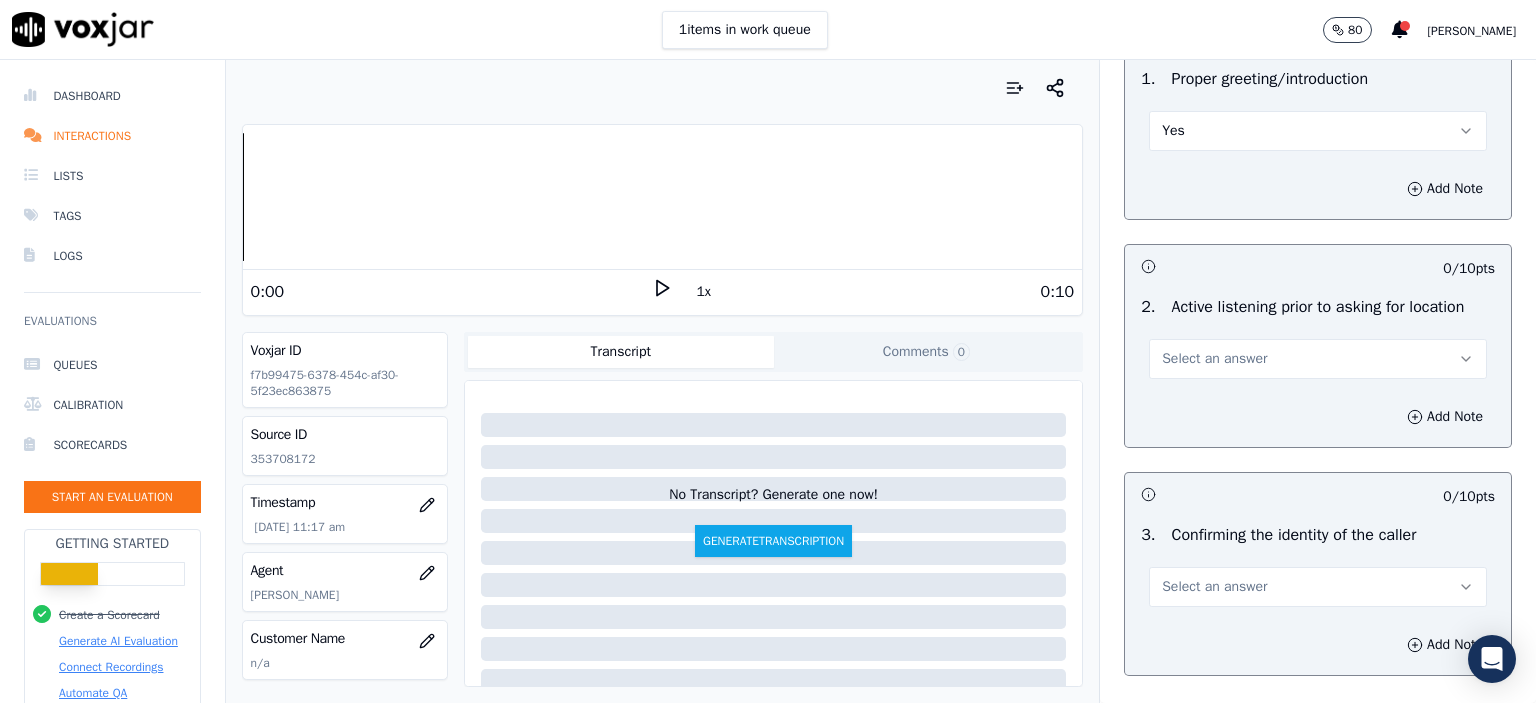 click on "Select an answer" at bounding box center (1214, 359) 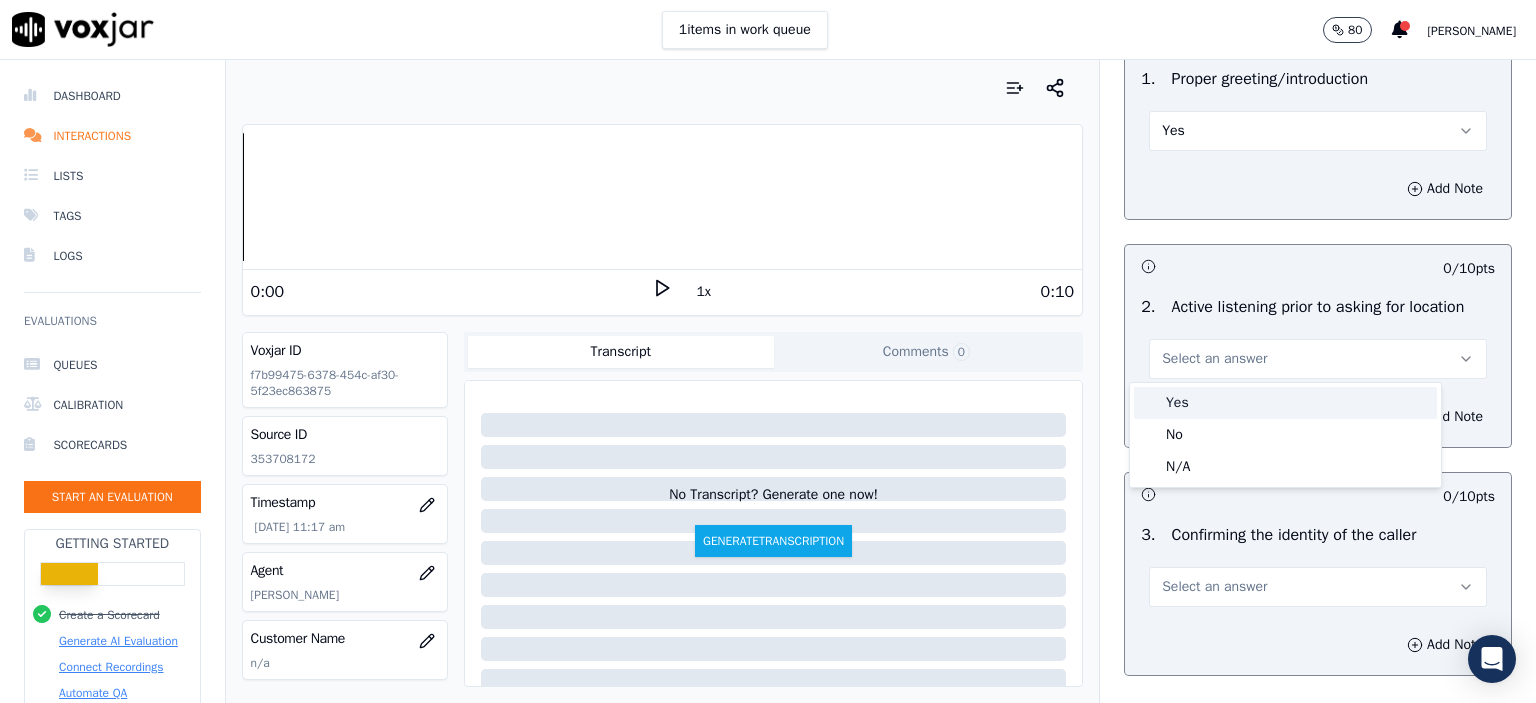 click on "Yes" at bounding box center (1285, 403) 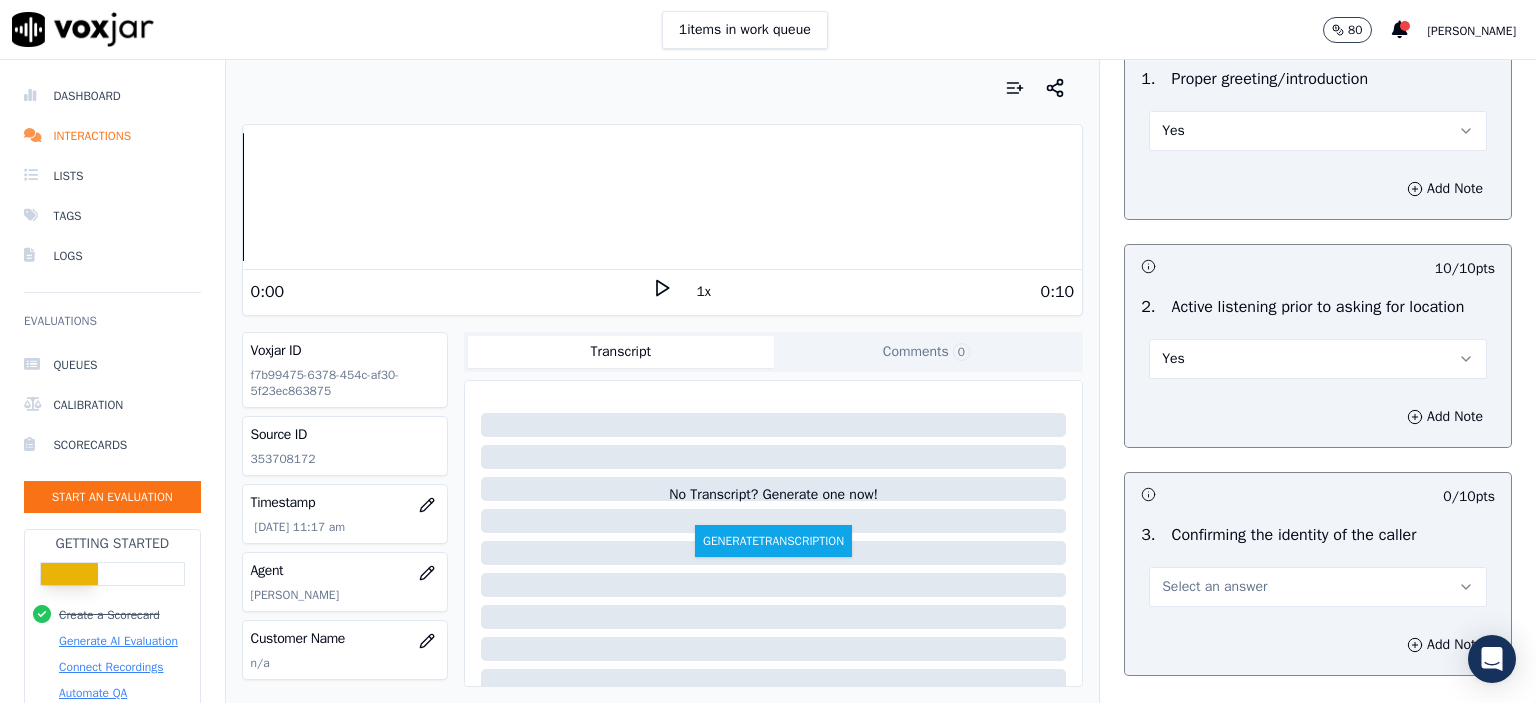 click on "Yes" at bounding box center (1318, 359) 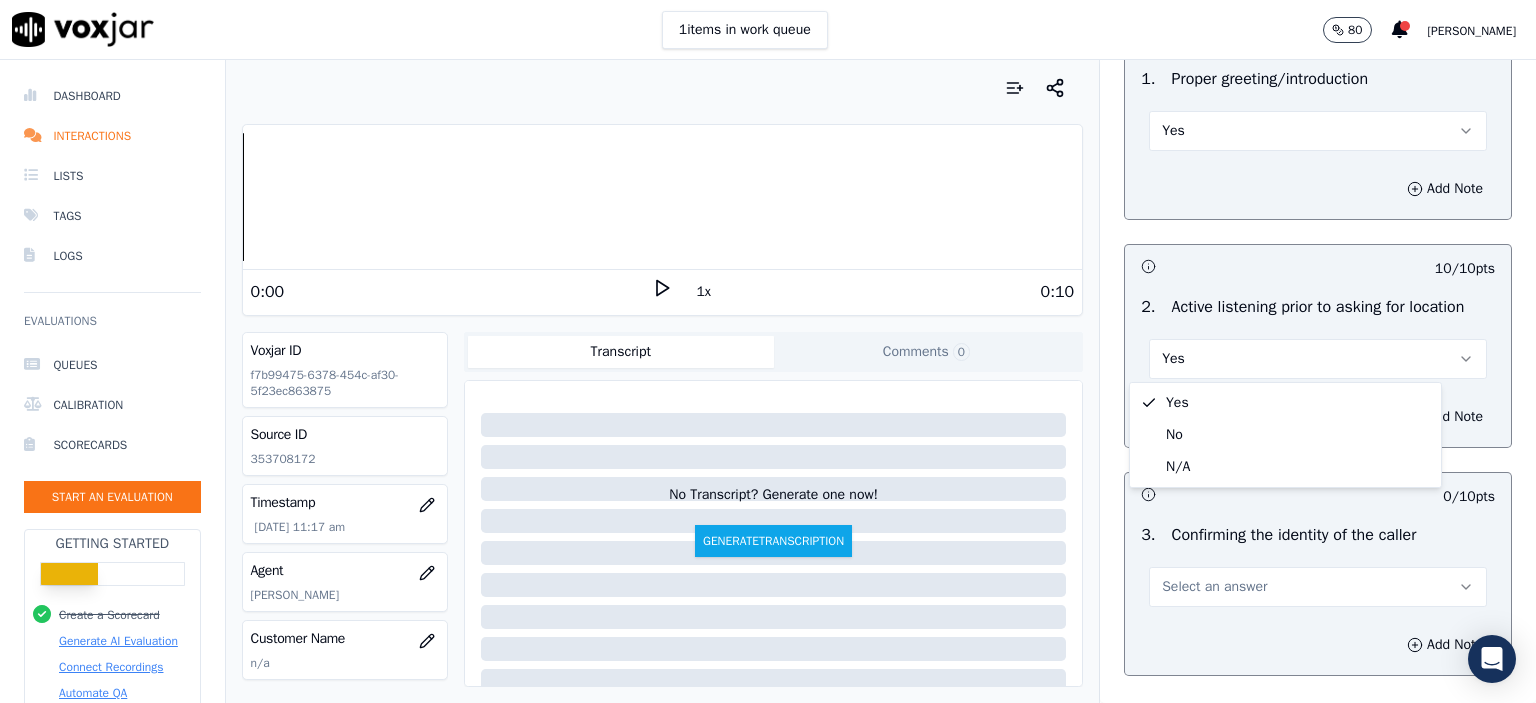 click on "Active listening prior to asking for location" at bounding box center [1318, 307] 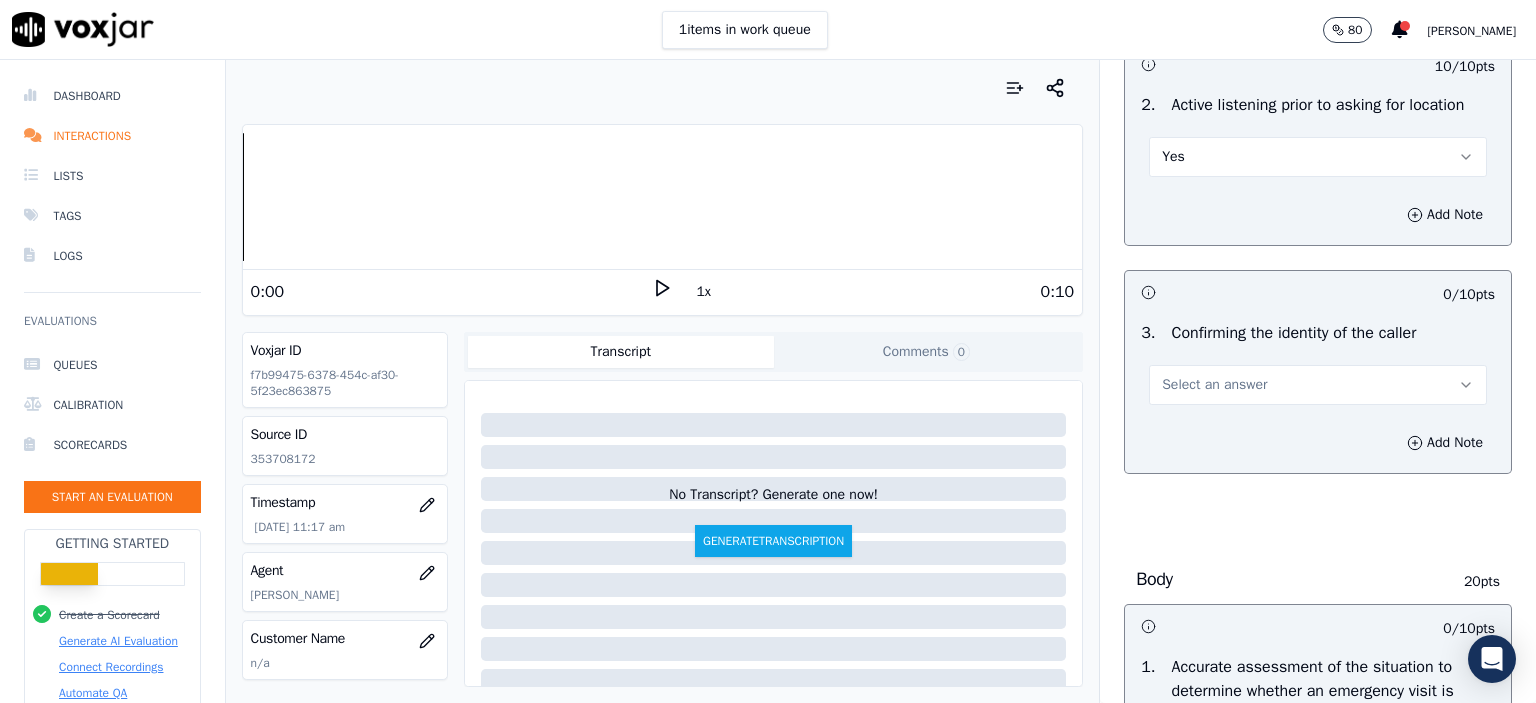 scroll, scrollTop: 400, scrollLeft: 0, axis: vertical 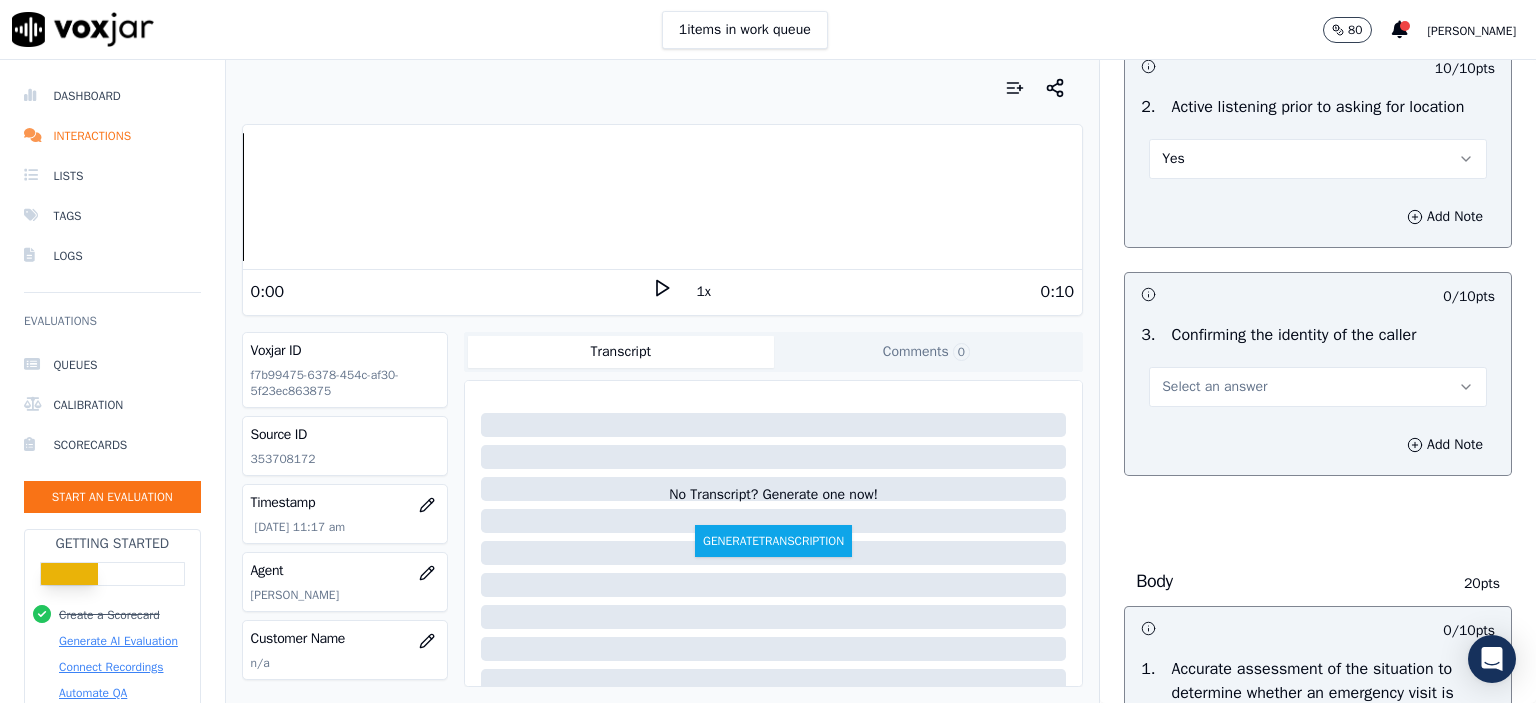 click on "Select an answer" at bounding box center [1318, 387] 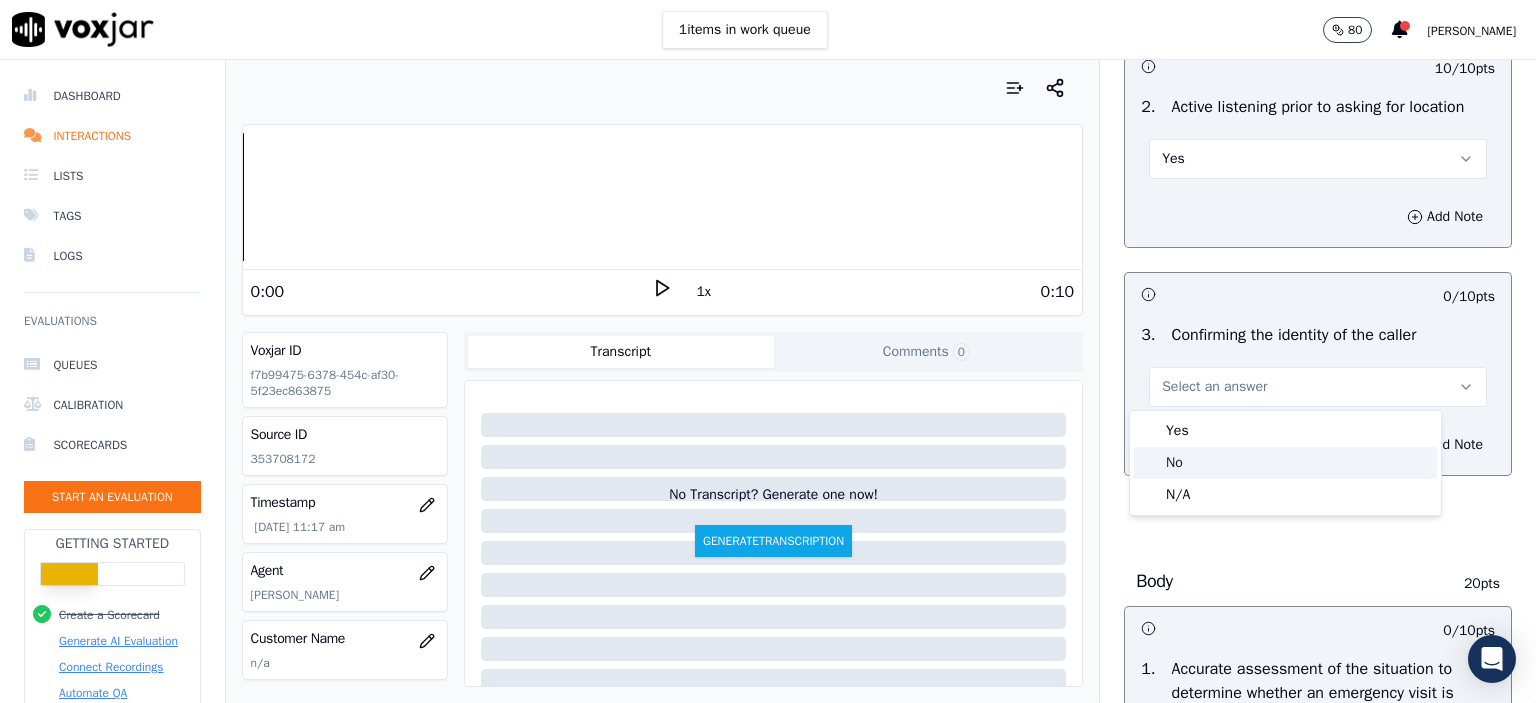 click on "No" 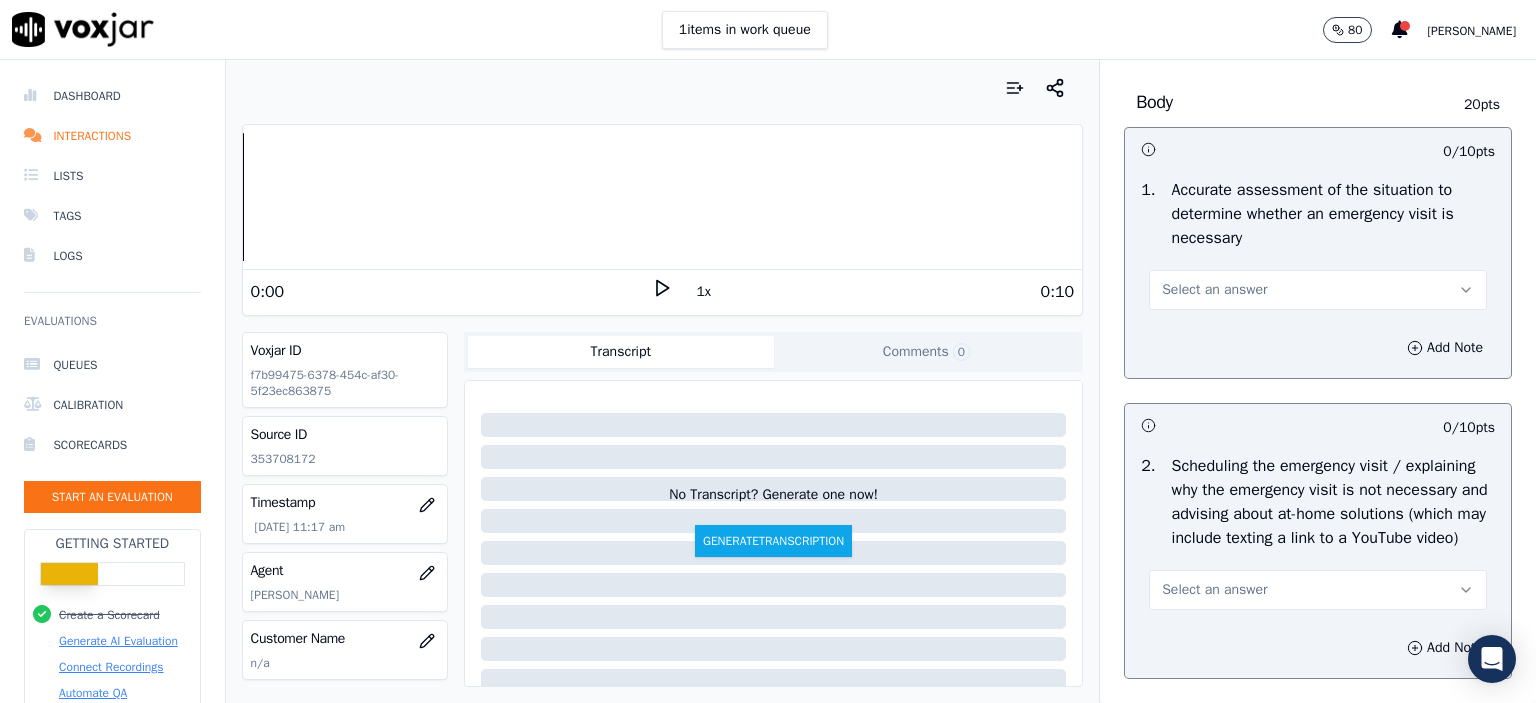 scroll, scrollTop: 900, scrollLeft: 0, axis: vertical 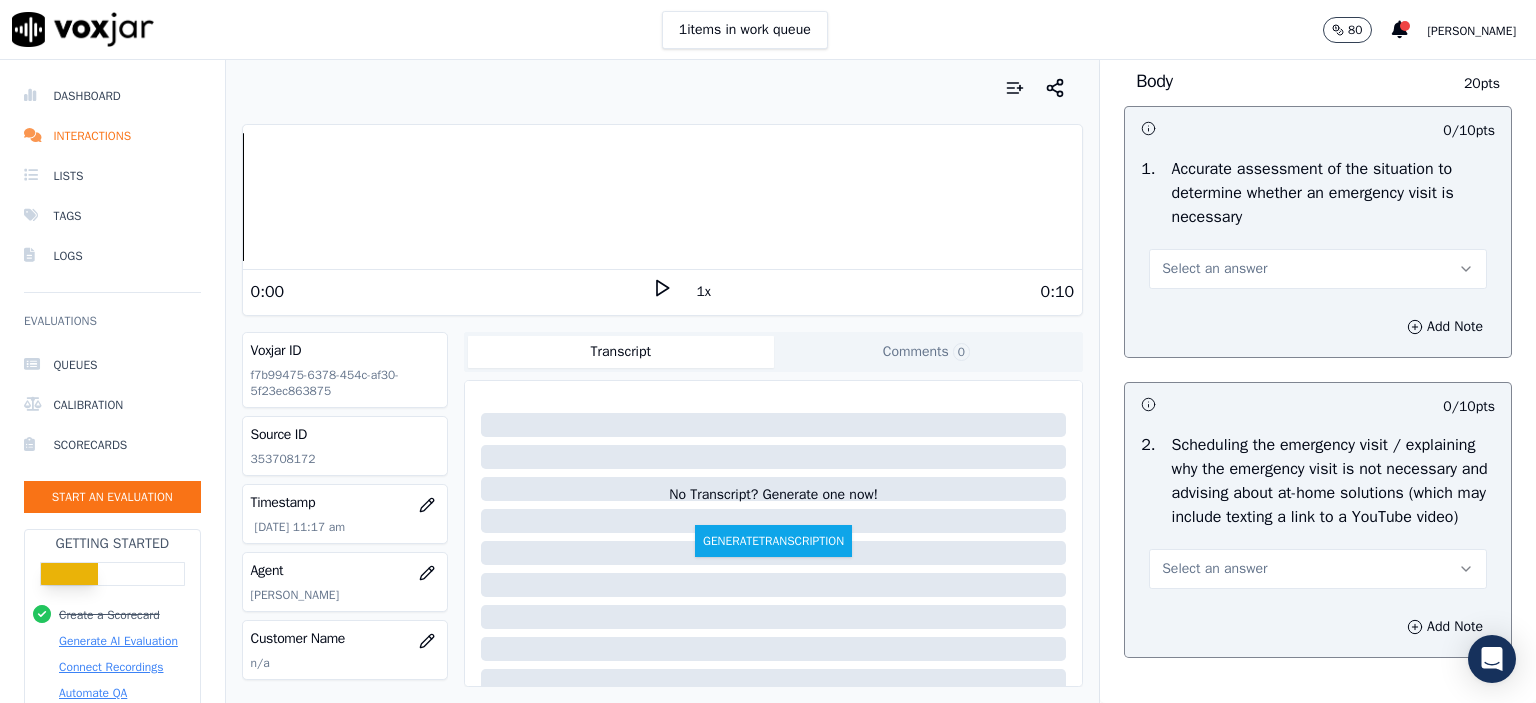 click on "Select an answer" at bounding box center (1318, 269) 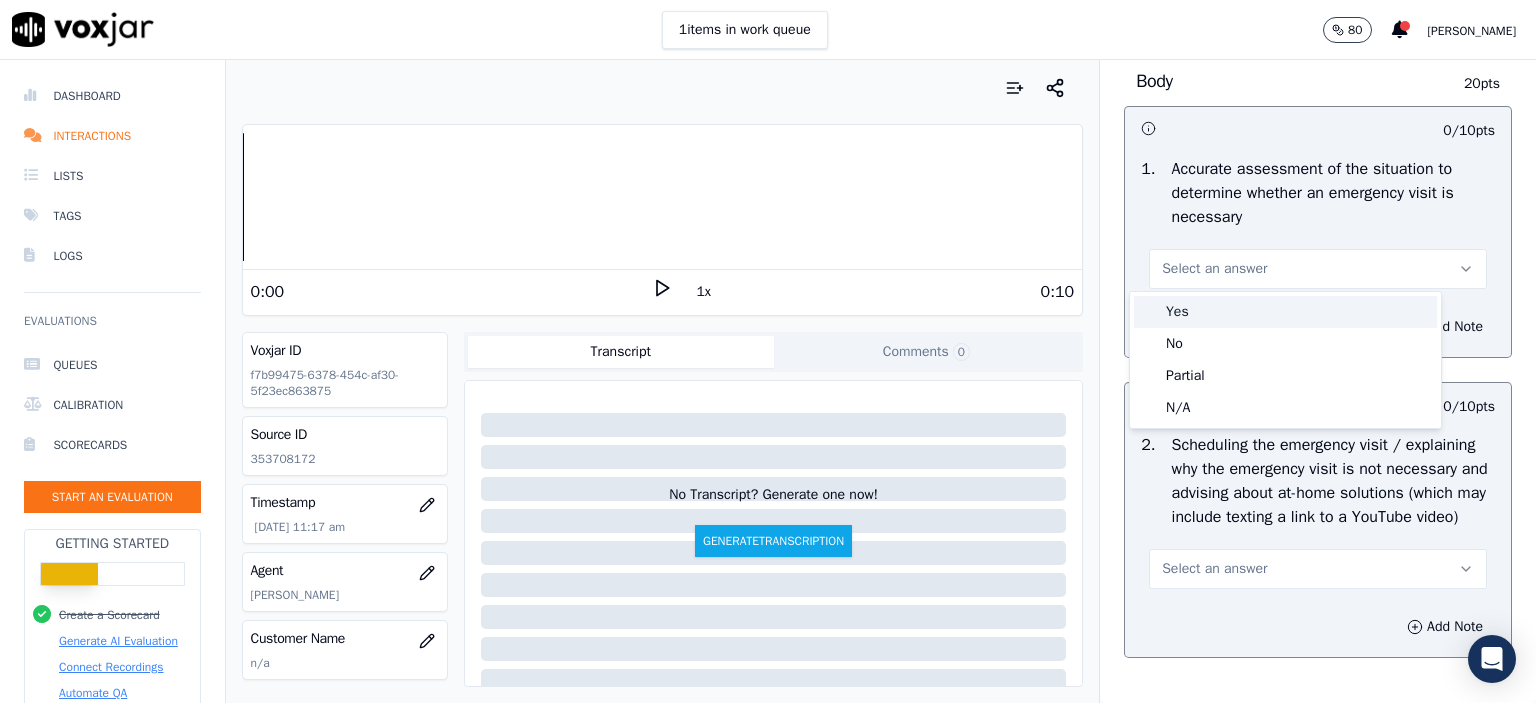 click on "Yes" at bounding box center [1285, 312] 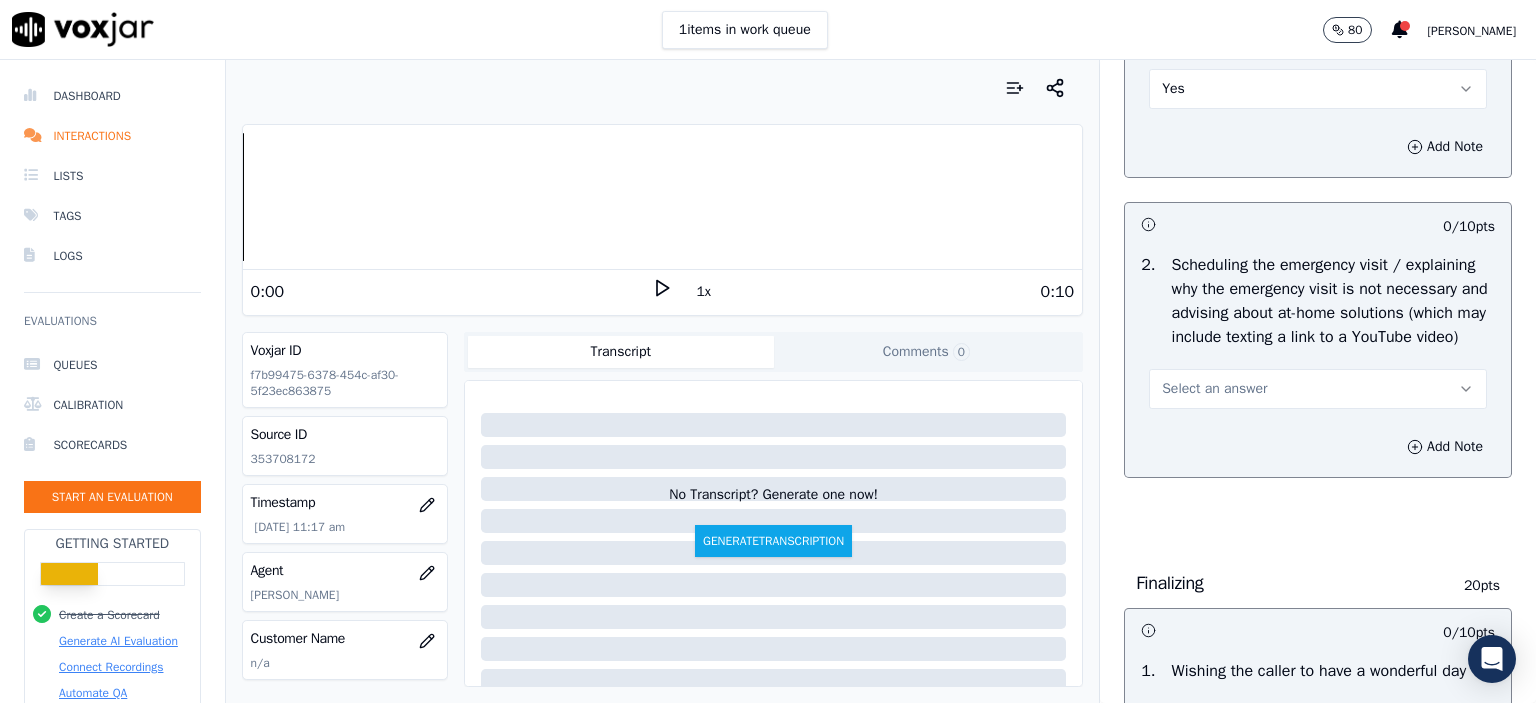 scroll, scrollTop: 1100, scrollLeft: 0, axis: vertical 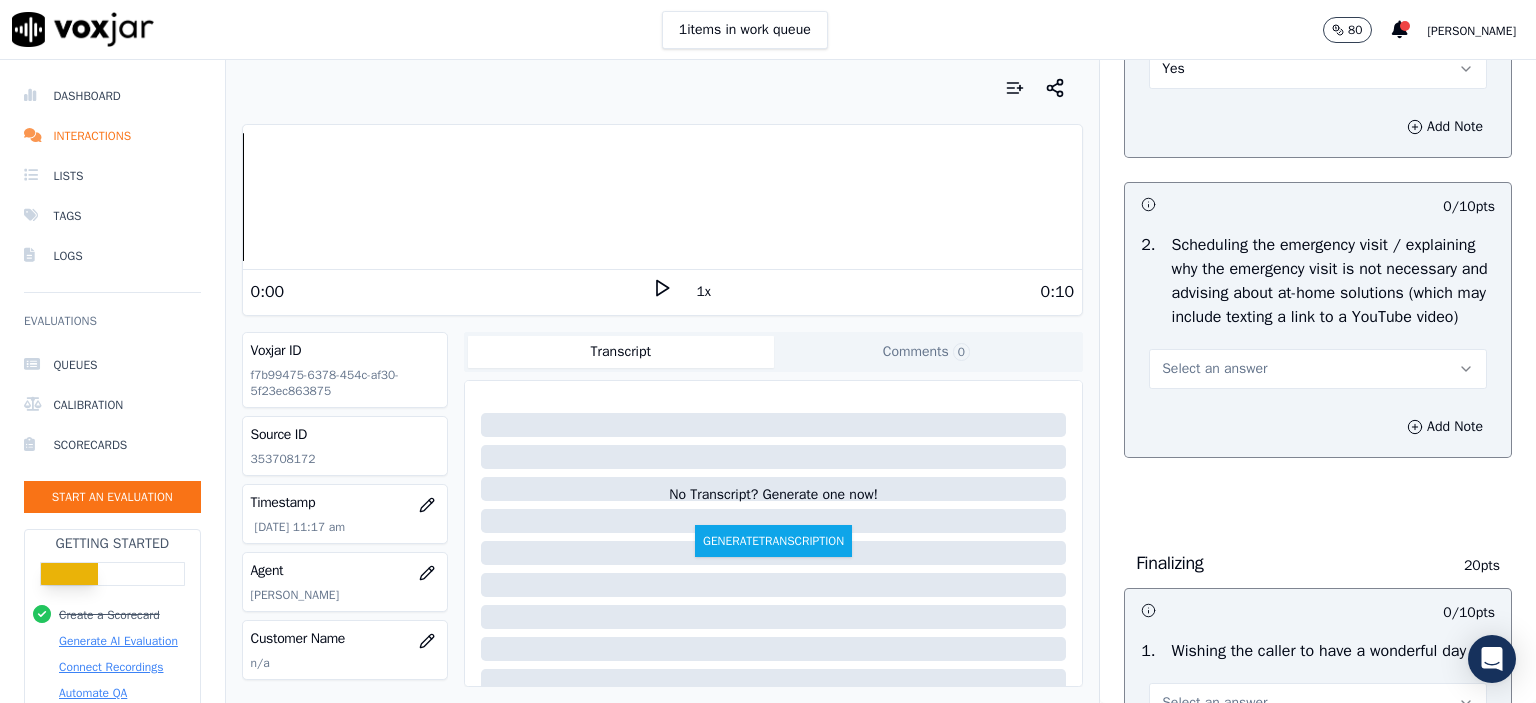 click on "Select an answer" at bounding box center (1318, 369) 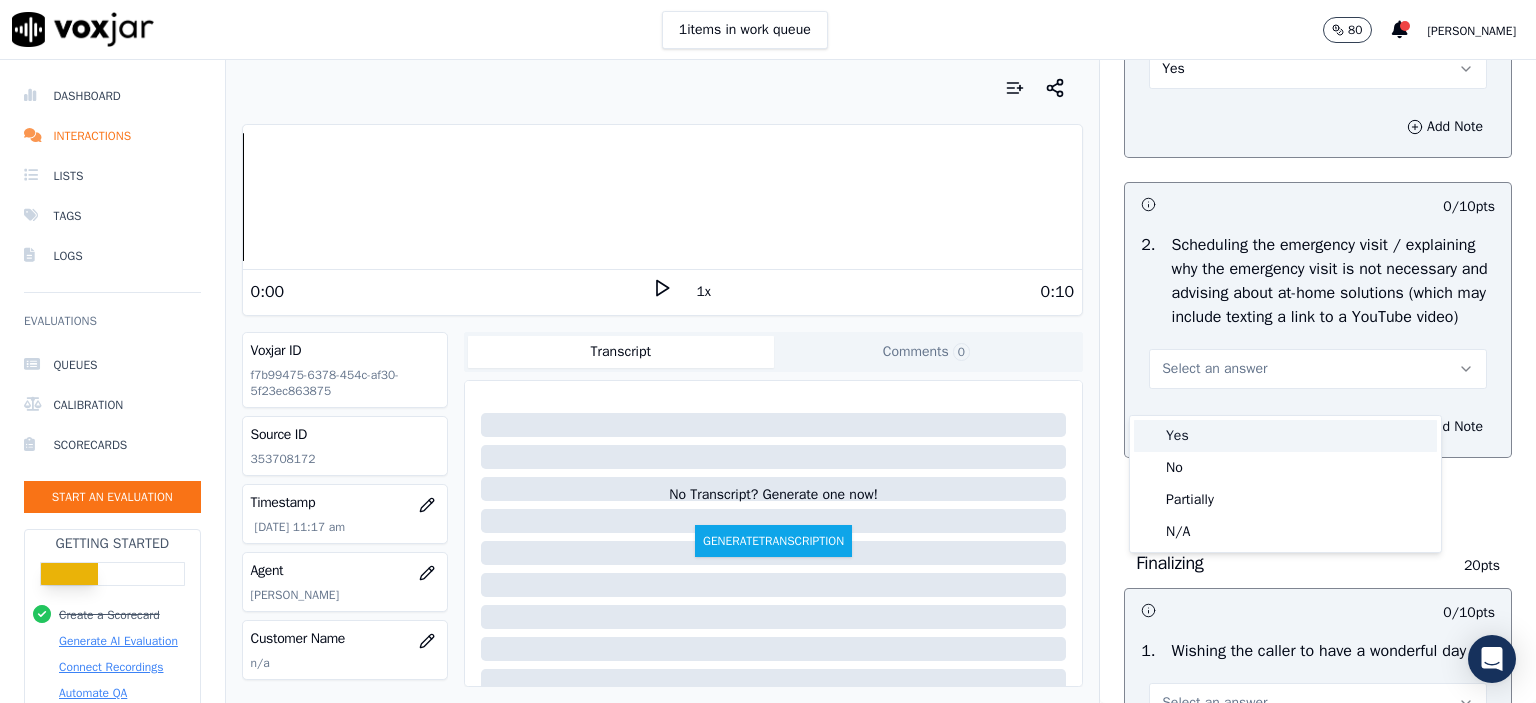 click on "Yes" at bounding box center (1285, 436) 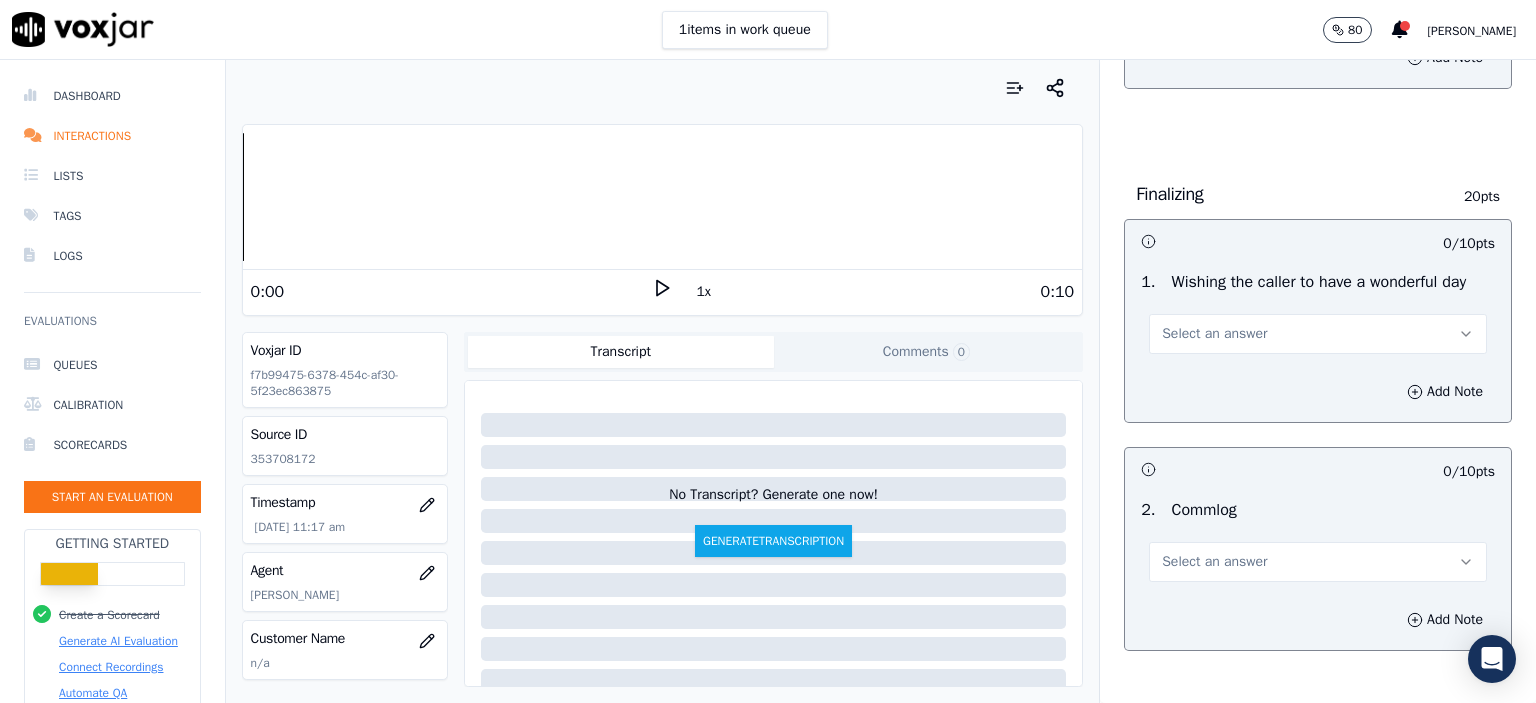 scroll, scrollTop: 1500, scrollLeft: 0, axis: vertical 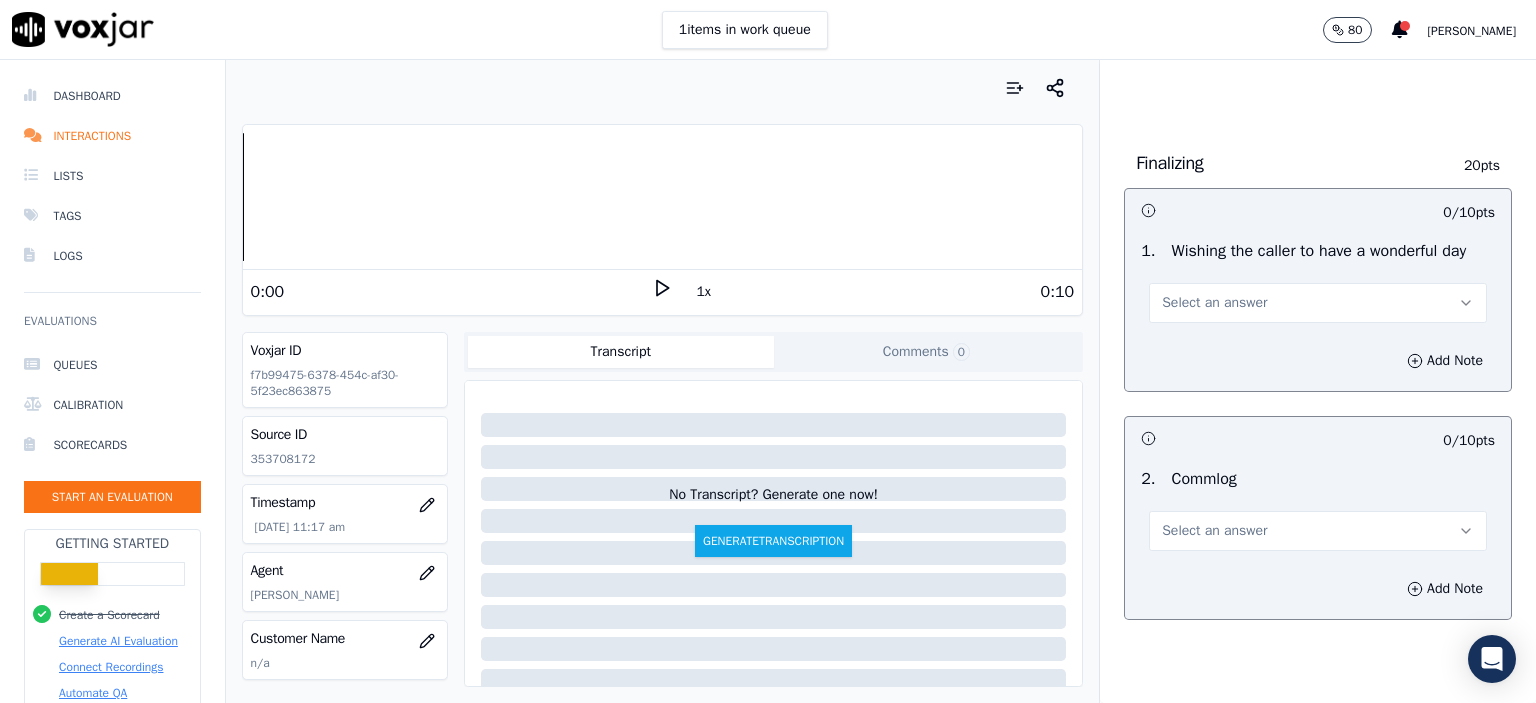 click on "Select an answer" at bounding box center [1318, 303] 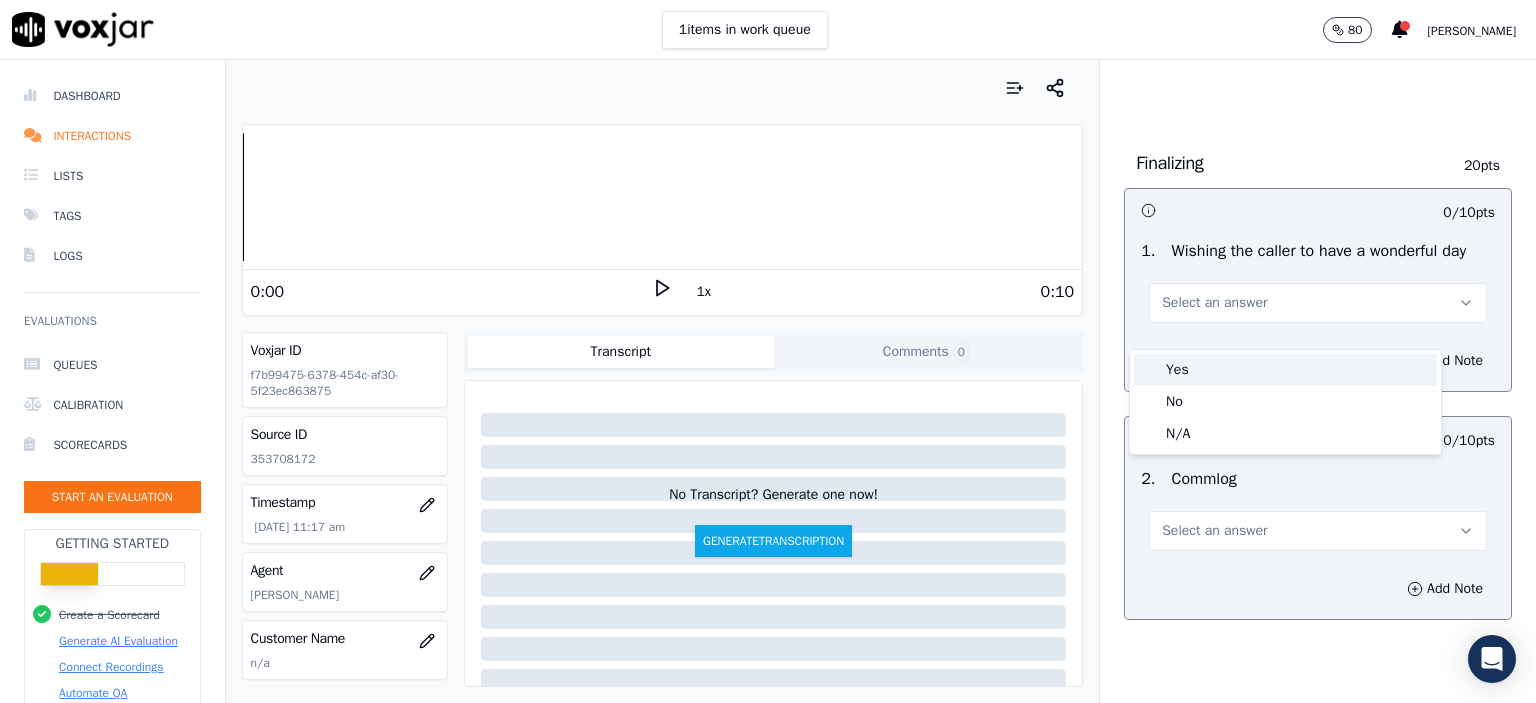 click on "Yes" at bounding box center [1285, 370] 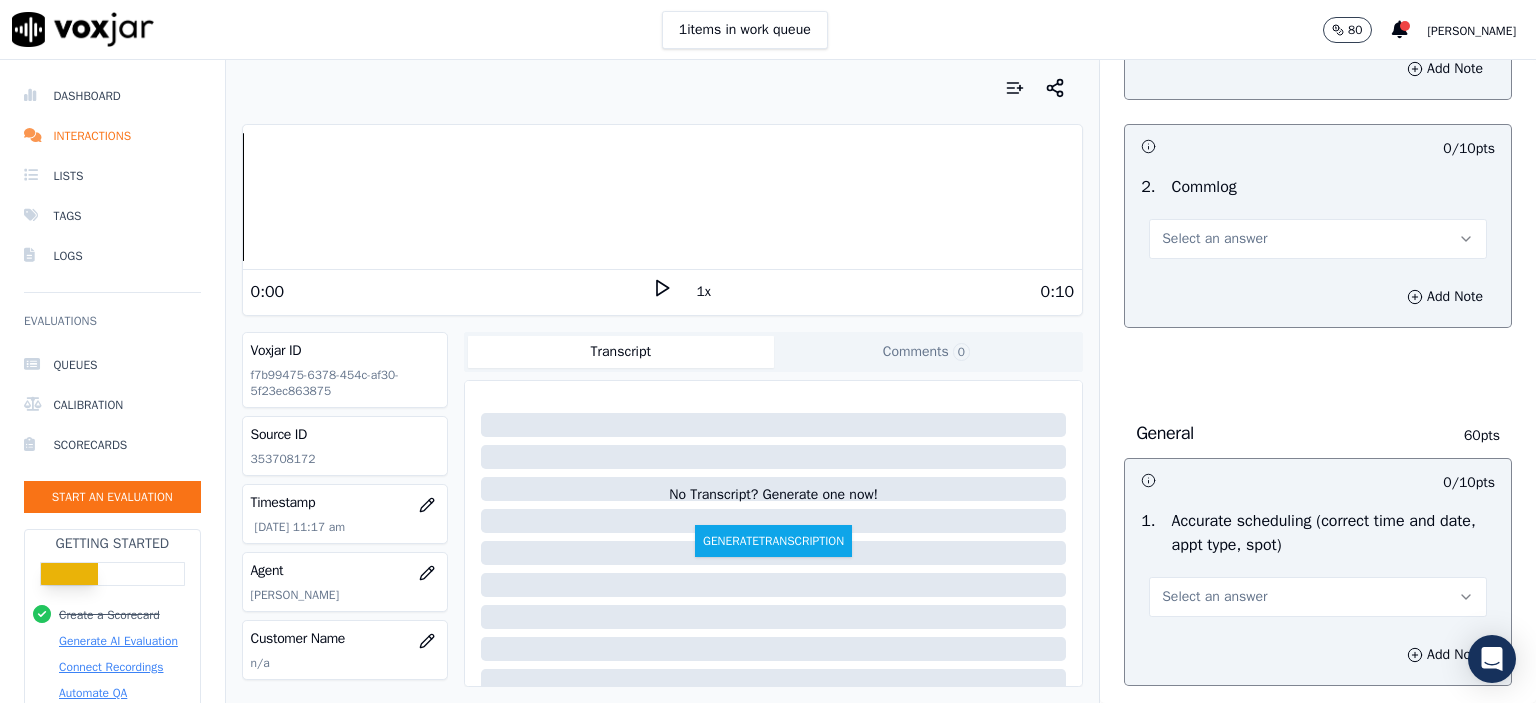 scroll, scrollTop: 1800, scrollLeft: 0, axis: vertical 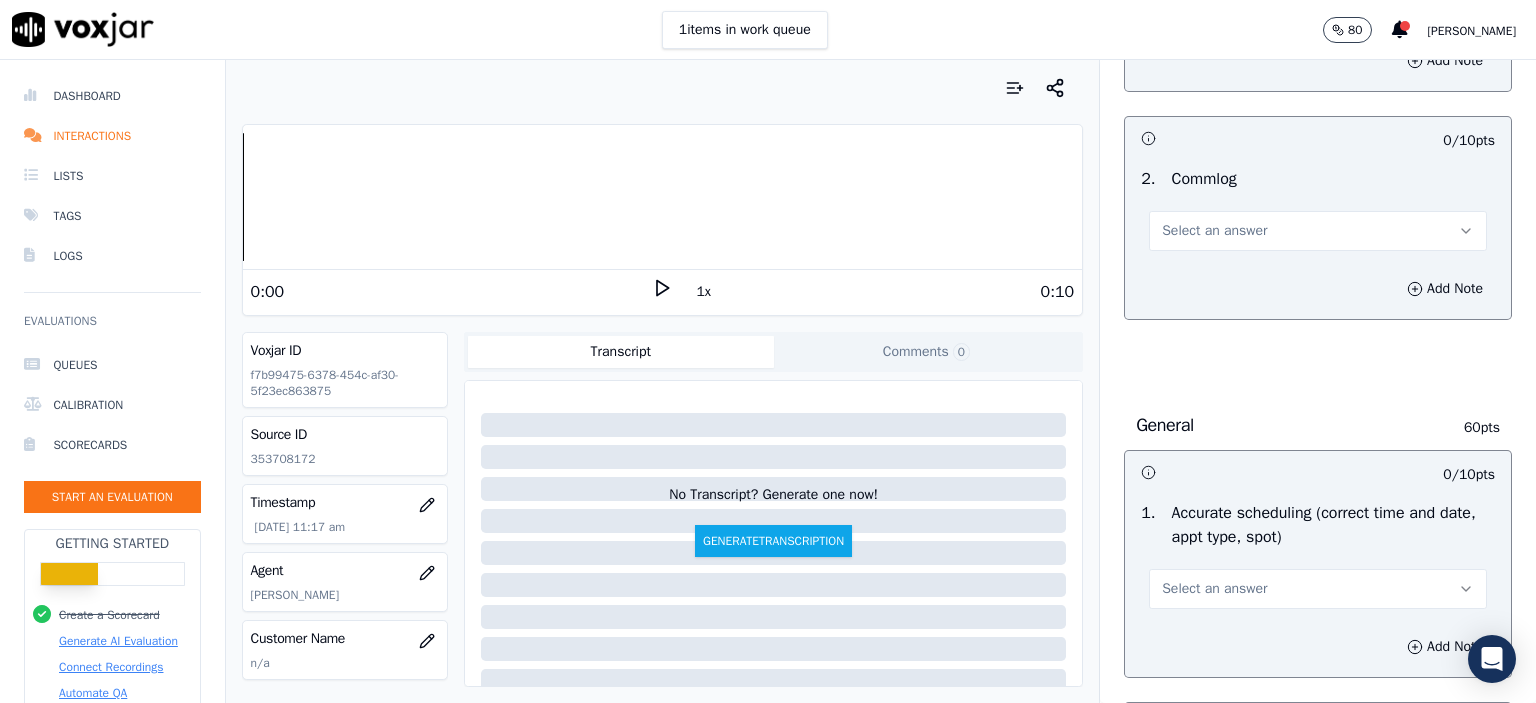 click on "Select an answer" at bounding box center [1318, 231] 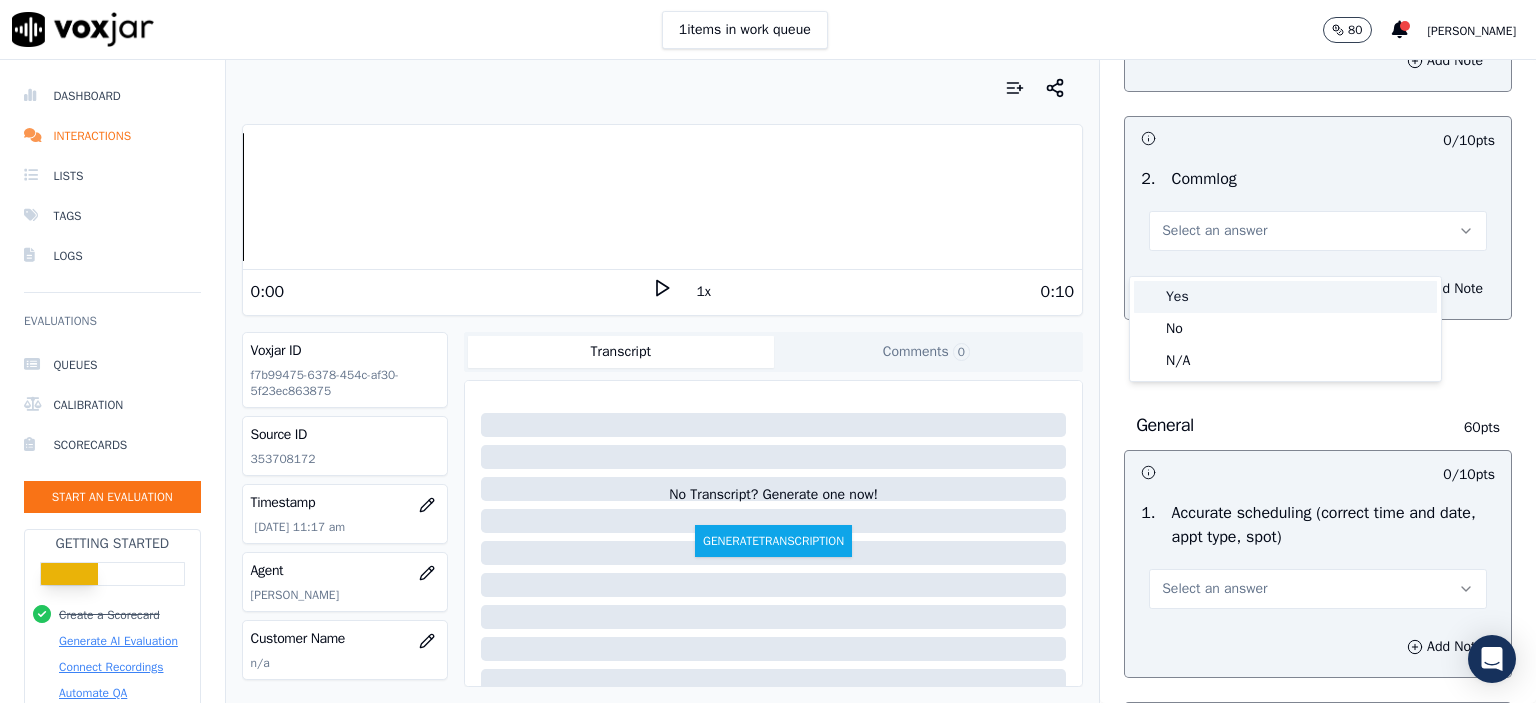 click on "Yes" at bounding box center [1285, 297] 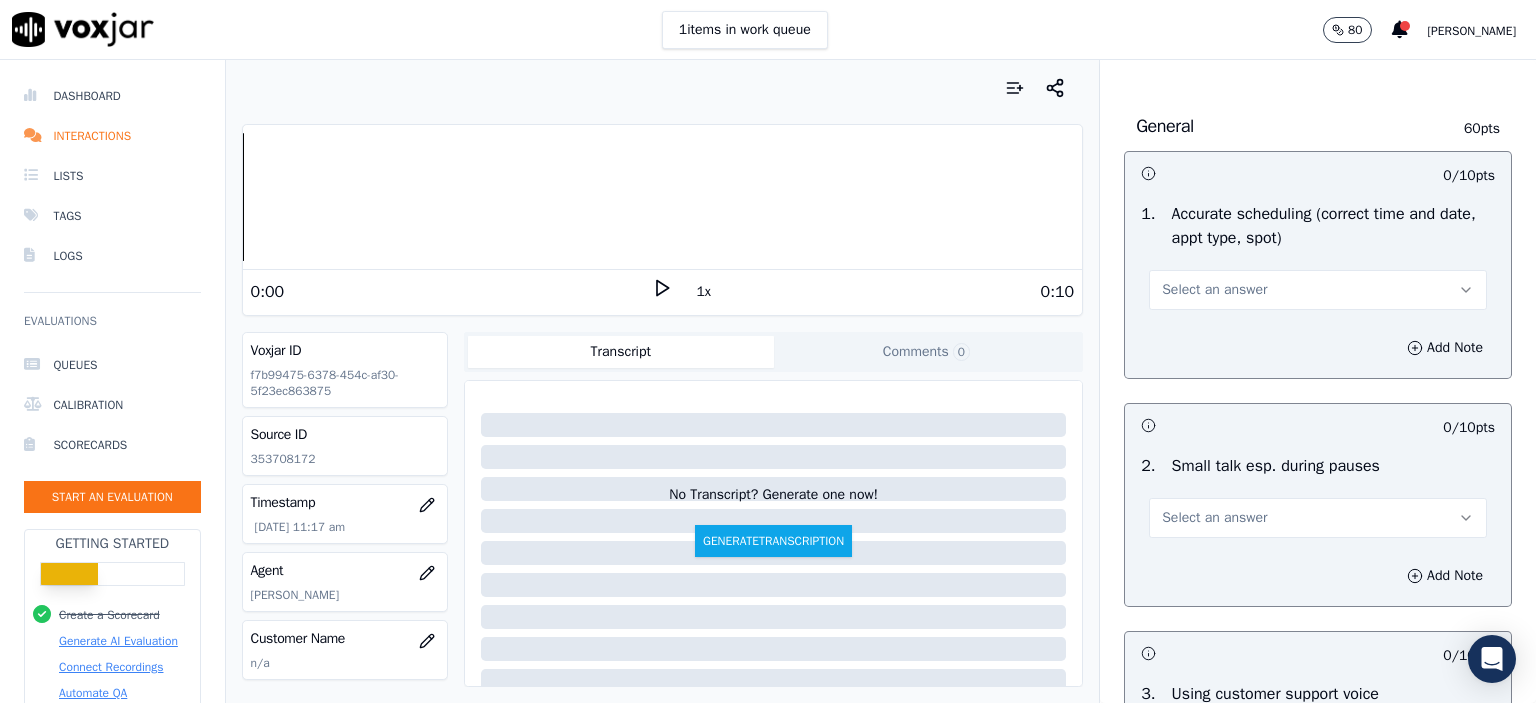 scroll, scrollTop: 2100, scrollLeft: 0, axis: vertical 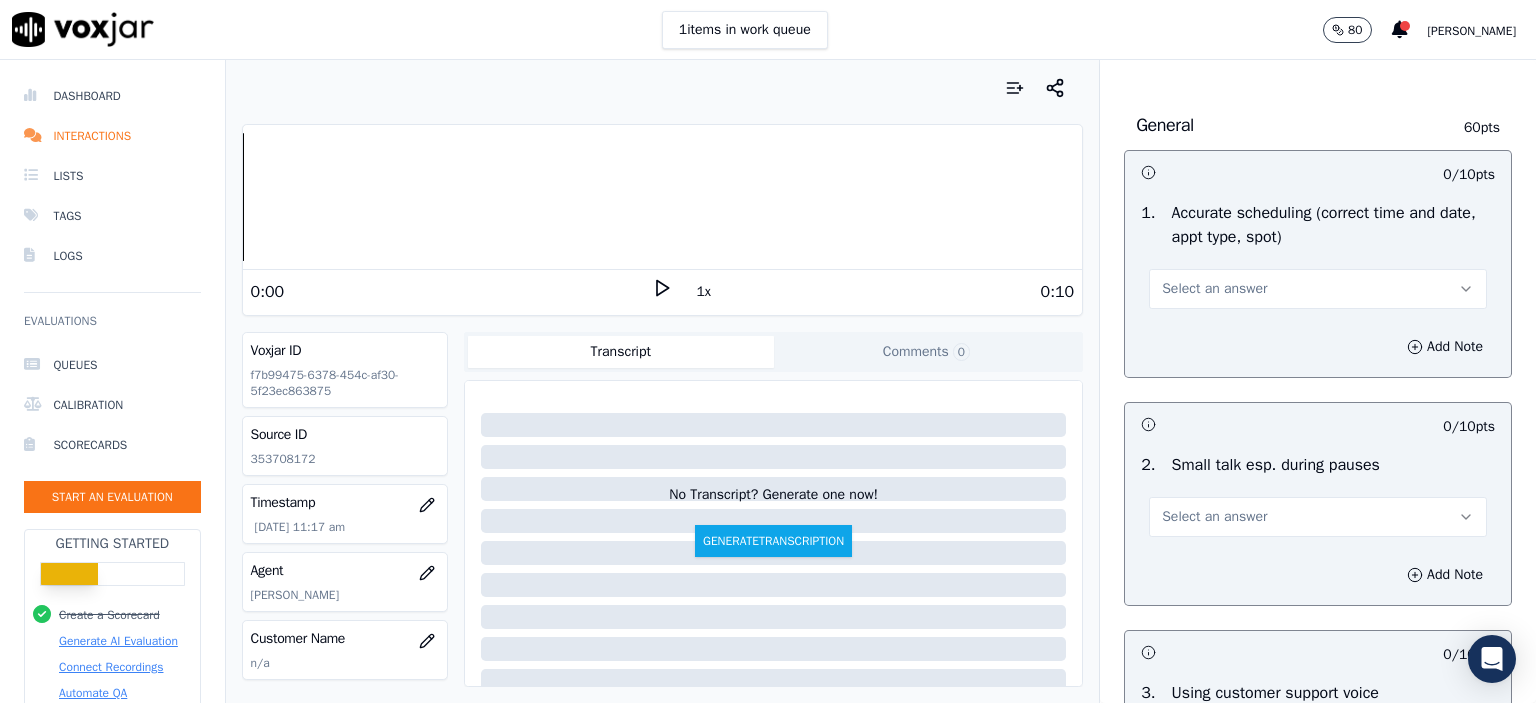 click on "Select an answer" at bounding box center (1318, 289) 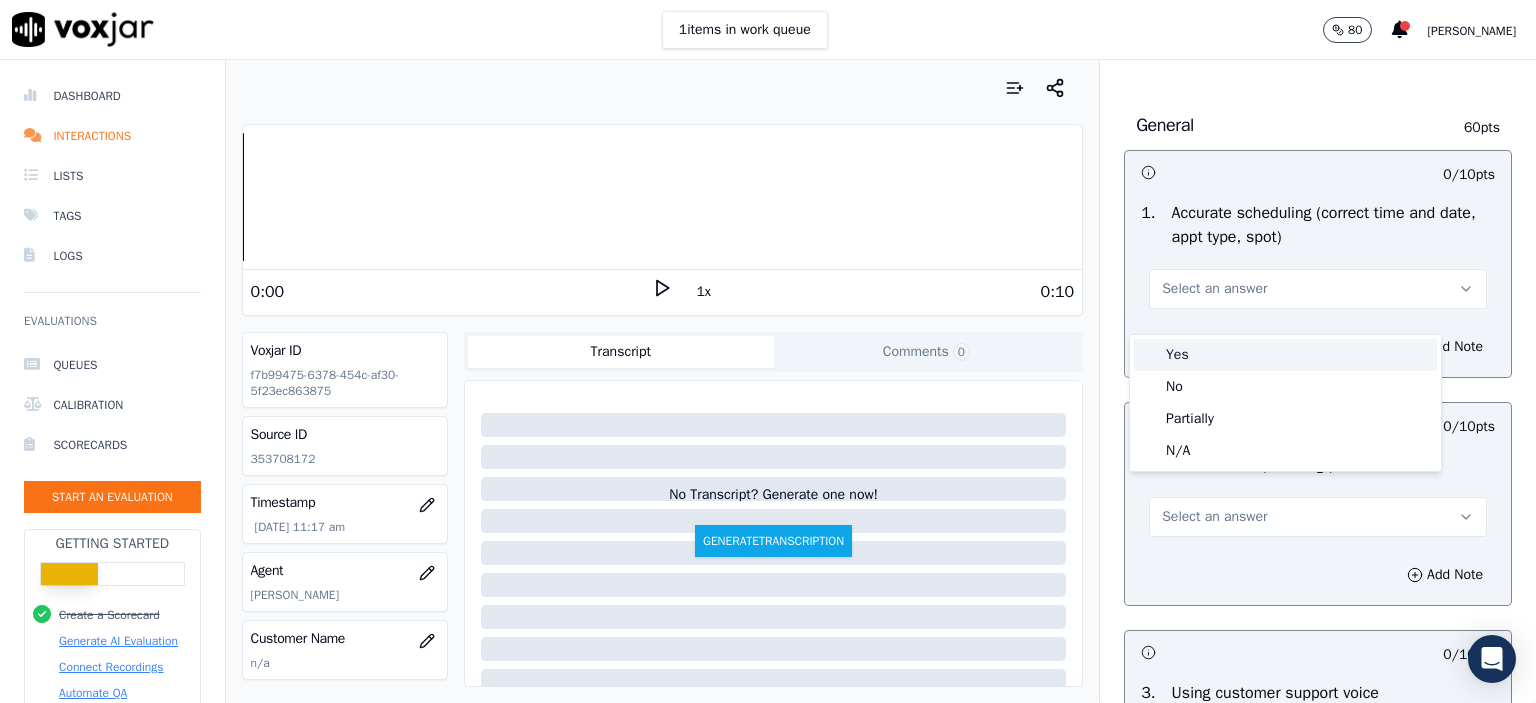 click on "Yes" at bounding box center [1285, 355] 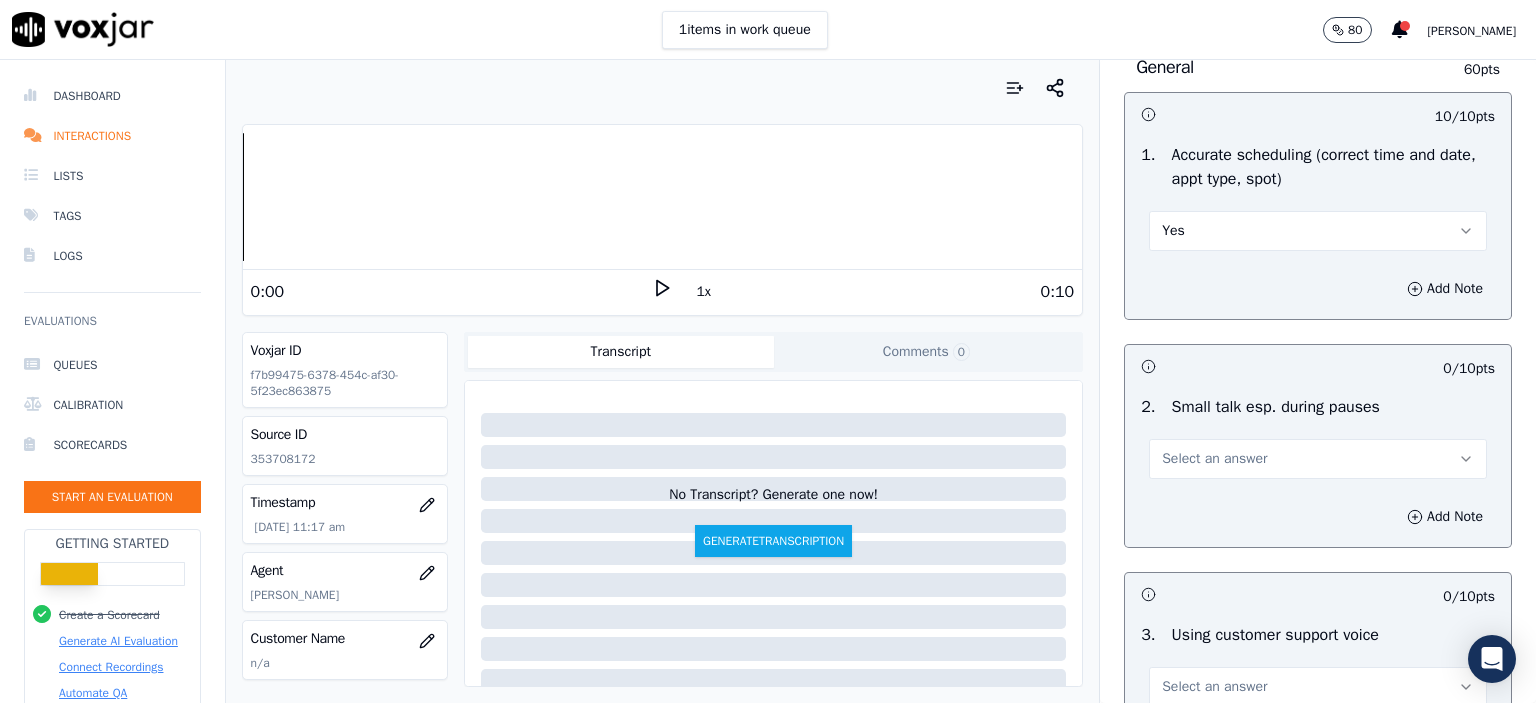 scroll, scrollTop: 2400, scrollLeft: 0, axis: vertical 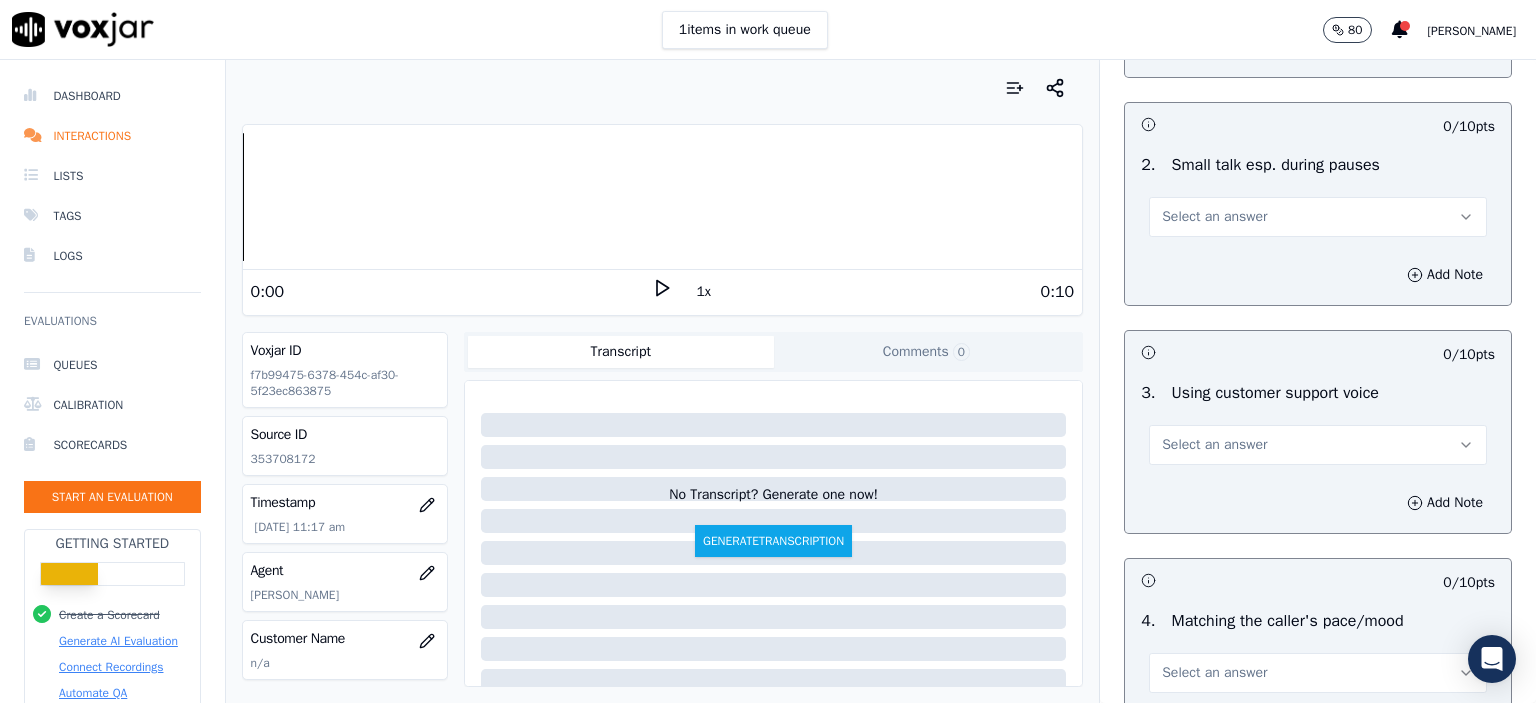click on "Select an answer" at bounding box center (1318, 217) 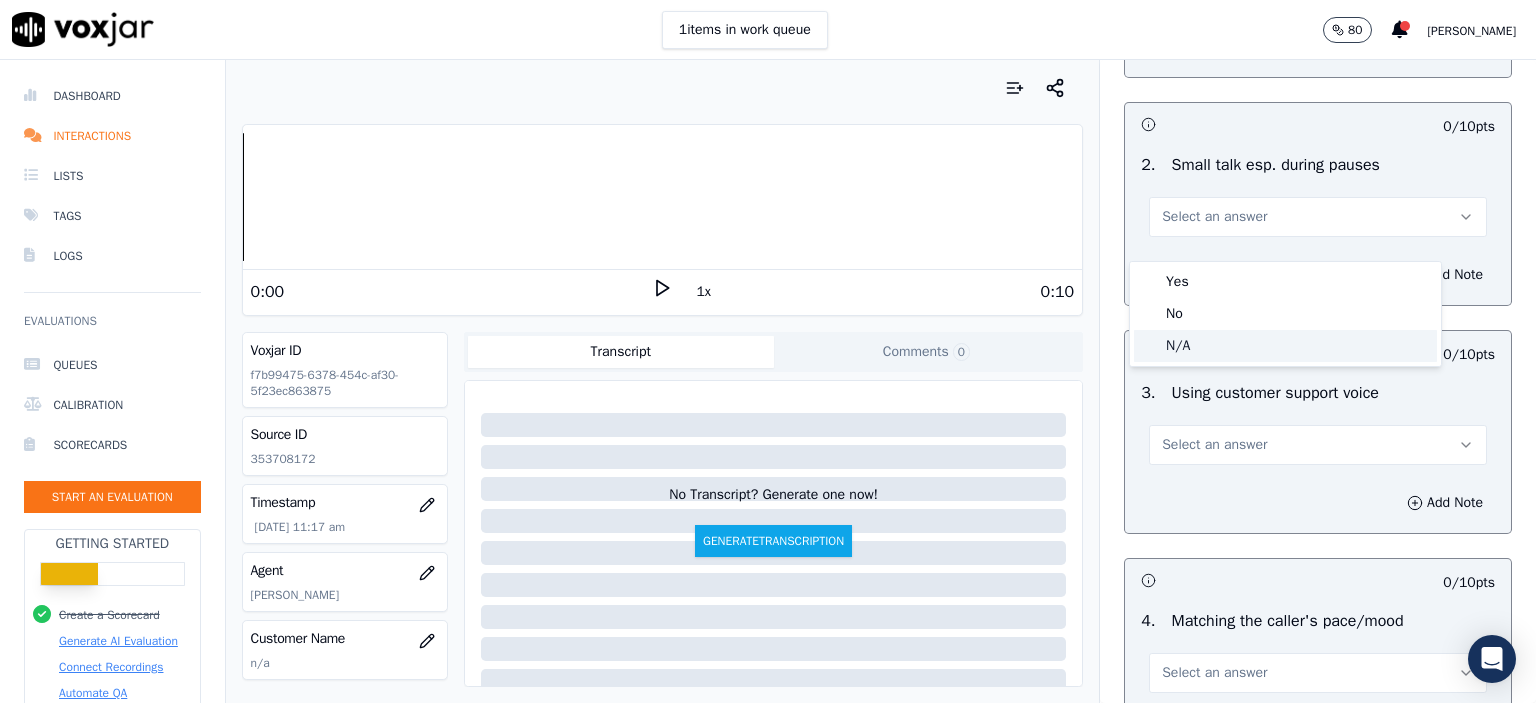 click on "N/A" 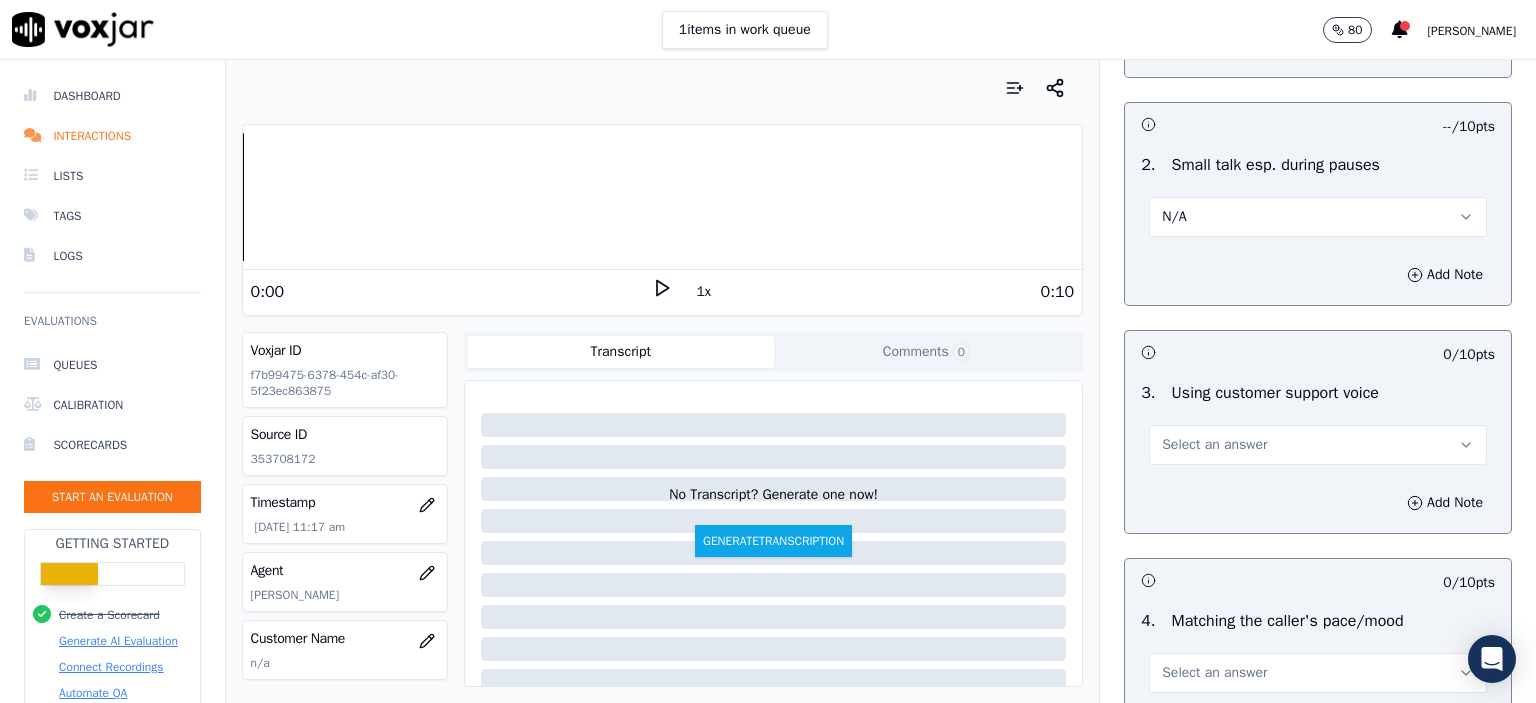 click on "N/A" at bounding box center (1318, 217) 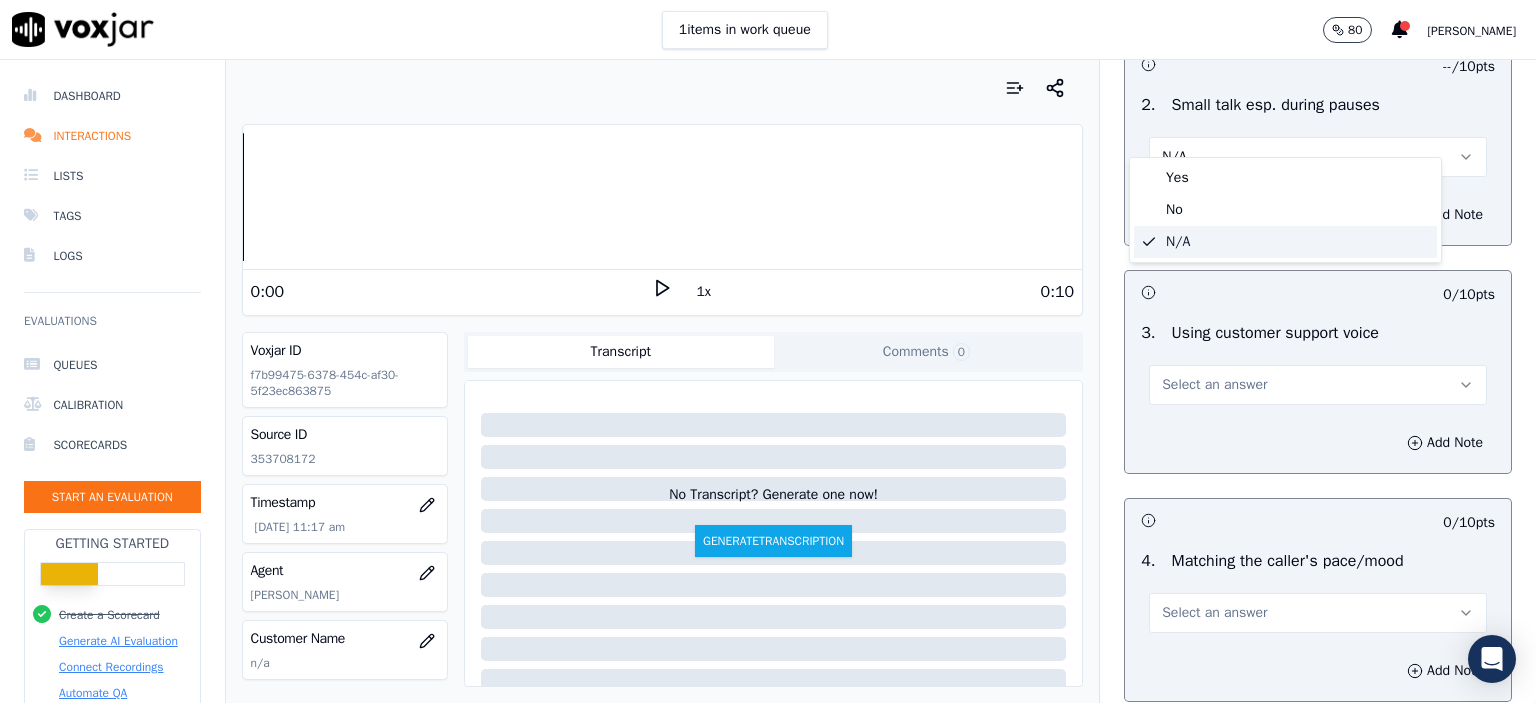 scroll, scrollTop: 2600, scrollLeft: 0, axis: vertical 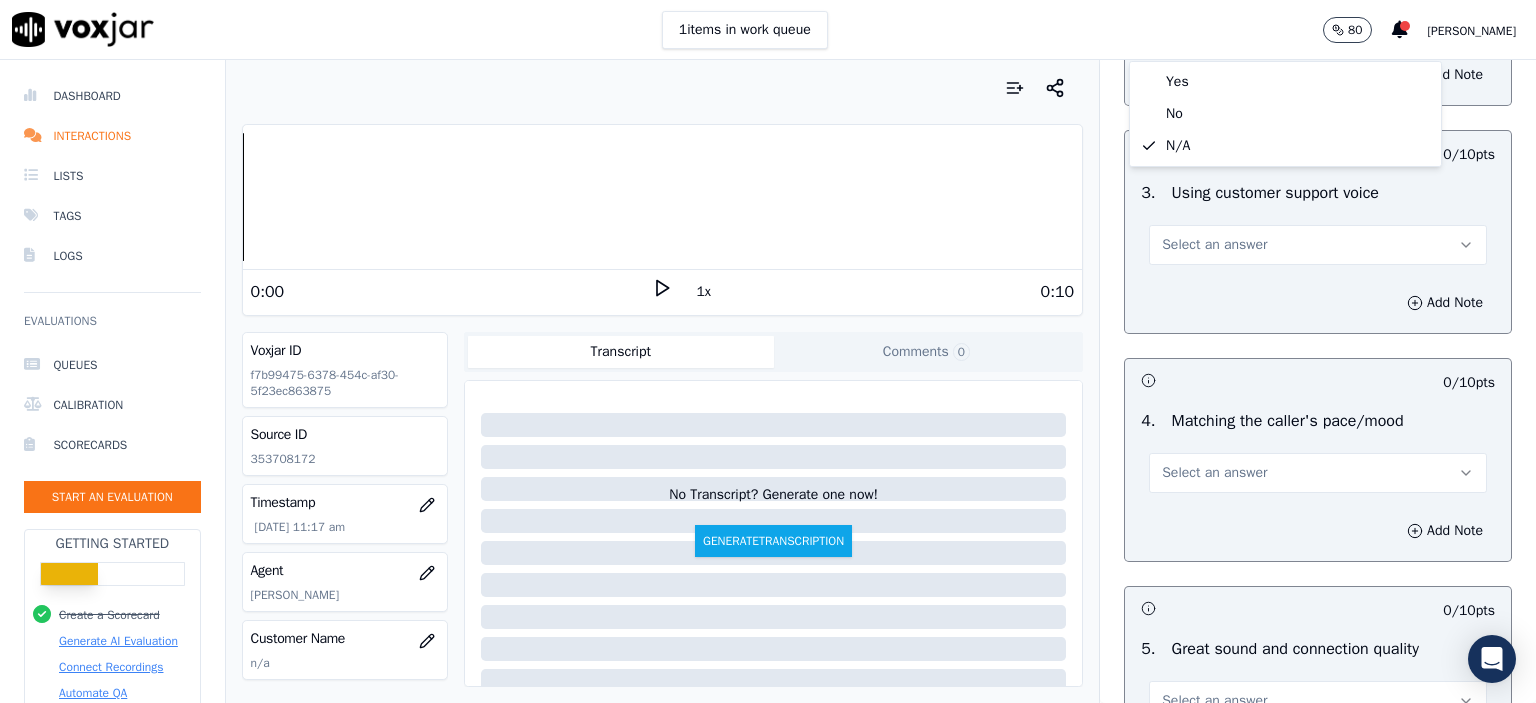 click on "Select an answer" at bounding box center [1318, 245] 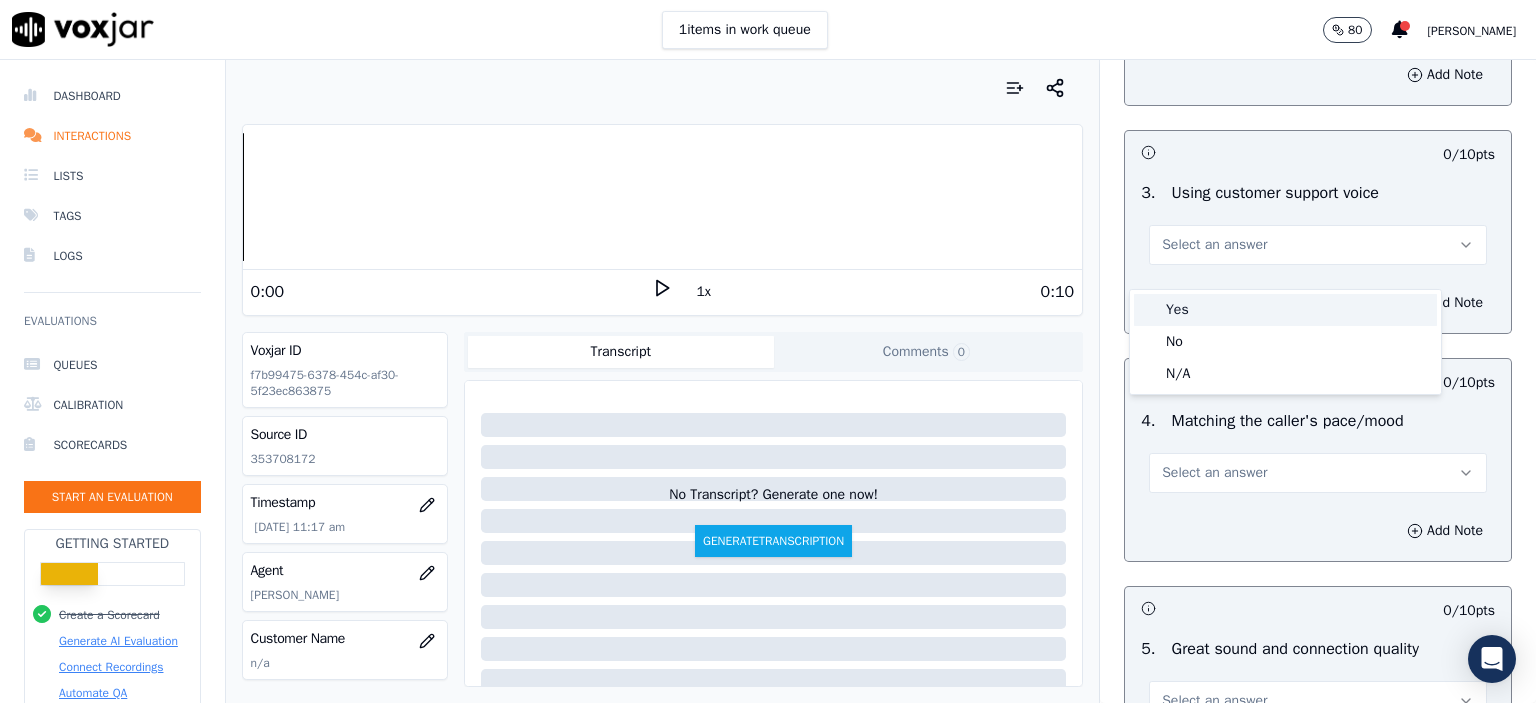 click on "Yes" at bounding box center [1285, 310] 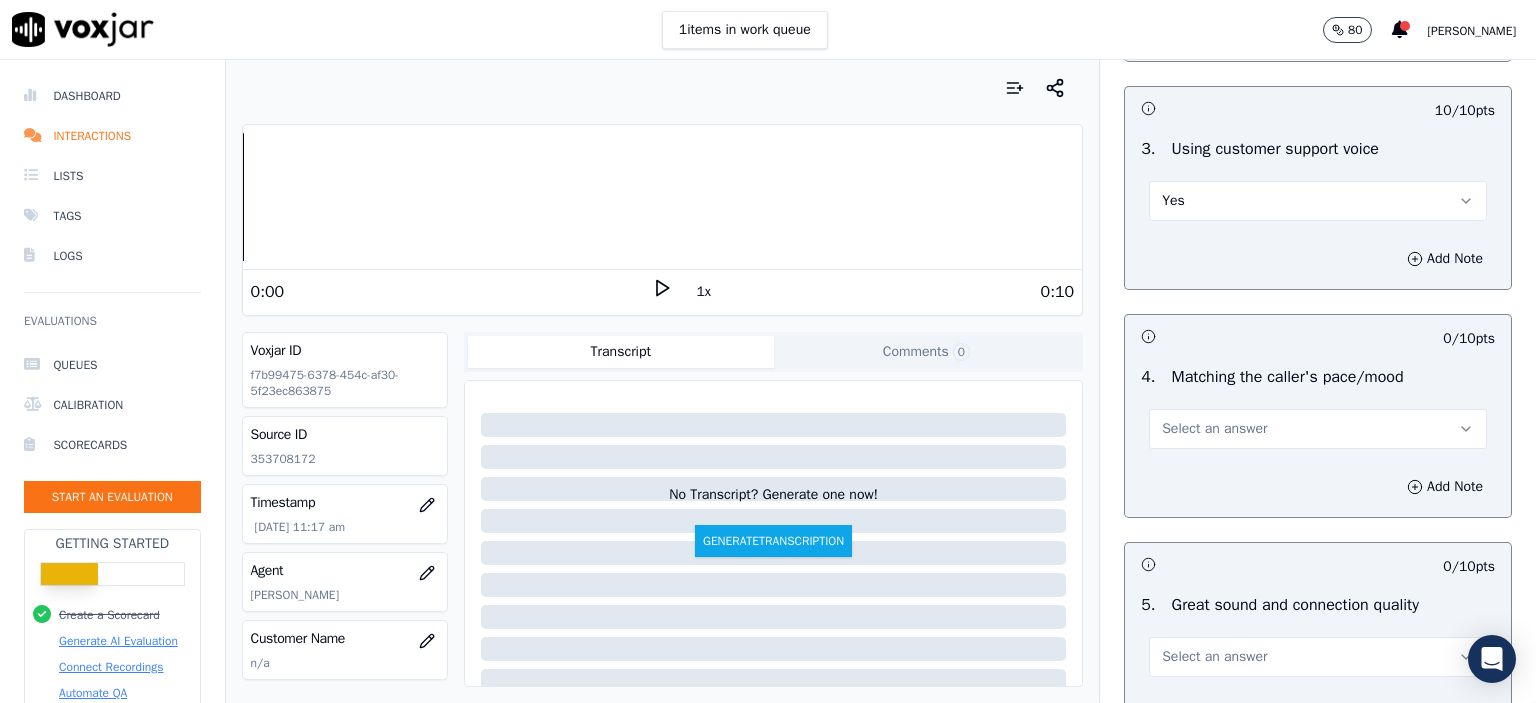 scroll, scrollTop: 2700, scrollLeft: 0, axis: vertical 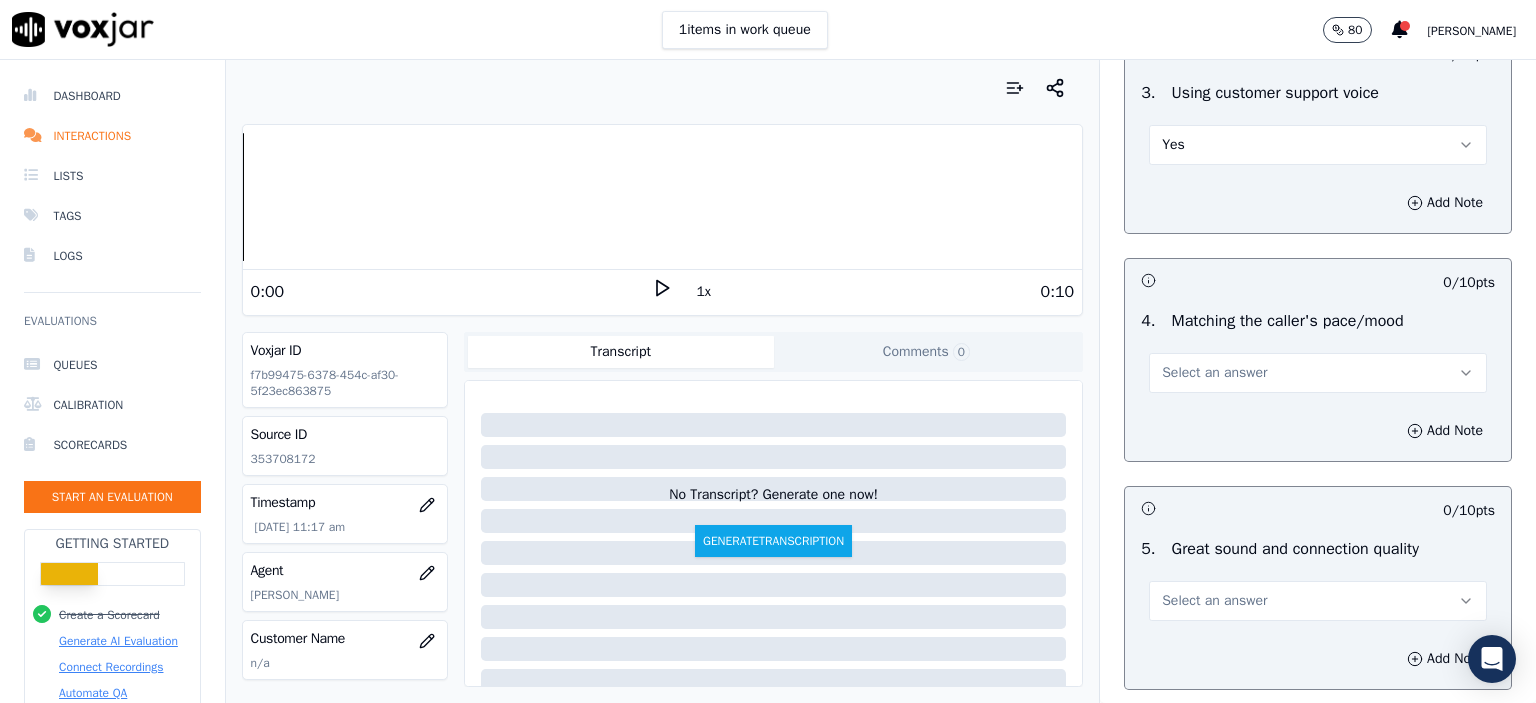 click on "Select an answer" at bounding box center (1318, 373) 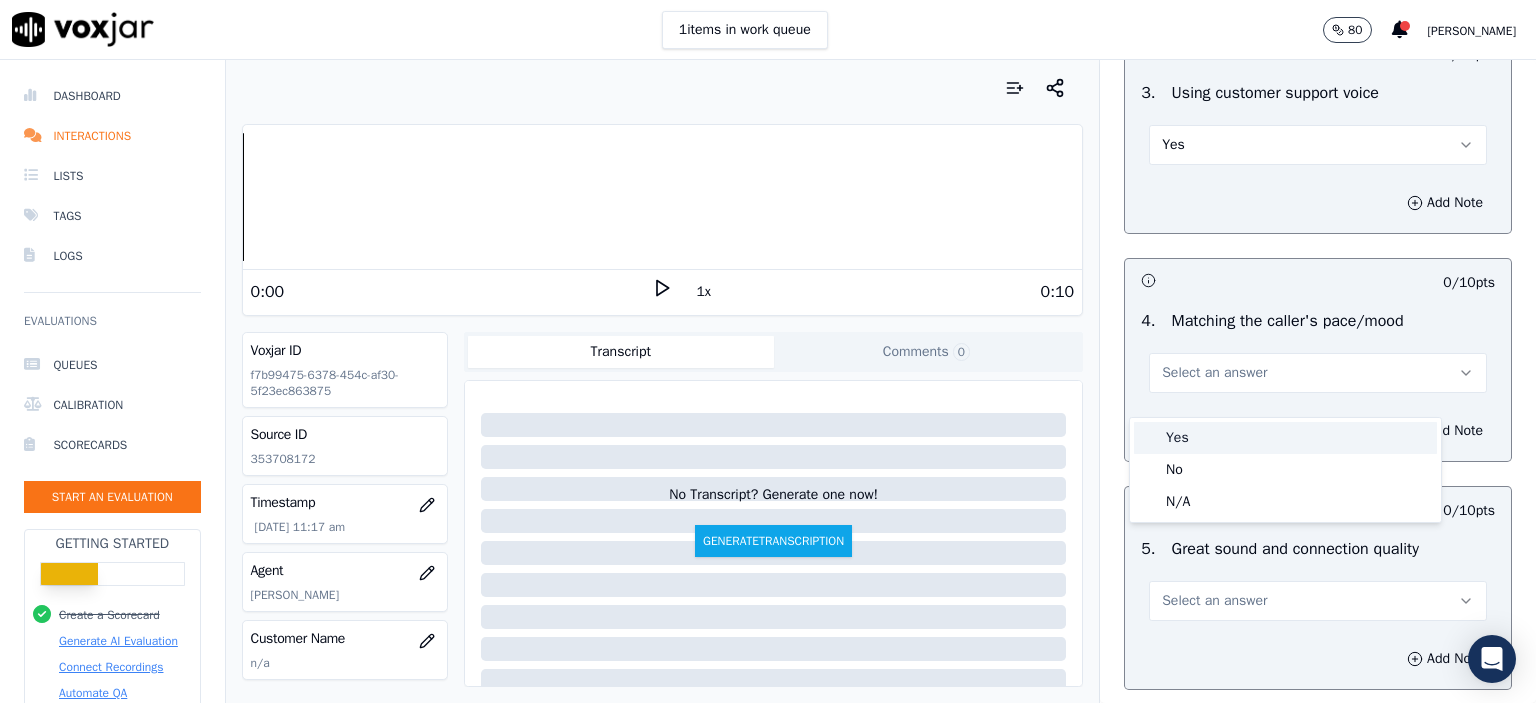 click on "Yes" at bounding box center [1285, 438] 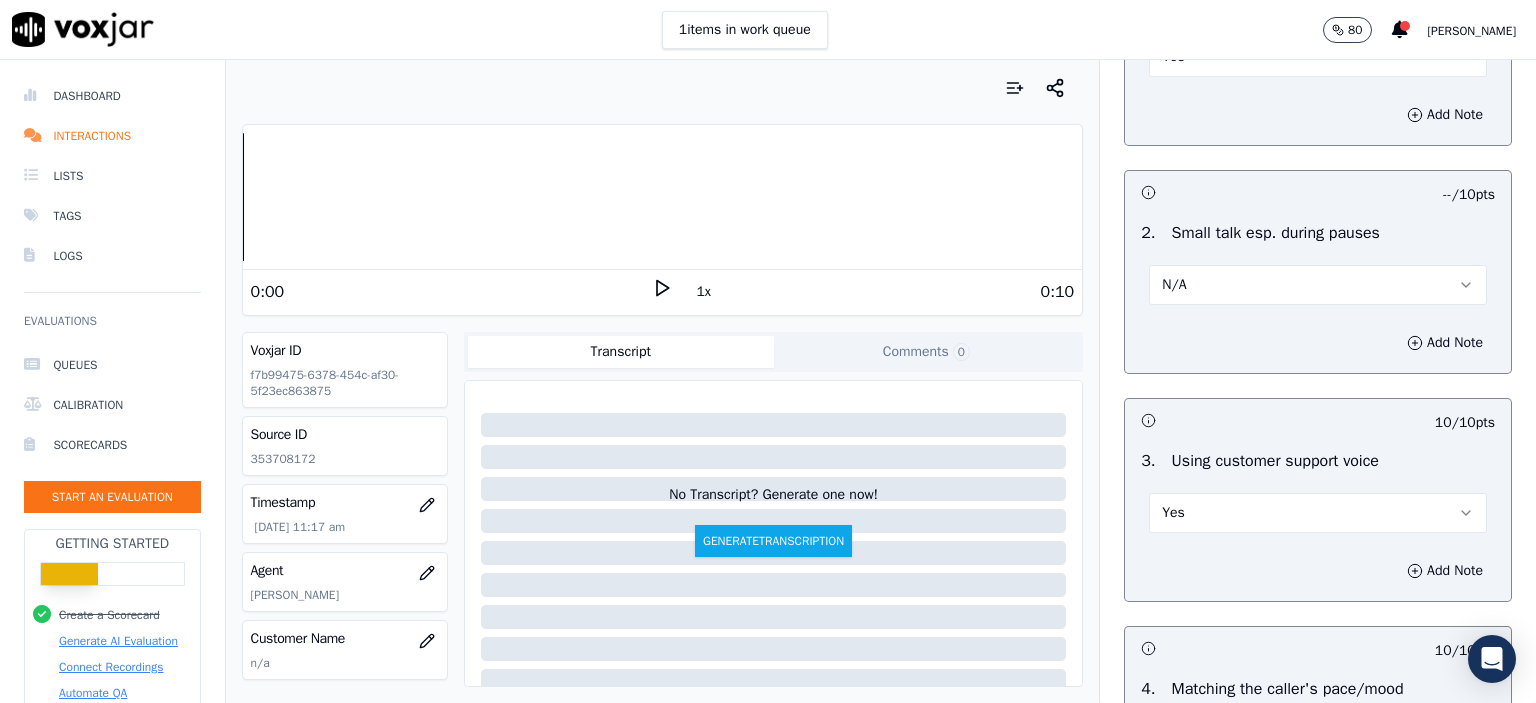 scroll, scrollTop: 2300, scrollLeft: 0, axis: vertical 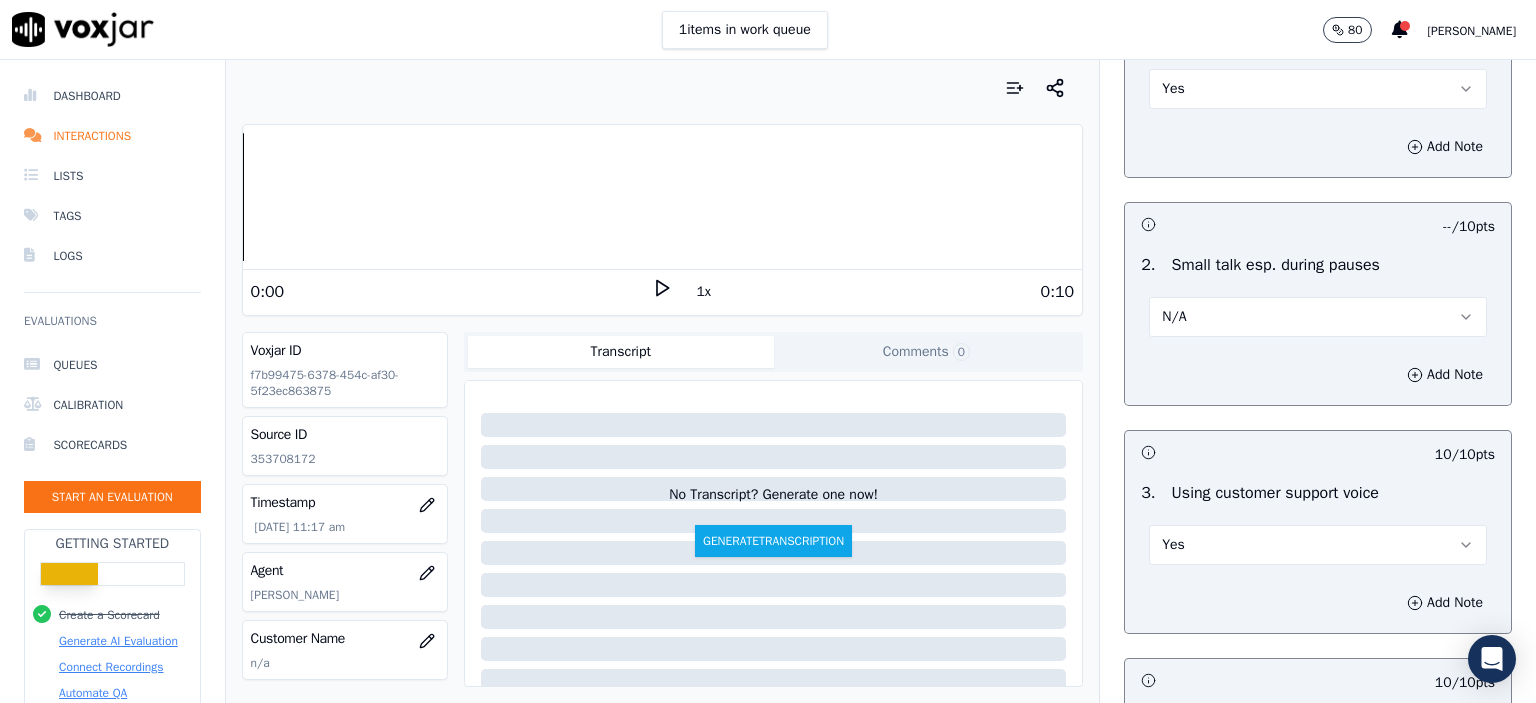 click on "N/A" at bounding box center (1318, 317) 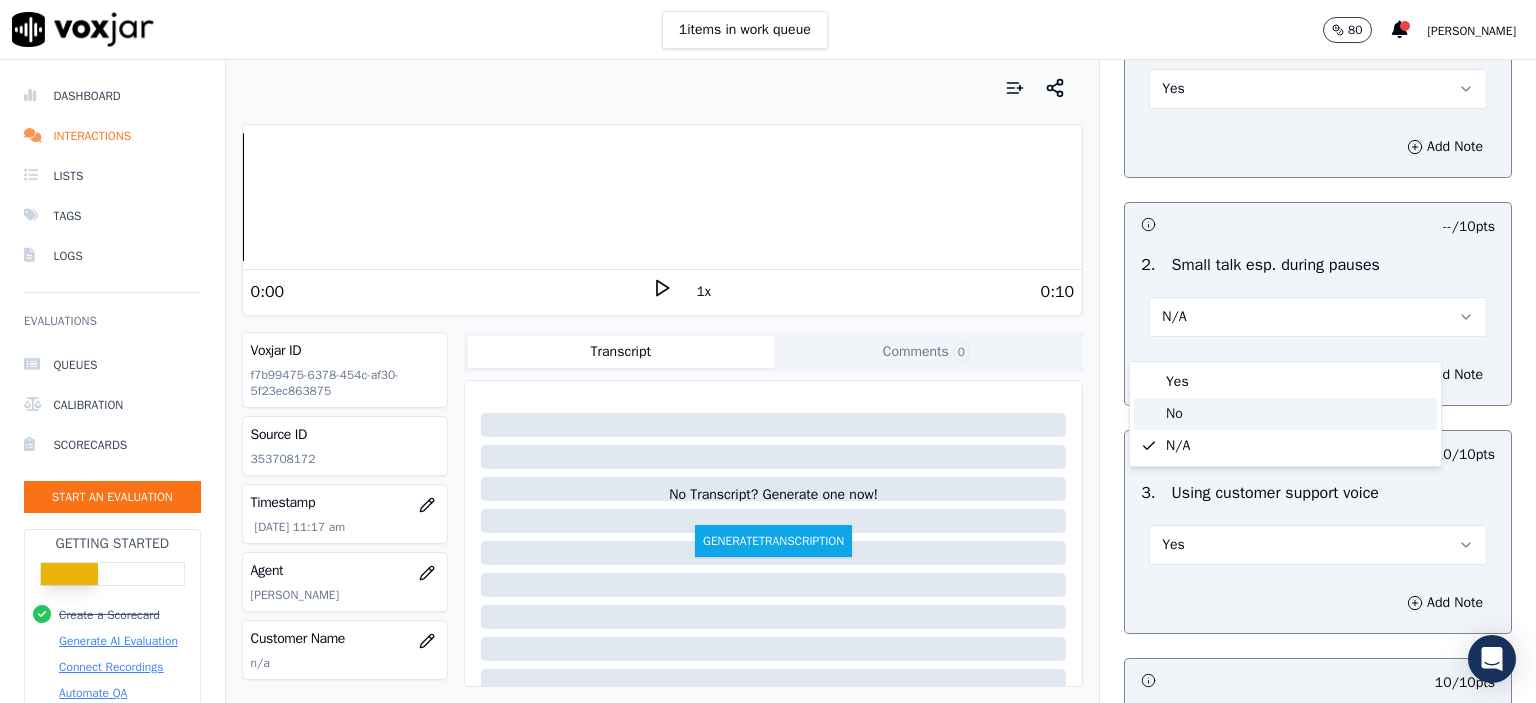 click on "No" 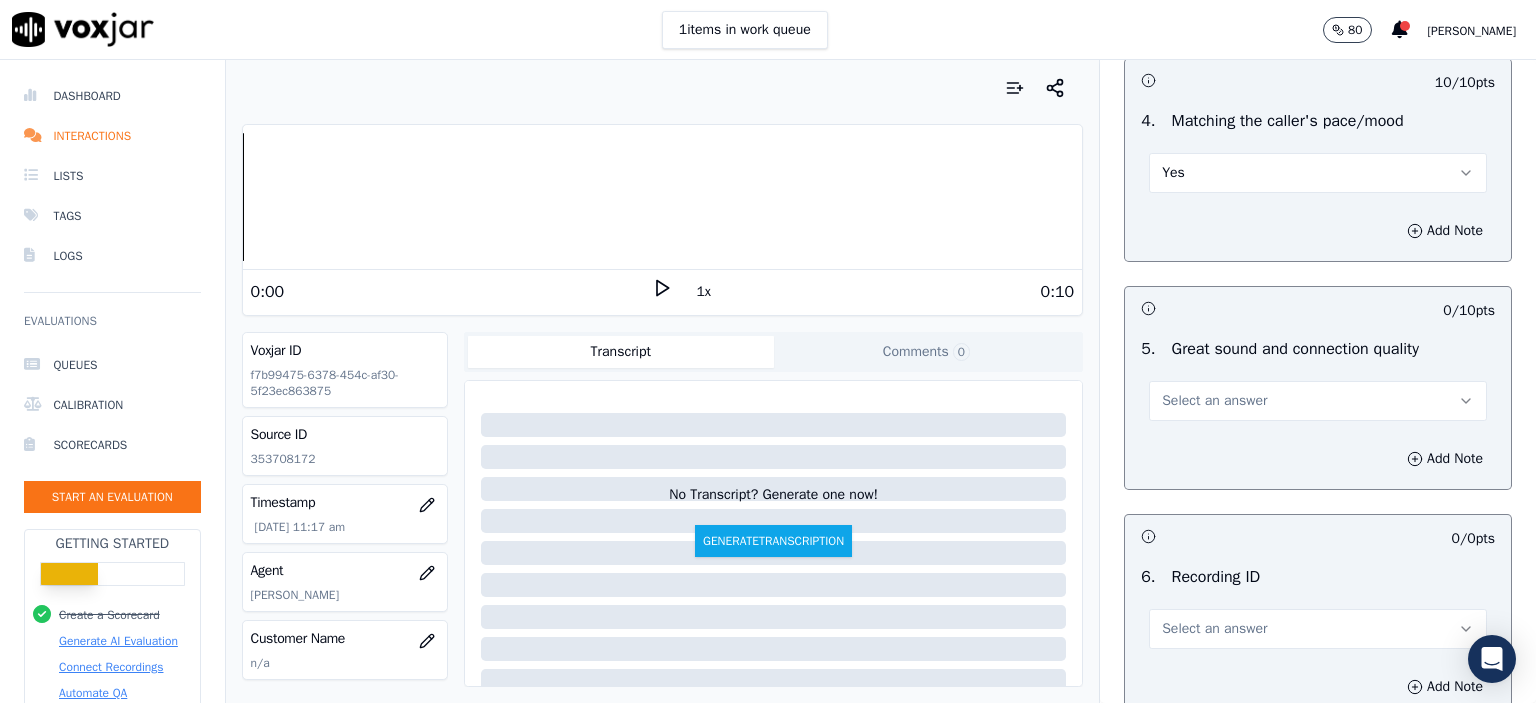click on "Select an answer" at bounding box center [1214, 401] 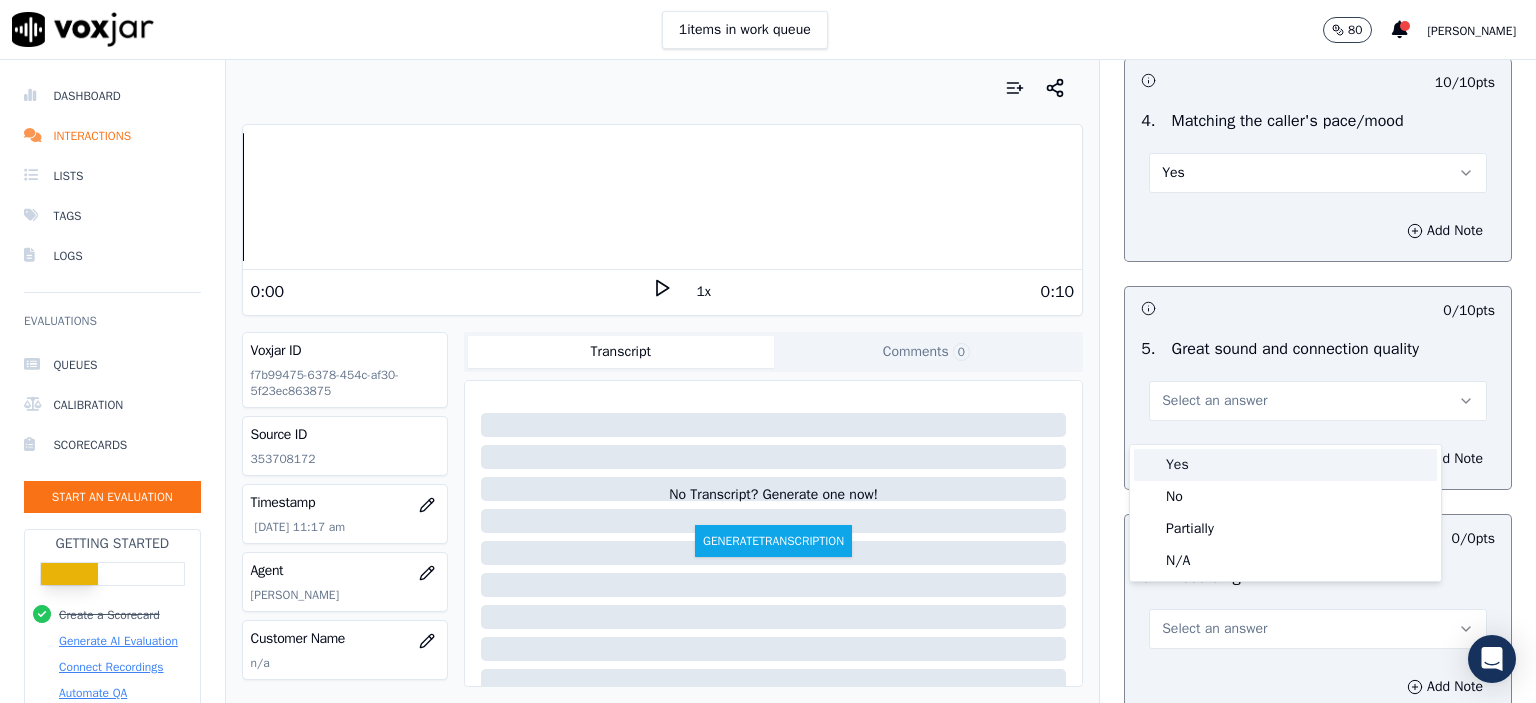 drag, startPoint x: 1209, startPoint y: 440, endPoint x: 1216, endPoint y: 463, distance: 24.04163 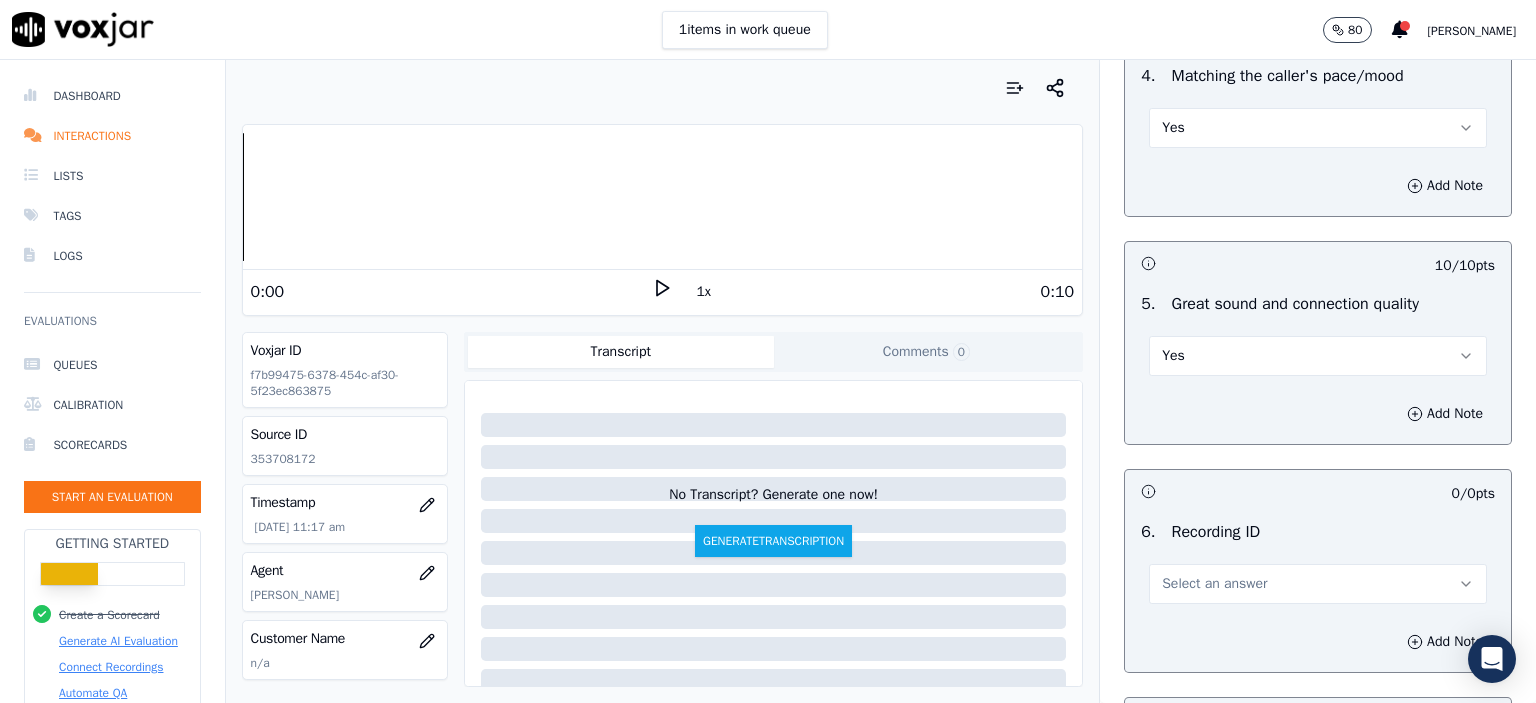 scroll, scrollTop: 3200, scrollLeft: 0, axis: vertical 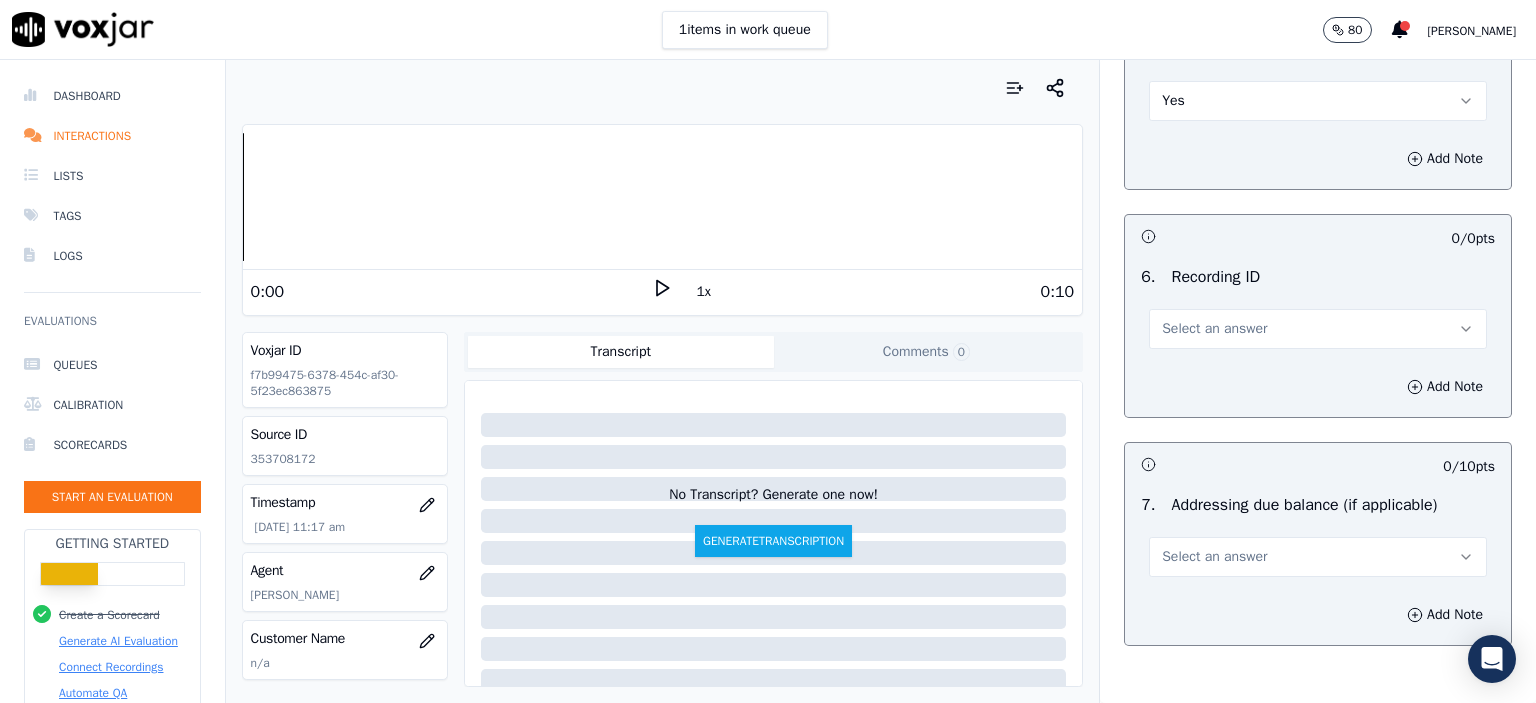 click on "Select an answer" at bounding box center (1318, 329) 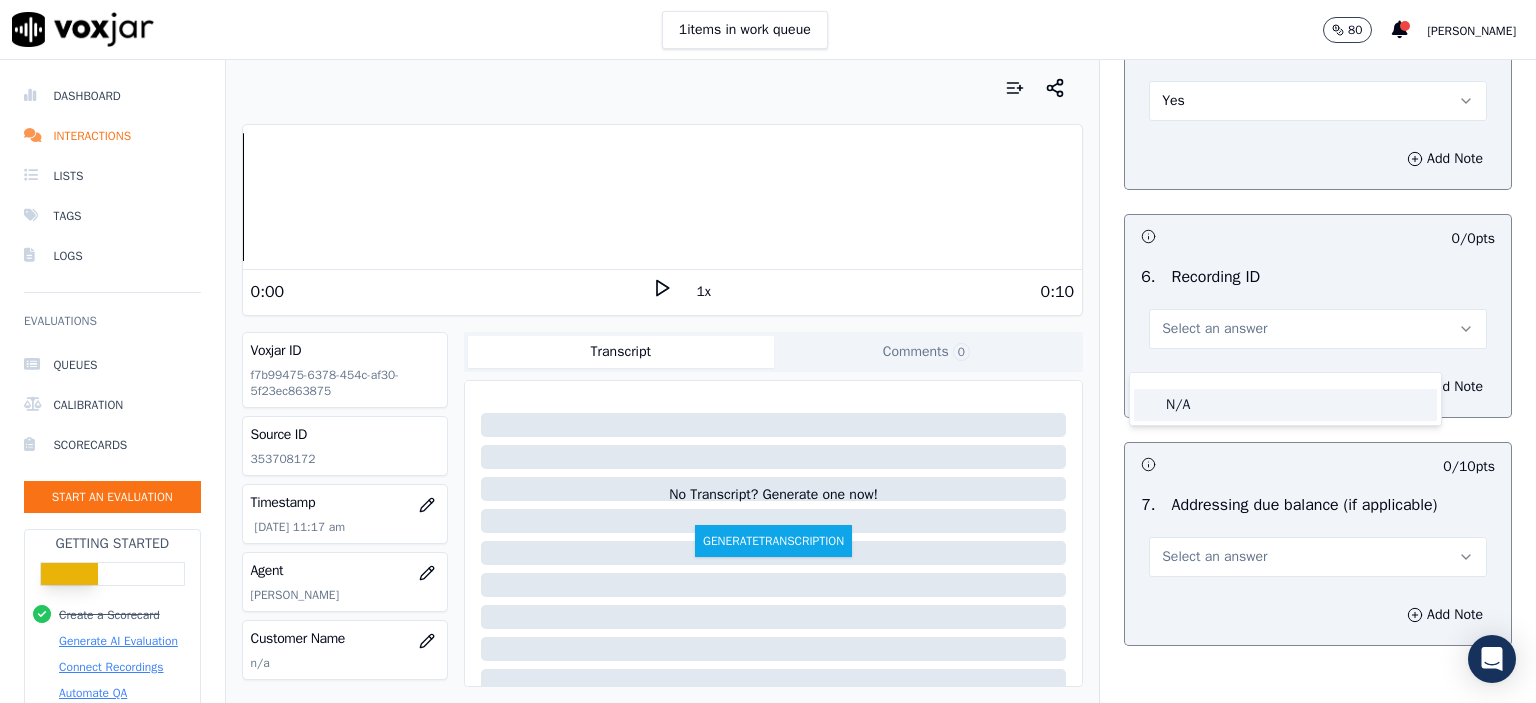 click on "N/A" 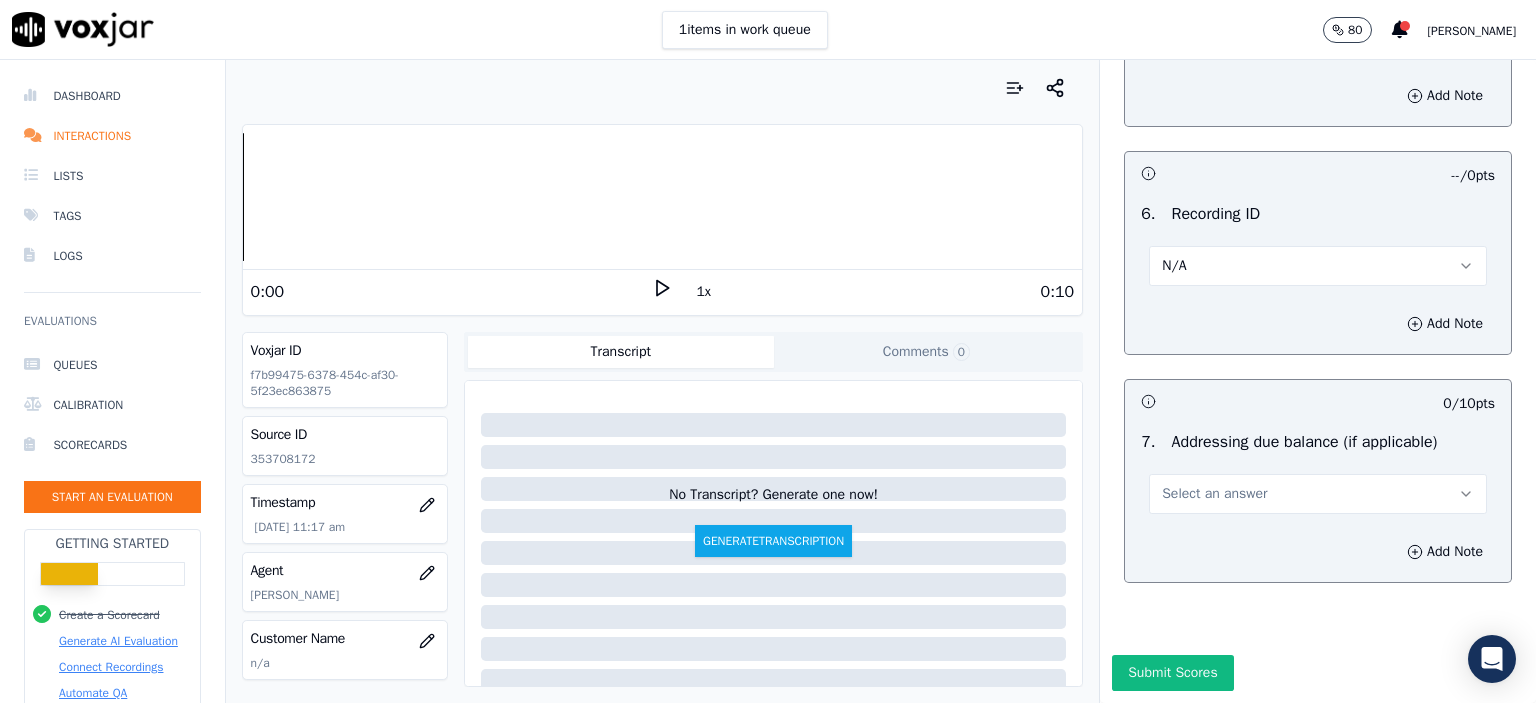 scroll, scrollTop: 3326, scrollLeft: 0, axis: vertical 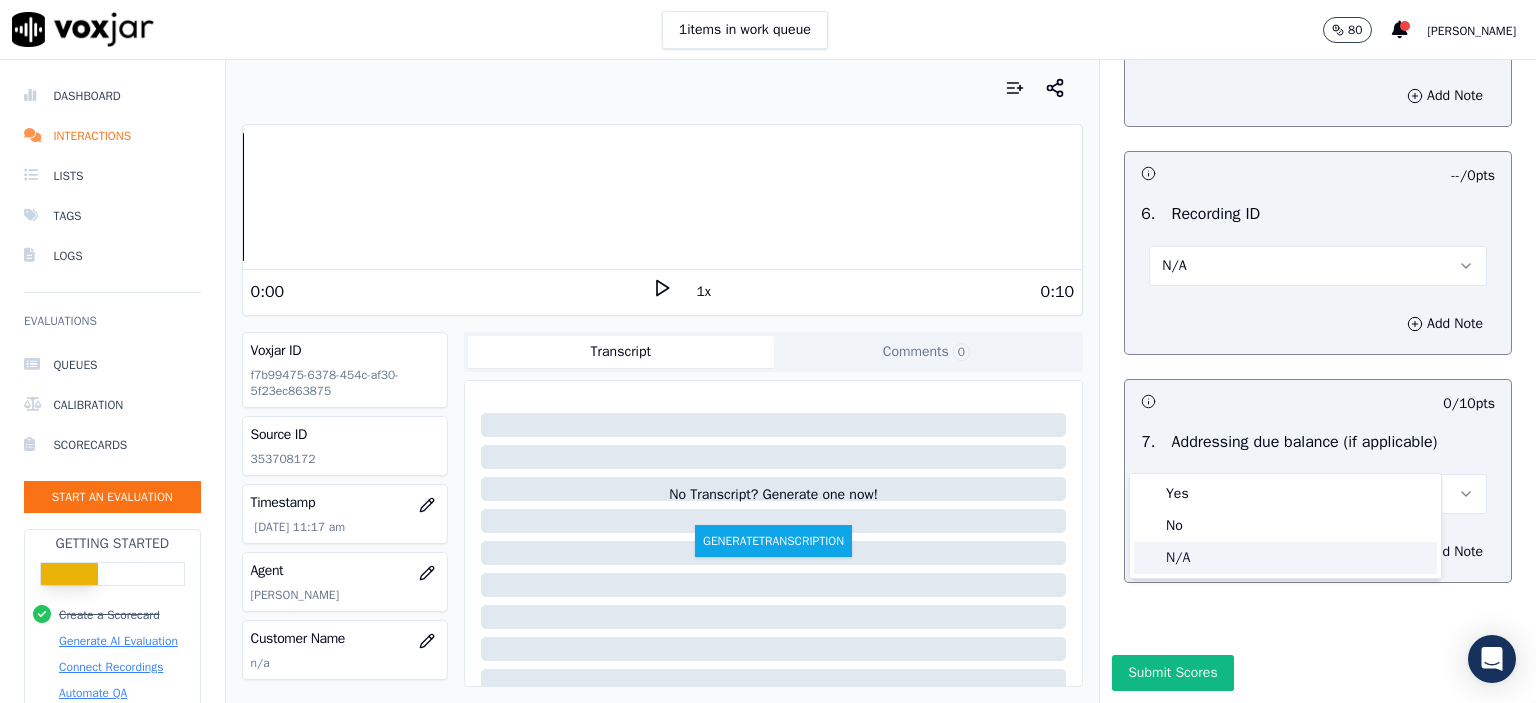 click on "N/A" 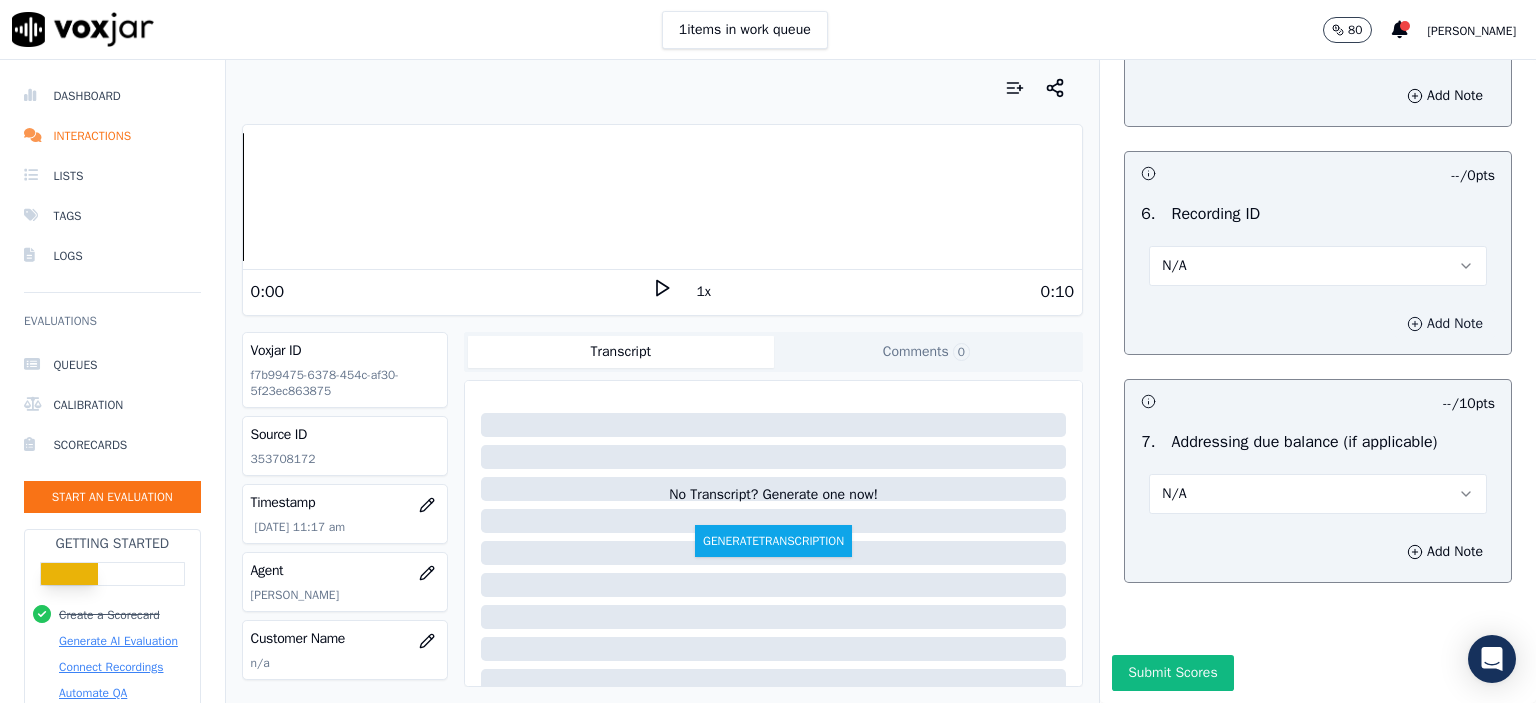 click on "Add Note" at bounding box center [1445, 324] 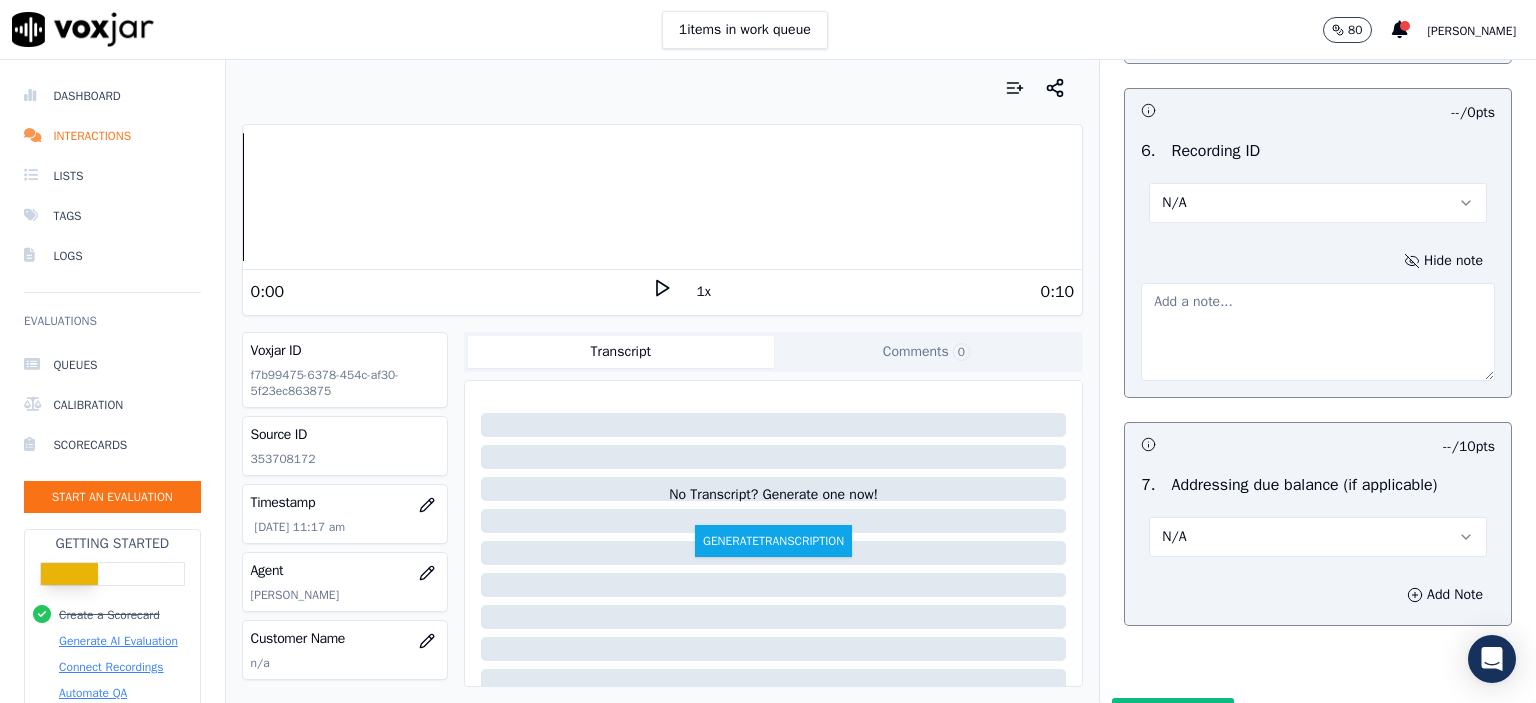 click on "353708172" 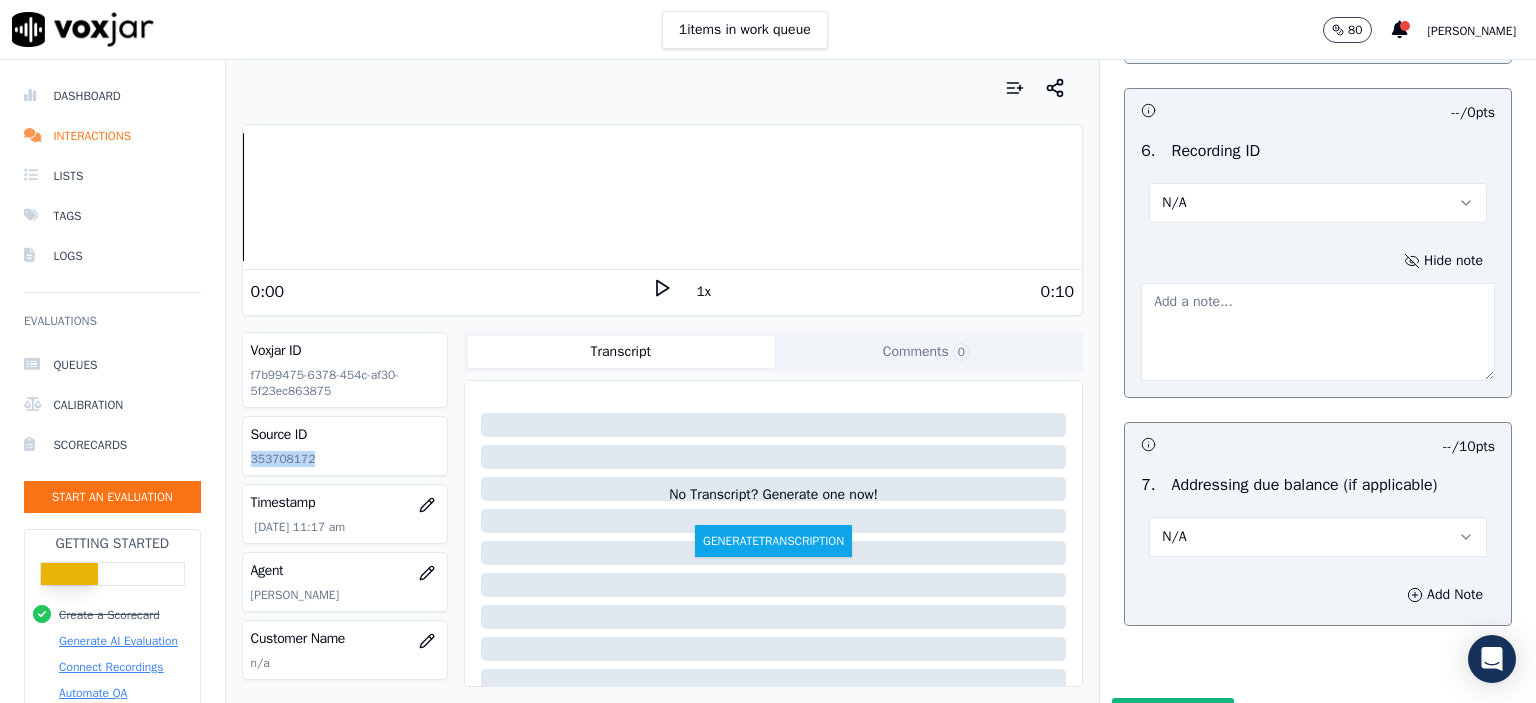 click on "353708172" 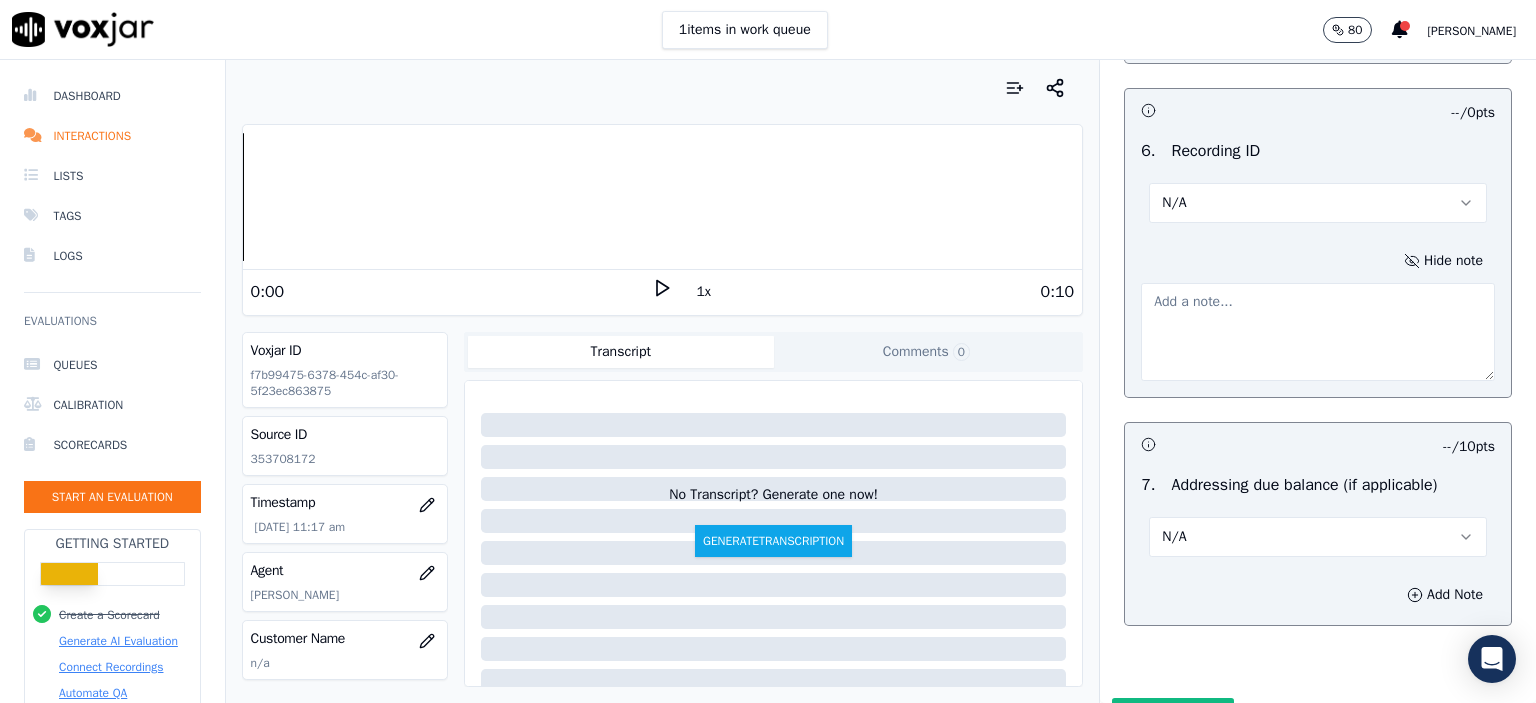 click at bounding box center (1318, 332) 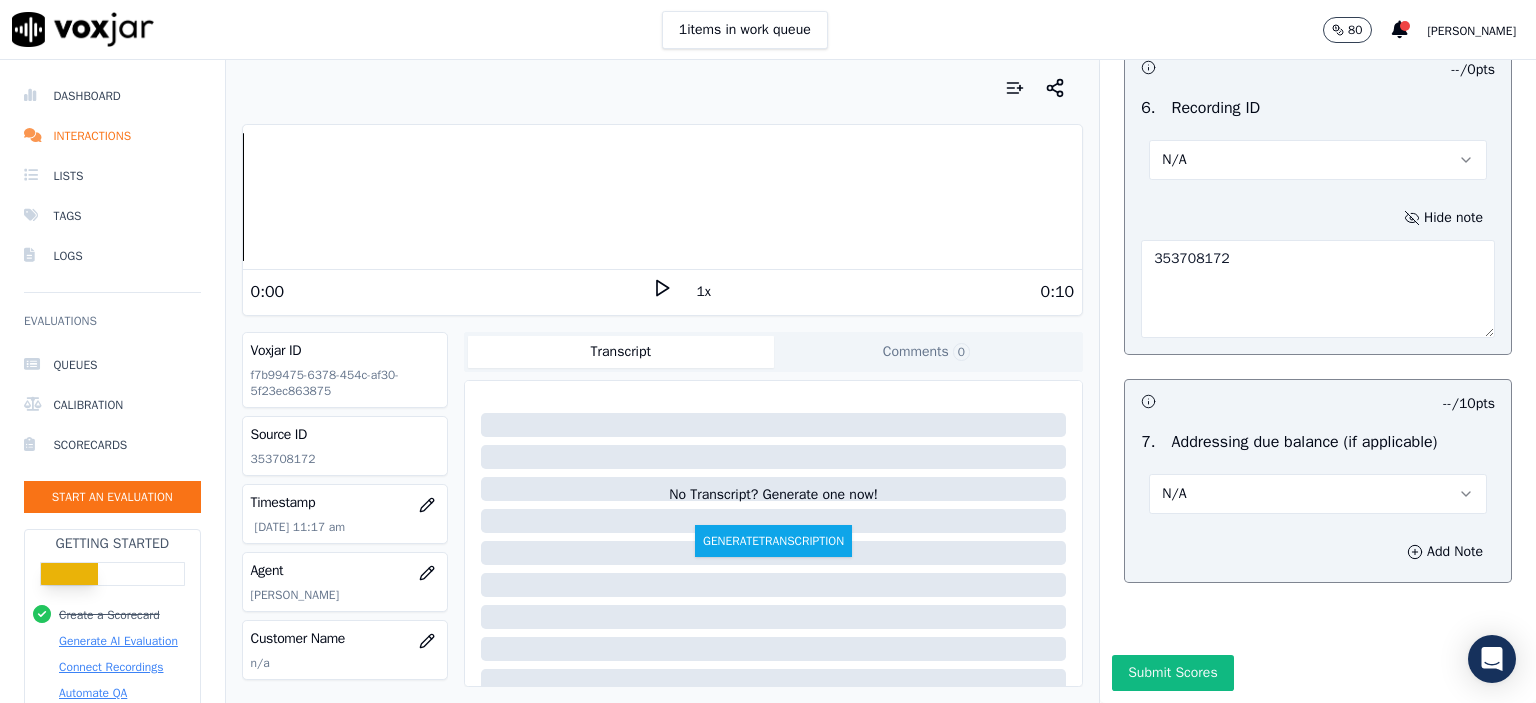 scroll, scrollTop: 3432, scrollLeft: 0, axis: vertical 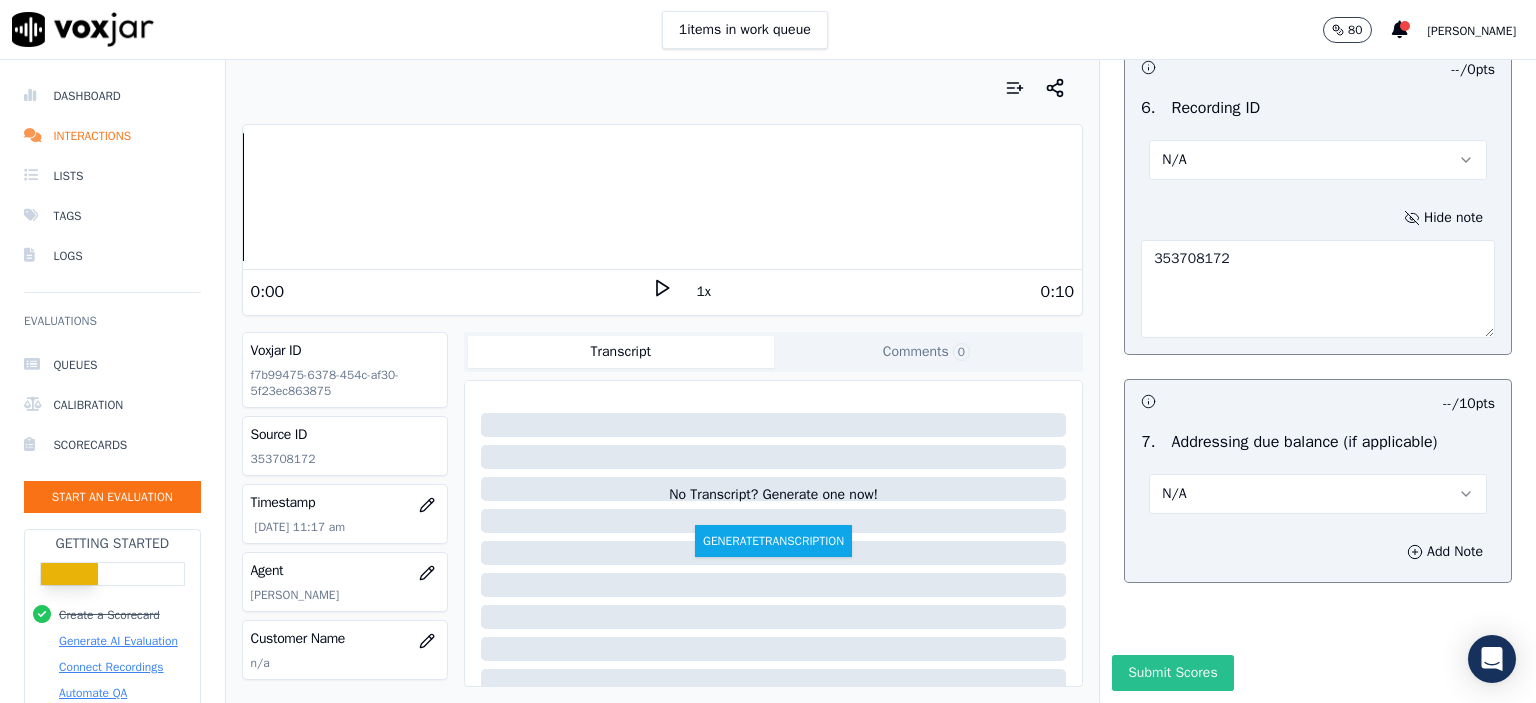 type on "353708172" 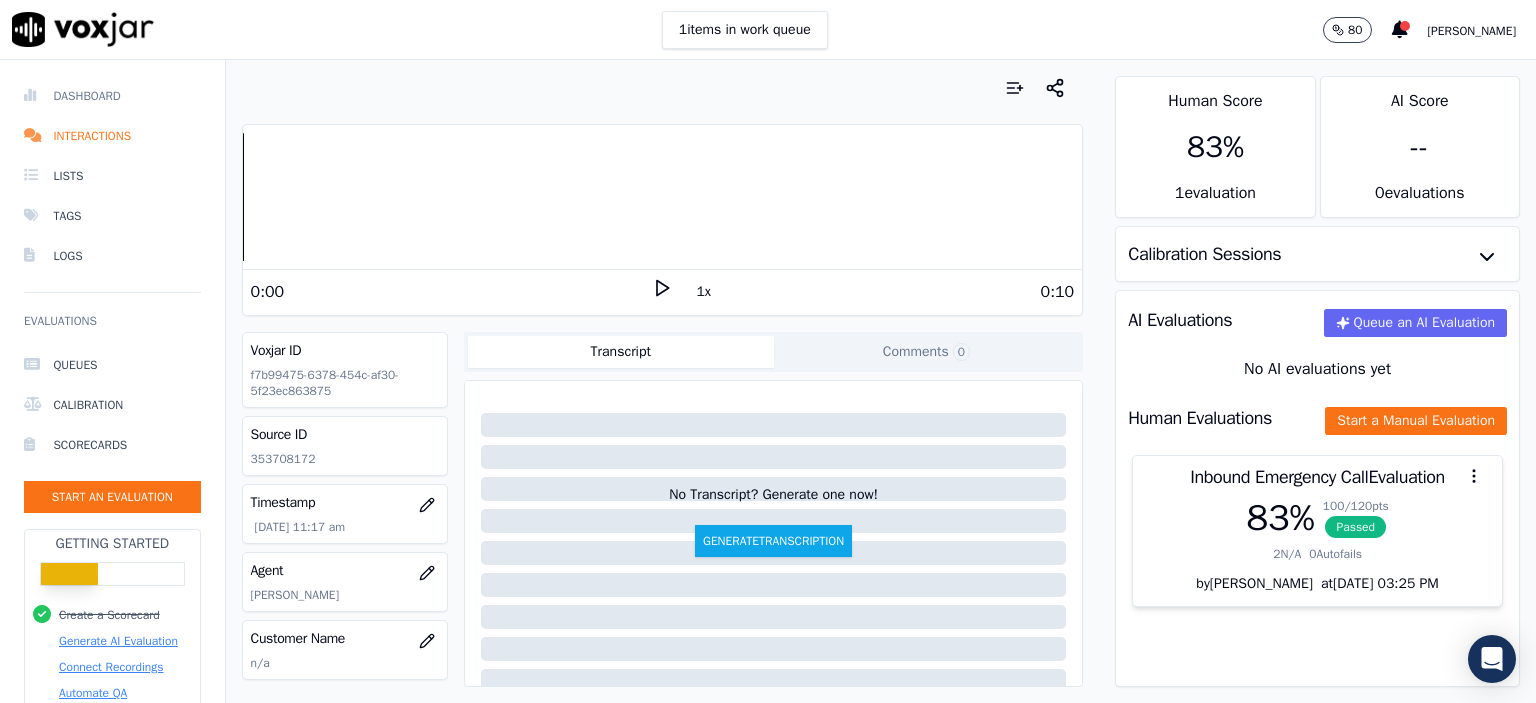 click on "Dashboard" at bounding box center [112, 96] 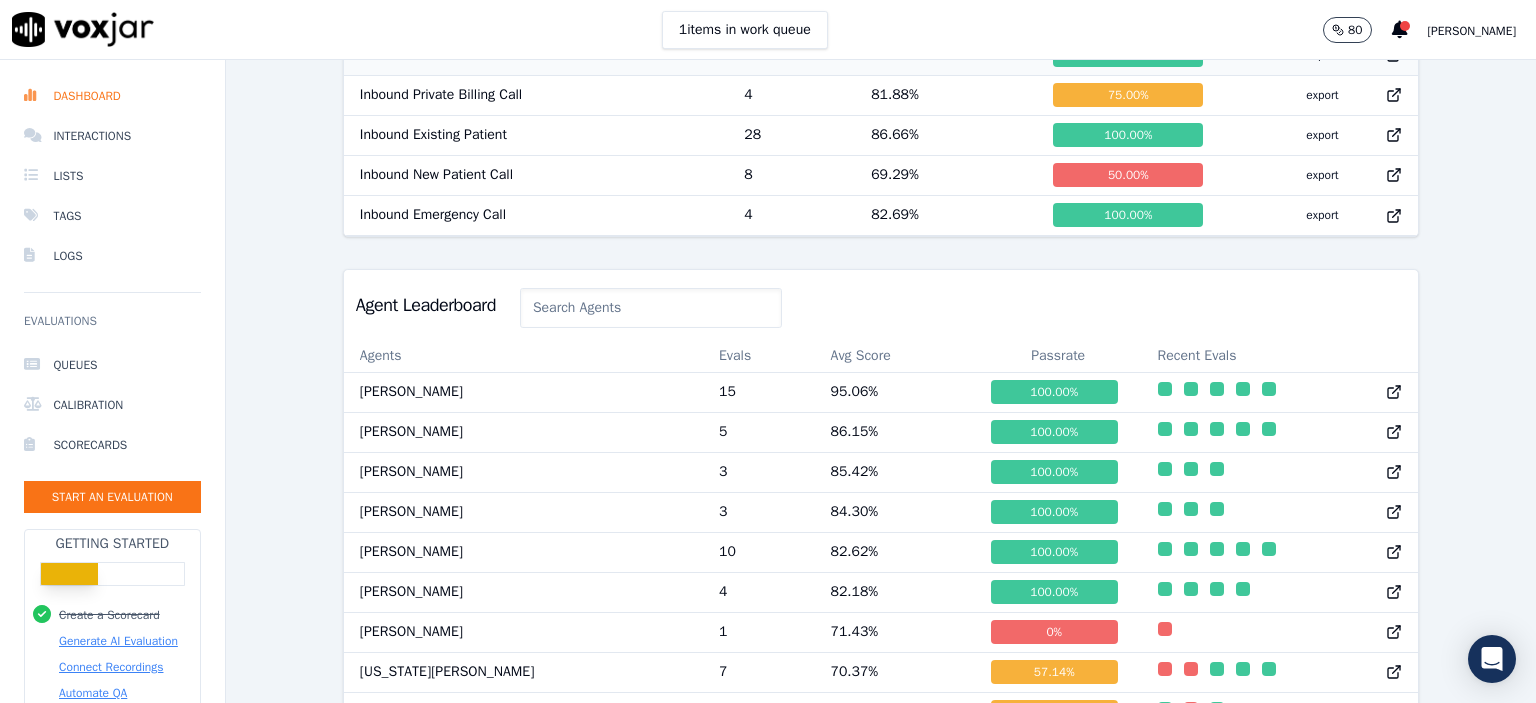 scroll, scrollTop: 938, scrollLeft: 0, axis: vertical 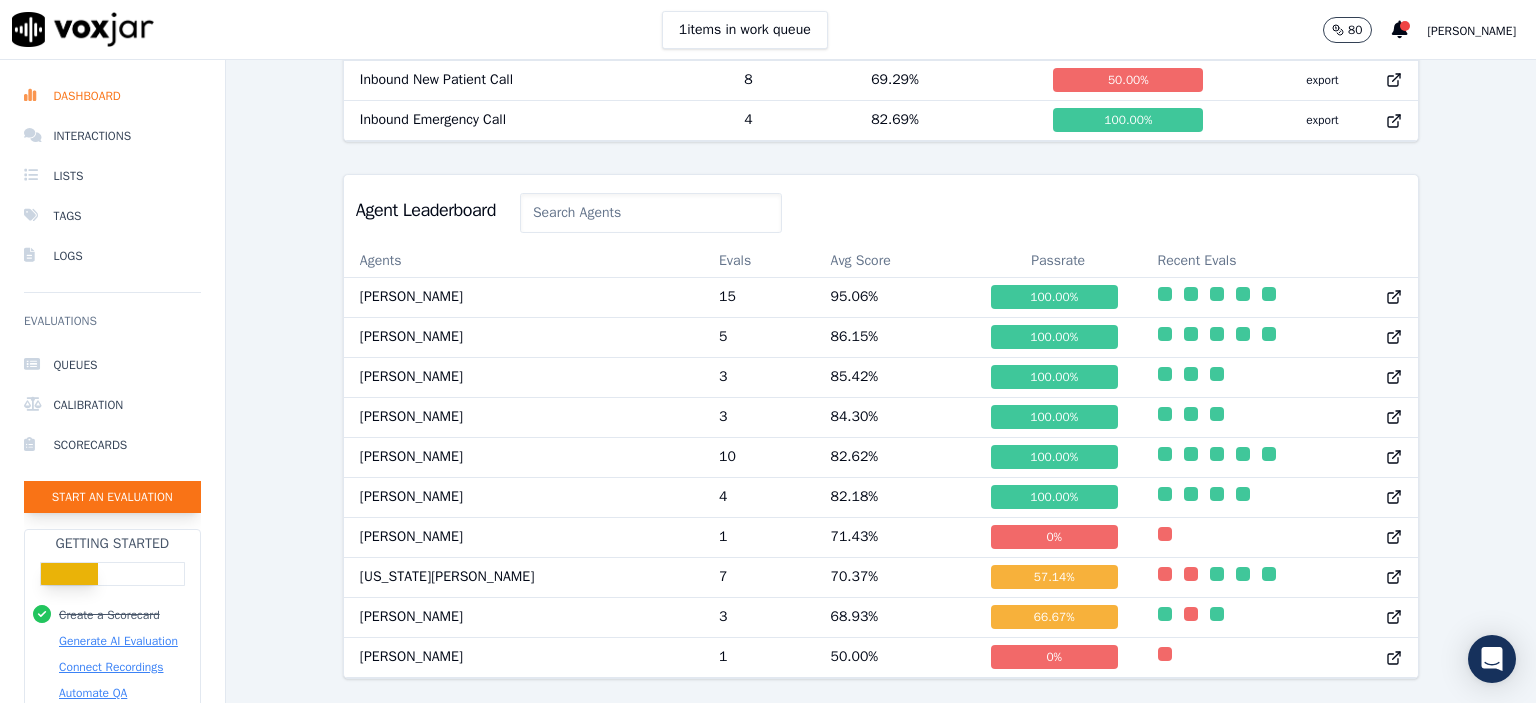 click on "Start an Evaluation" 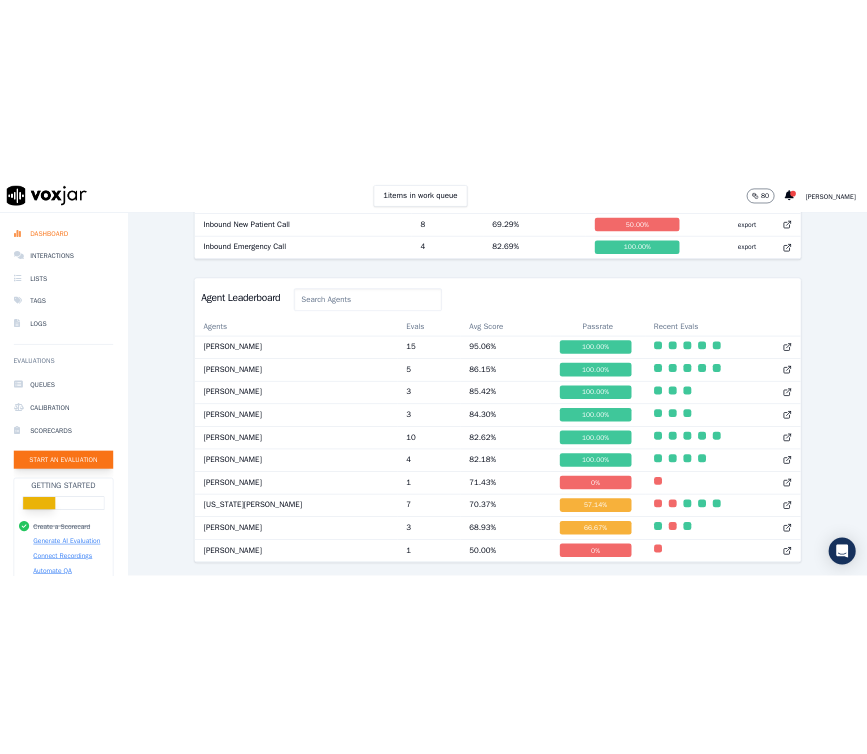 scroll, scrollTop: 122, scrollLeft: 0, axis: vertical 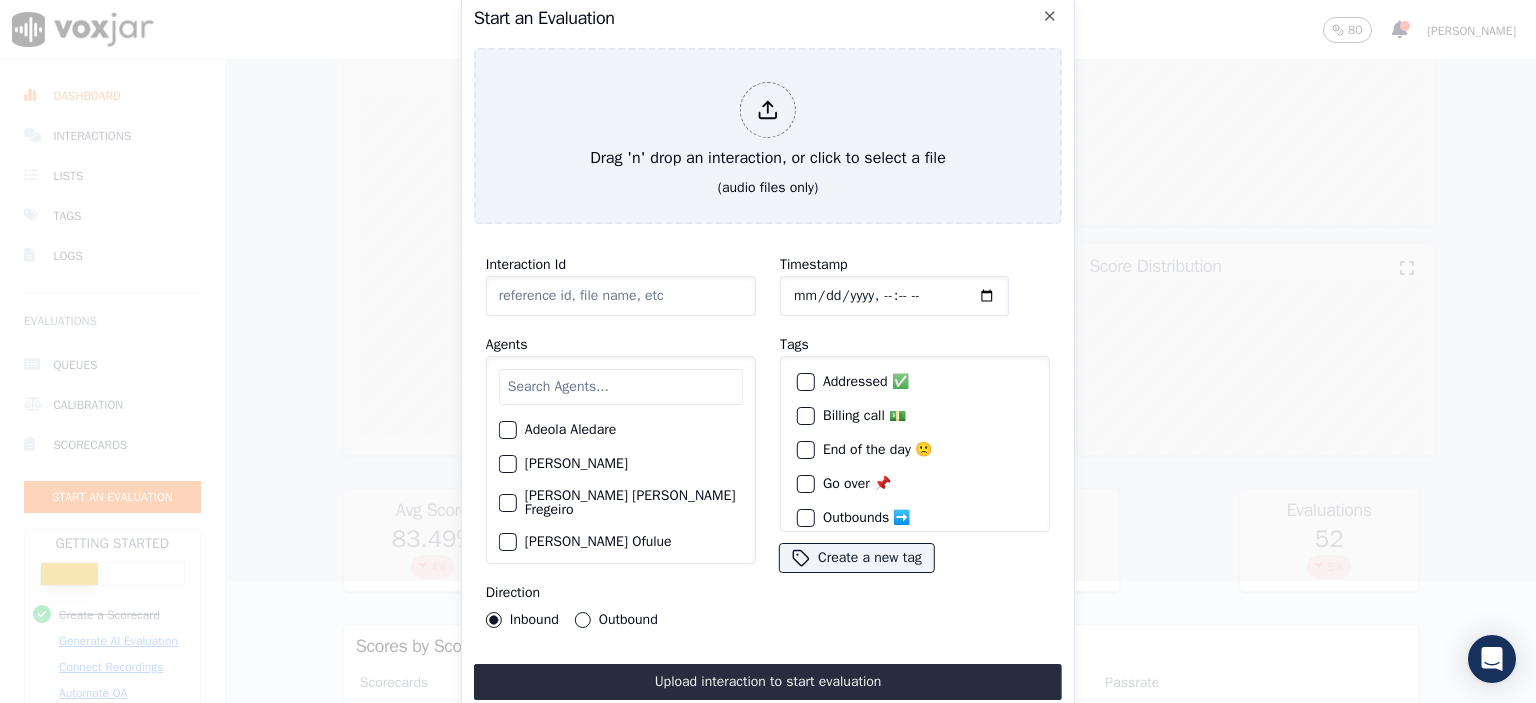click on "Interaction Id" 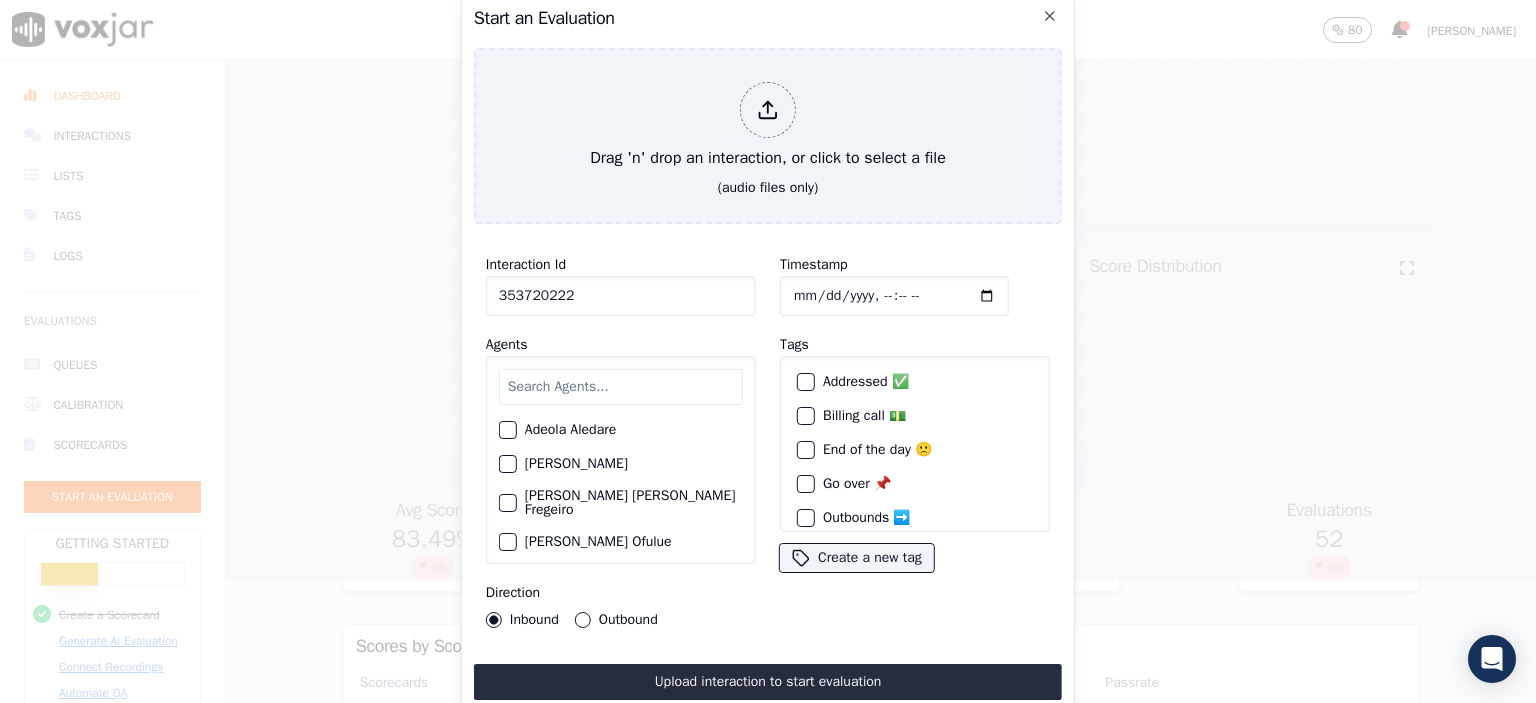 type on "353720222" 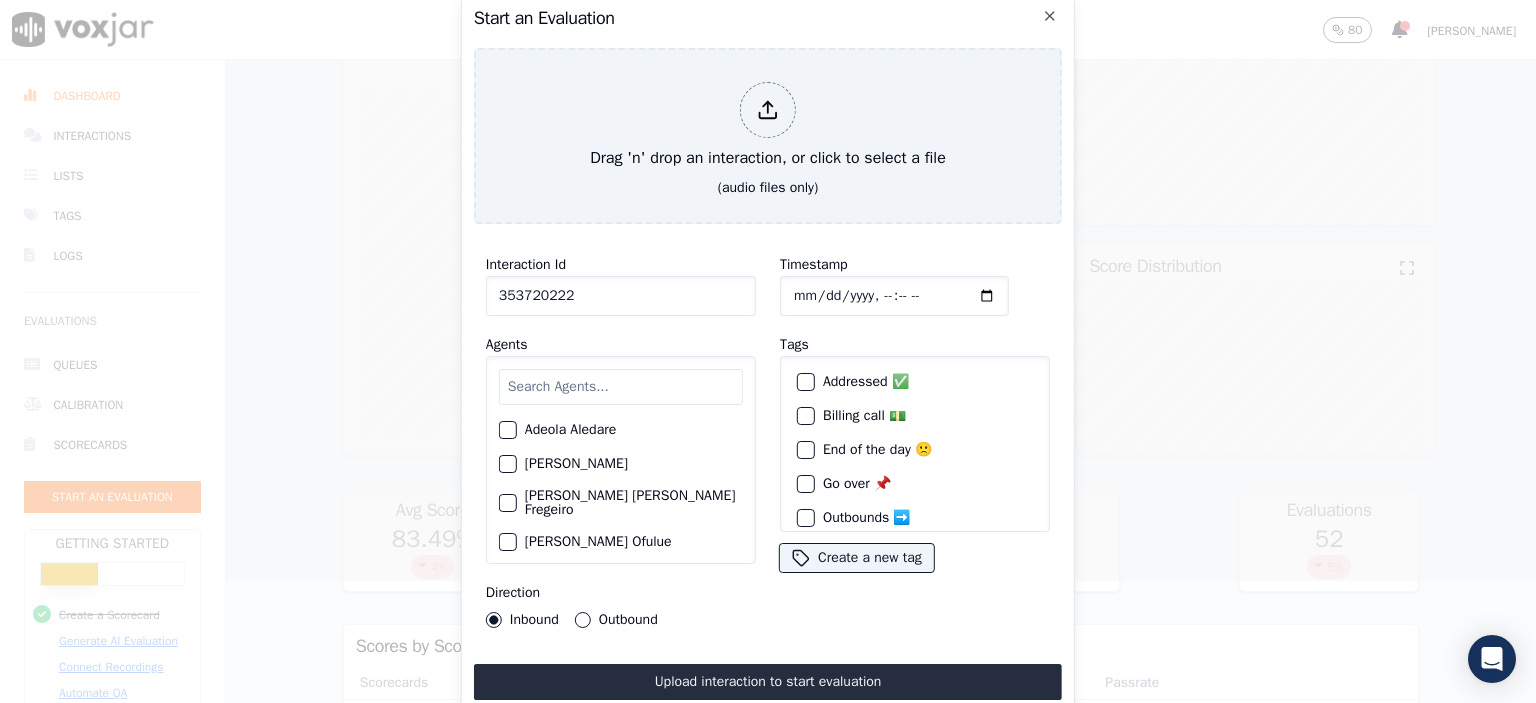 type on "2025-07-02T12:31" 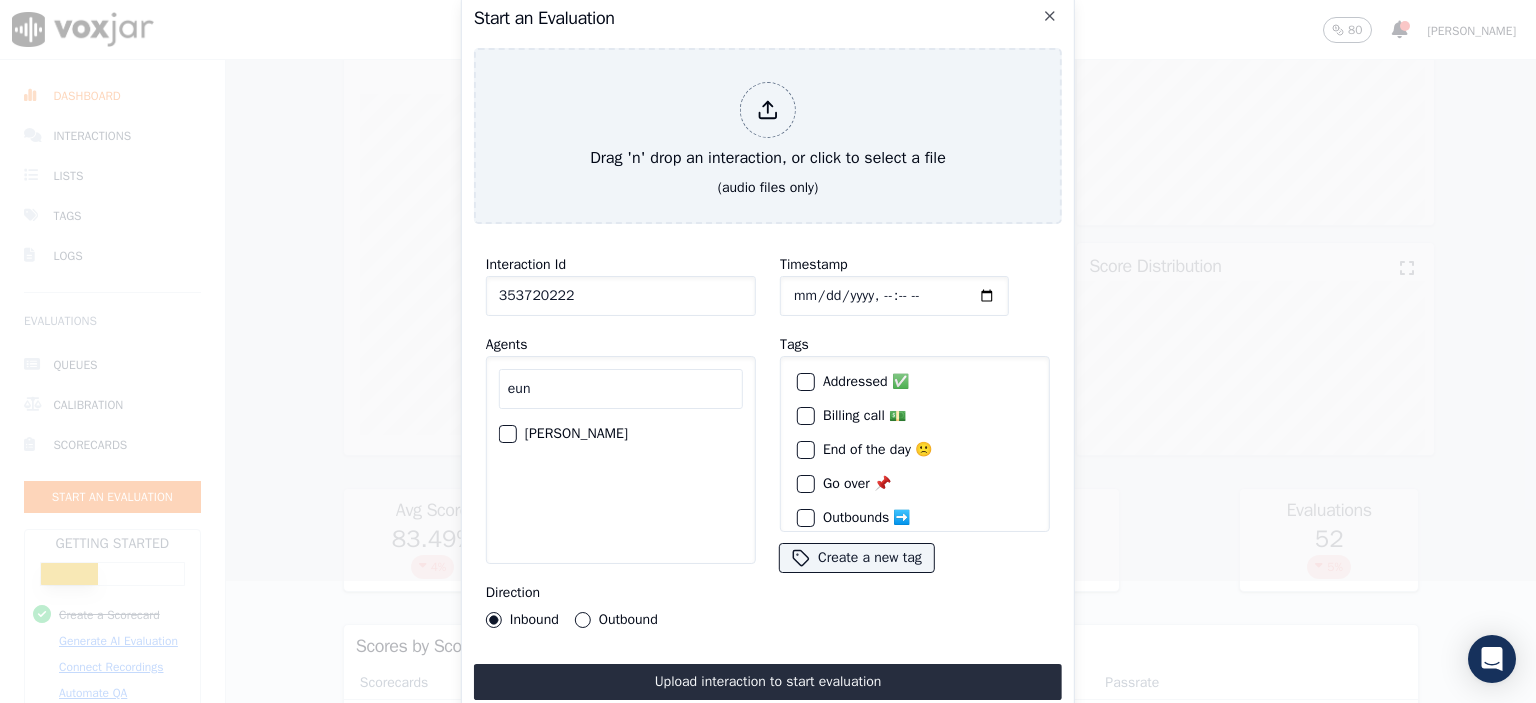 type on "eun" 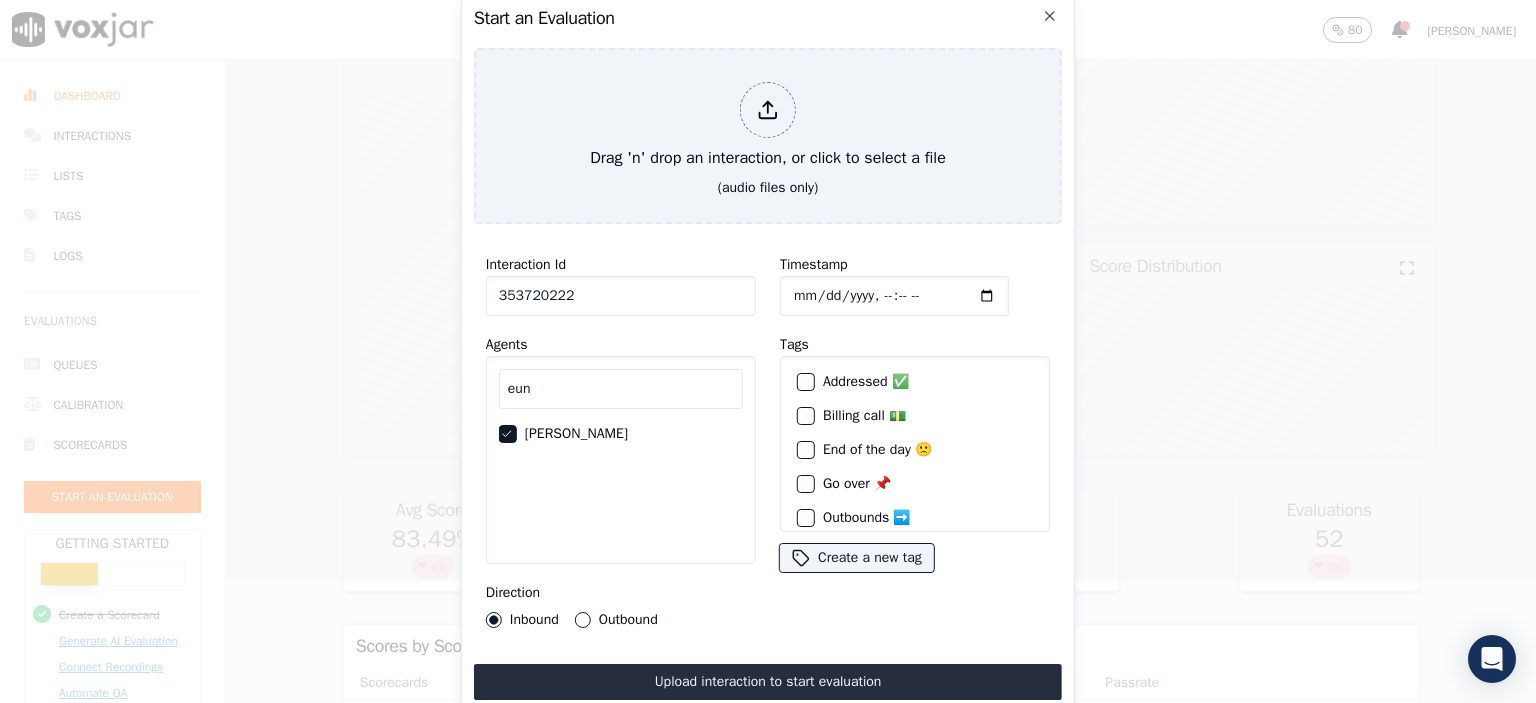 scroll, scrollTop: 35, scrollLeft: 0, axis: vertical 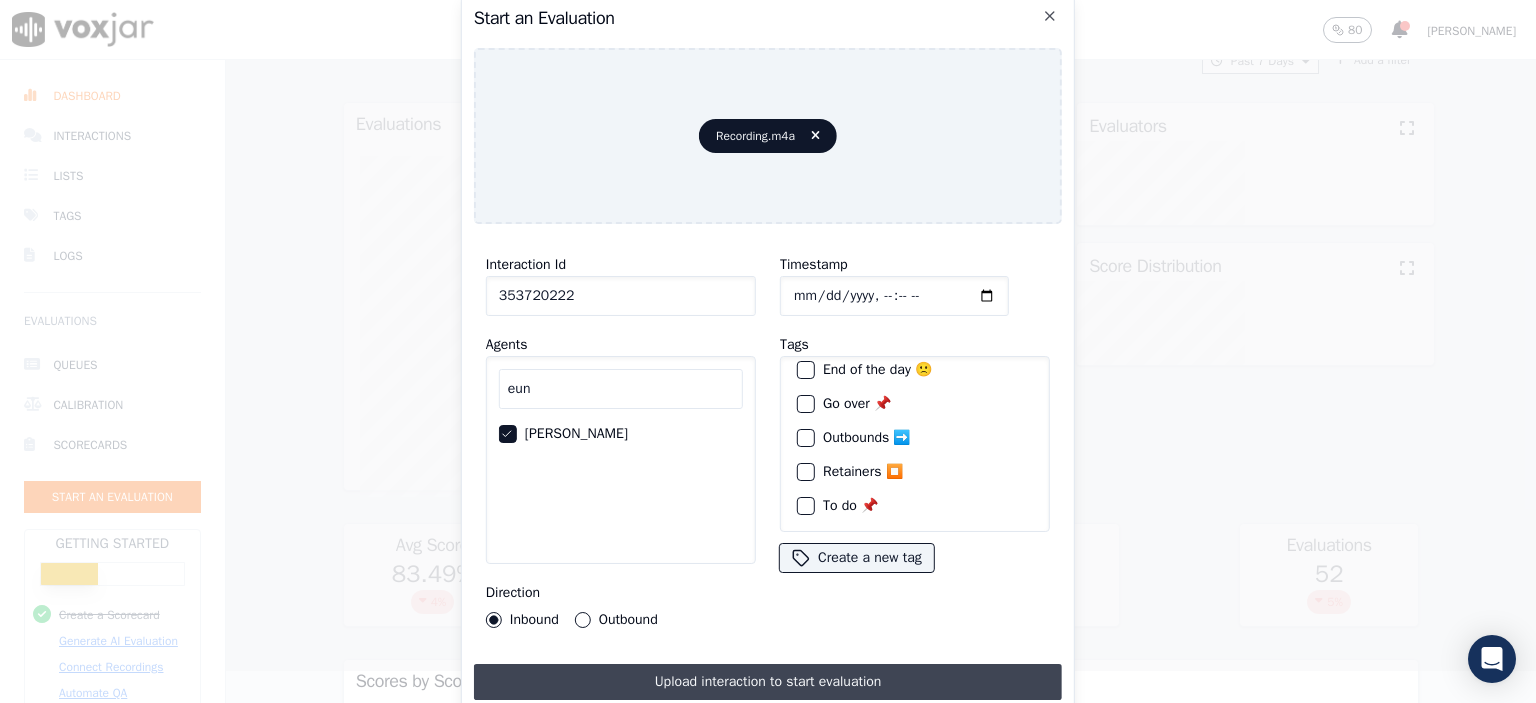 click on "Upload interaction to start evaluation" at bounding box center [768, 682] 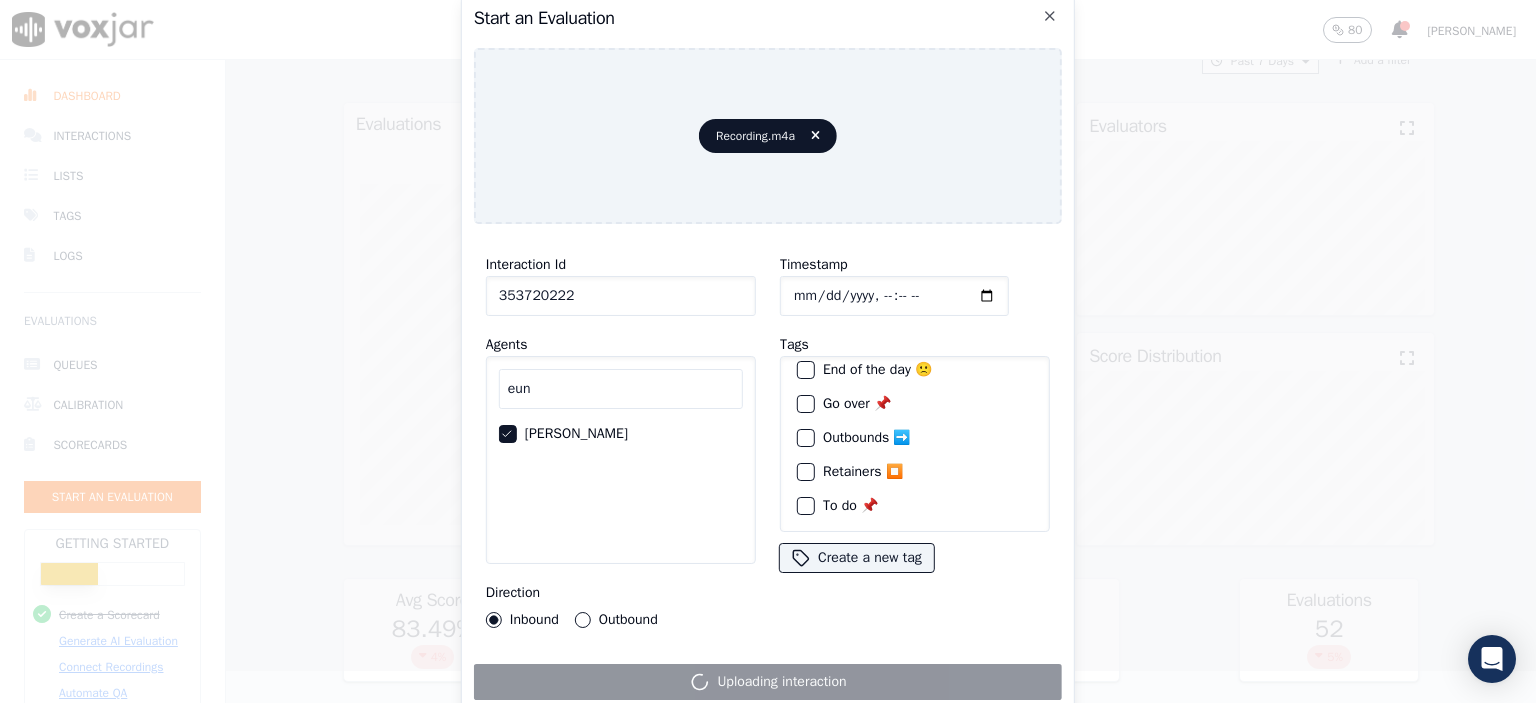 scroll, scrollTop: 0, scrollLeft: 0, axis: both 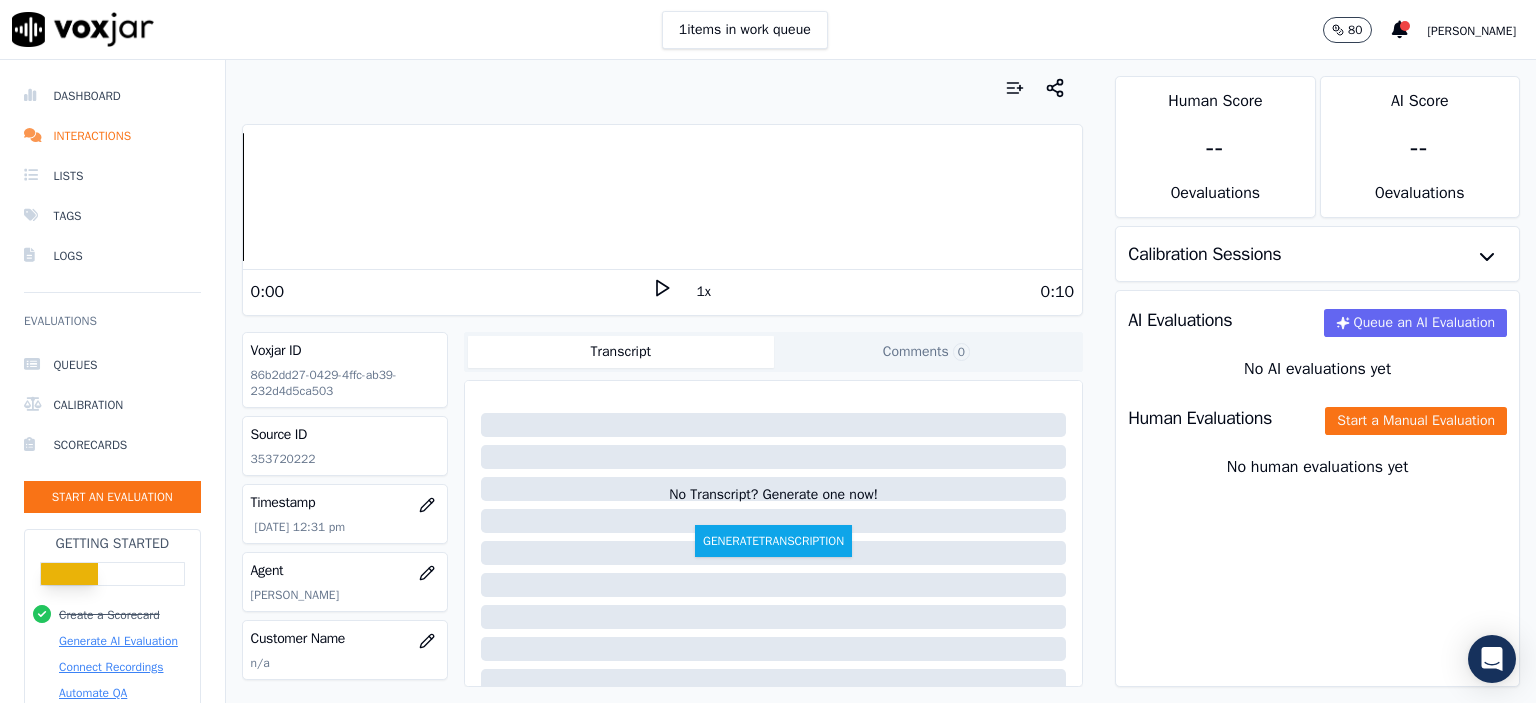 click on "Human Evaluations   Start a Manual Evaluation" at bounding box center [1317, 418] 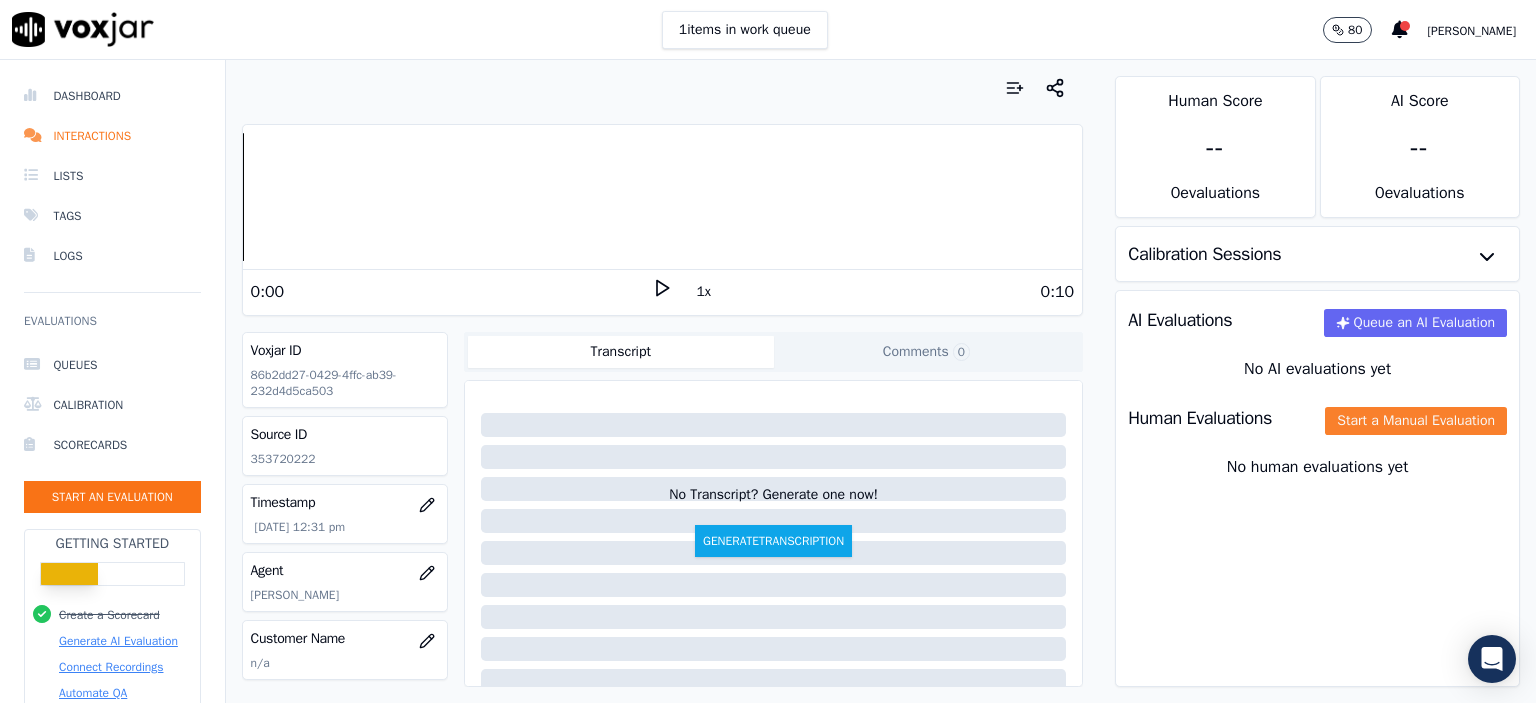 click on "Start a Manual Evaluation" 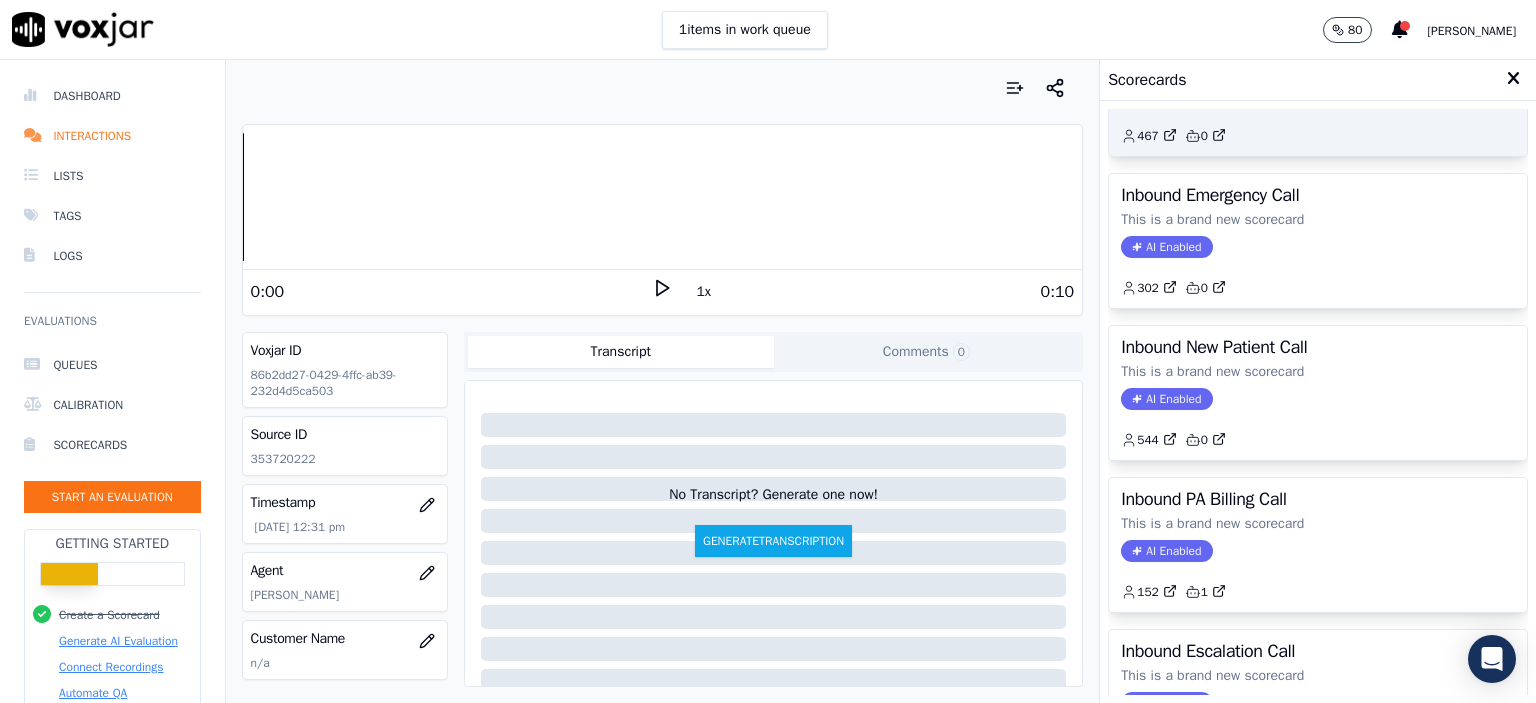 scroll, scrollTop: 0, scrollLeft: 0, axis: both 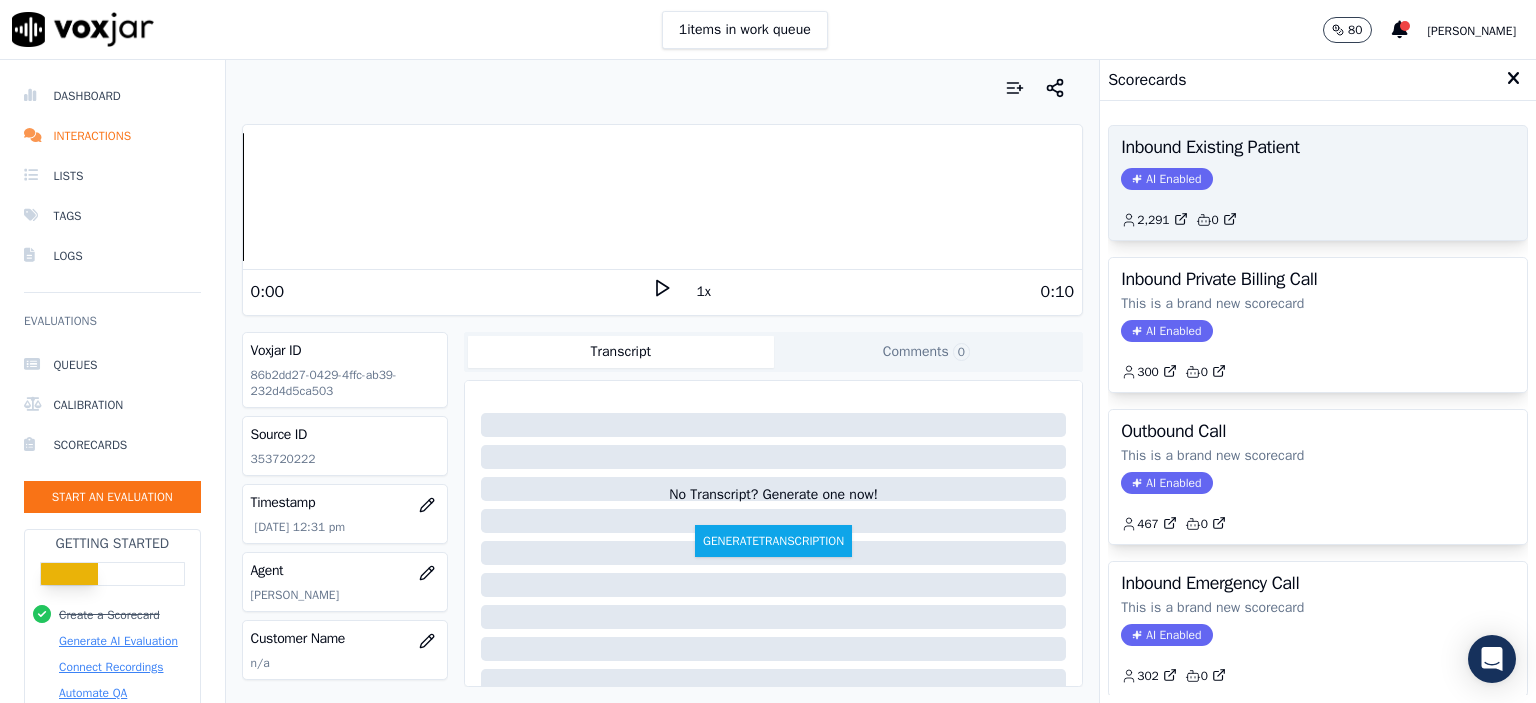 click on "AI Enabled" 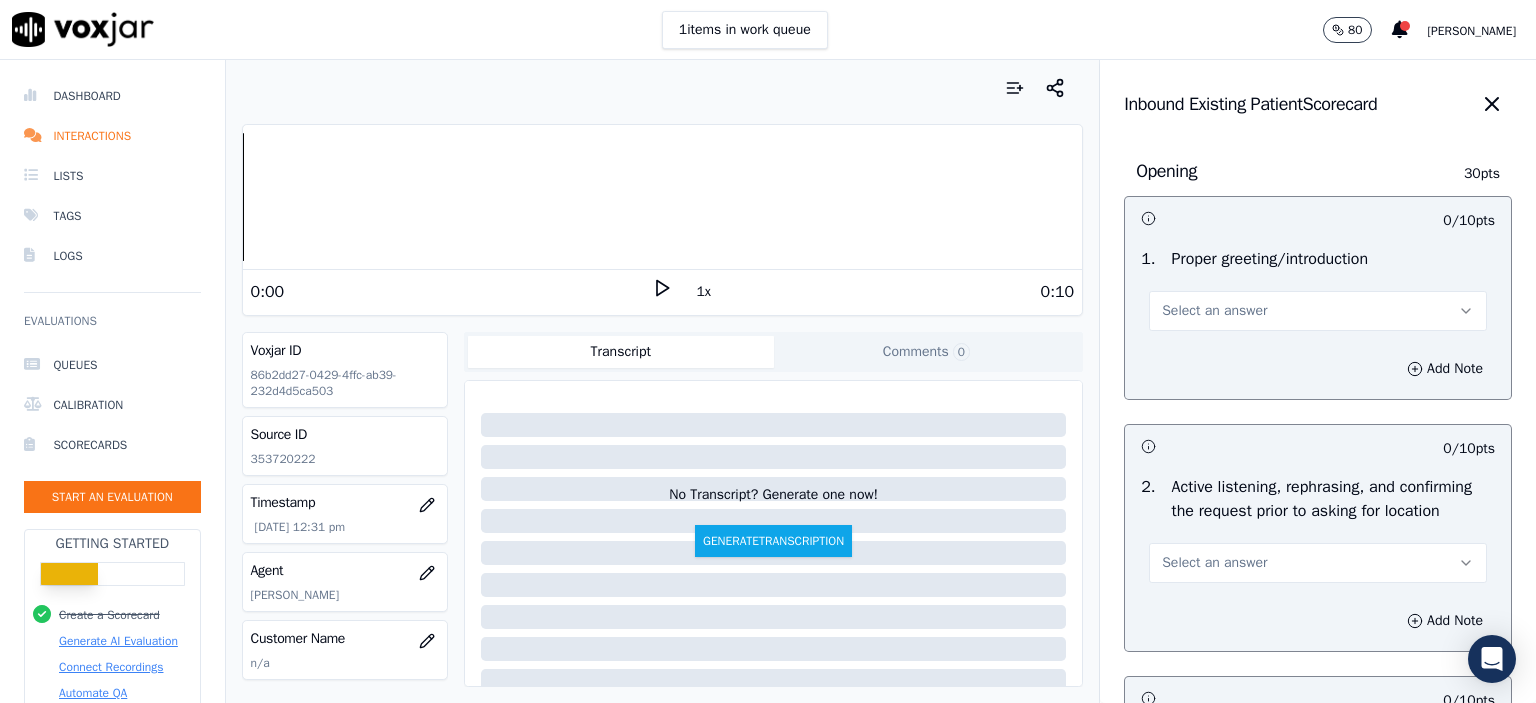 click on "Select an answer" at bounding box center [1318, 311] 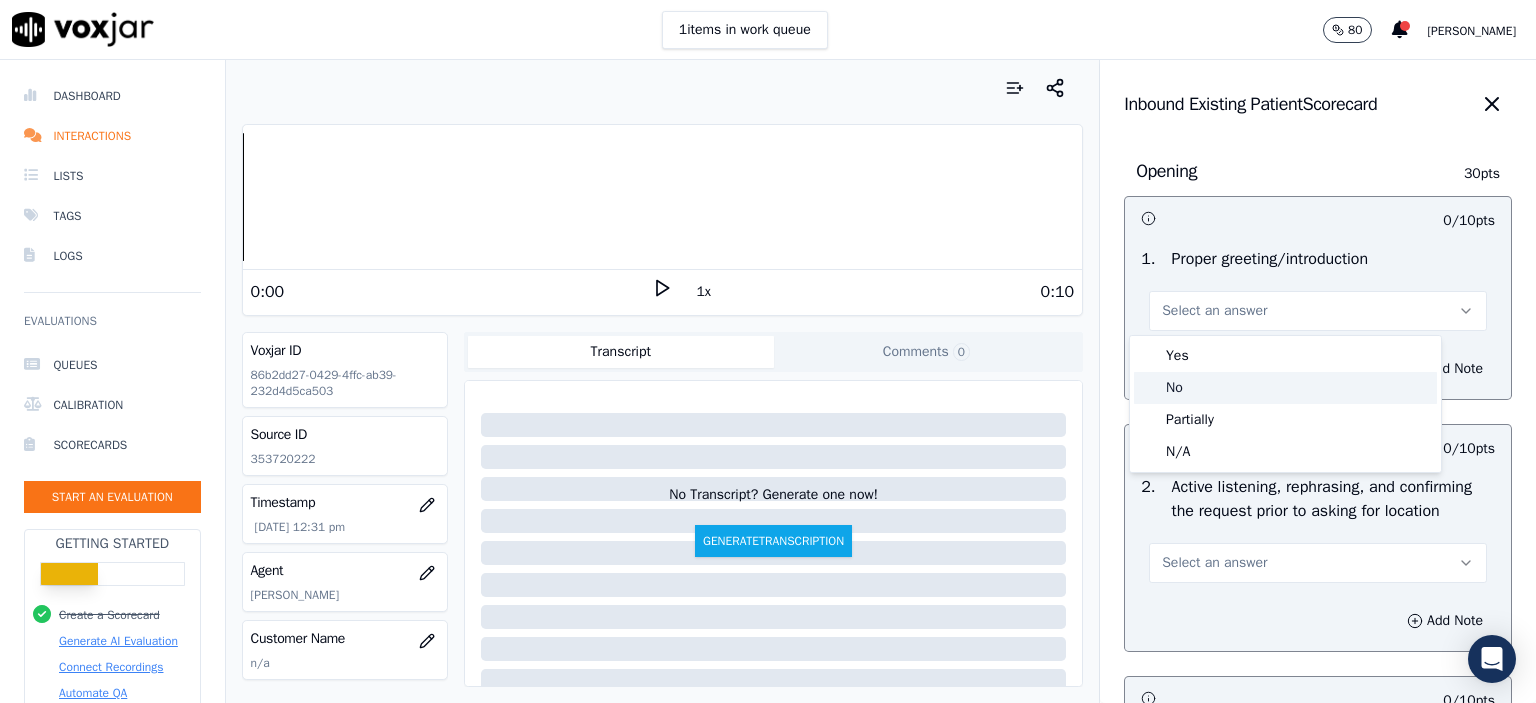 click on "No" 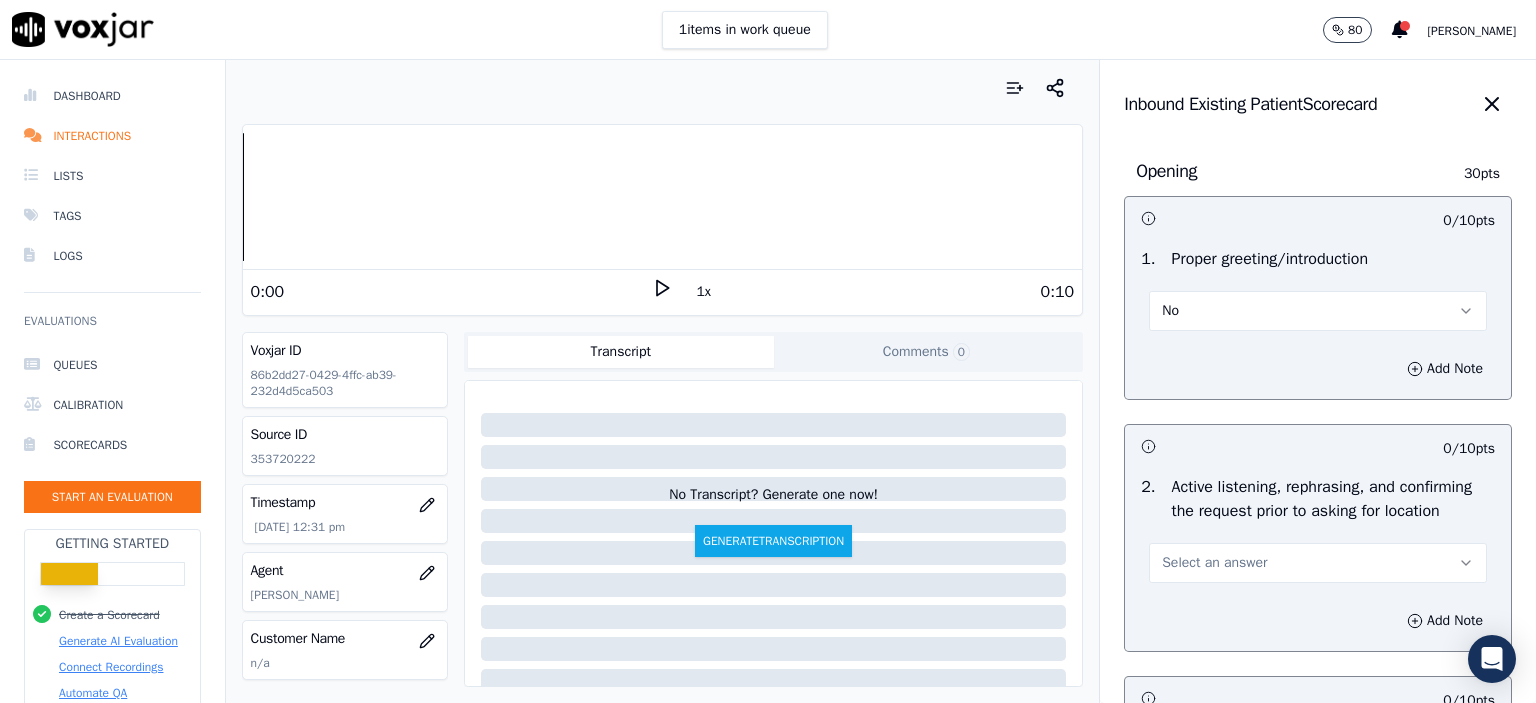 click on "Add Note" at bounding box center (1318, 369) 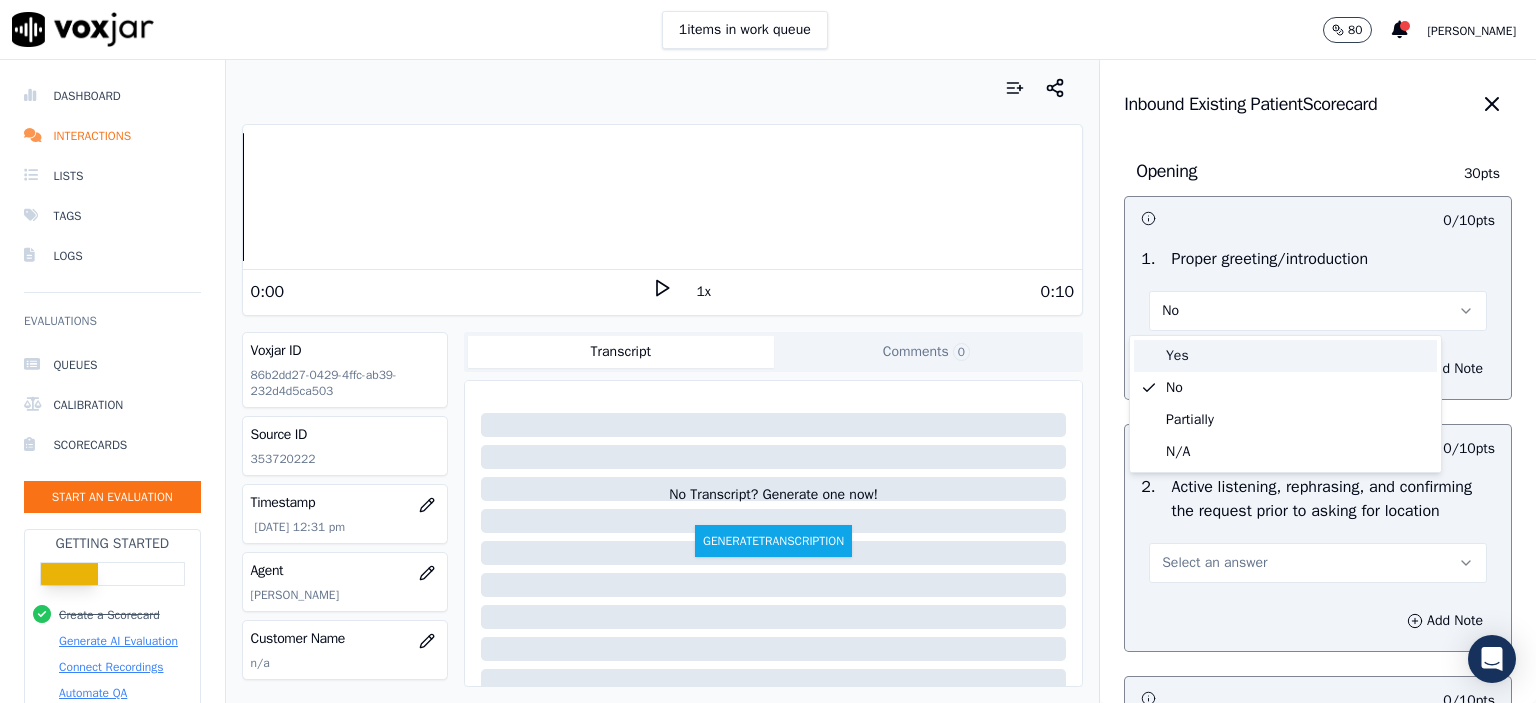 click on "Yes" at bounding box center [1285, 356] 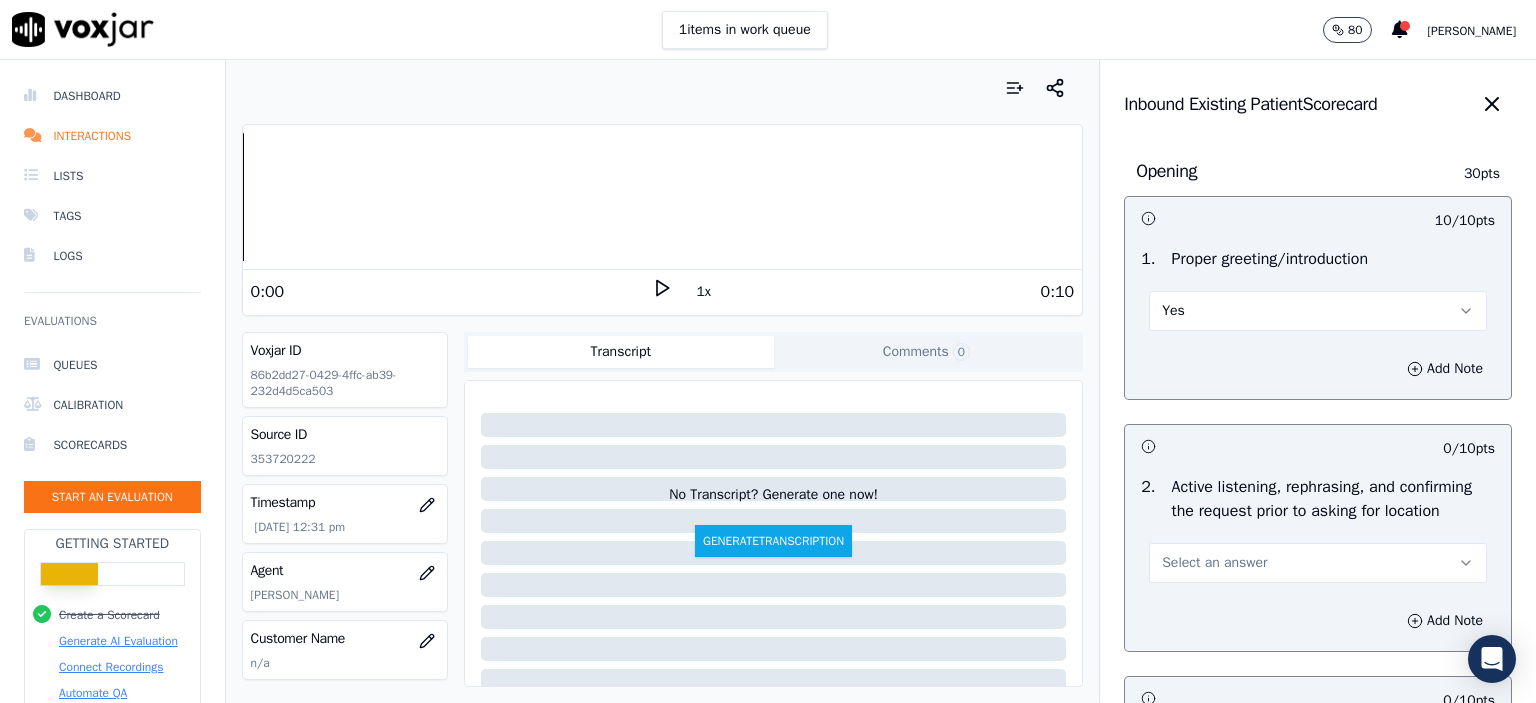 click on "Select an answer" at bounding box center [1214, 563] 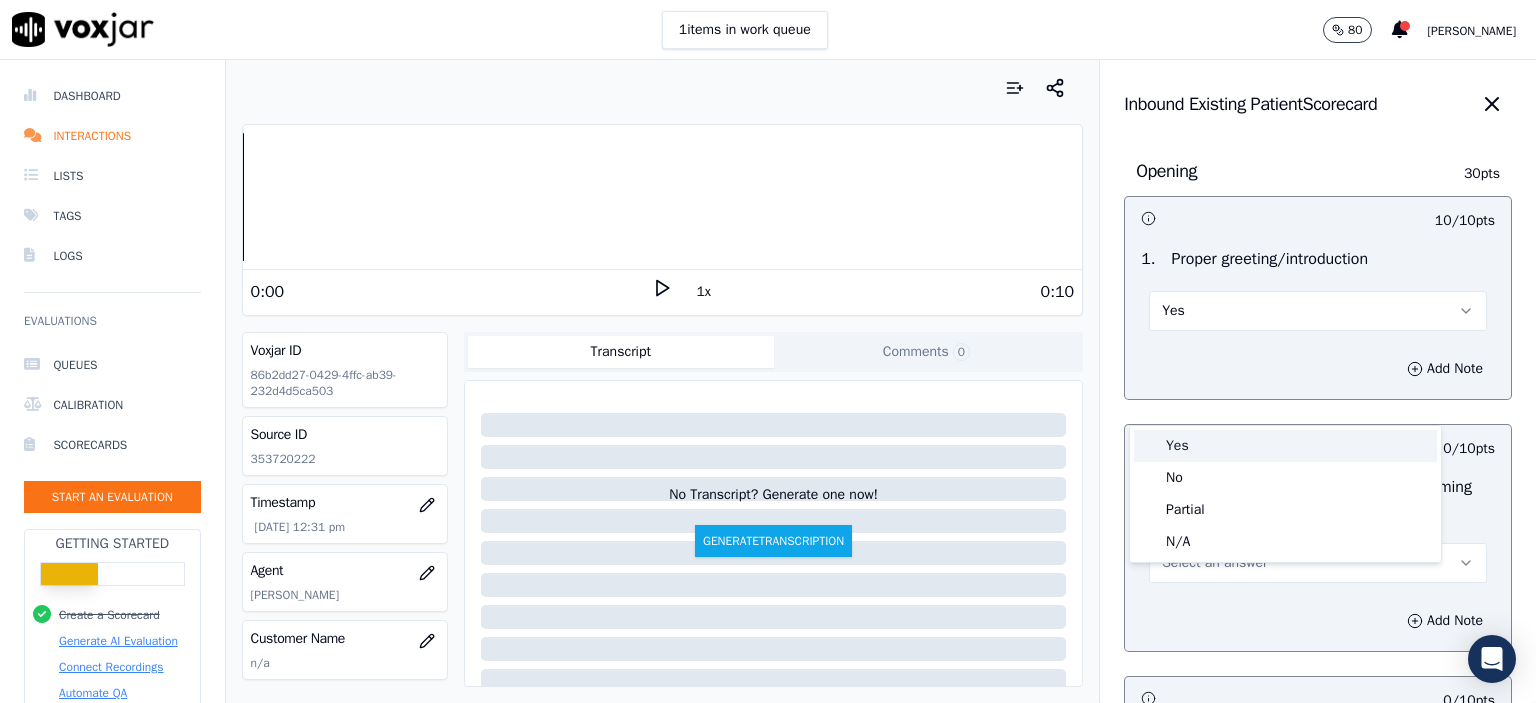 click on "Yes" at bounding box center (1285, 446) 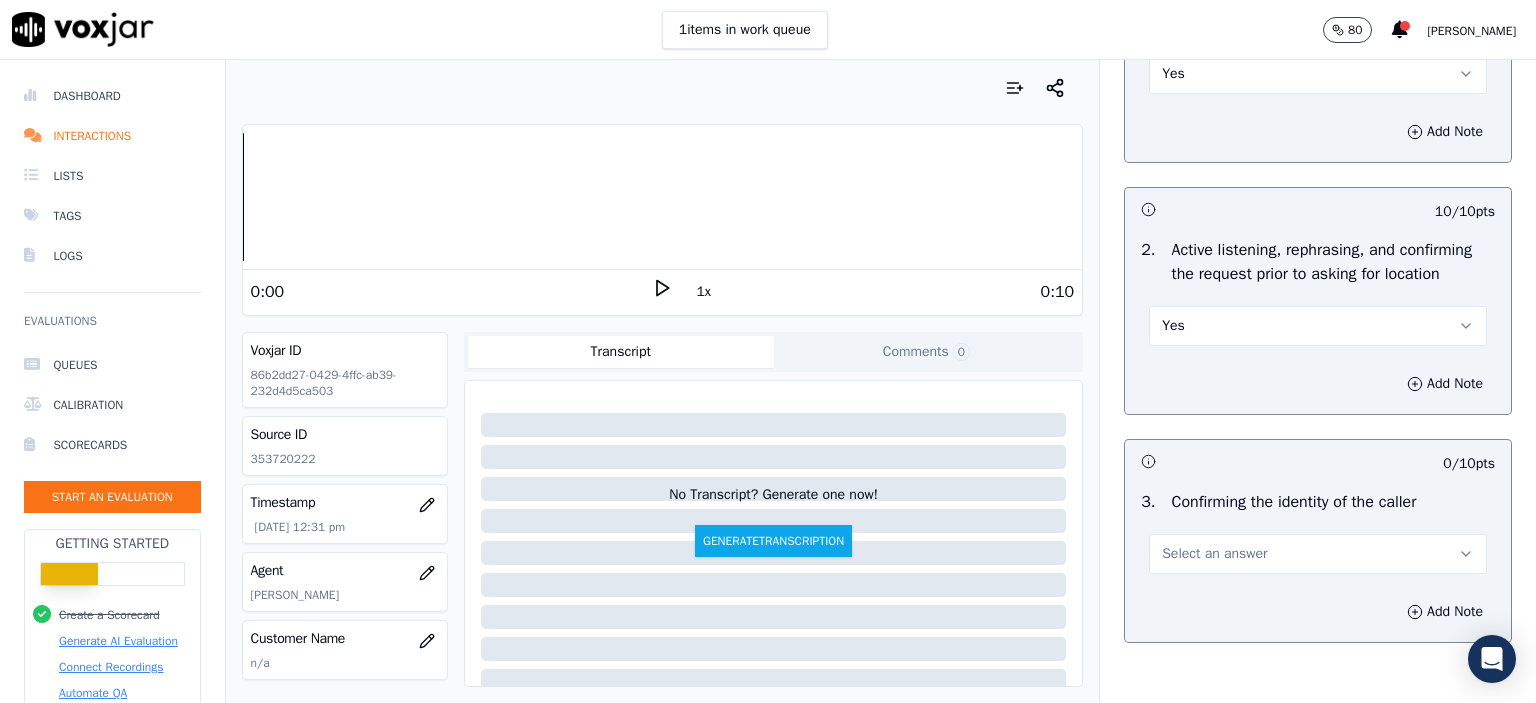 scroll, scrollTop: 300, scrollLeft: 0, axis: vertical 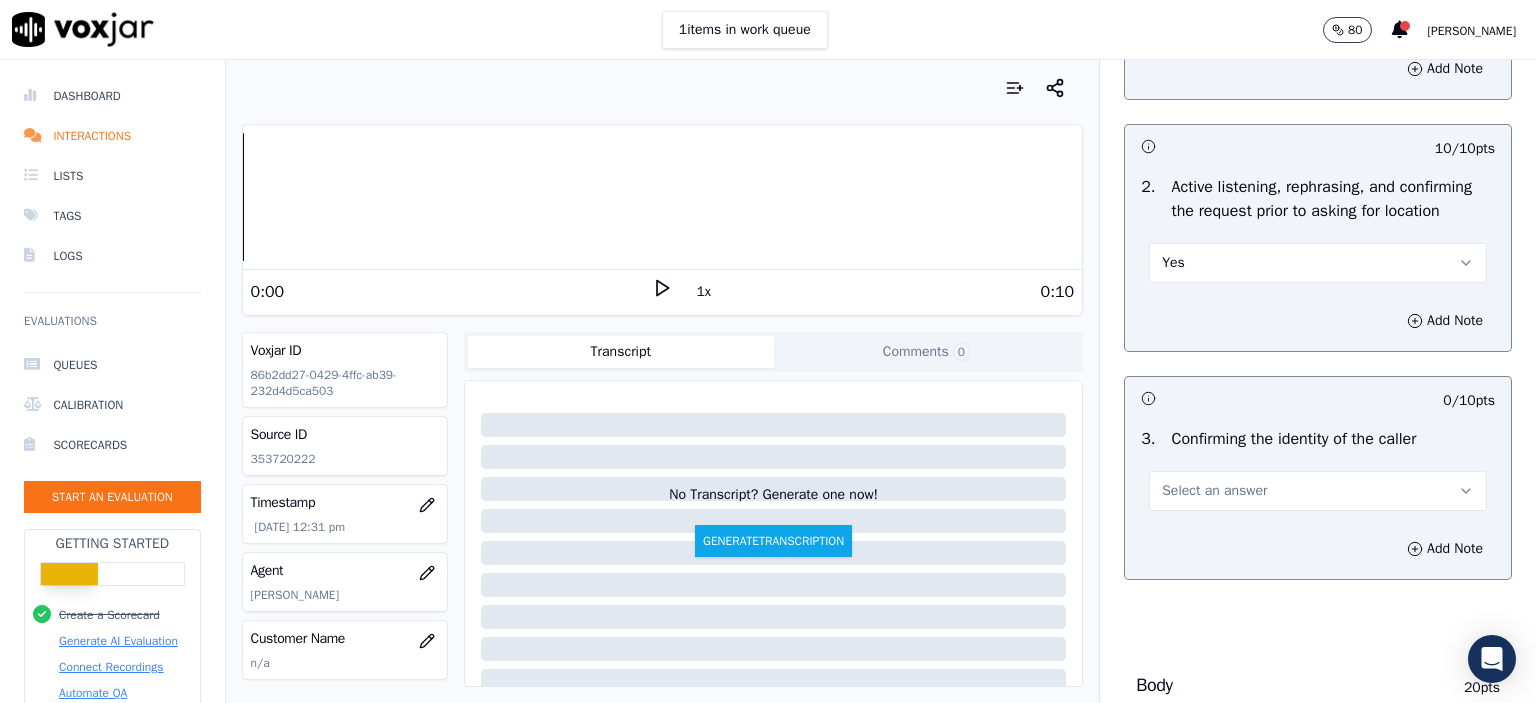click on "Select an answer" at bounding box center [1214, 491] 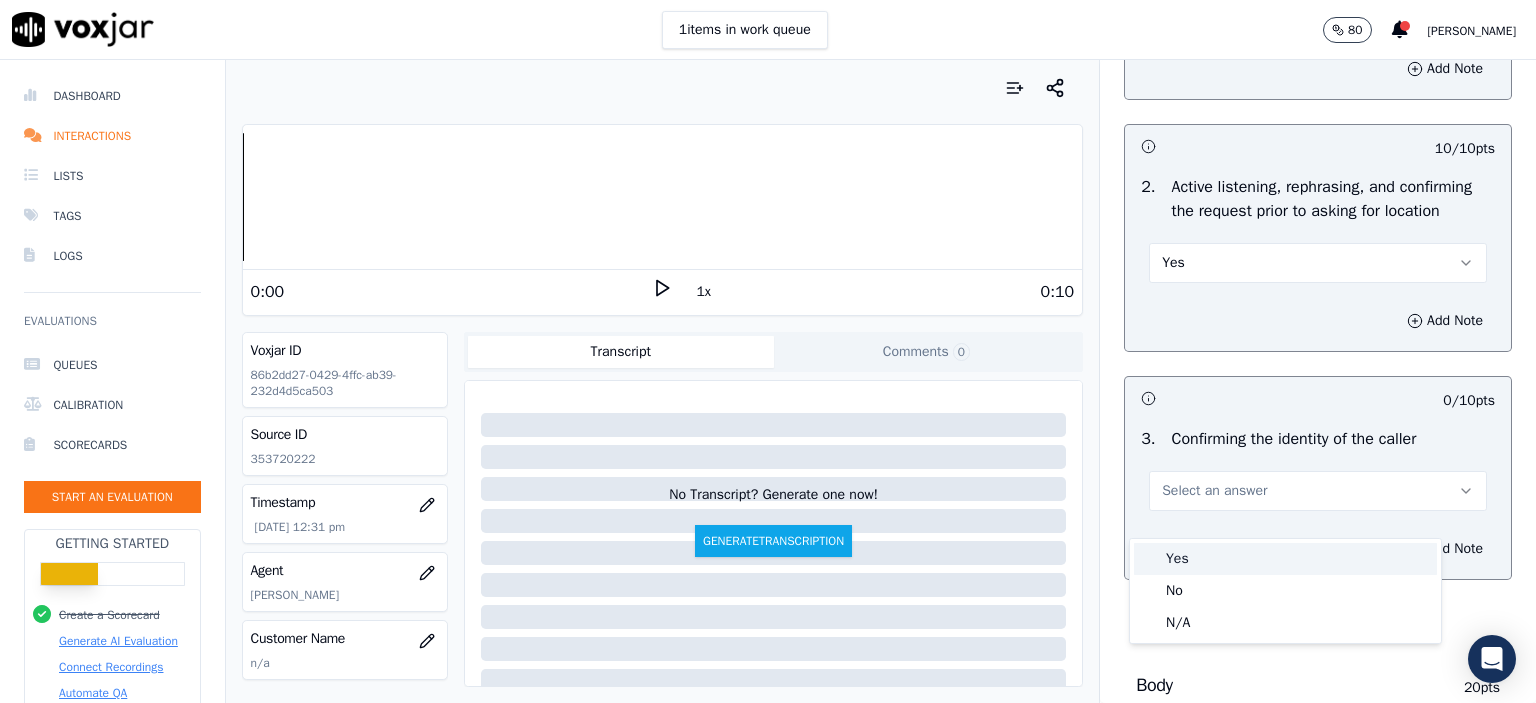 click on "Yes" at bounding box center [1285, 559] 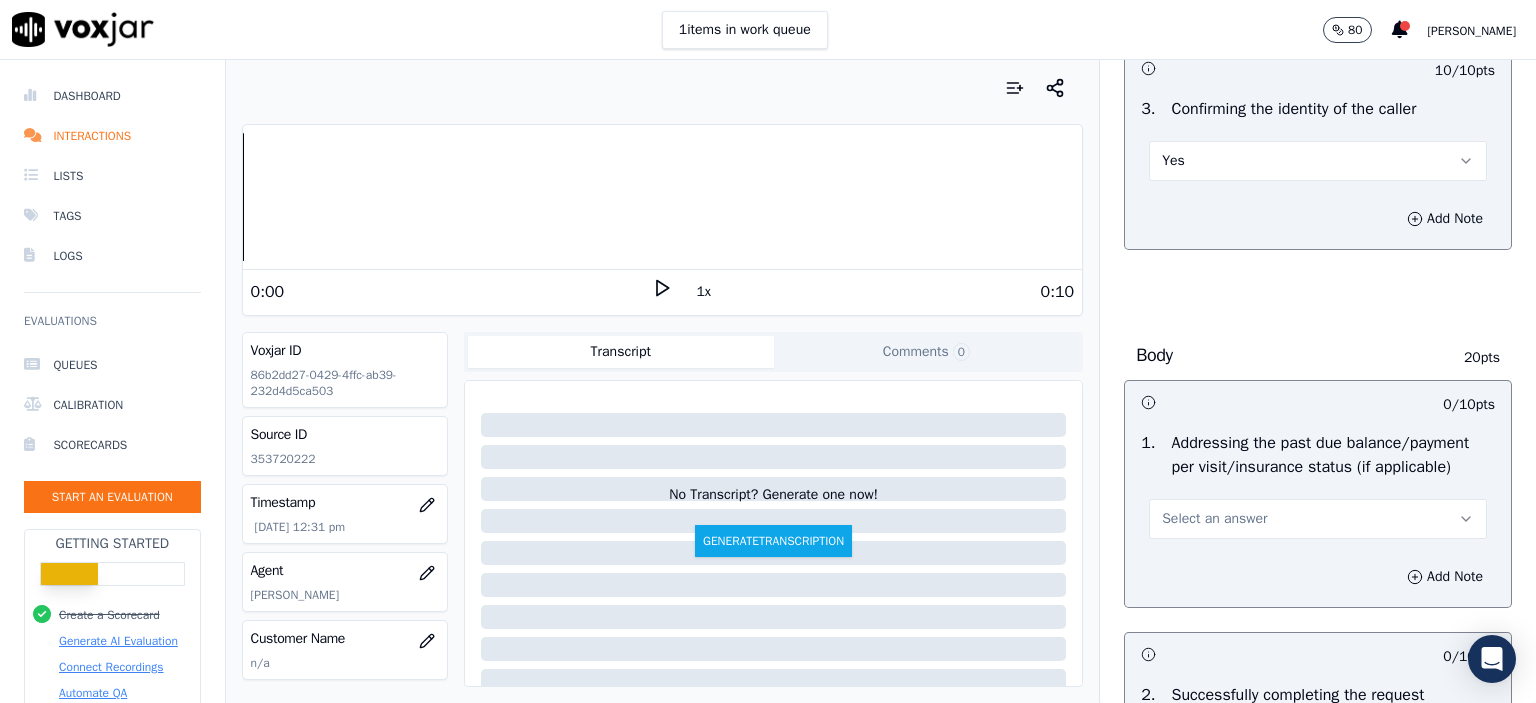 scroll, scrollTop: 800, scrollLeft: 0, axis: vertical 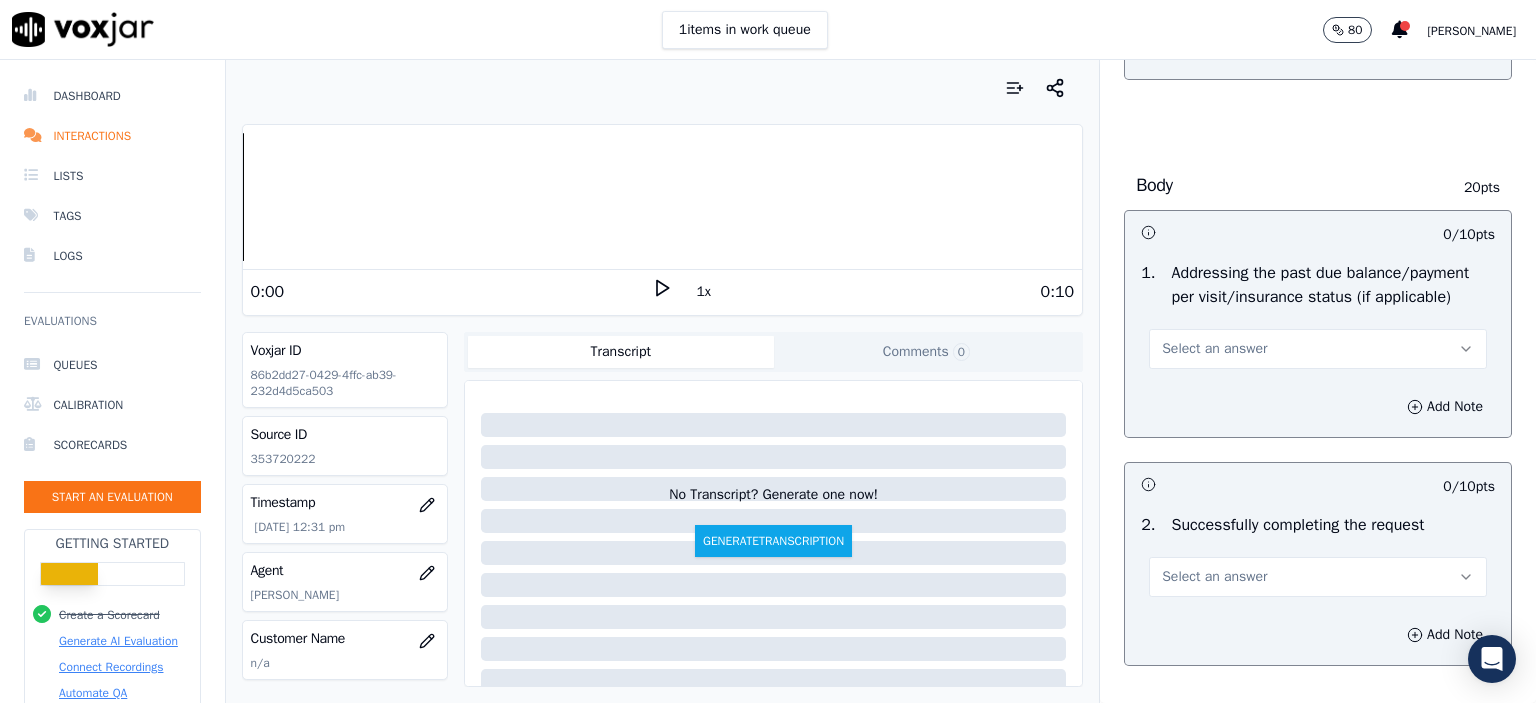 click on "Select an answer" at bounding box center [1318, 349] 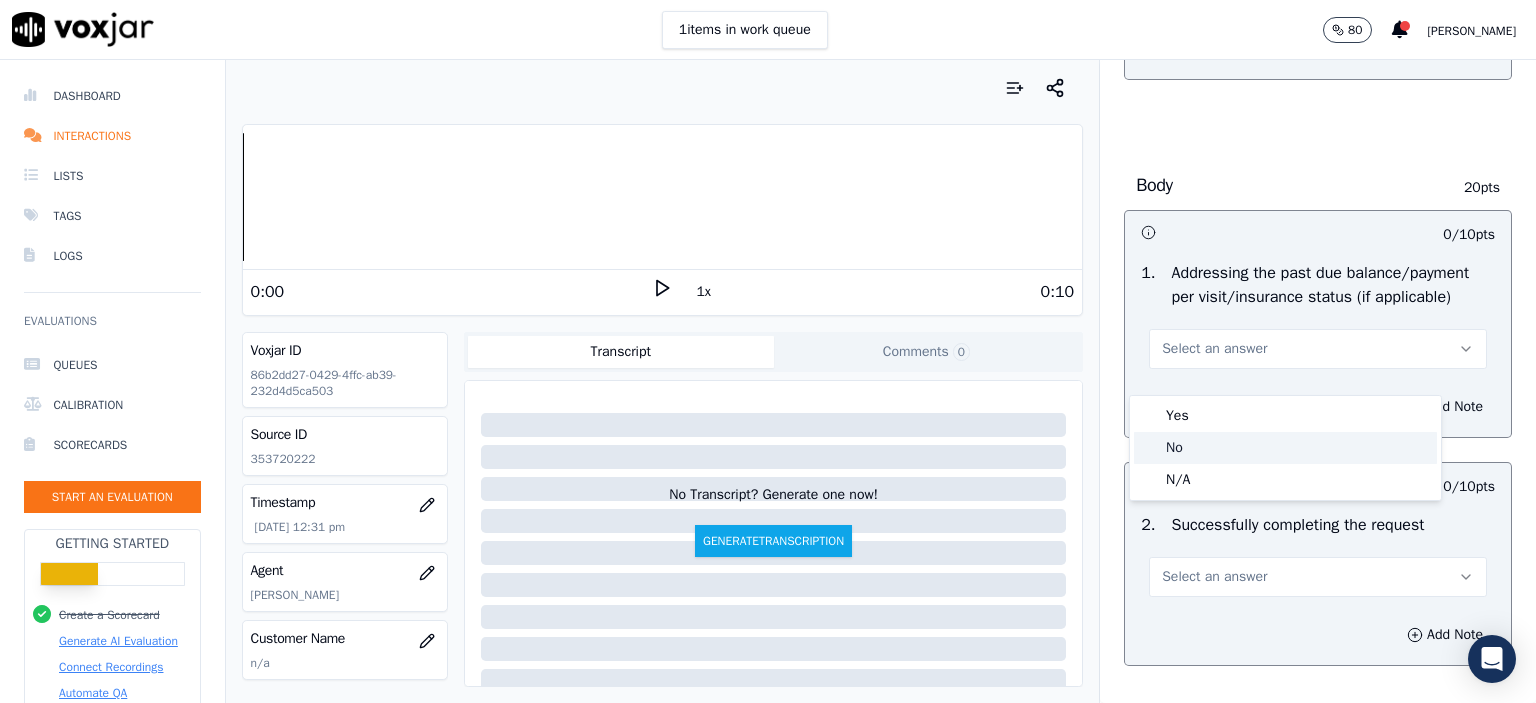 drag, startPoint x: 1331, startPoint y: 411, endPoint x: 1298, endPoint y: 446, distance: 48.104053 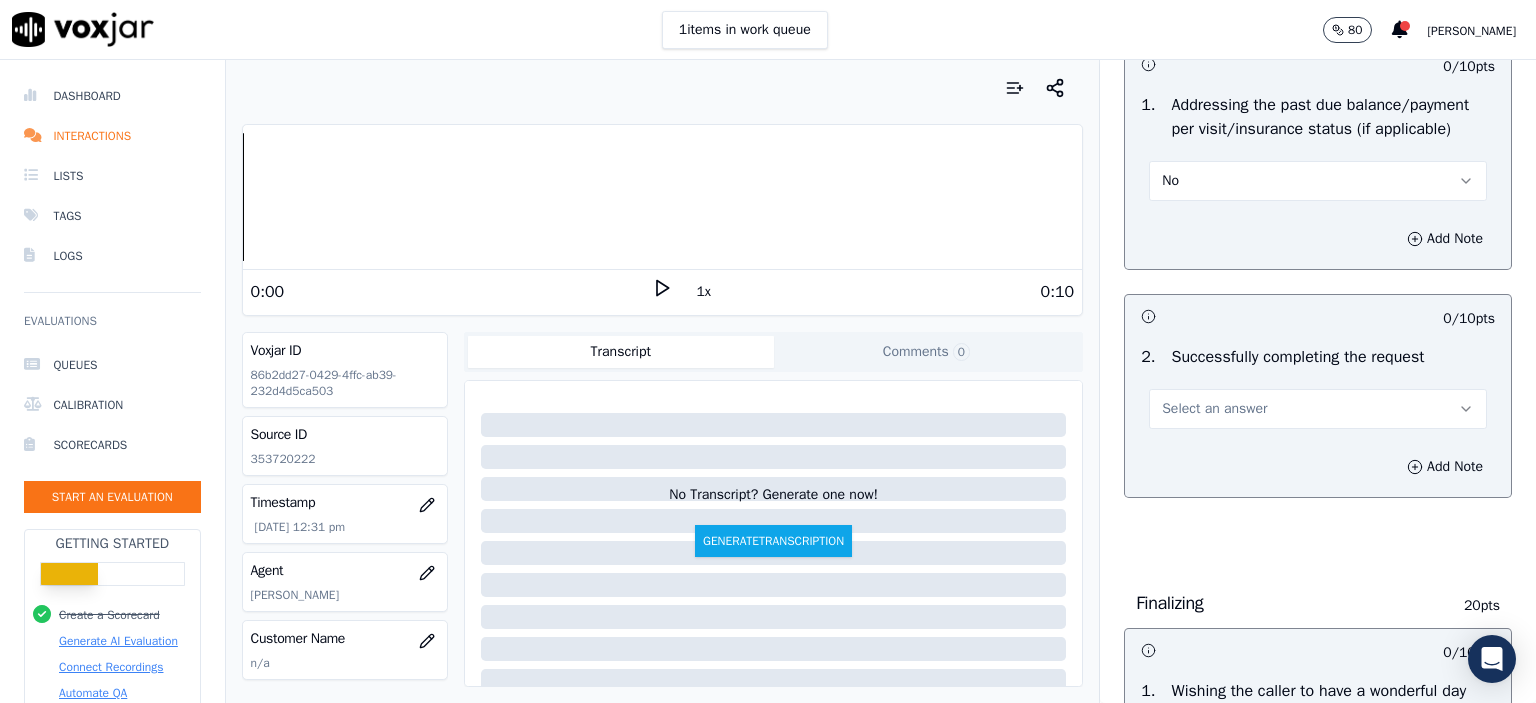 scroll, scrollTop: 1000, scrollLeft: 0, axis: vertical 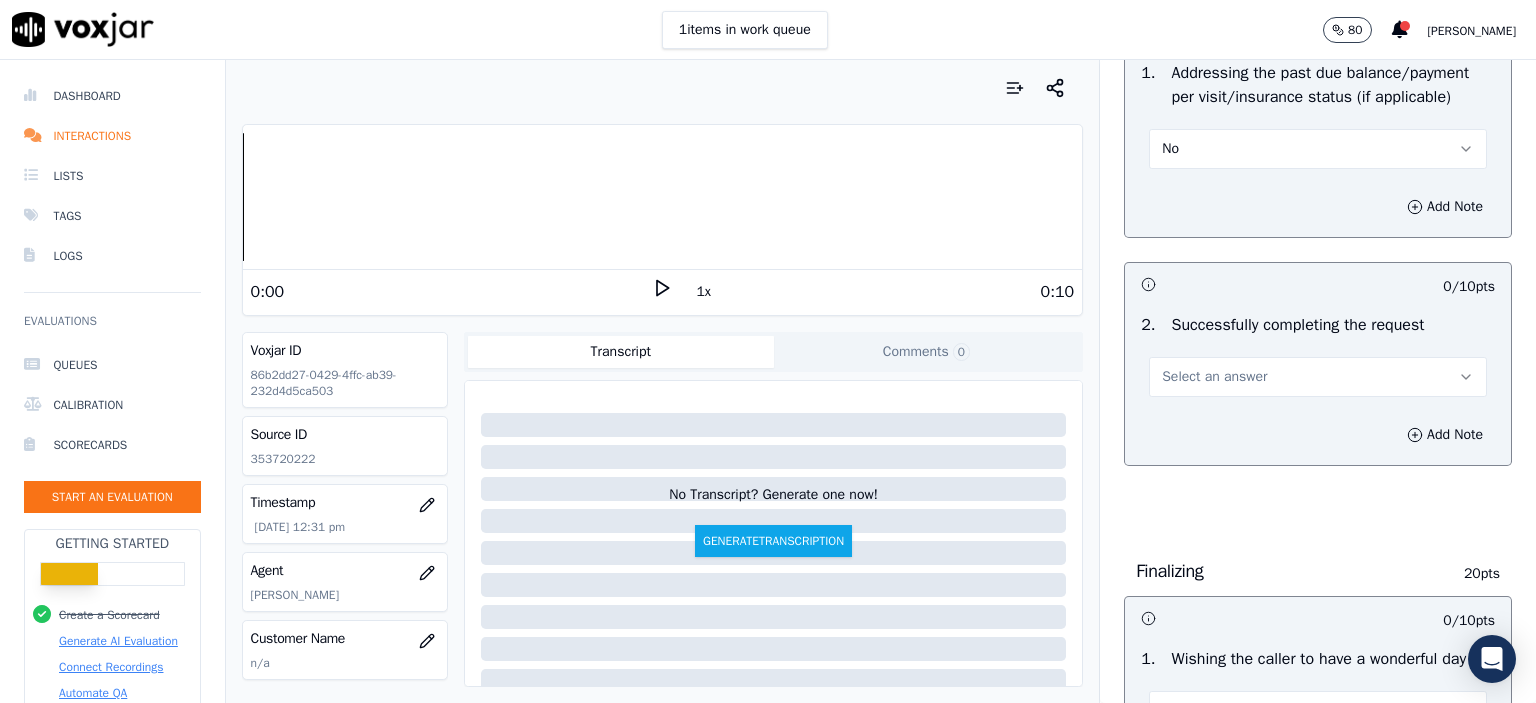 click on "Select an answer" at bounding box center [1318, 377] 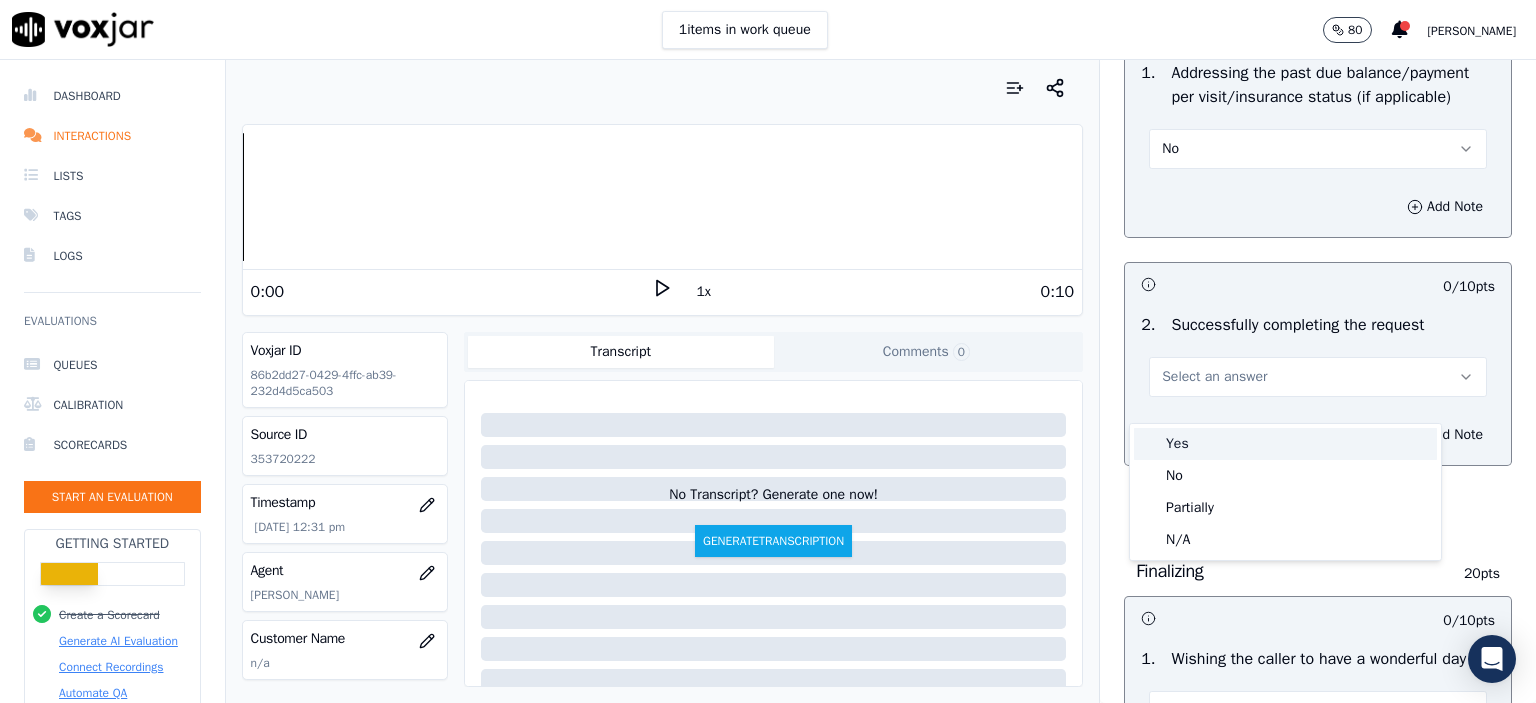click on "Yes" at bounding box center (1285, 444) 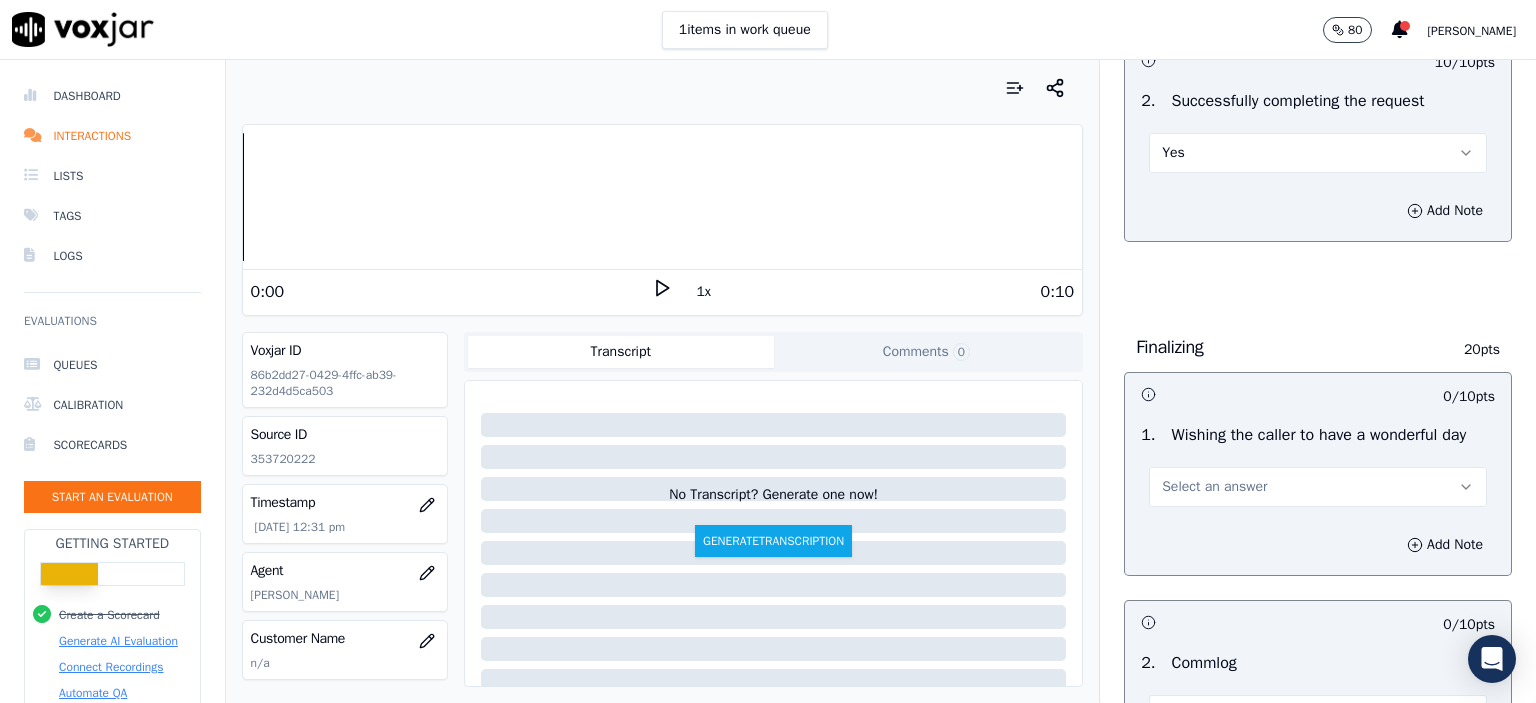 scroll, scrollTop: 1300, scrollLeft: 0, axis: vertical 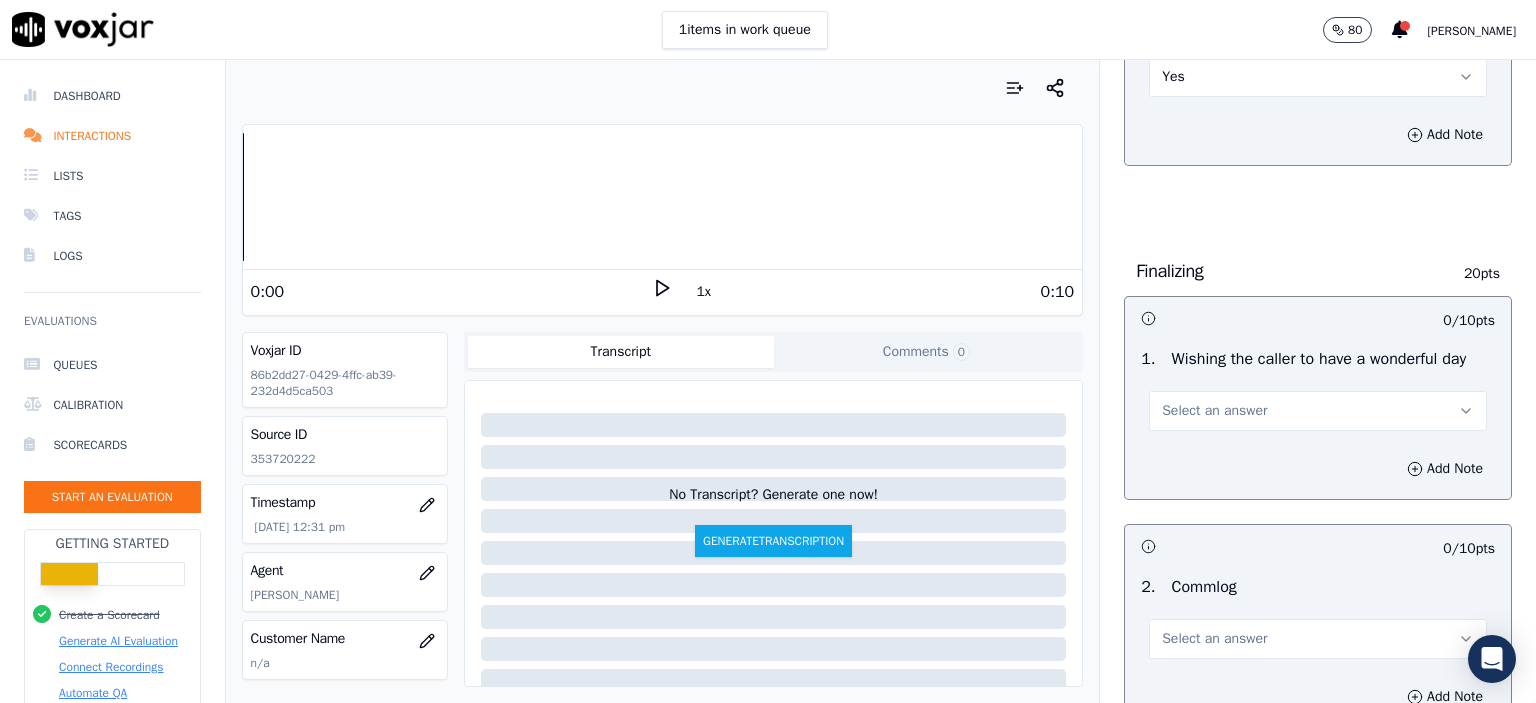 click on "Select an answer" at bounding box center (1318, 411) 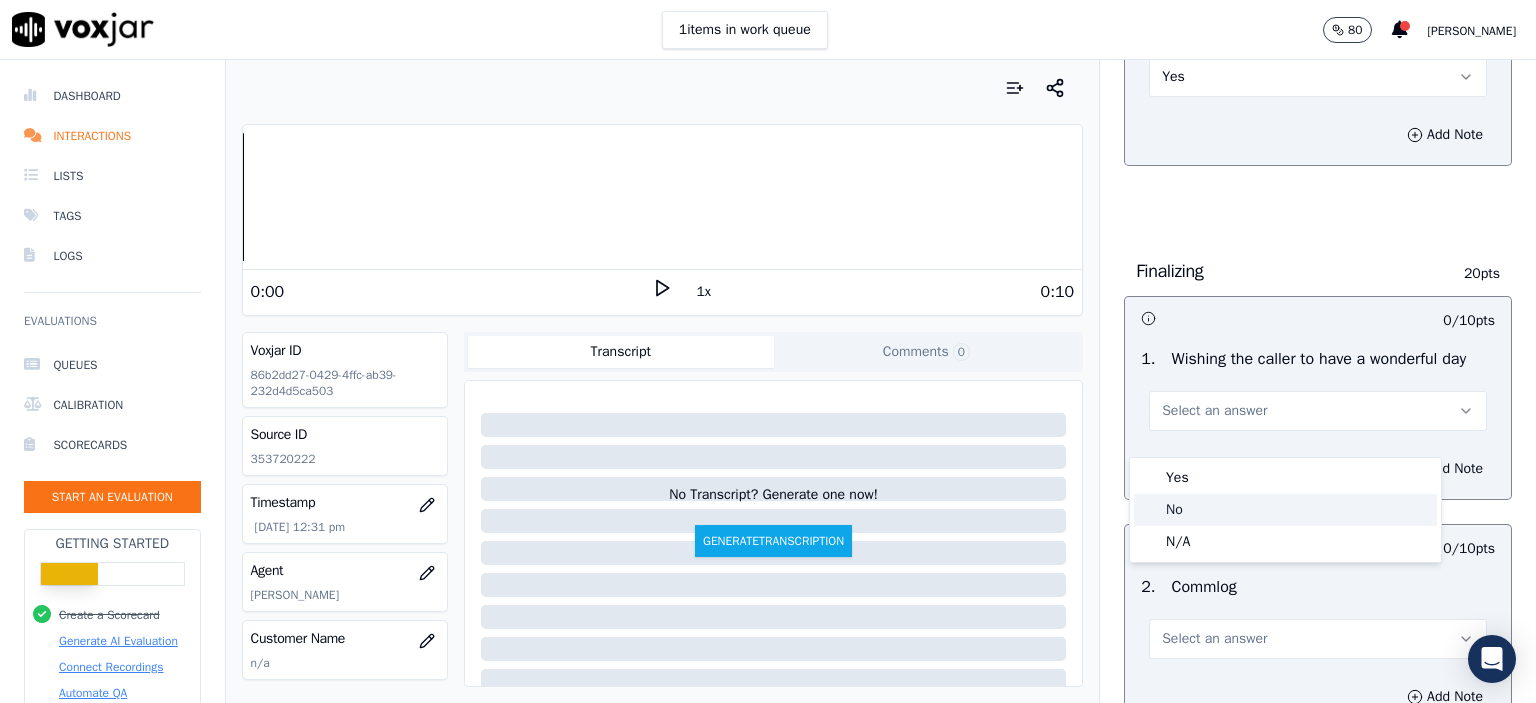 click on "No" 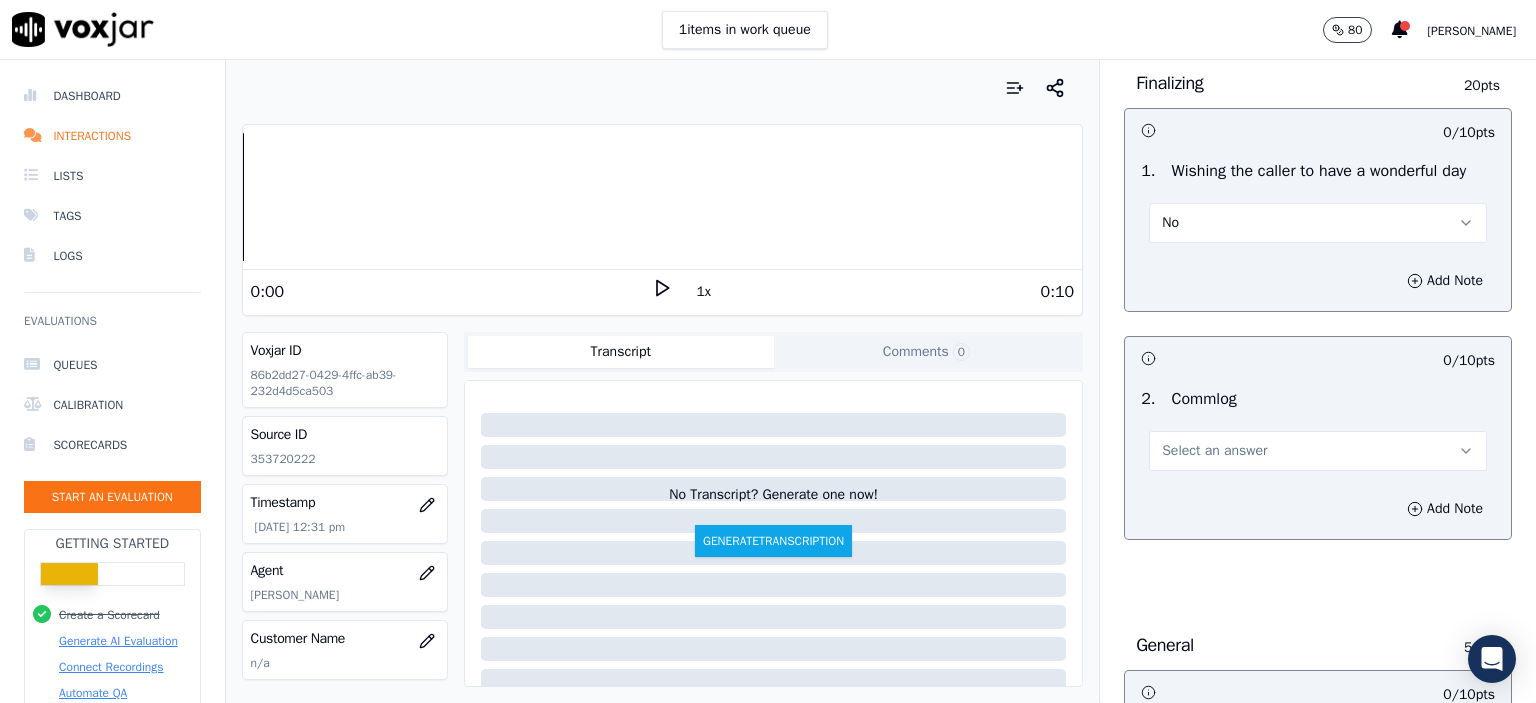 scroll, scrollTop: 1500, scrollLeft: 0, axis: vertical 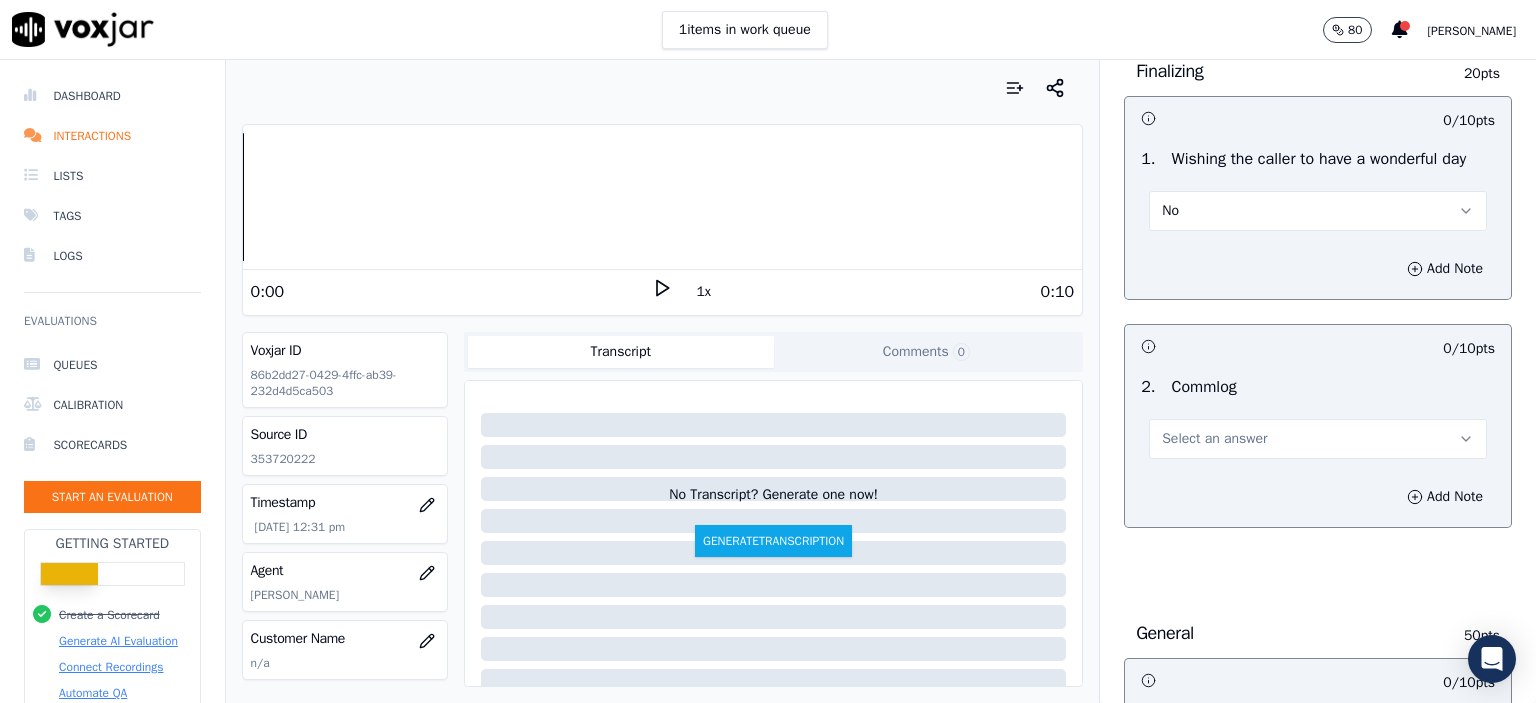click on "Select an answer" at bounding box center (1318, 439) 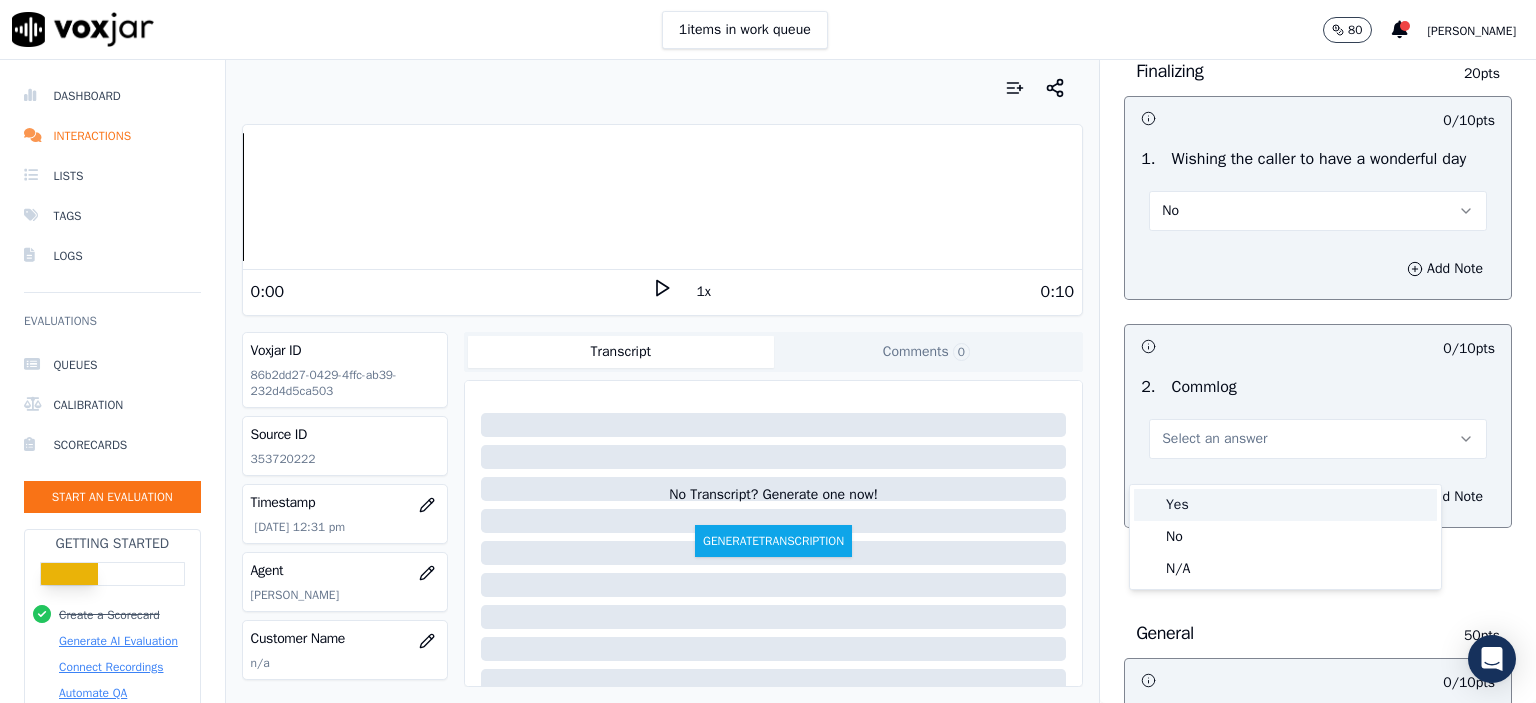 click on "Yes" at bounding box center (1285, 505) 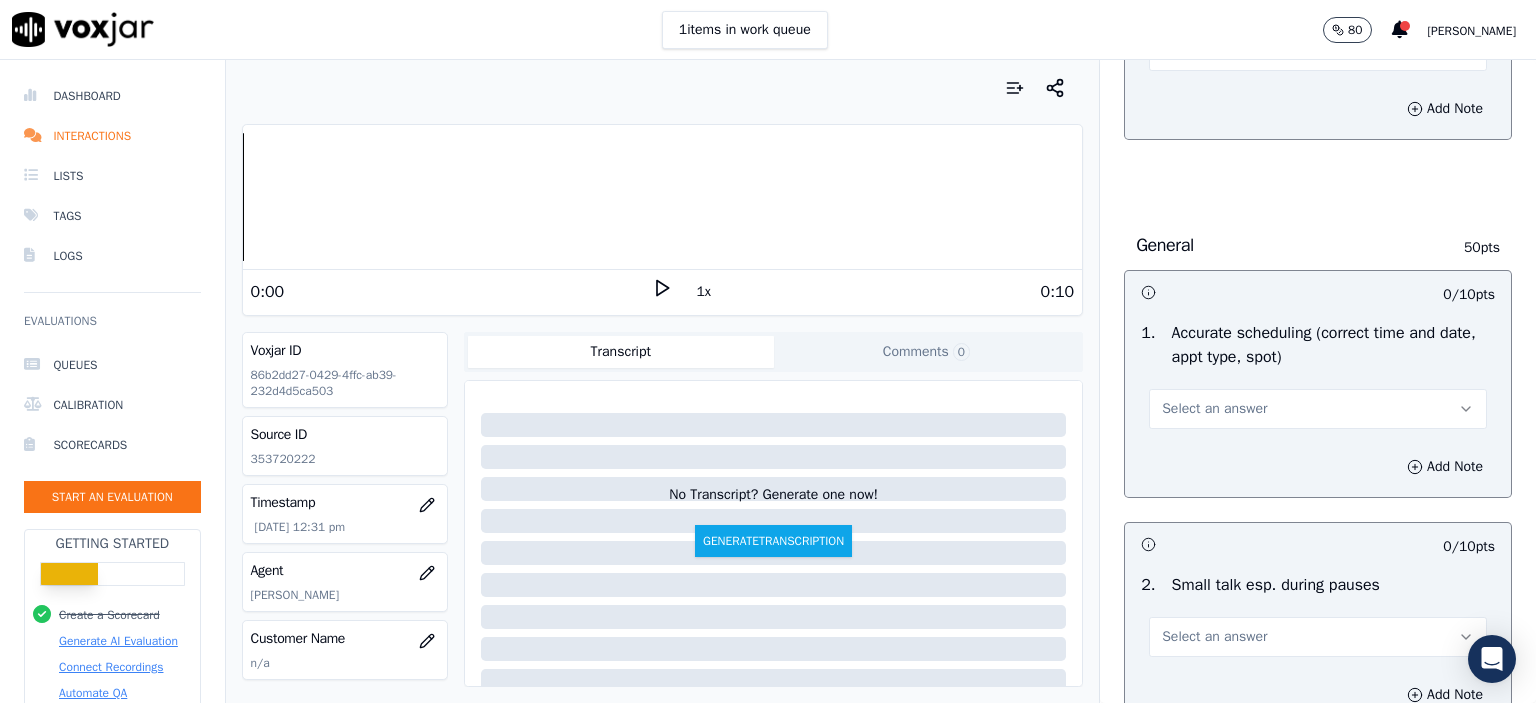 scroll, scrollTop: 1900, scrollLeft: 0, axis: vertical 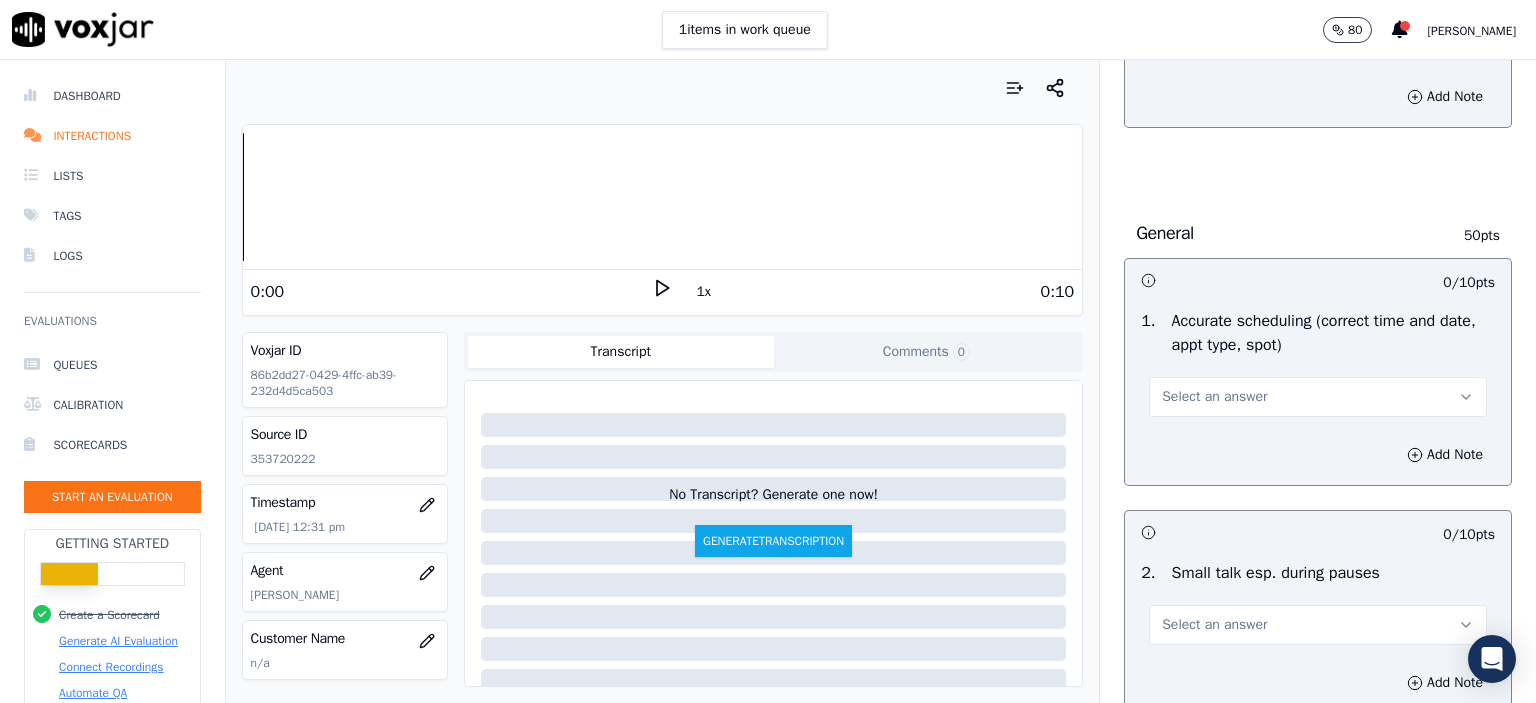 click on "Select an answer" at bounding box center [1318, 397] 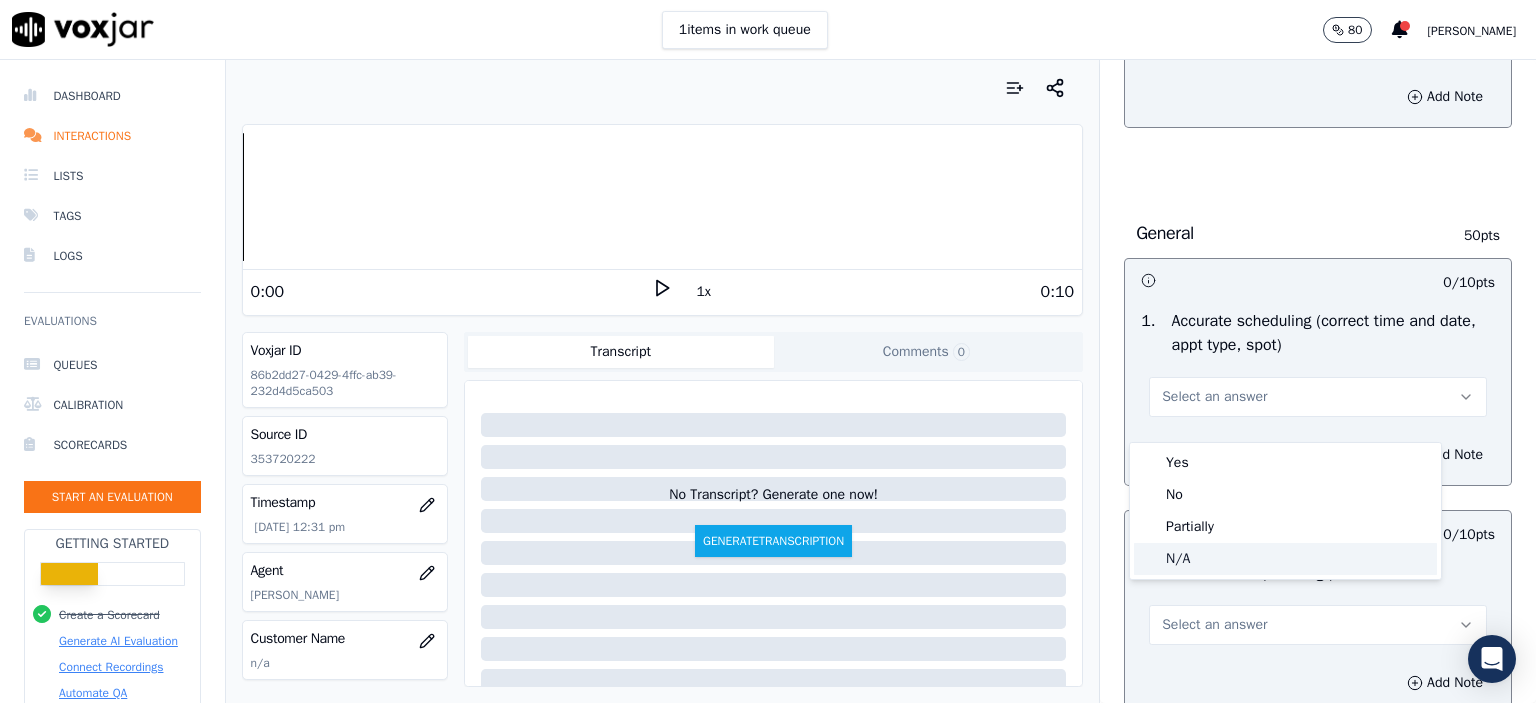 click on "N/A" 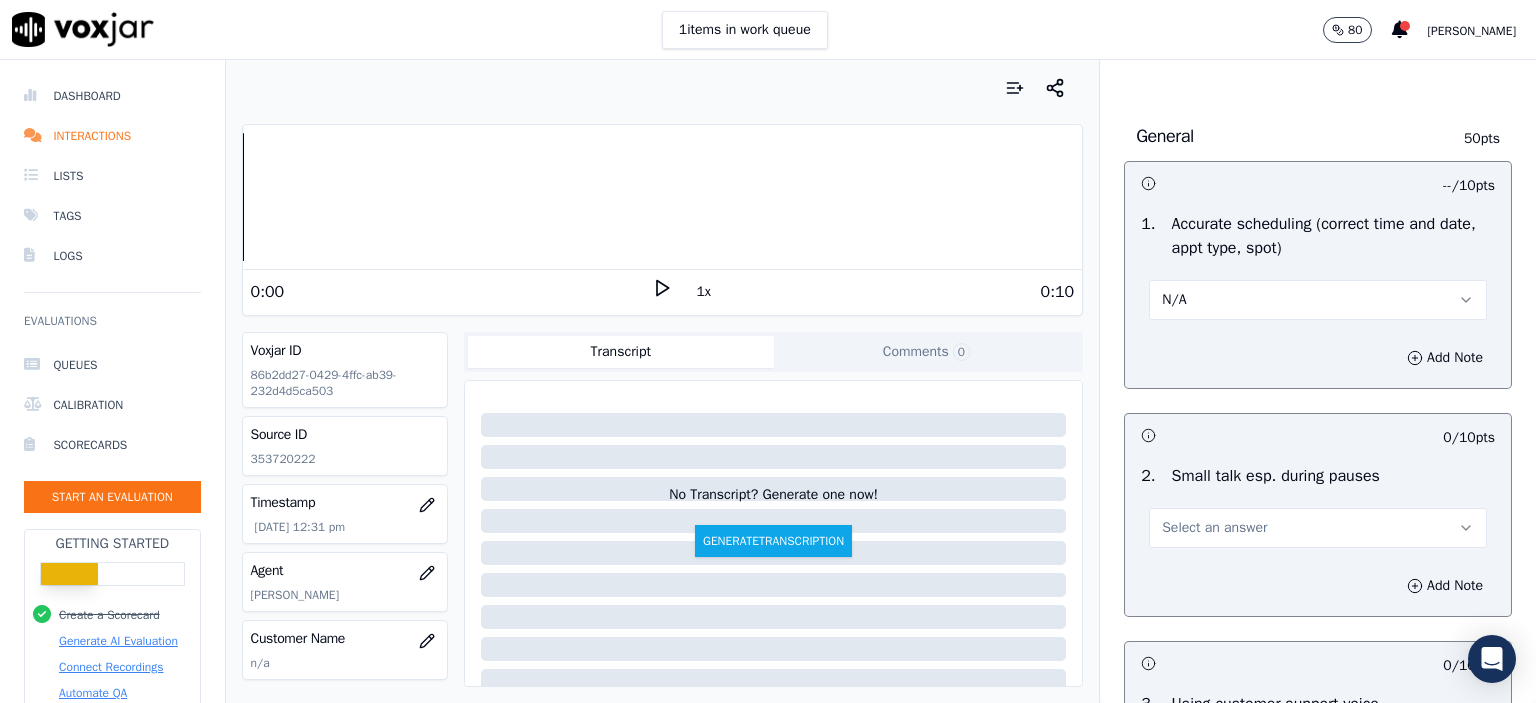 scroll, scrollTop: 2000, scrollLeft: 0, axis: vertical 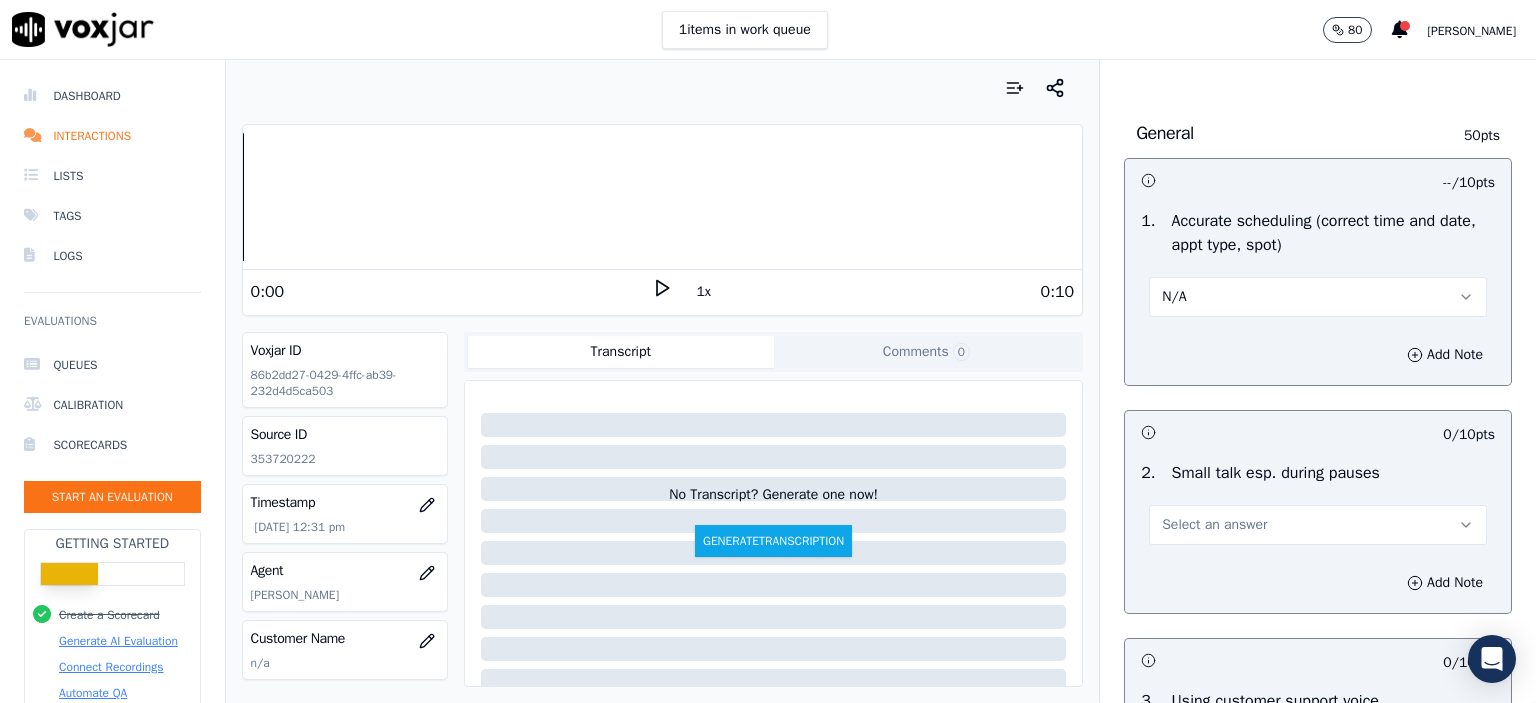 click on "Select an answer" at bounding box center [1318, 525] 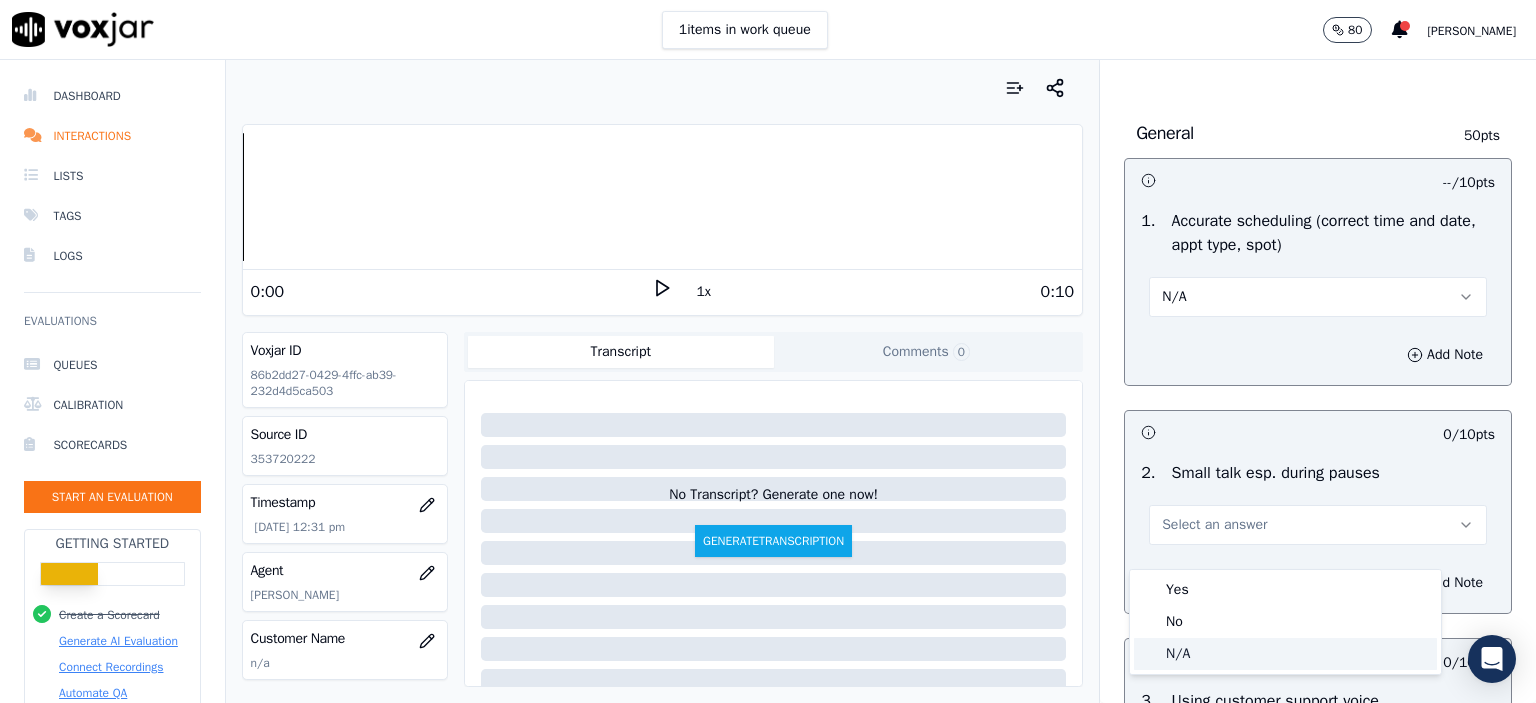 click on "N/A" 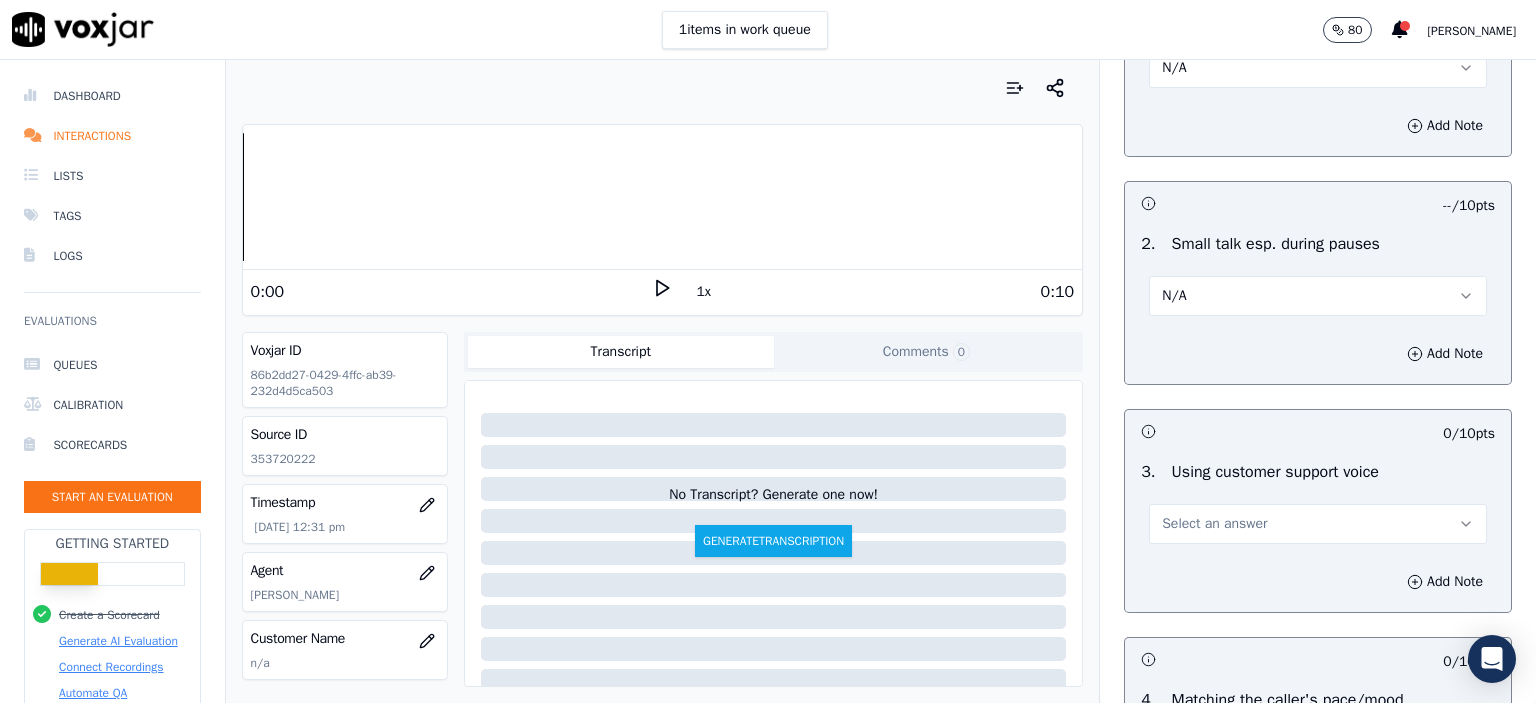 scroll, scrollTop: 2300, scrollLeft: 0, axis: vertical 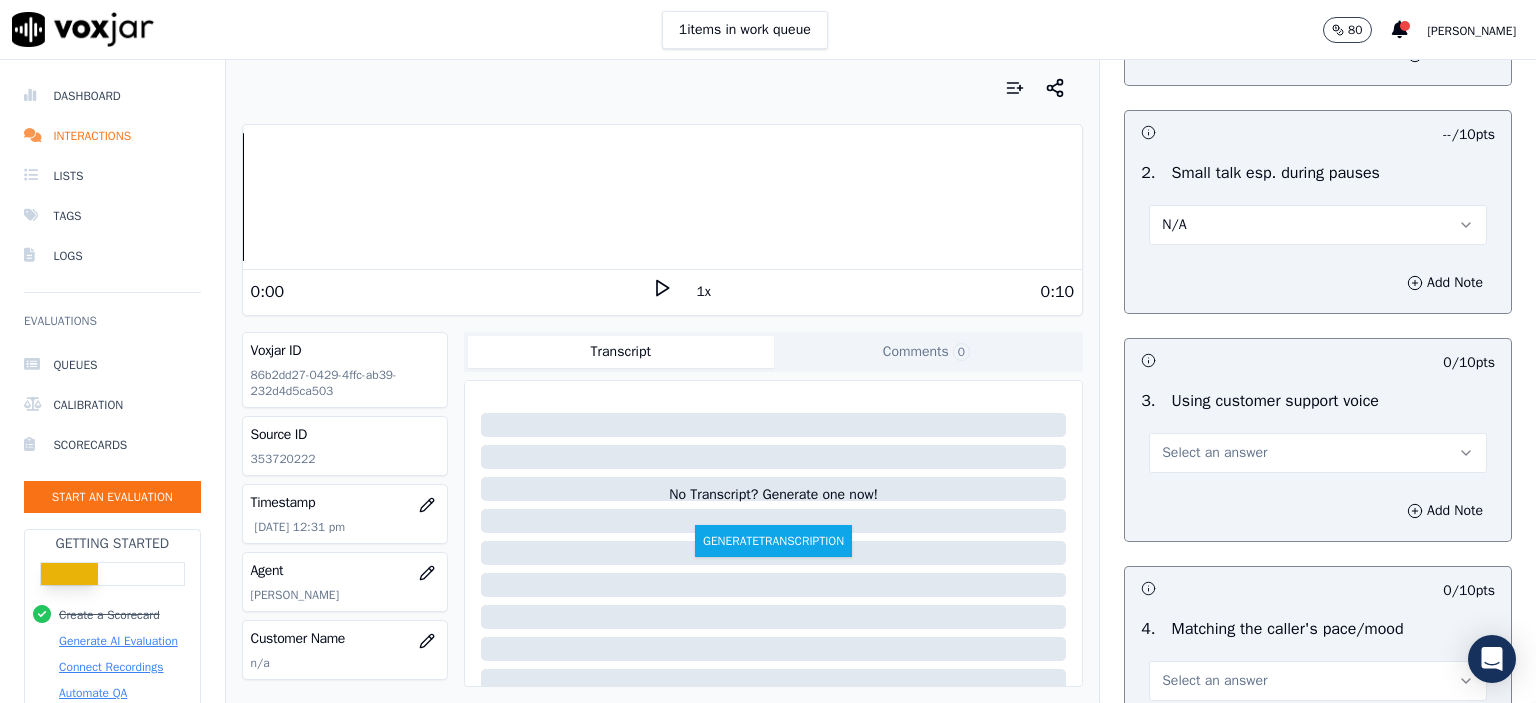 click on "Select an answer" at bounding box center (1318, 453) 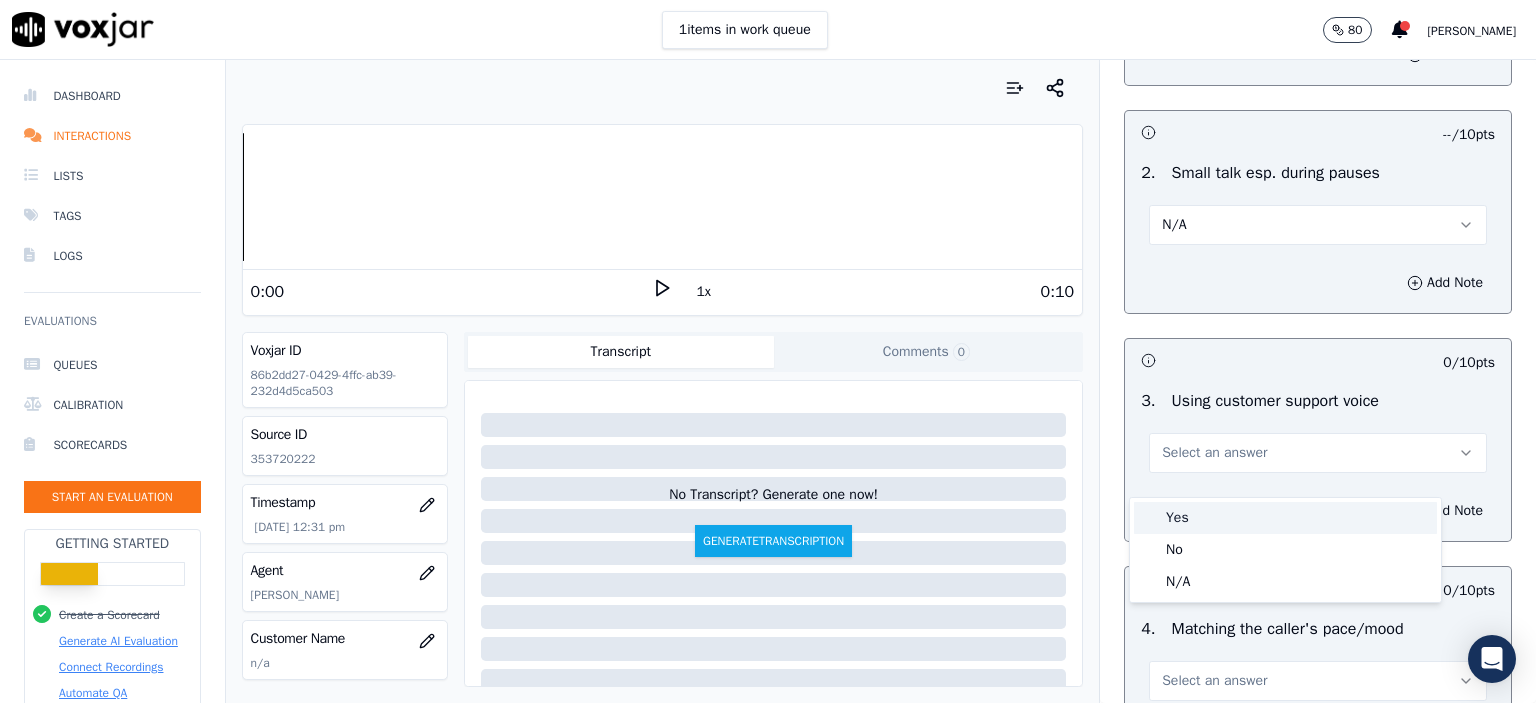 click on "Yes" at bounding box center [1285, 518] 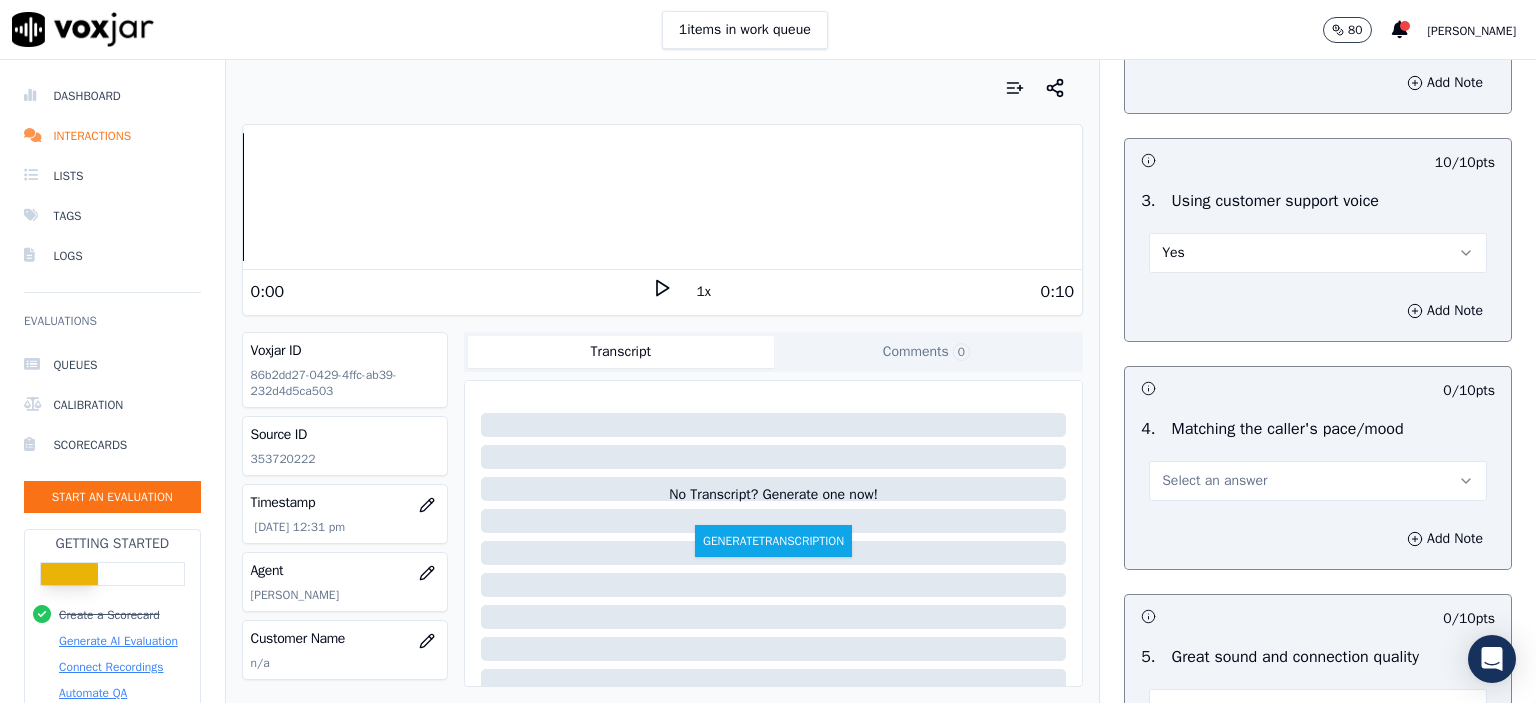 click on "Select an answer" at bounding box center (1318, 481) 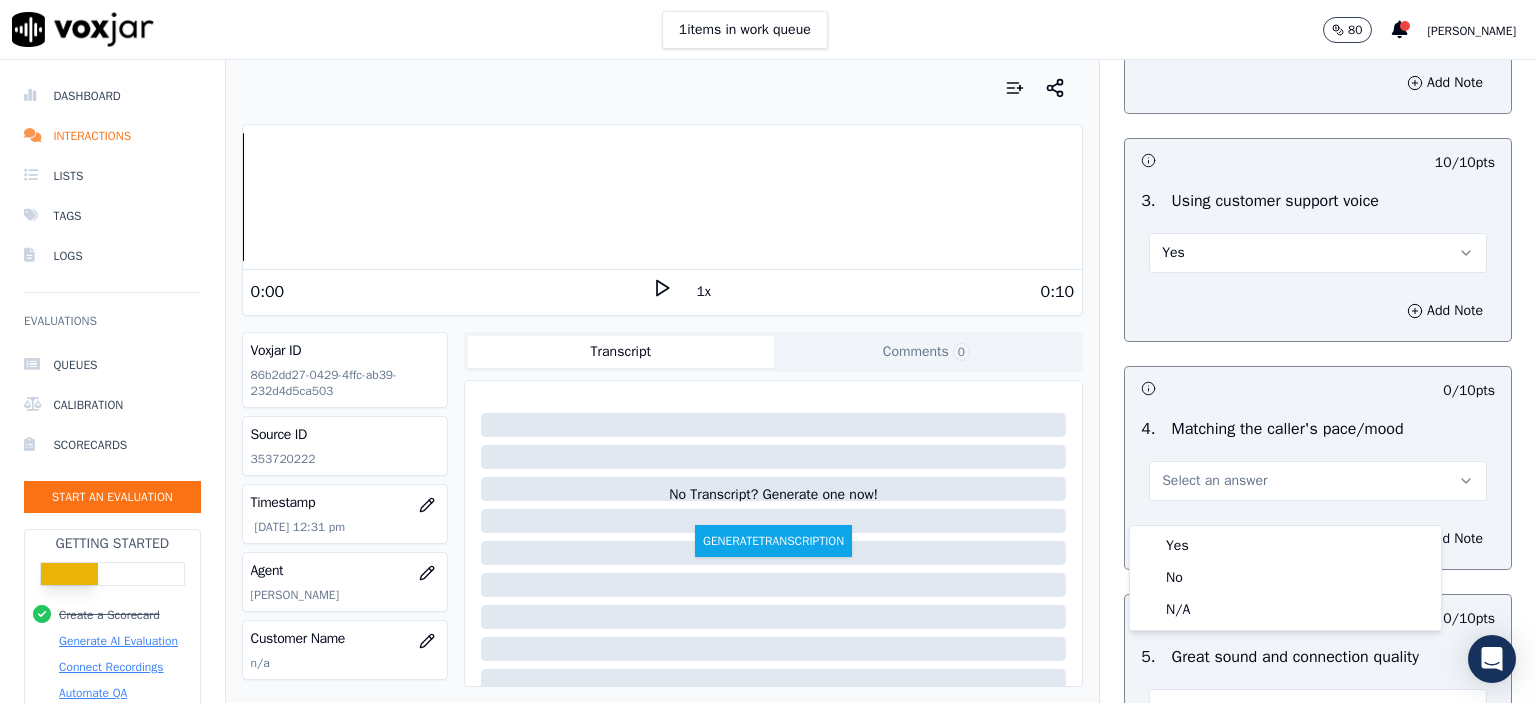 click on "Yes" at bounding box center (1285, 546) 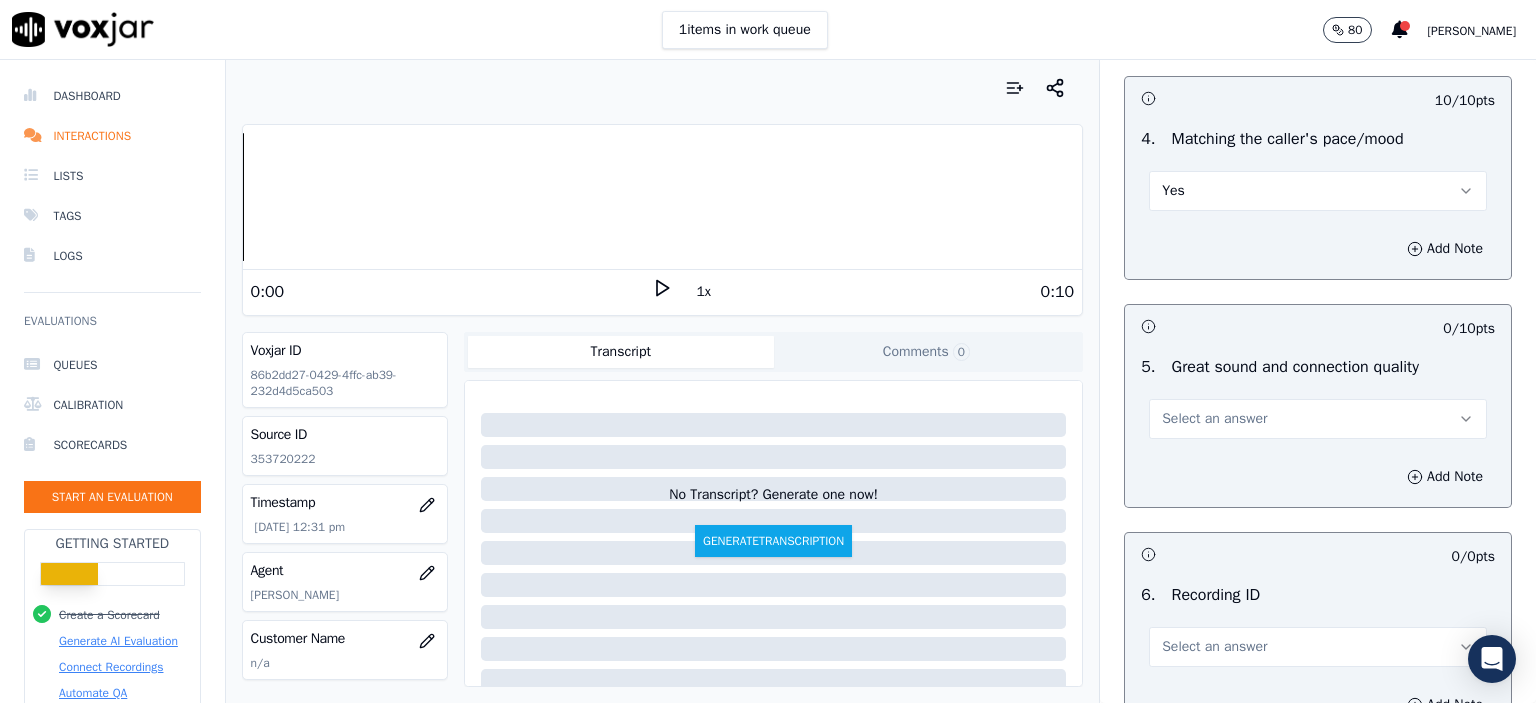 scroll, scrollTop: 2800, scrollLeft: 0, axis: vertical 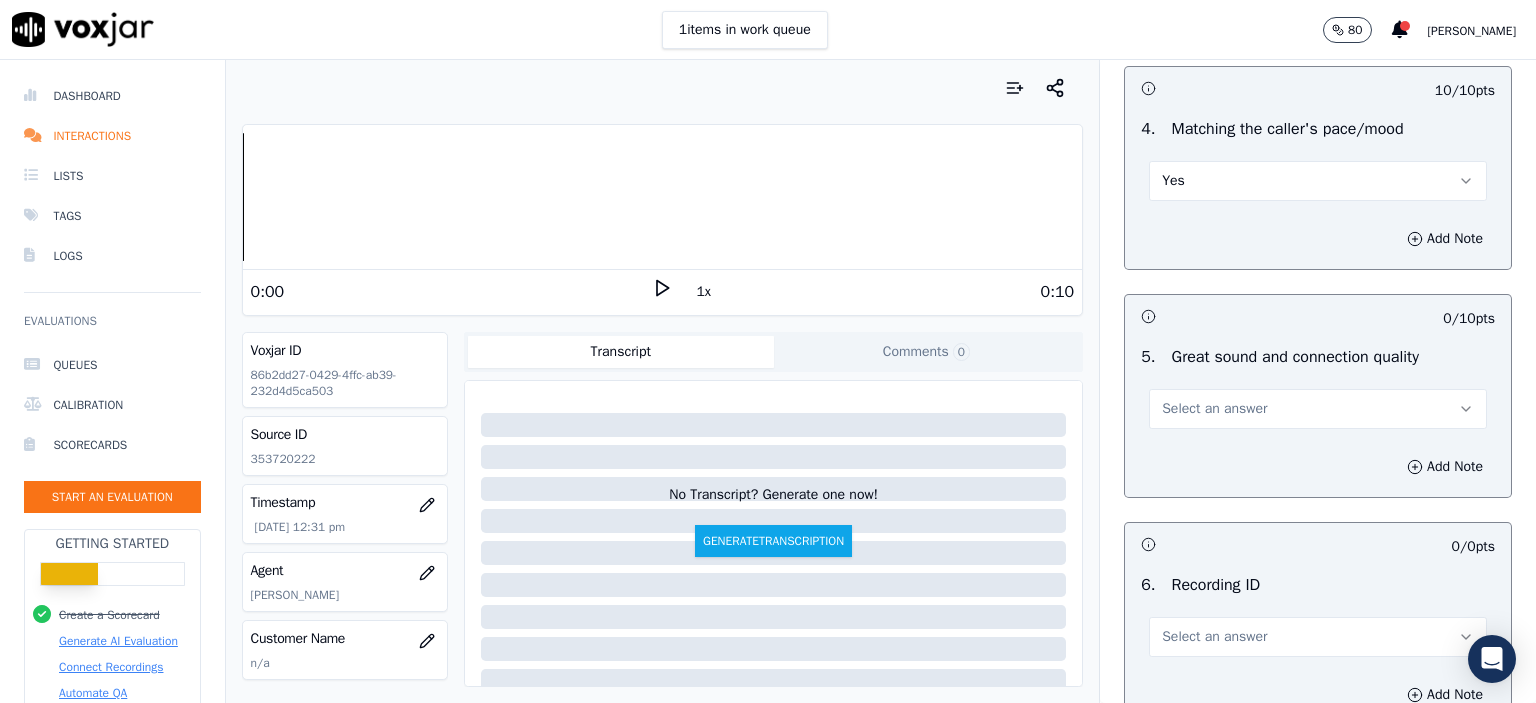 click on "Select an answer" at bounding box center [1318, 409] 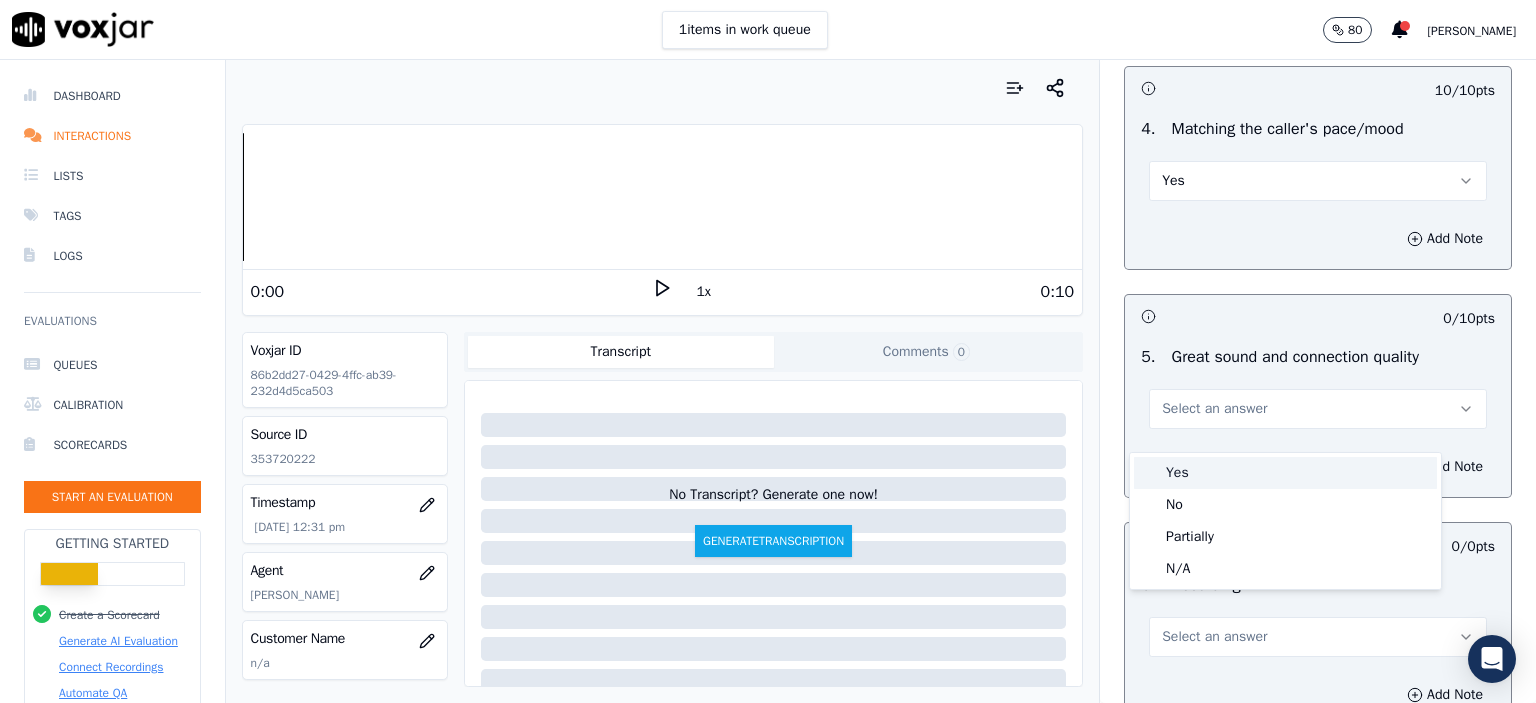 click on "Yes" at bounding box center (1285, 473) 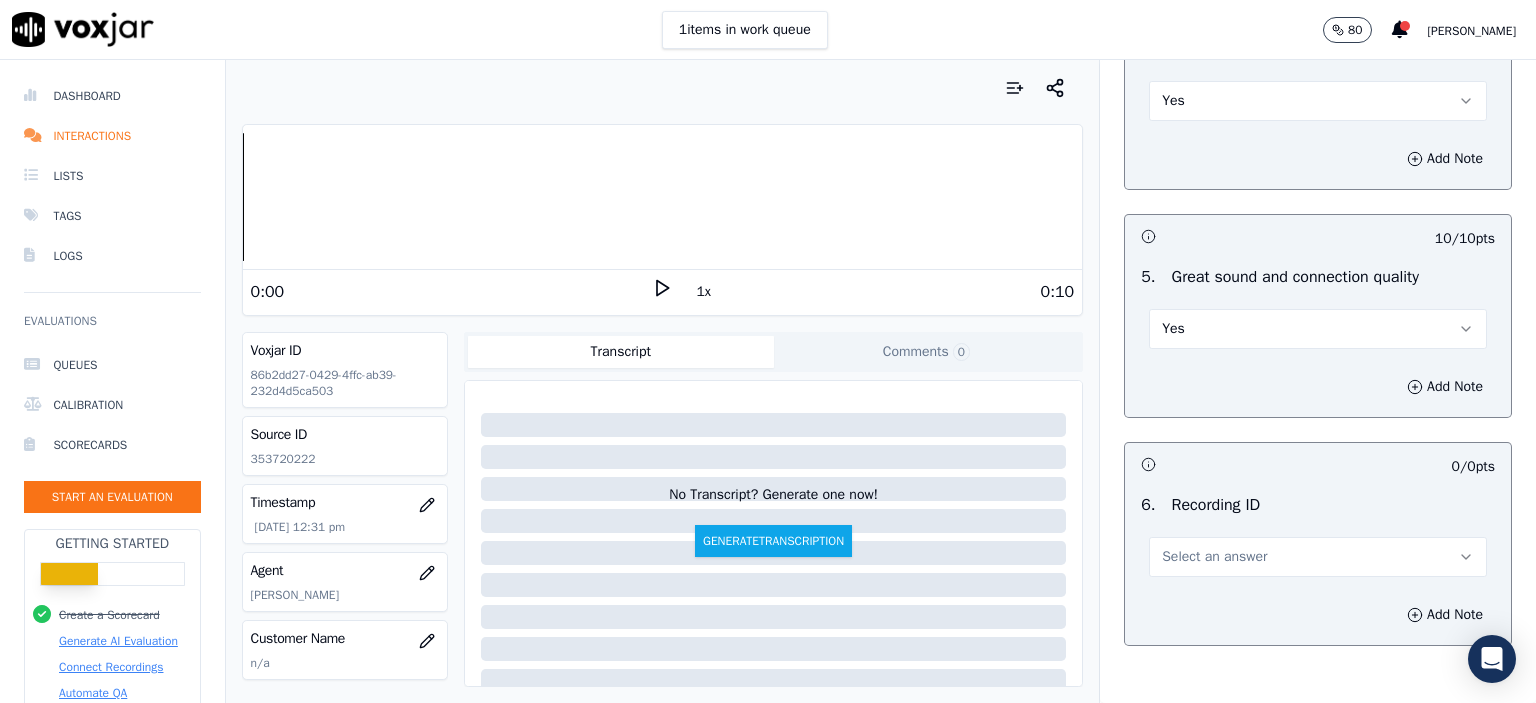 scroll, scrollTop: 3000, scrollLeft: 0, axis: vertical 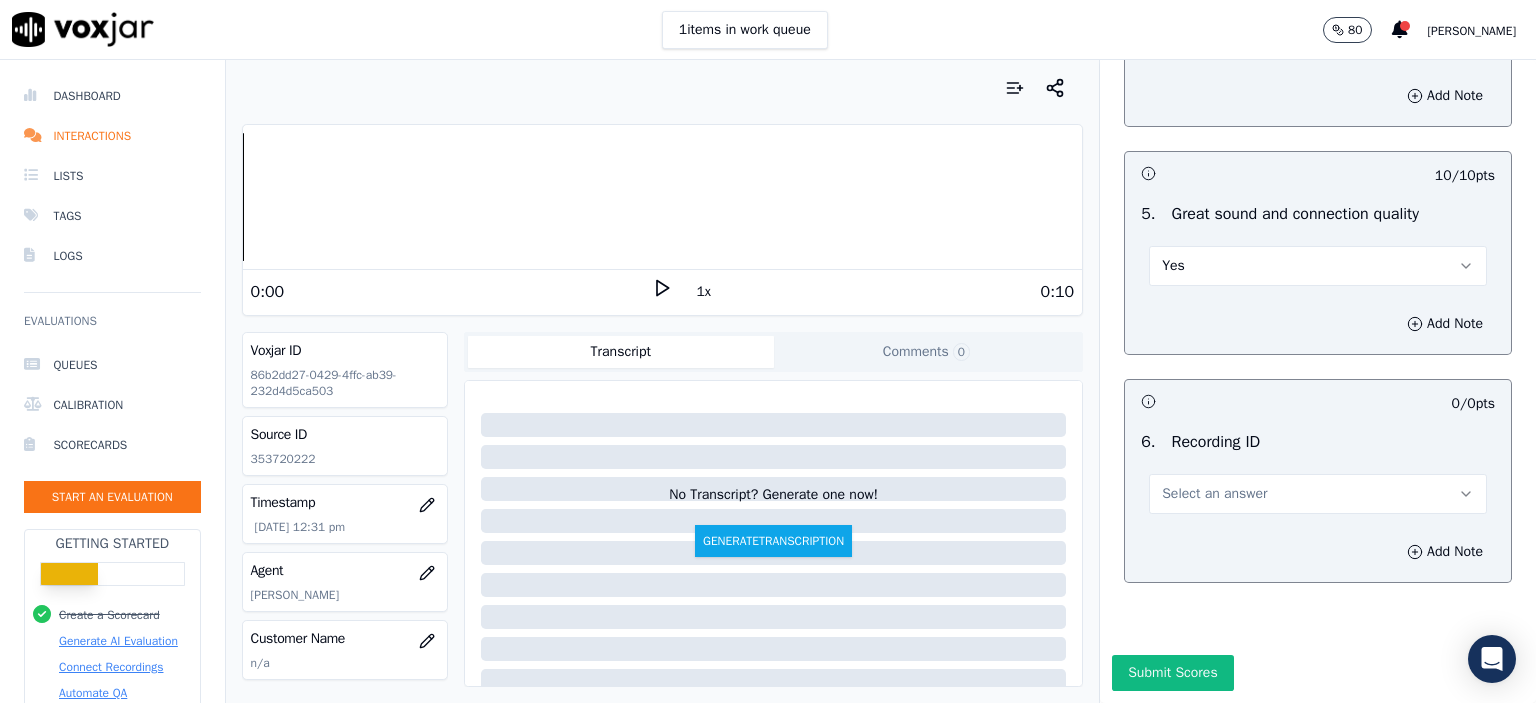 click on "Select an answer" at bounding box center [1318, 494] 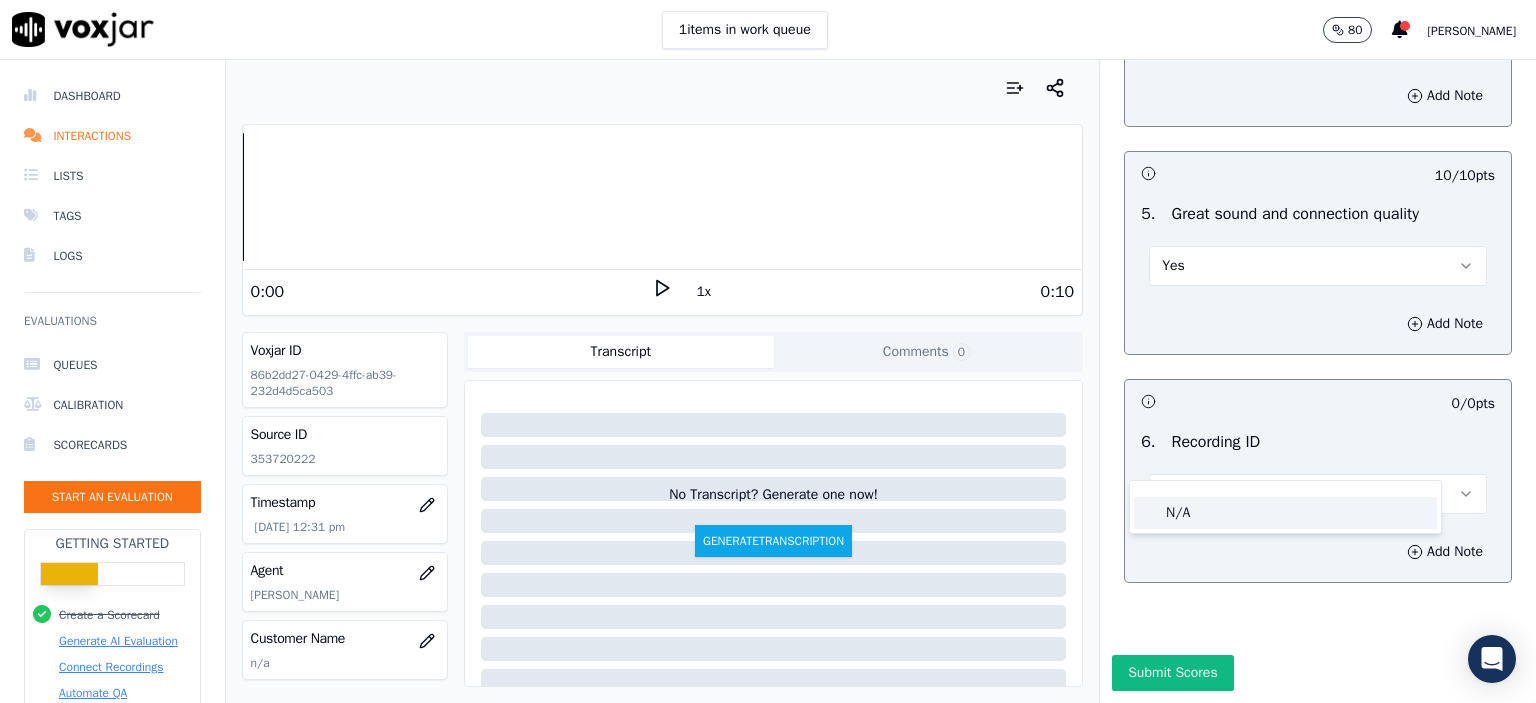 click on "N/A" 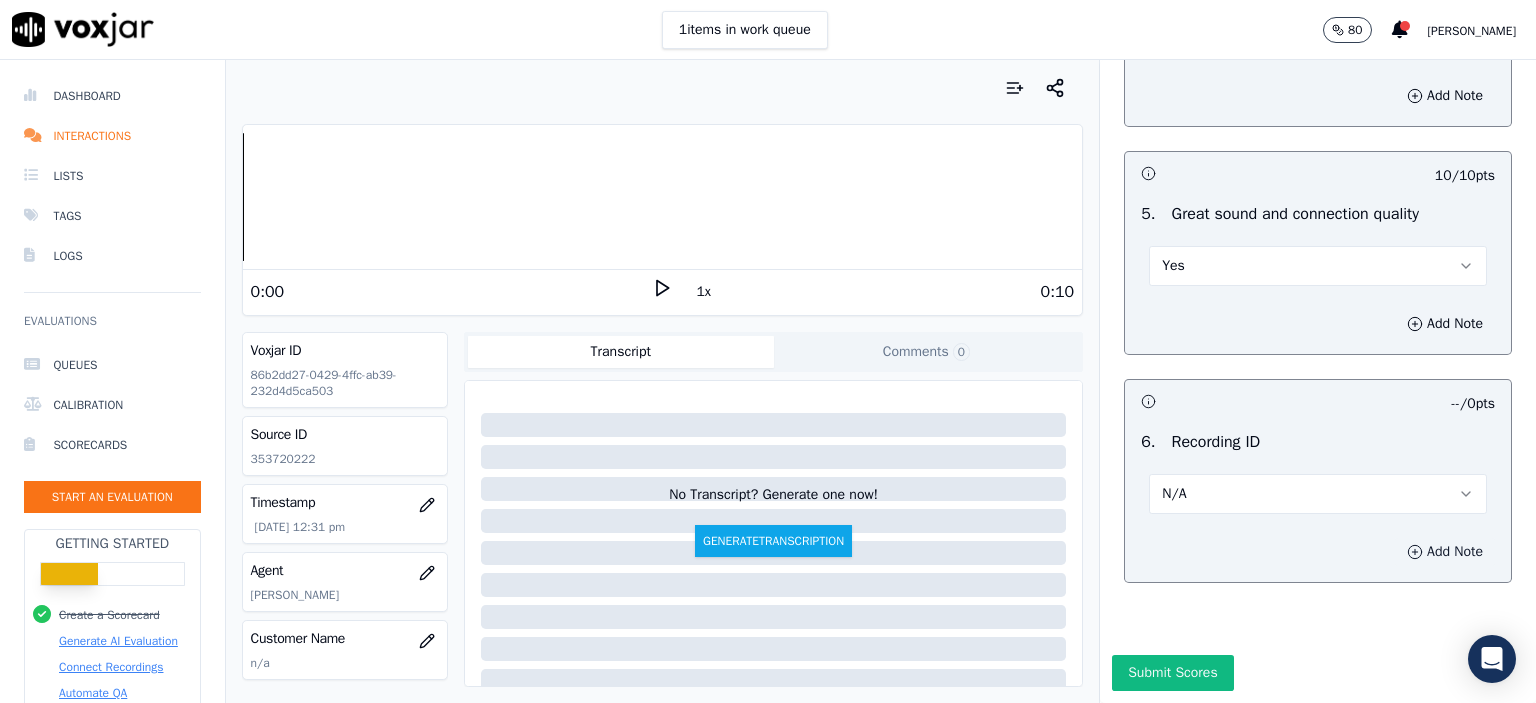 click 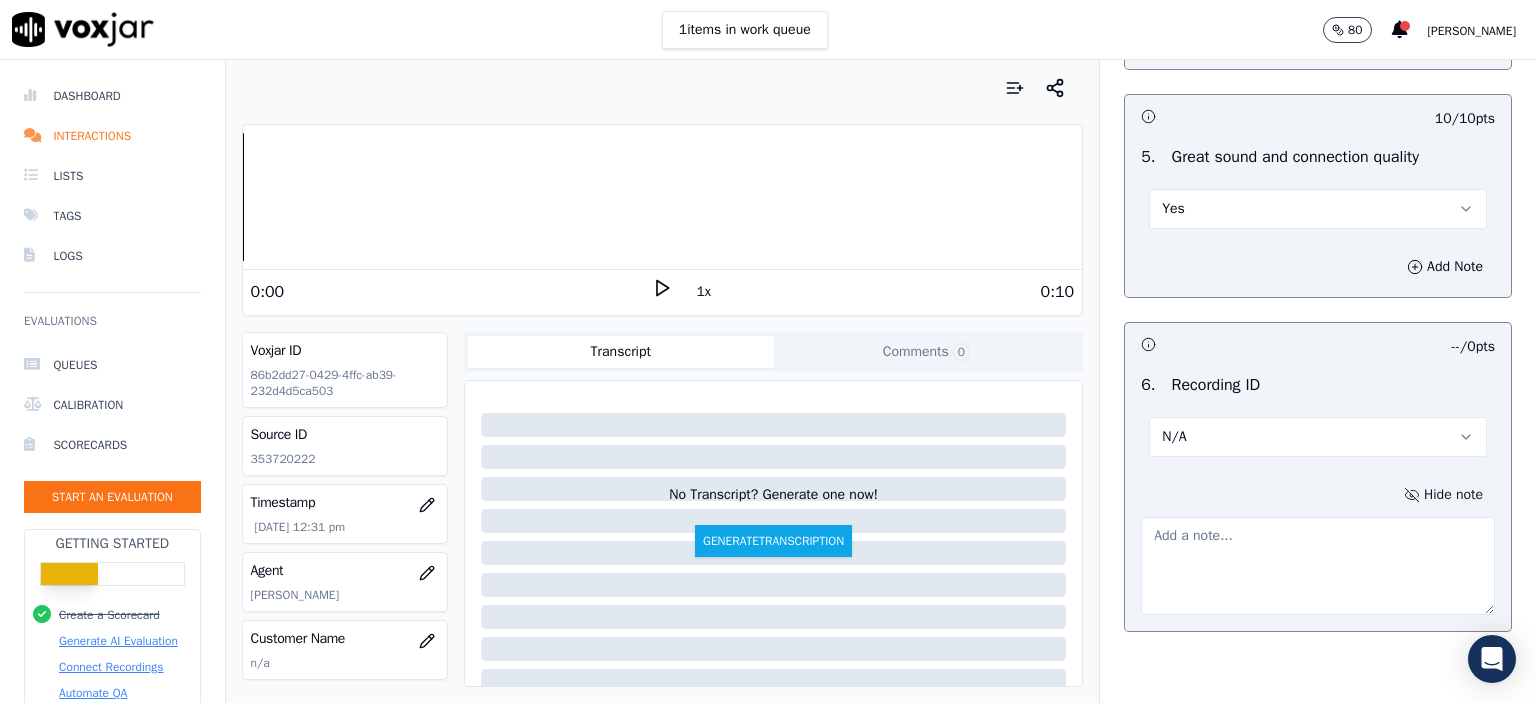 click on "353720222" 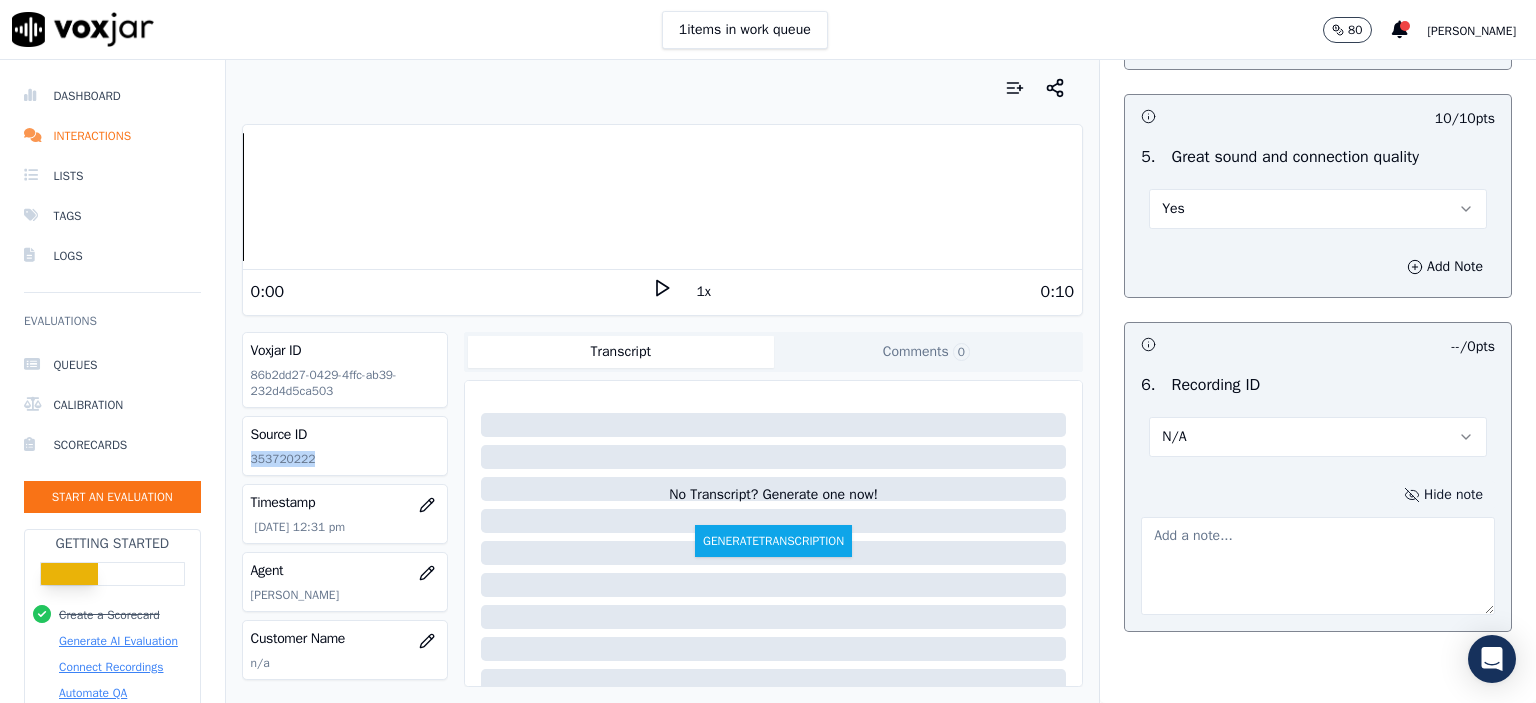click on "353720222" 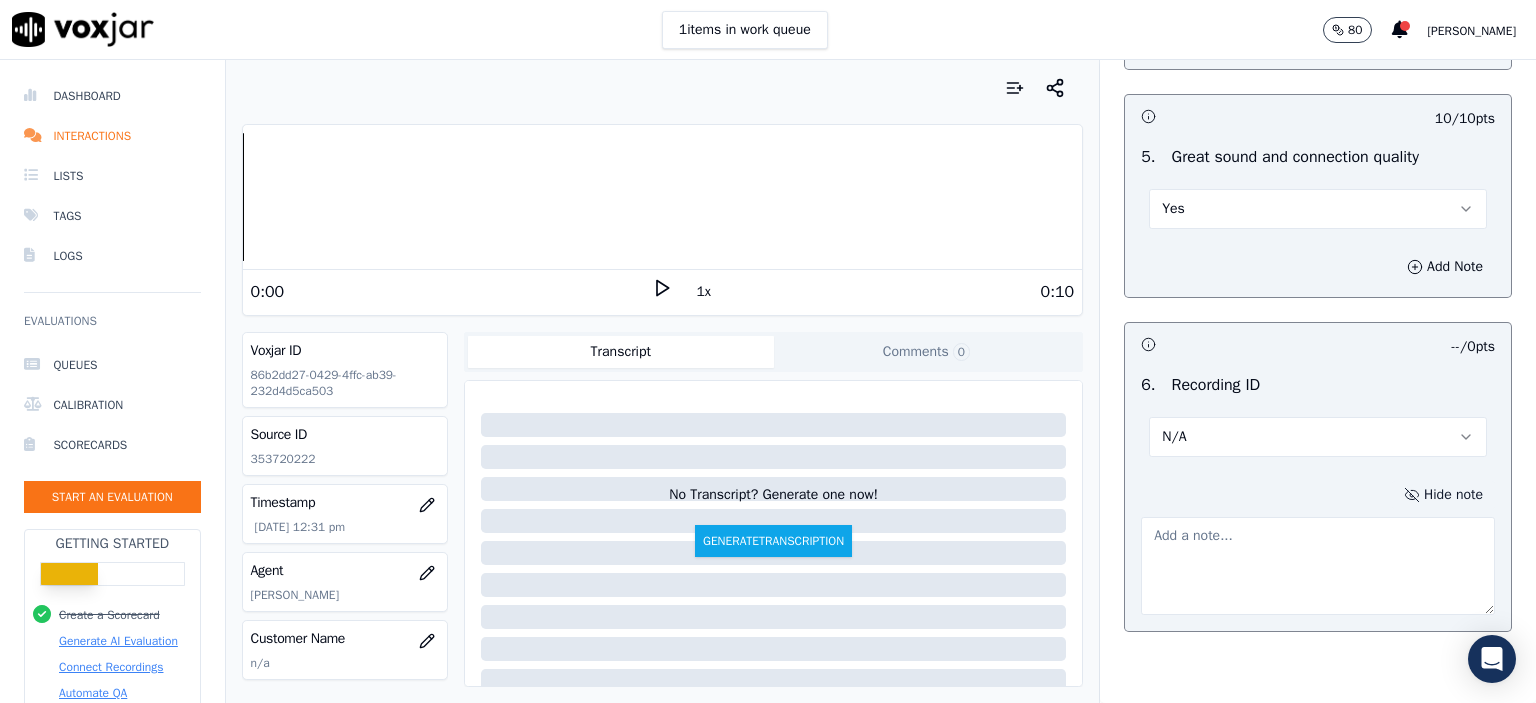 click at bounding box center (1318, 566) 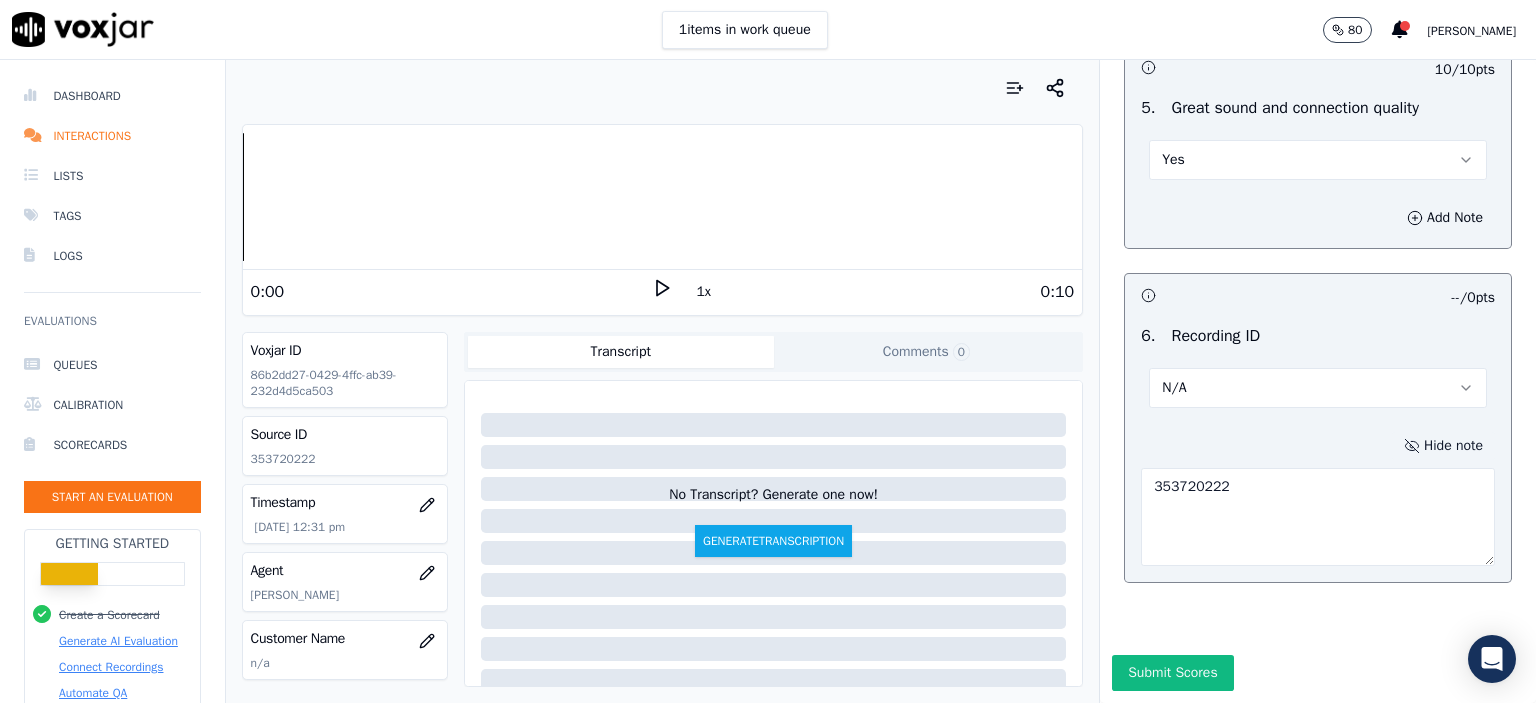 scroll, scrollTop: 3112, scrollLeft: 0, axis: vertical 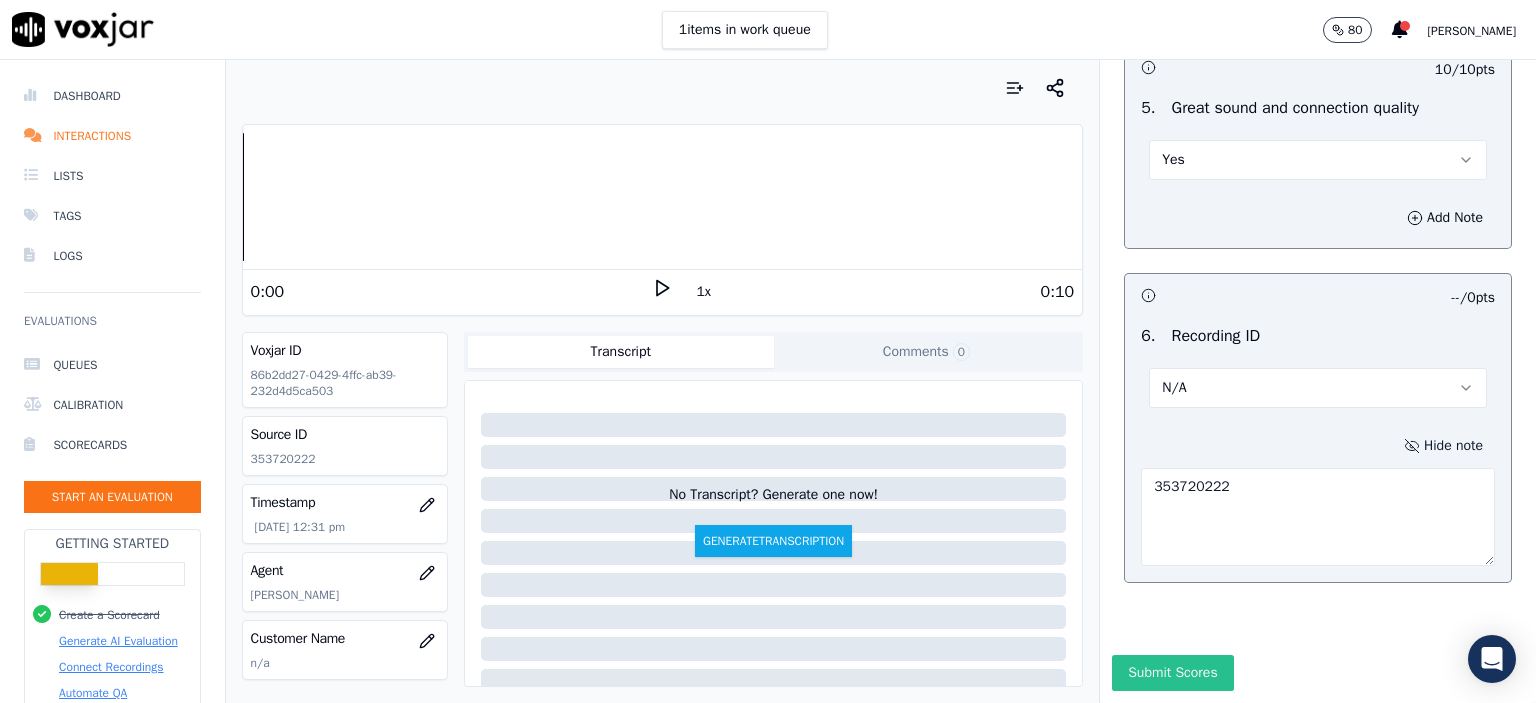 type on "353720222" 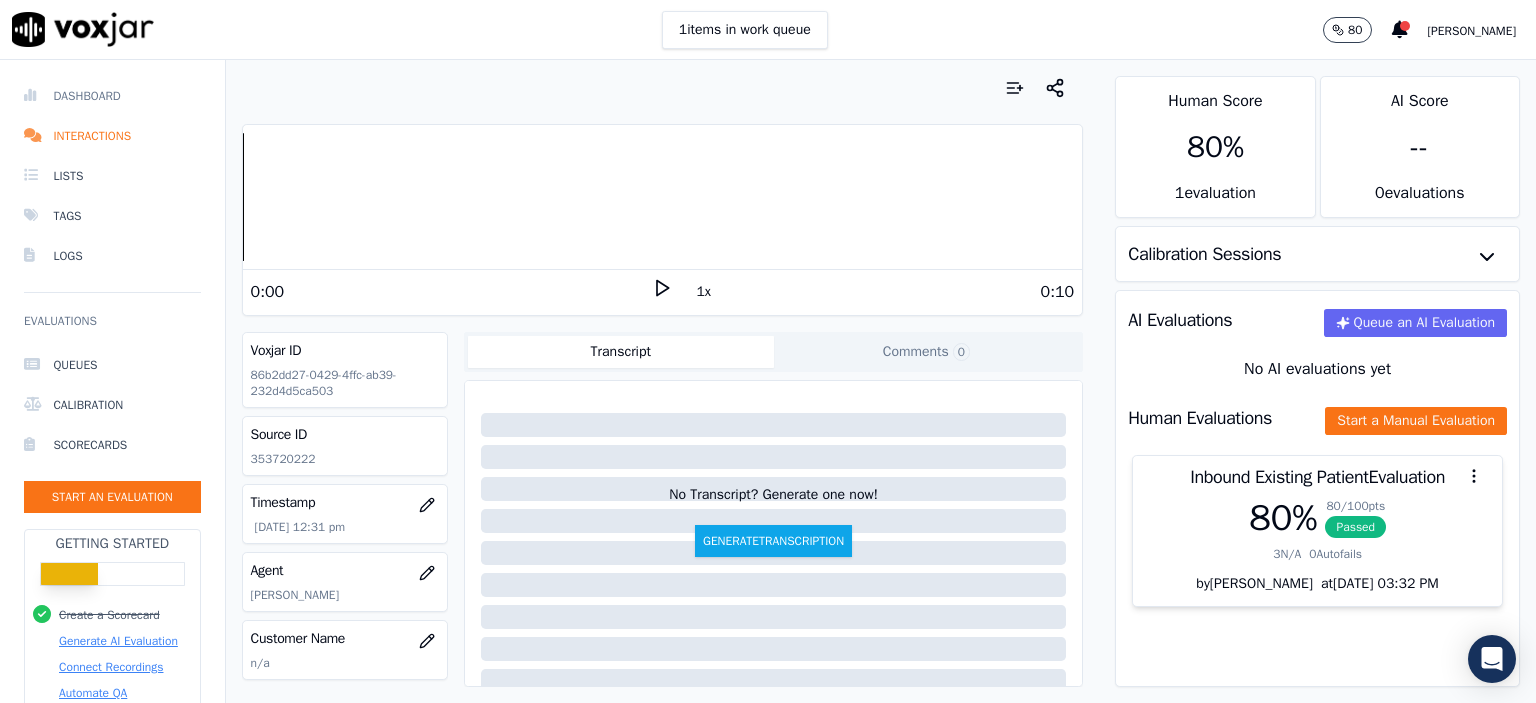 click on "Dashboard" at bounding box center [112, 96] 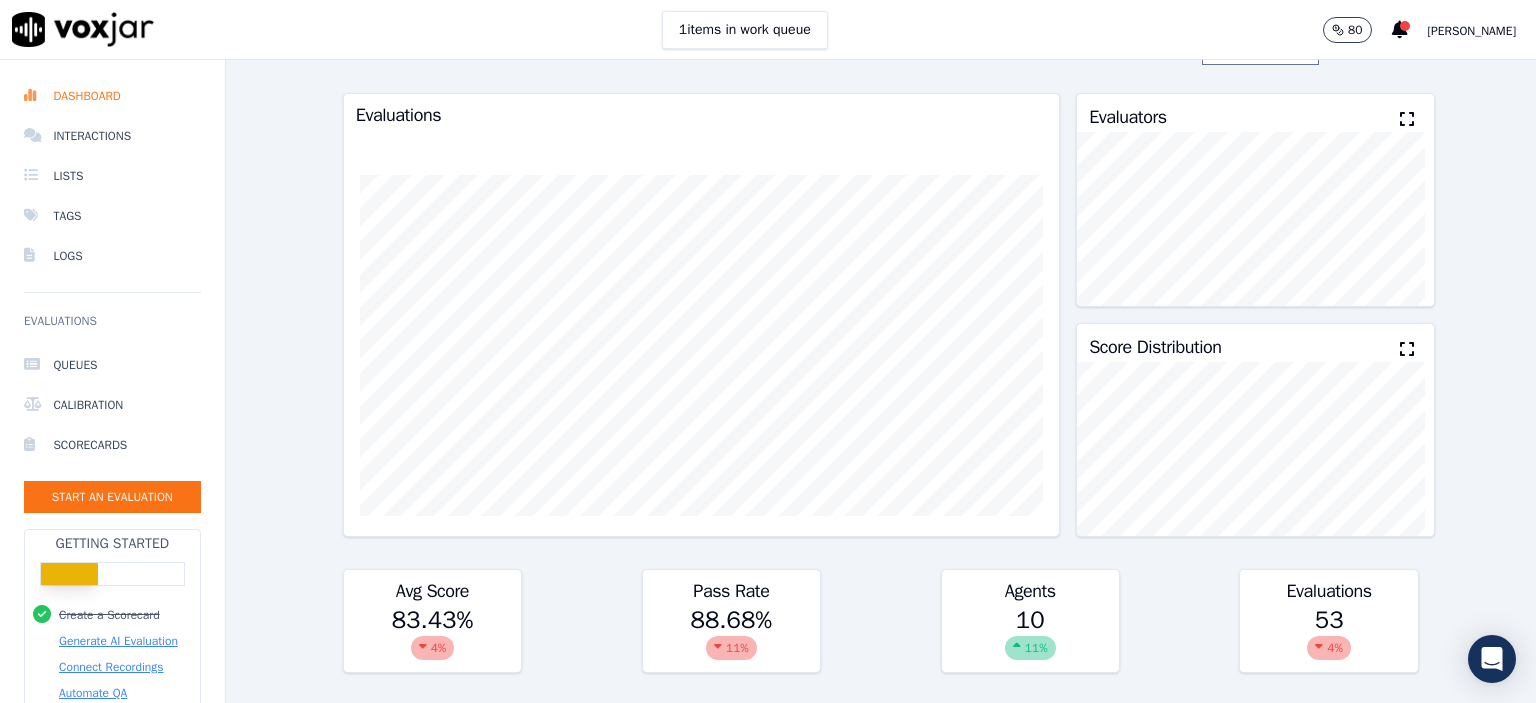 scroll, scrollTop: 0, scrollLeft: 0, axis: both 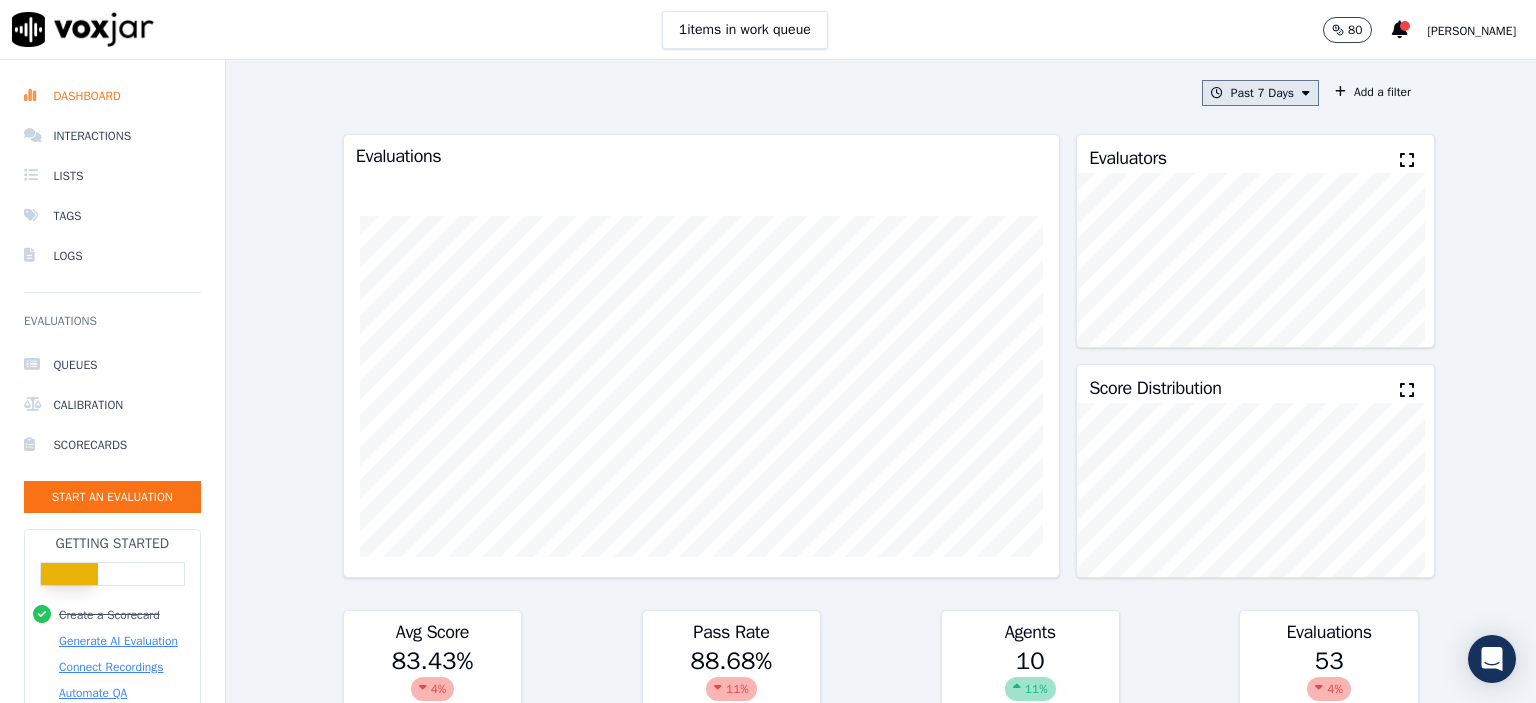 click on "Past 7 Days" at bounding box center [1260, 93] 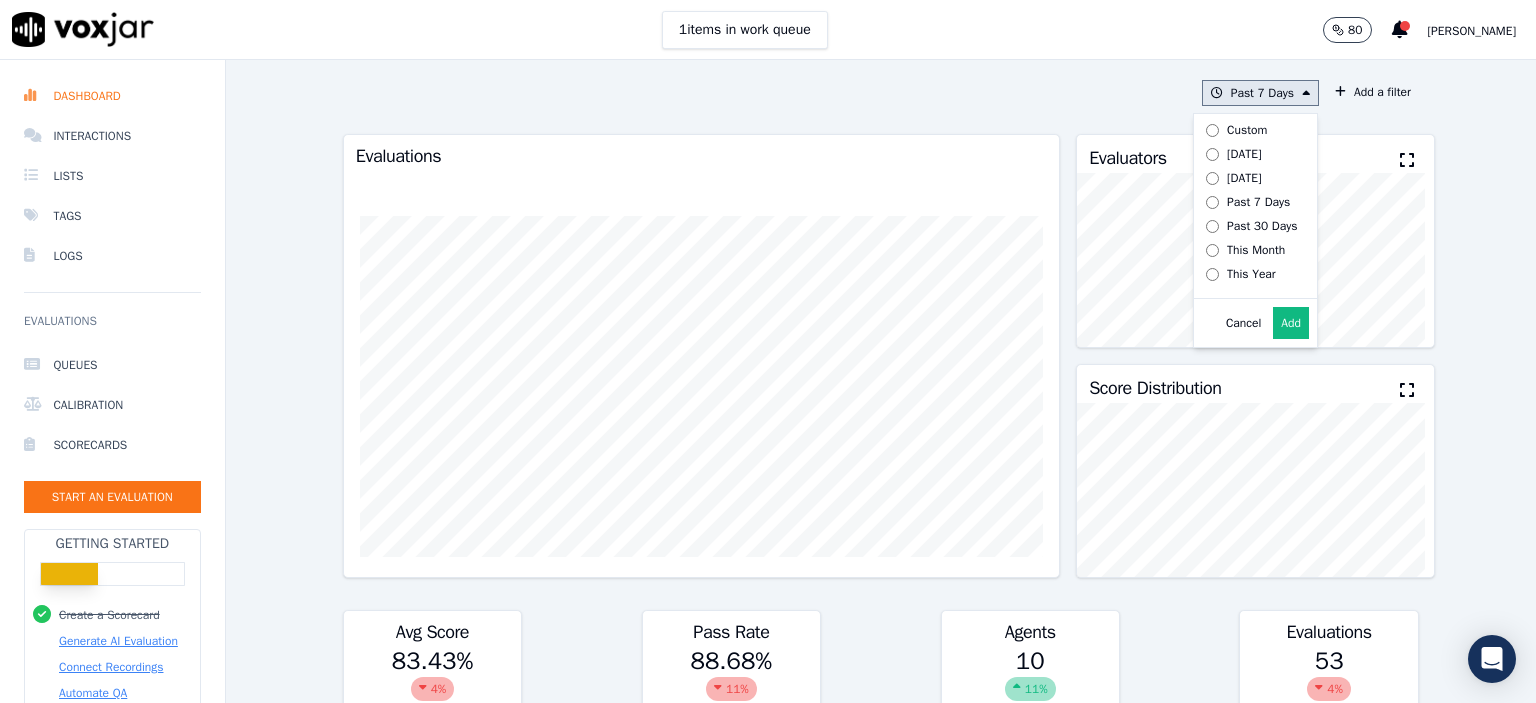 click on "Add" at bounding box center (1291, 323) 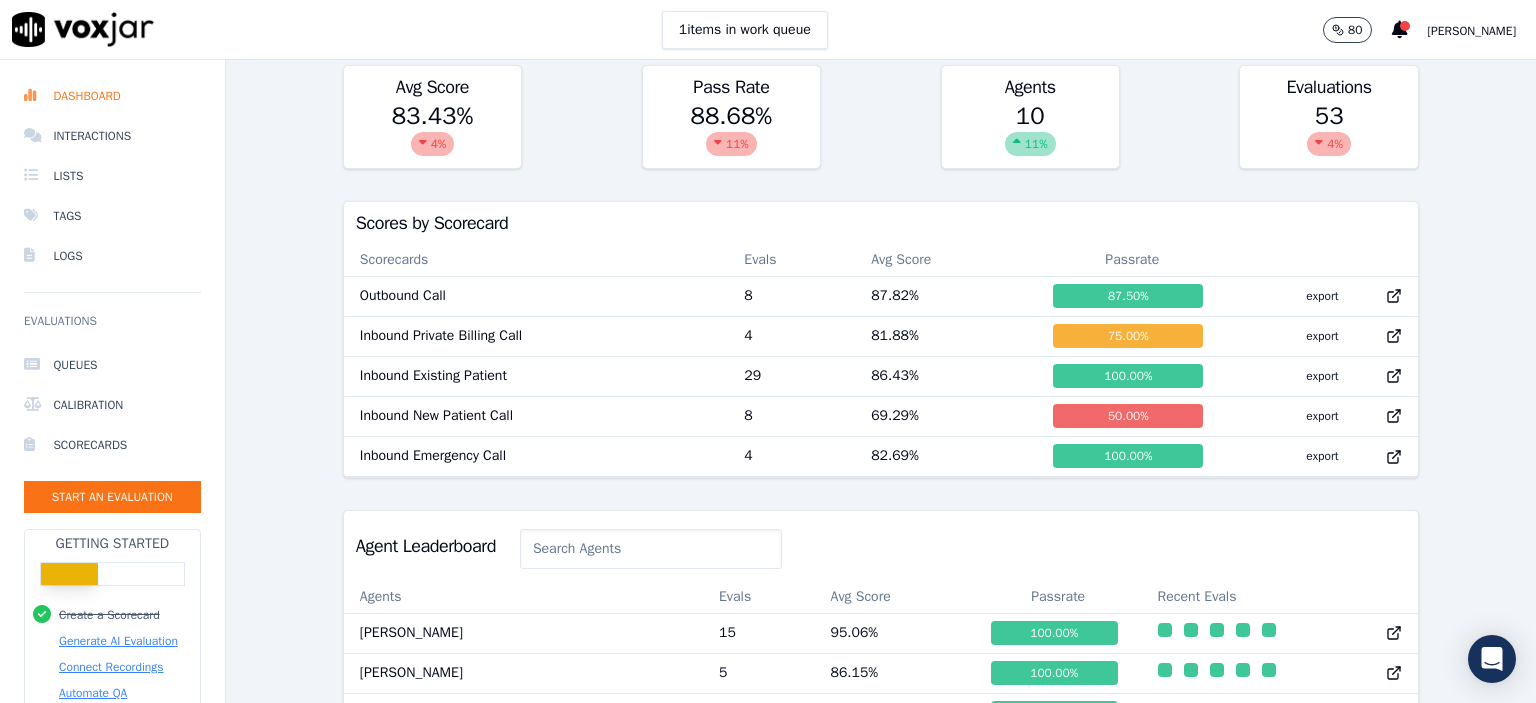 scroll, scrollTop: 566, scrollLeft: 0, axis: vertical 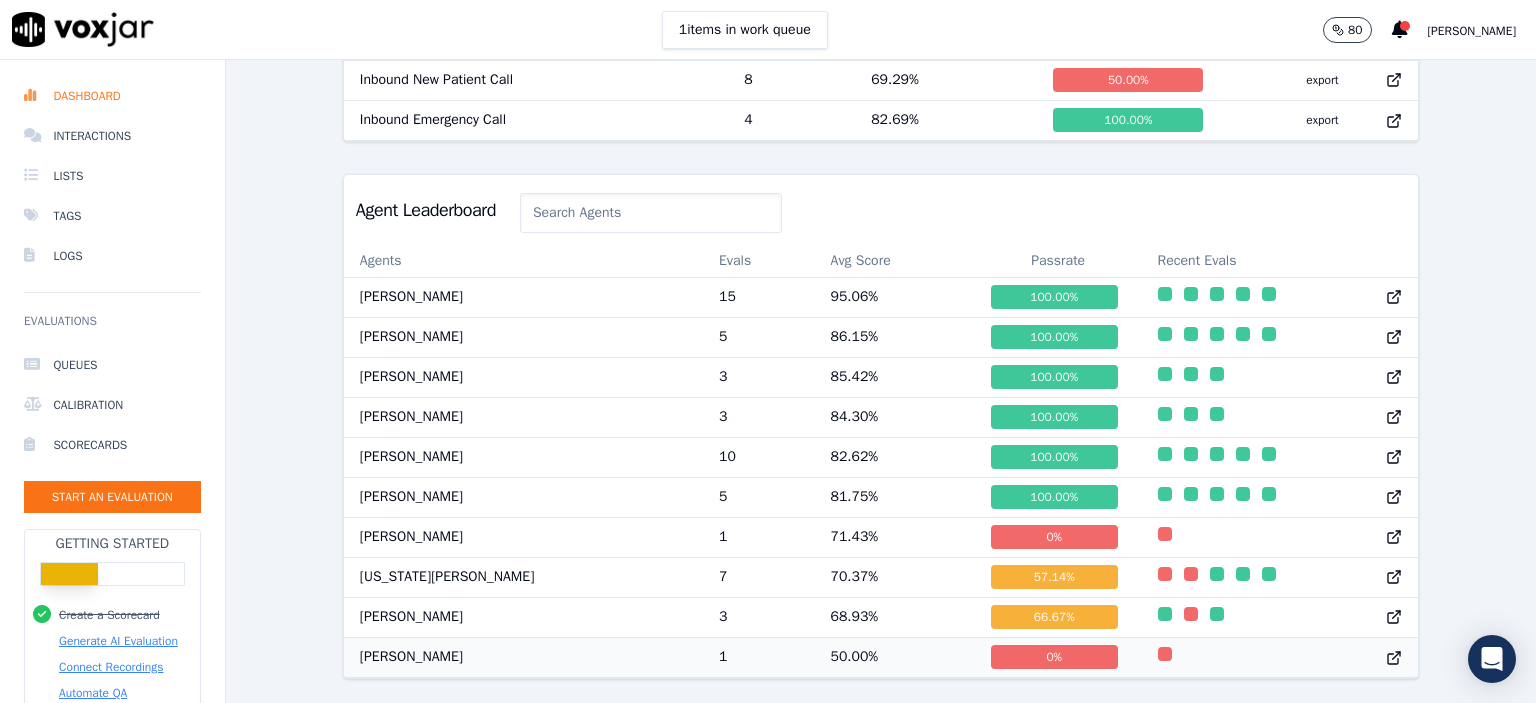 click on "[PERSON_NAME]" at bounding box center [523, 657] 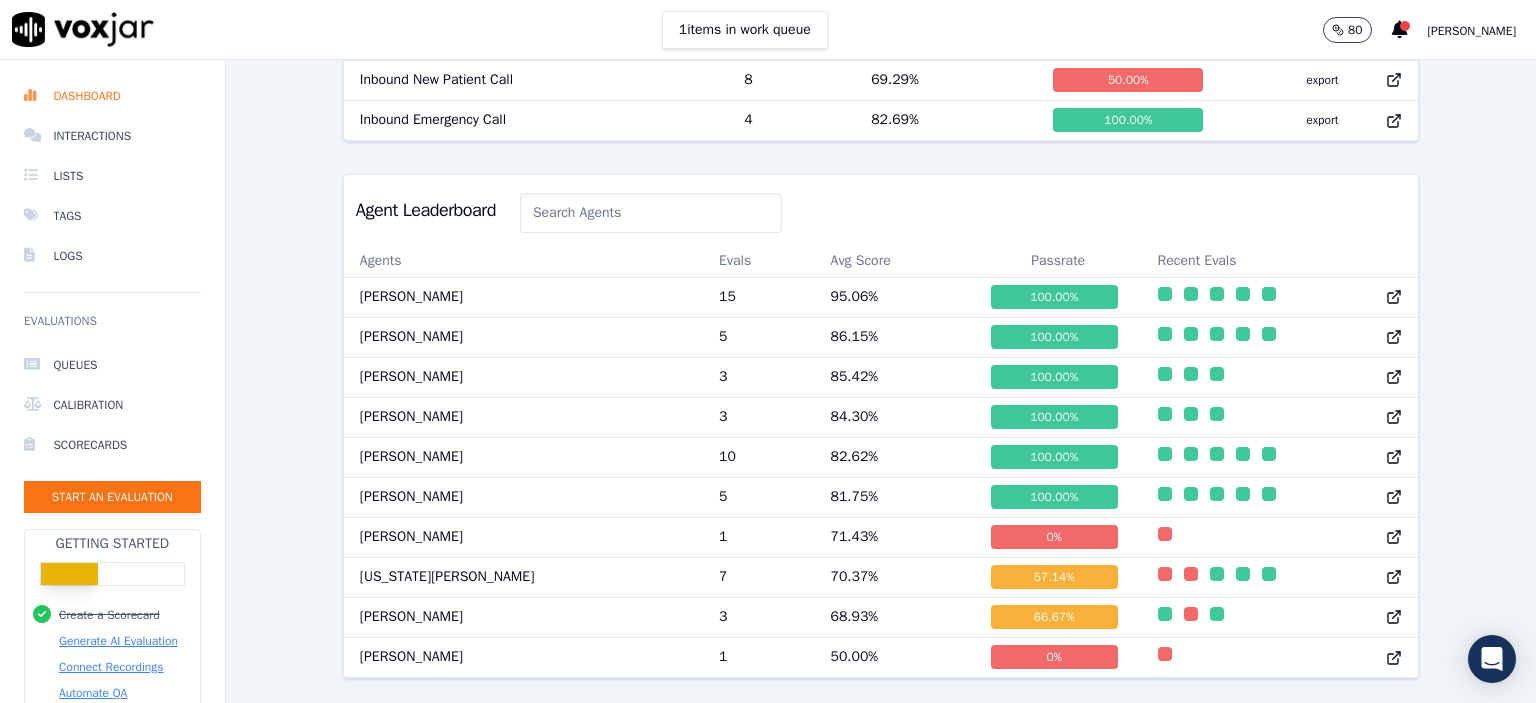 scroll, scrollTop: 0, scrollLeft: 0, axis: both 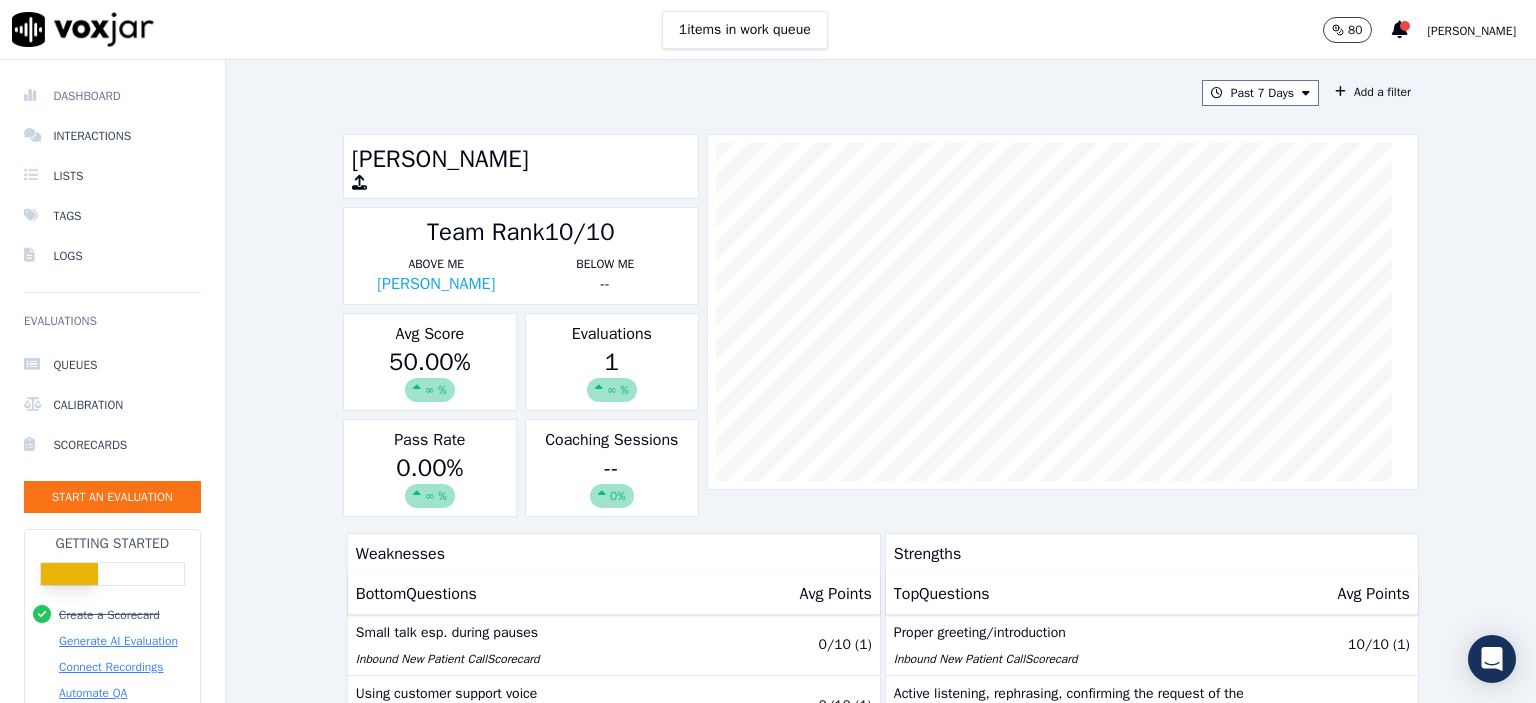 click on "Dashboard" at bounding box center (112, 96) 